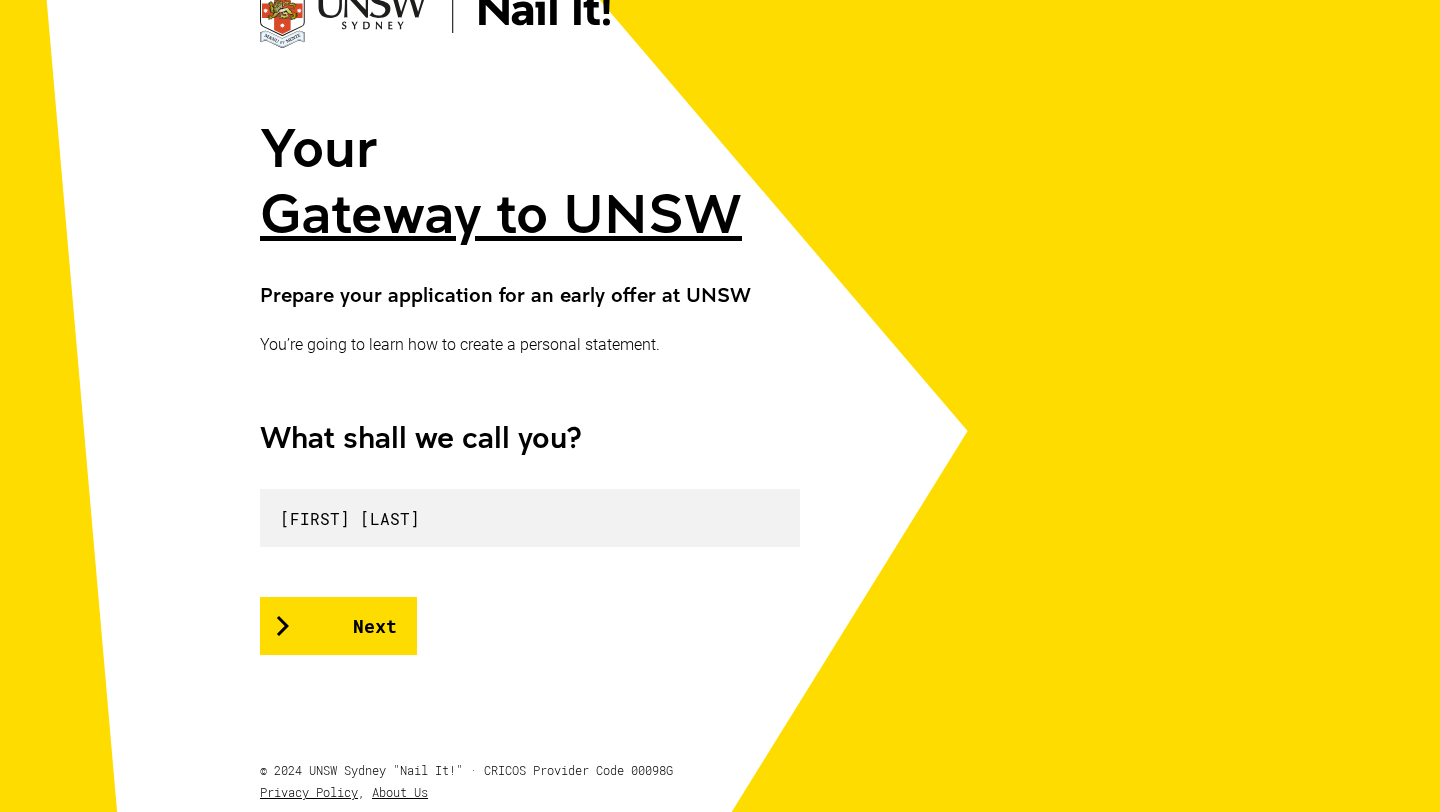 scroll, scrollTop: 175, scrollLeft: 0, axis: vertical 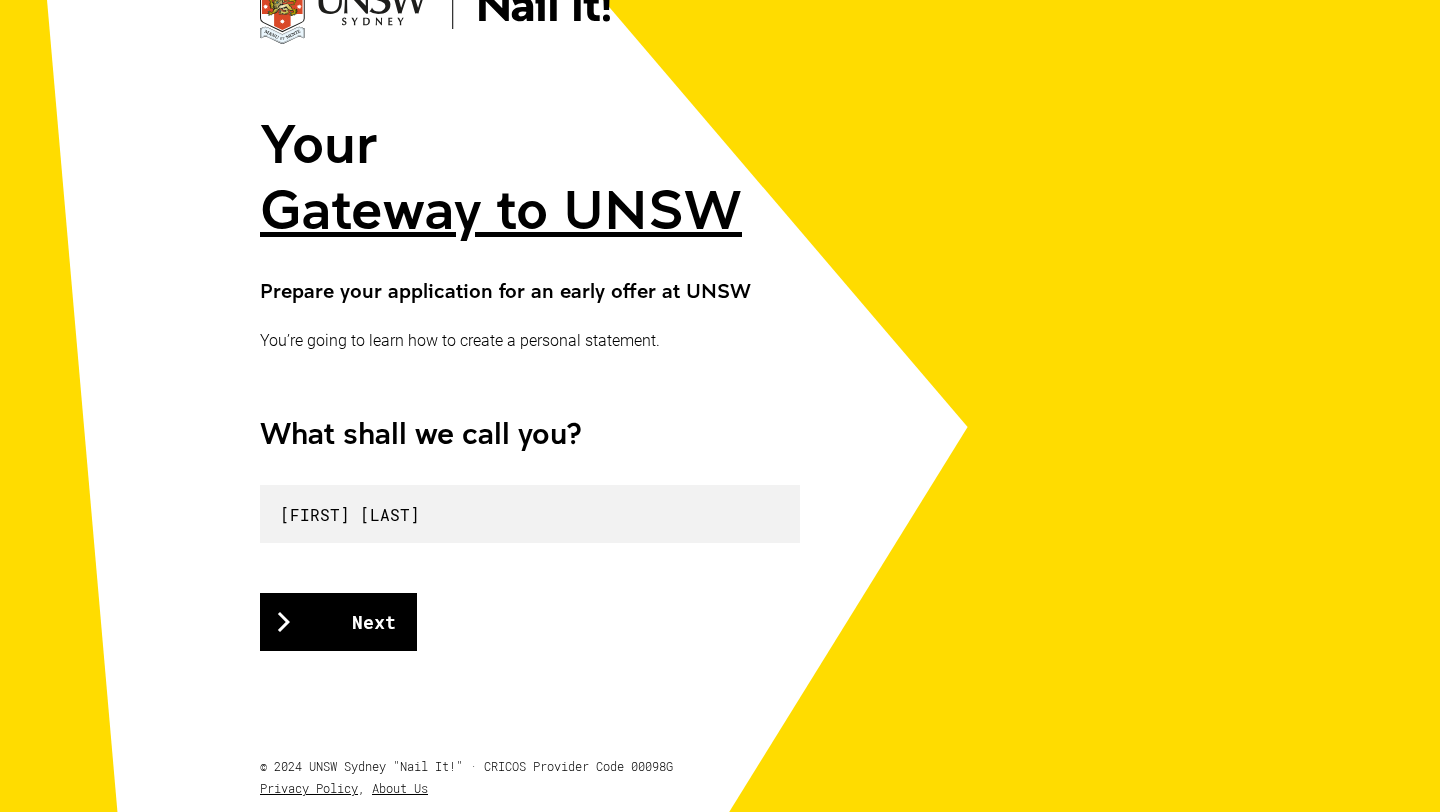 click on "Next" at bounding box center [338, 622] 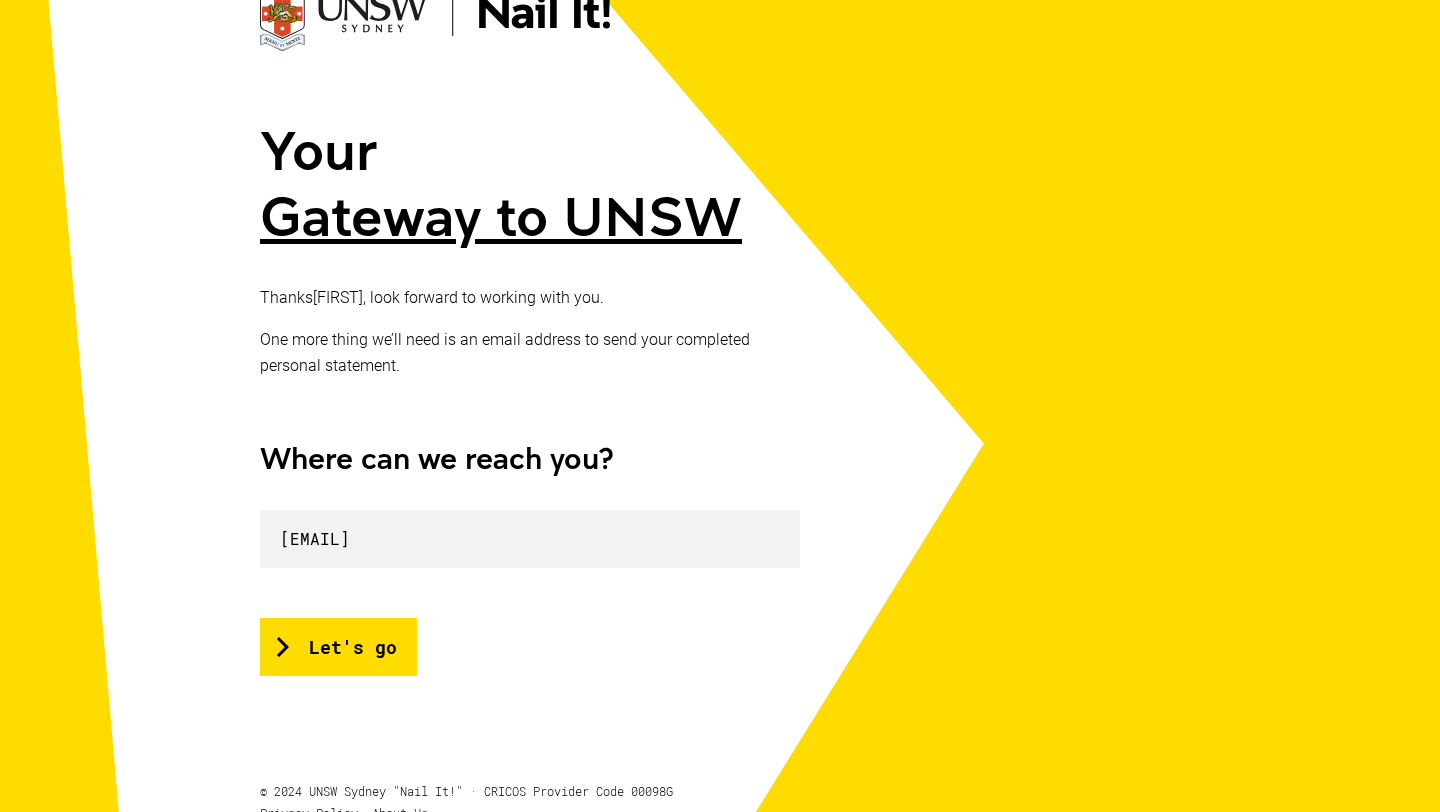 scroll, scrollTop: 257, scrollLeft: 0, axis: vertical 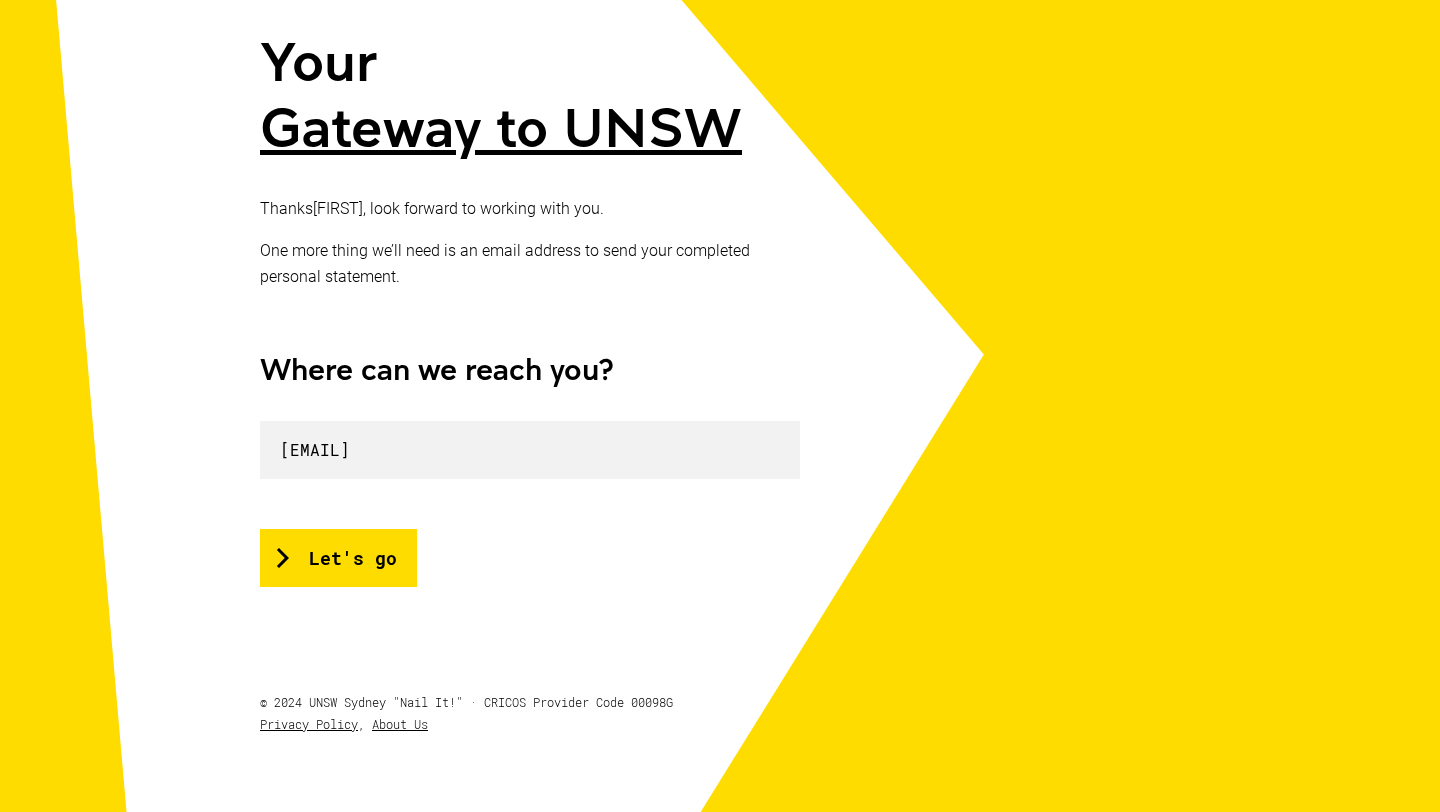 click on "Your Gateway to UNSW Thanks  [FIRST] , look forward to working with you. One more thing we’ll need is an email address to send your completed personal statement. Where can we reach you? [EMAIL] Let's go © 2024 UNSW Sydney "Nail It!" · CRICOS Provider Code 00098G Privacy Policy ,   About Us" at bounding box center [720, 327] 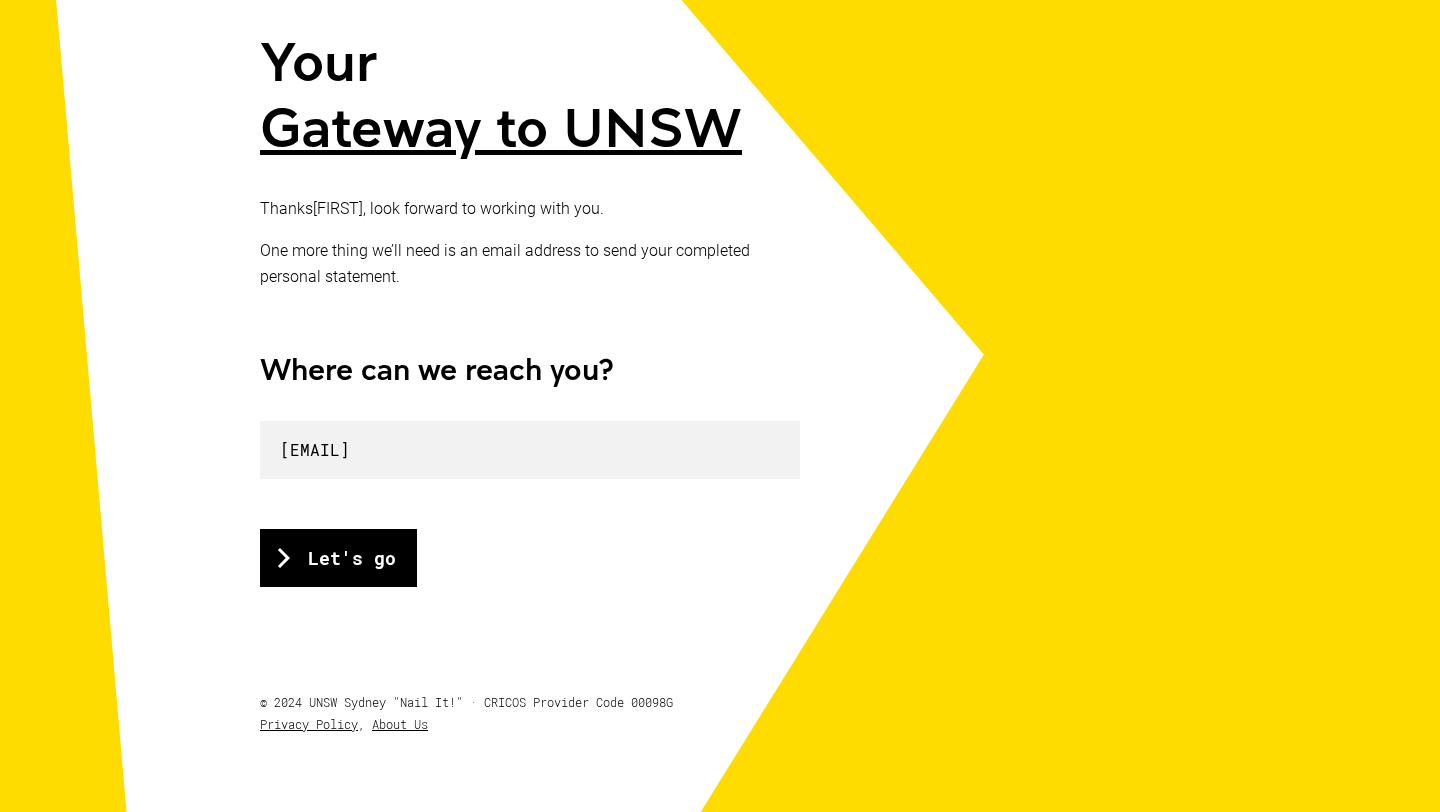 click on "Let's go" at bounding box center [338, 558] 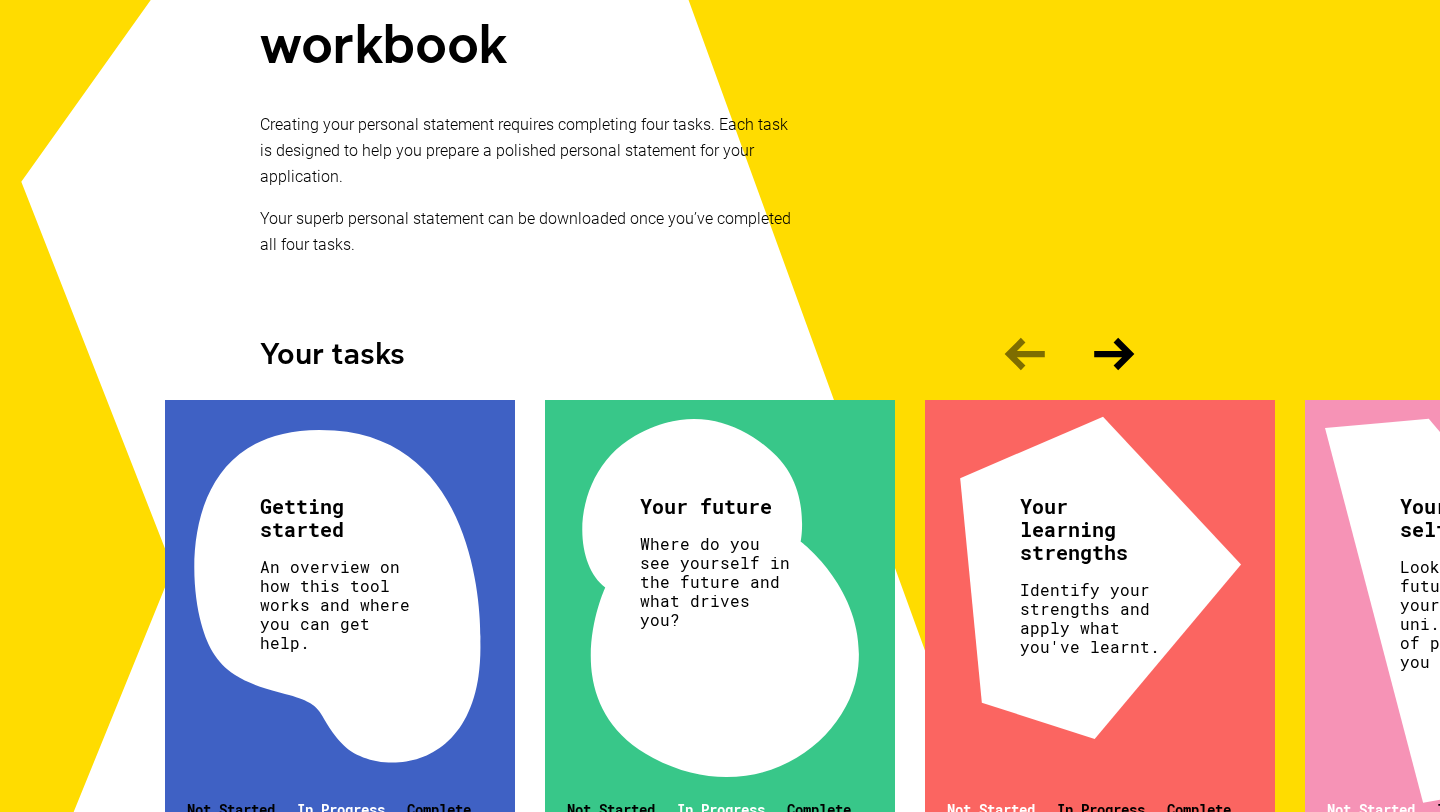 scroll, scrollTop: 469, scrollLeft: 0, axis: vertical 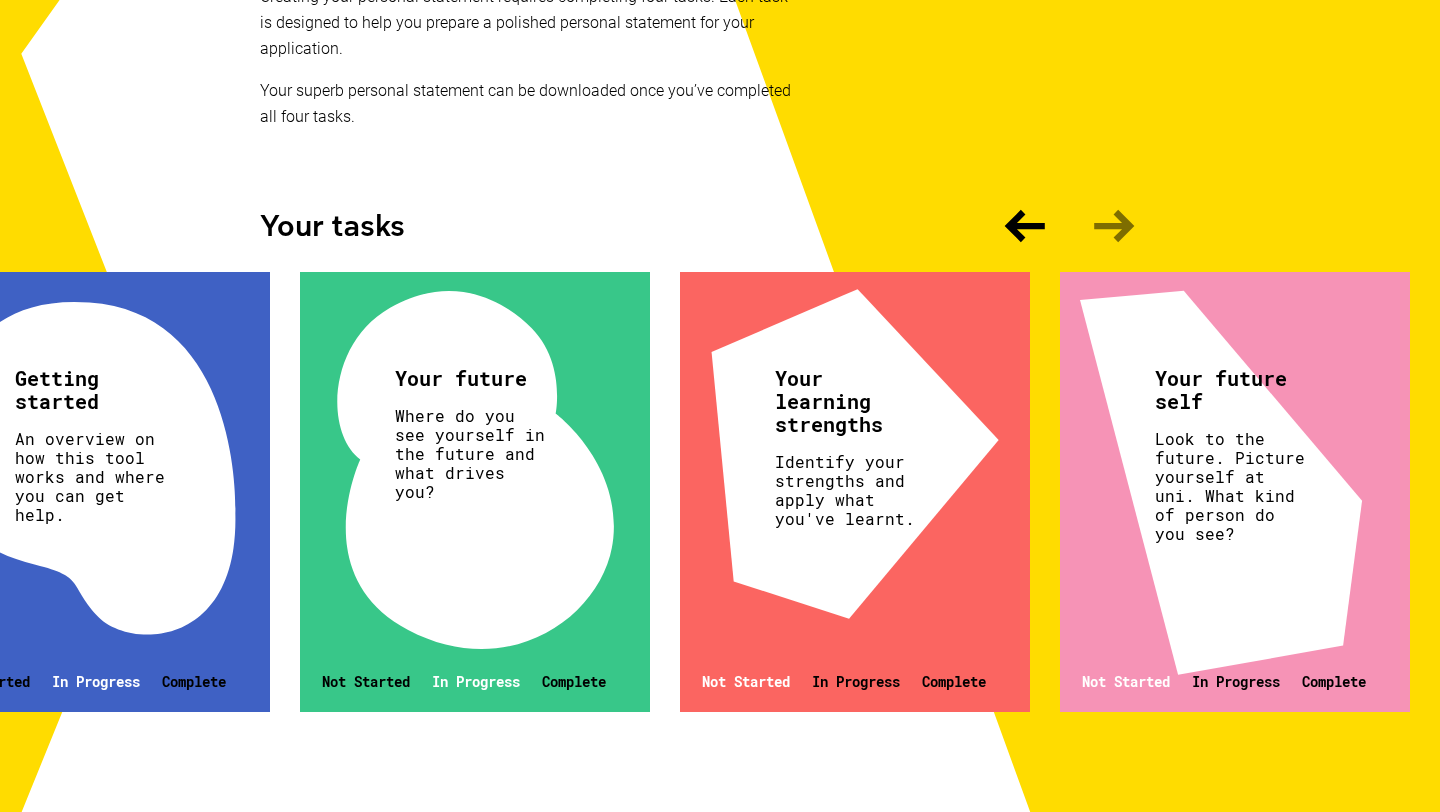 click on "Identify your strengths and apply what you've learnt." at bounding box center (92, 476) 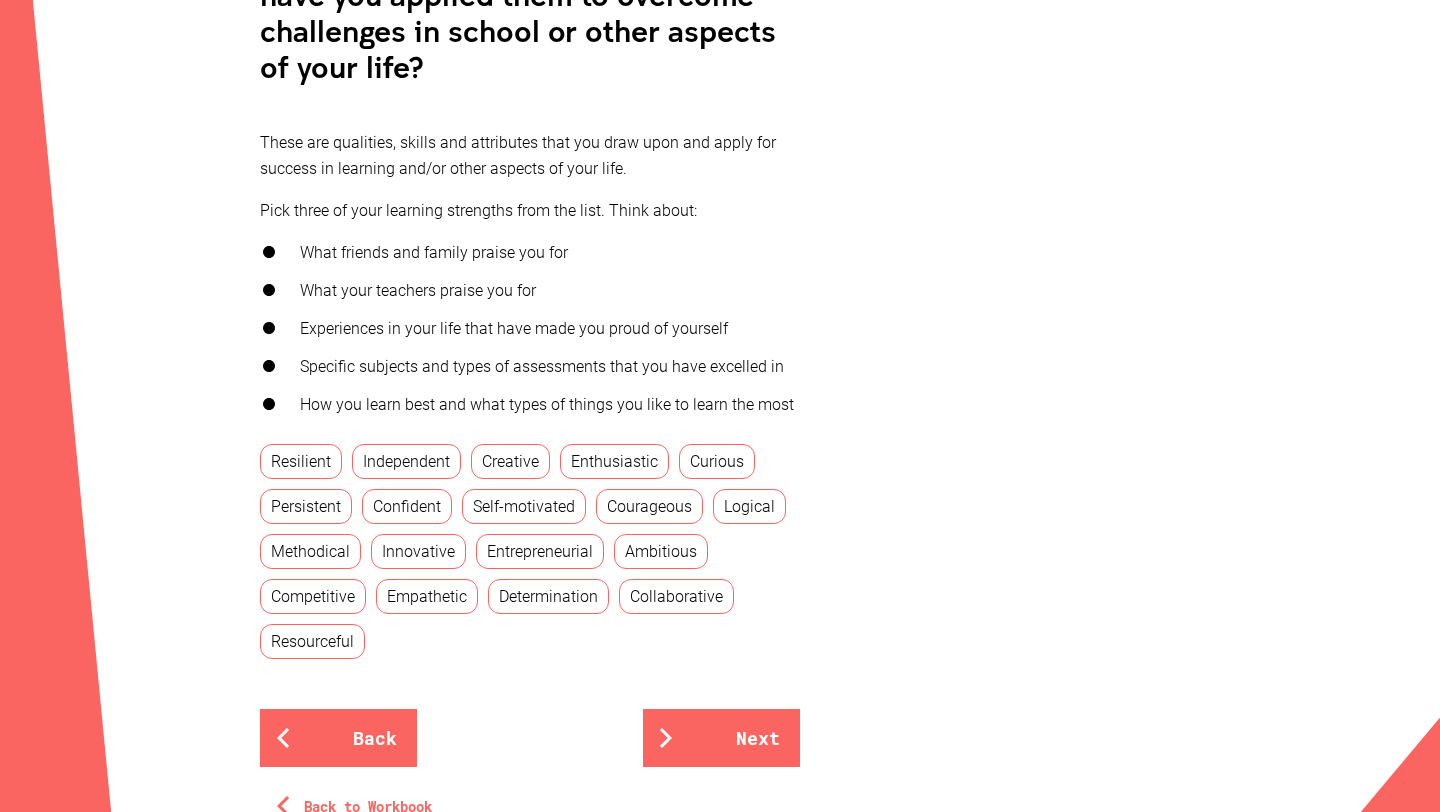 scroll, scrollTop: 677, scrollLeft: 0, axis: vertical 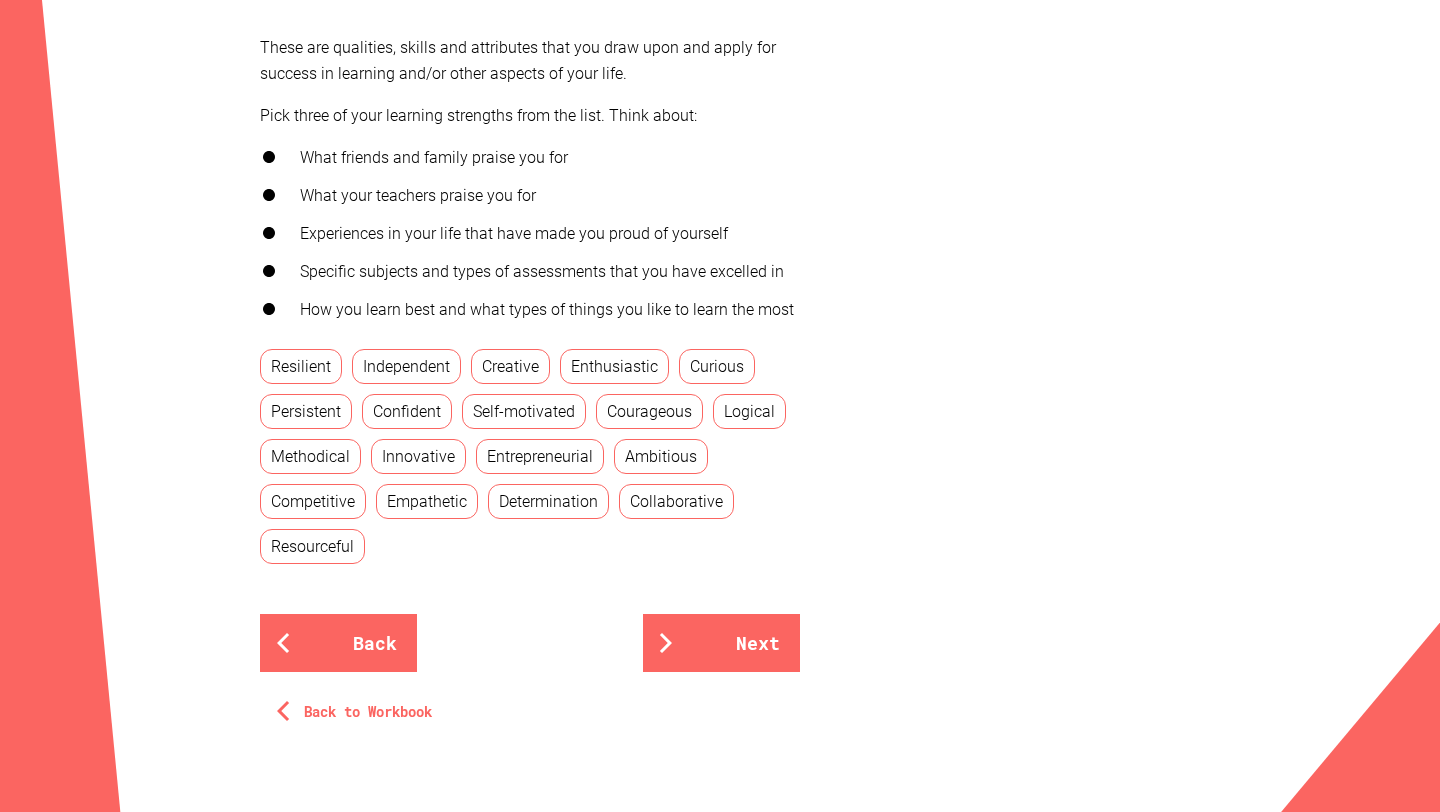 click on "Enthusiastic" at bounding box center [614, 366] 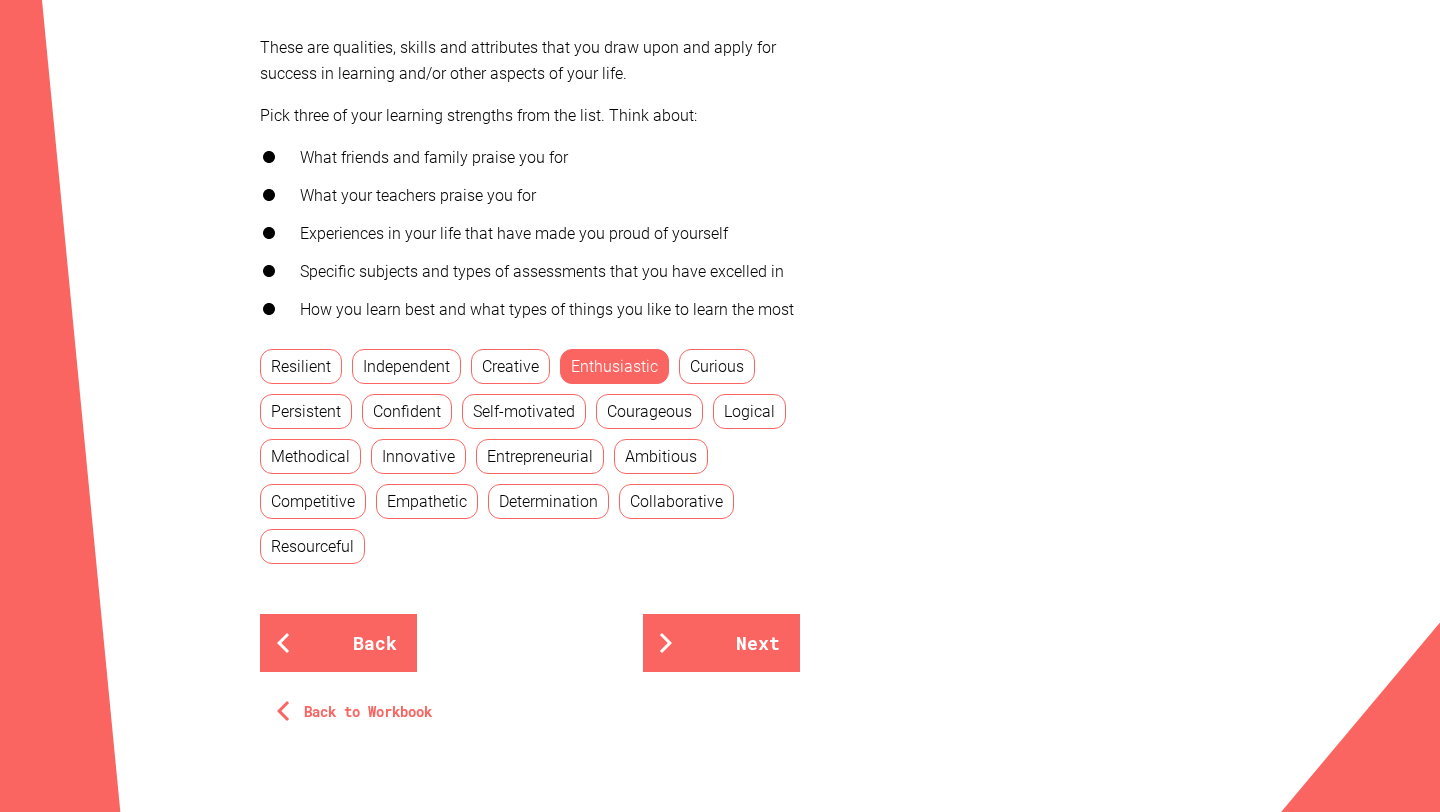 click on "Ambitious" at bounding box center [661, 456] 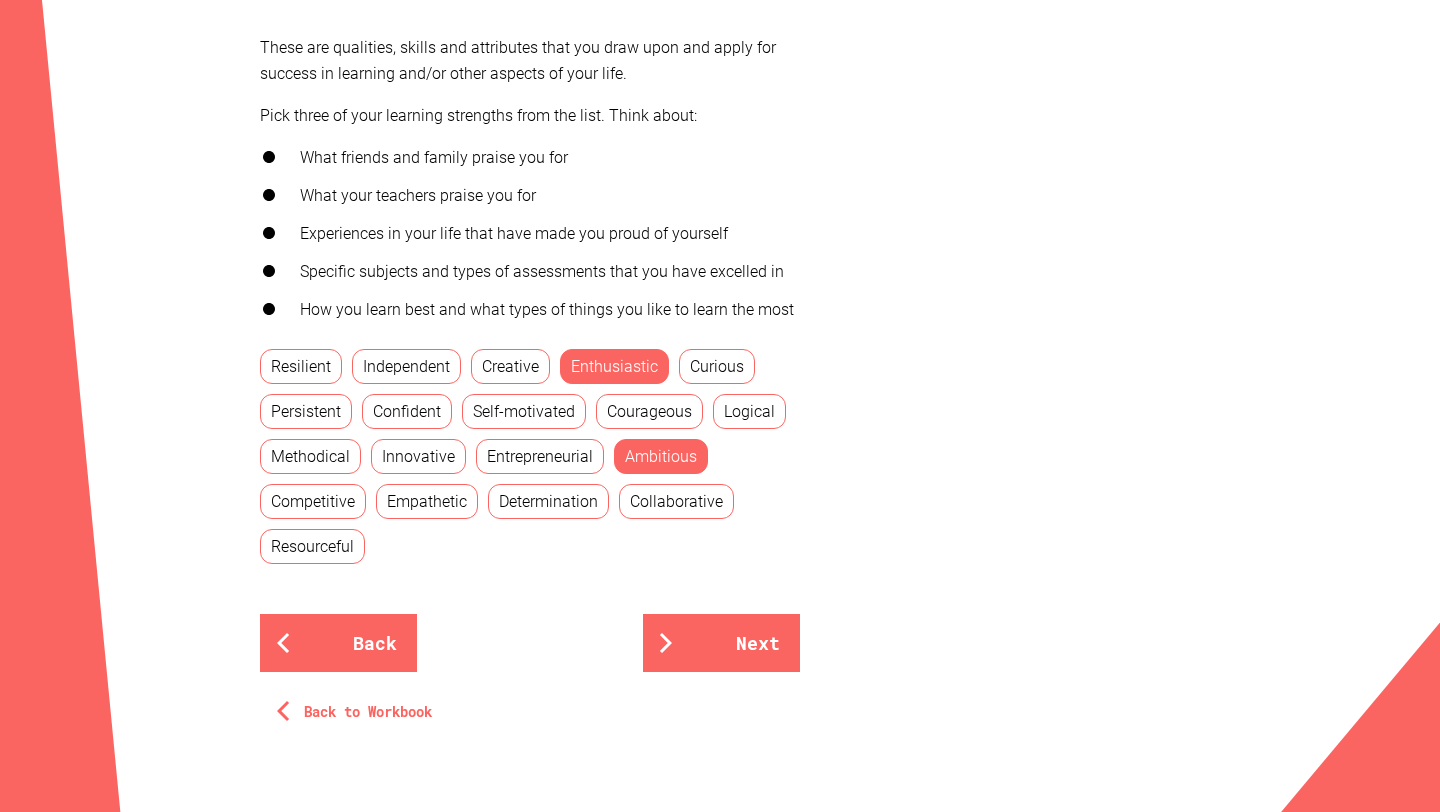 click on "Empathetic" at bounding box center [427, 501] 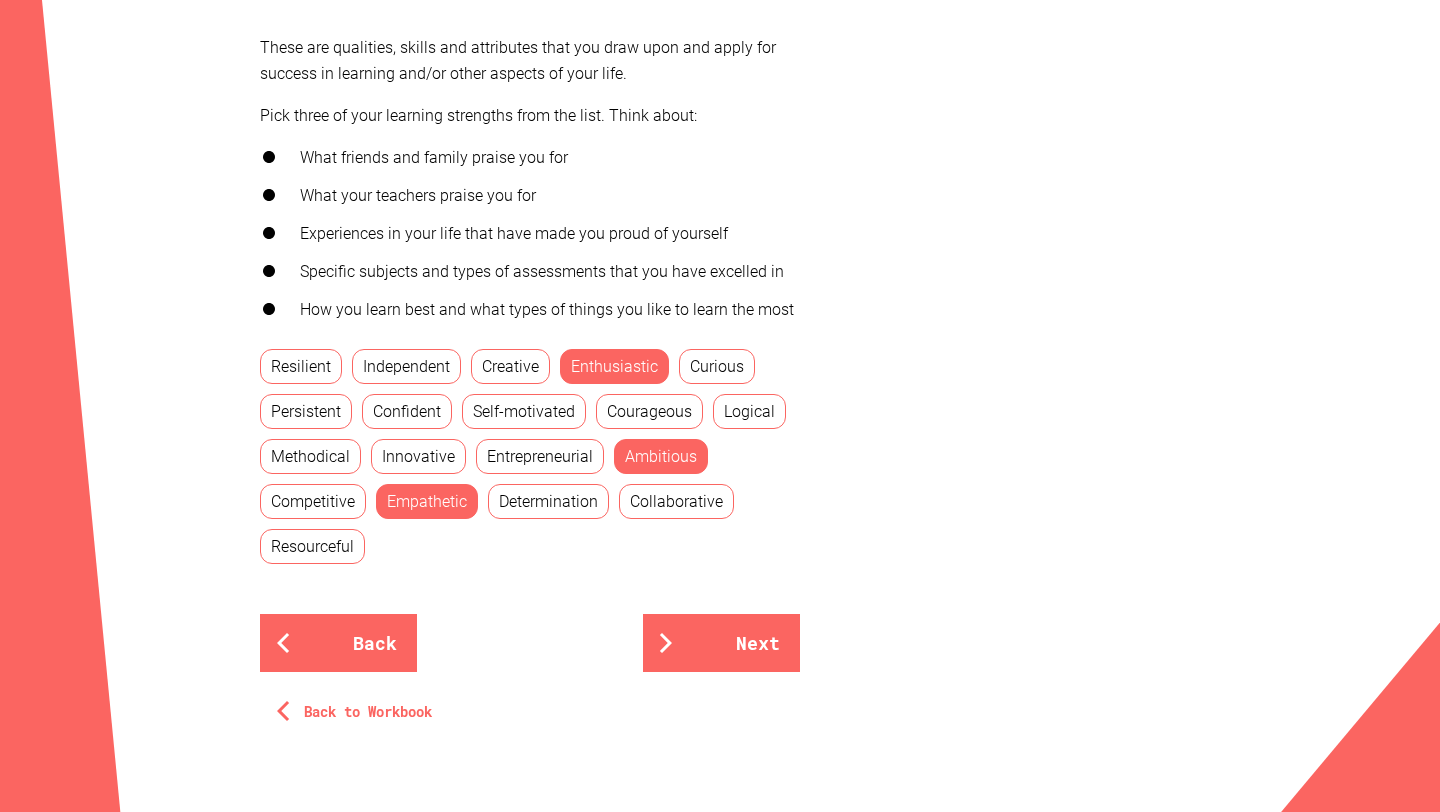 click on "Persistent" at bounding box center (306, 411) 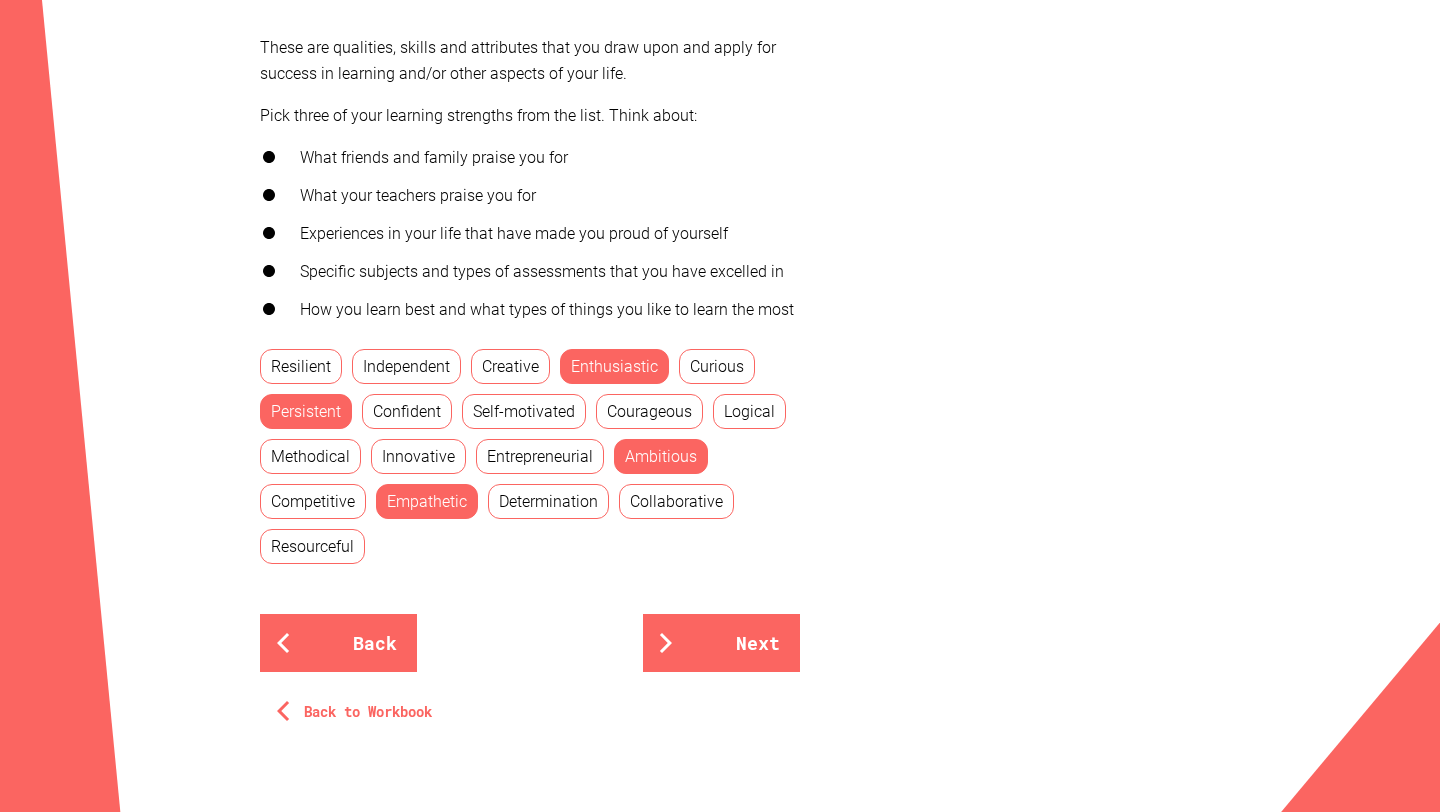 click on "Confident" at bounding box center (407, 411) 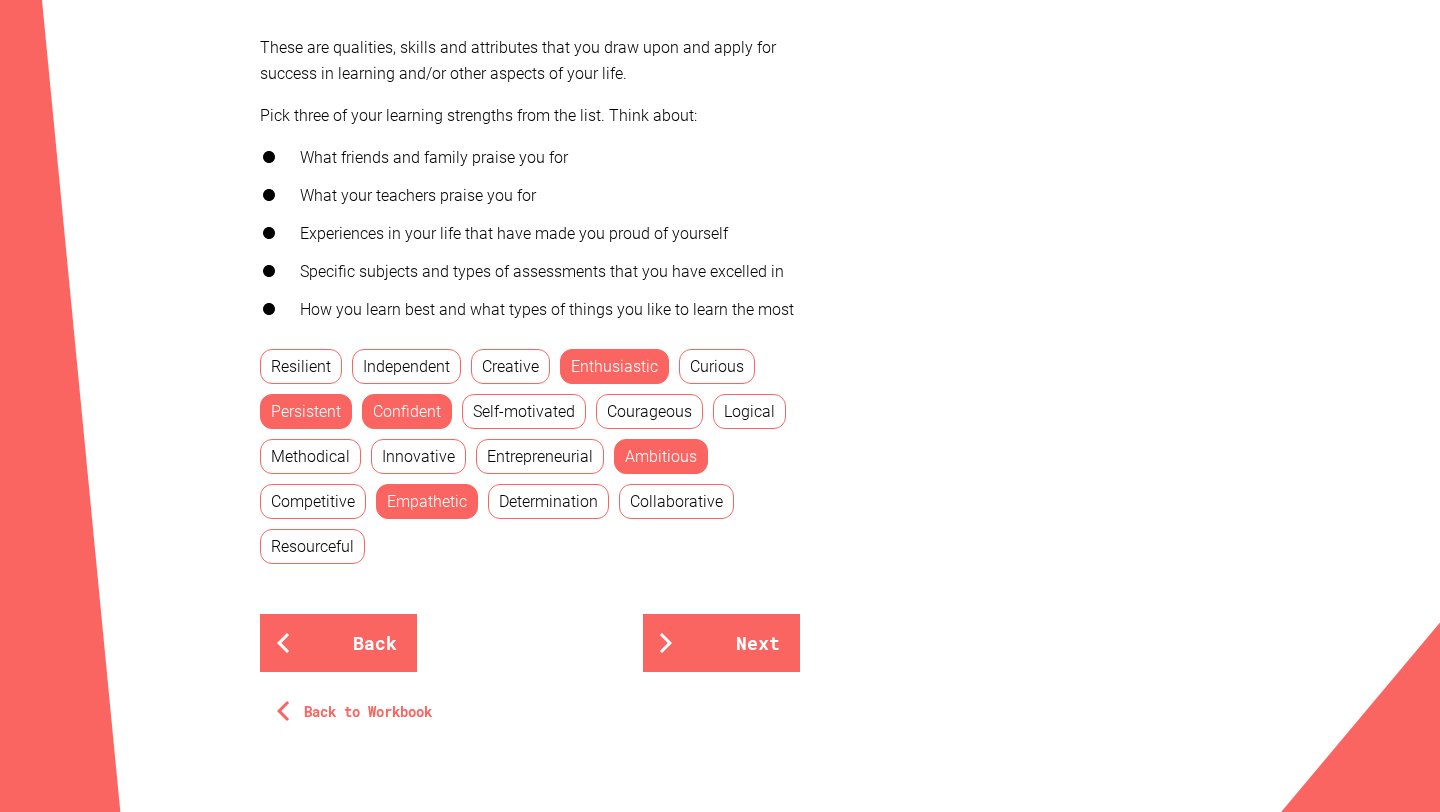 click on "Confident" at bounding box center [407, 411] 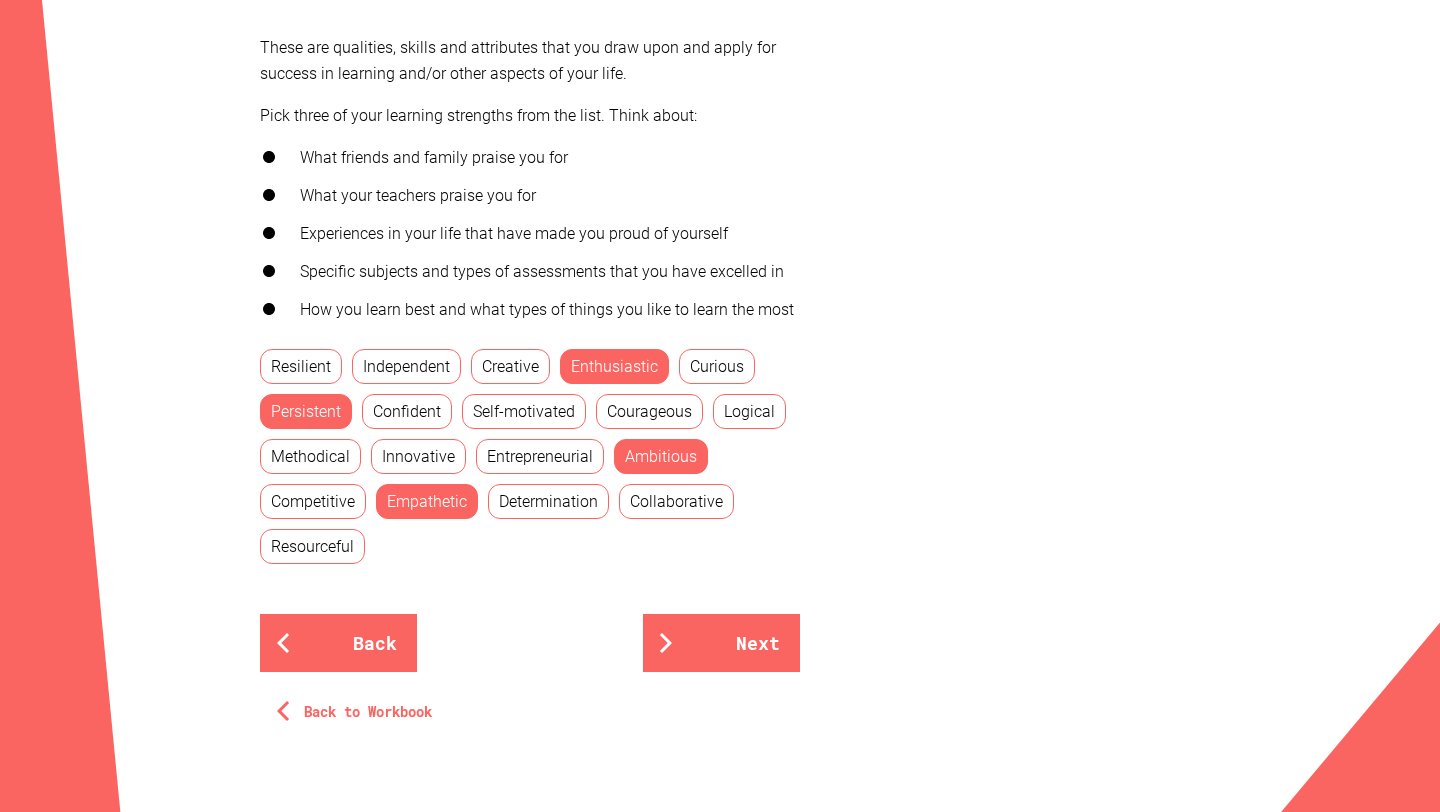 click on "Curious" at bounding box center [717, 366] 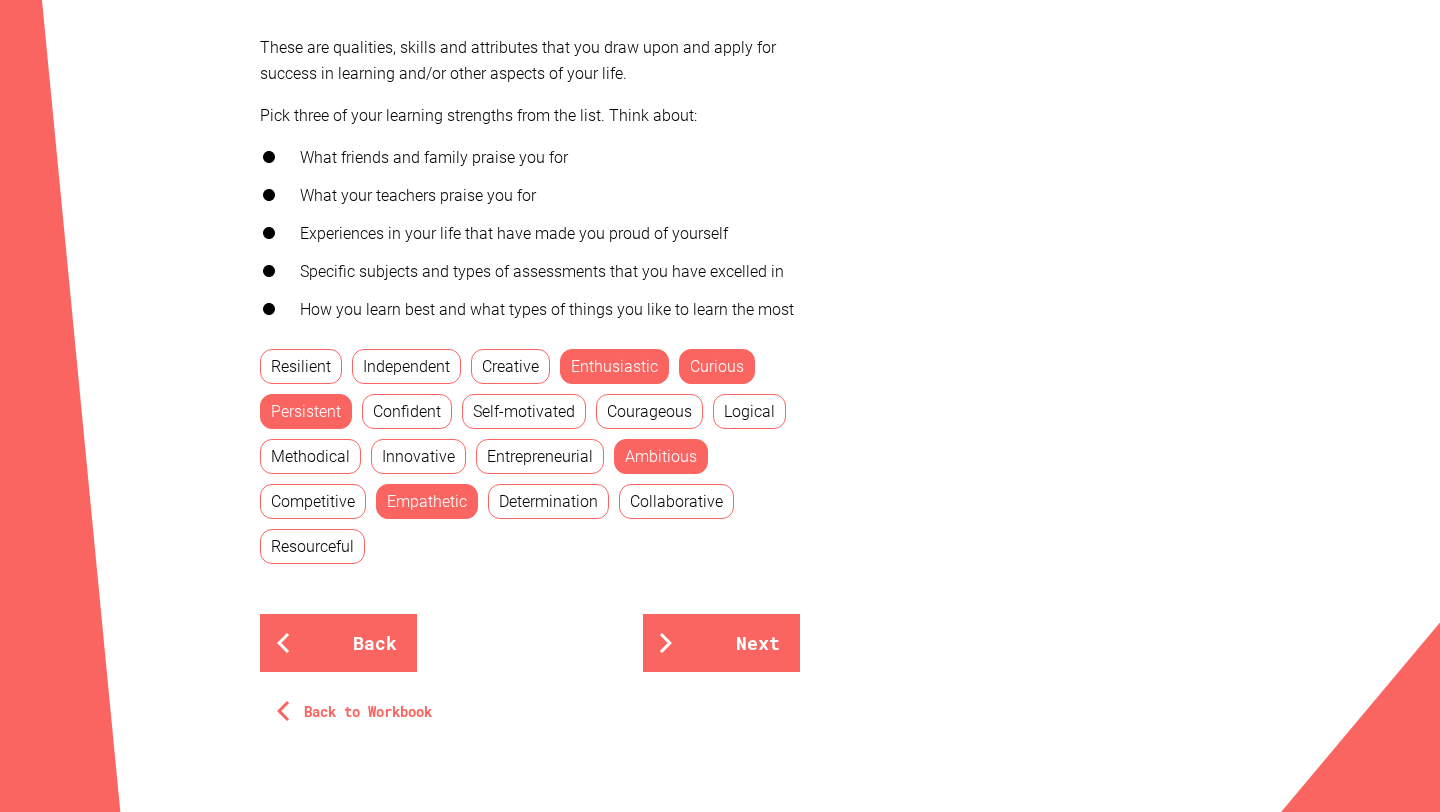 click on "Independent" at bounding box center [406, 366] 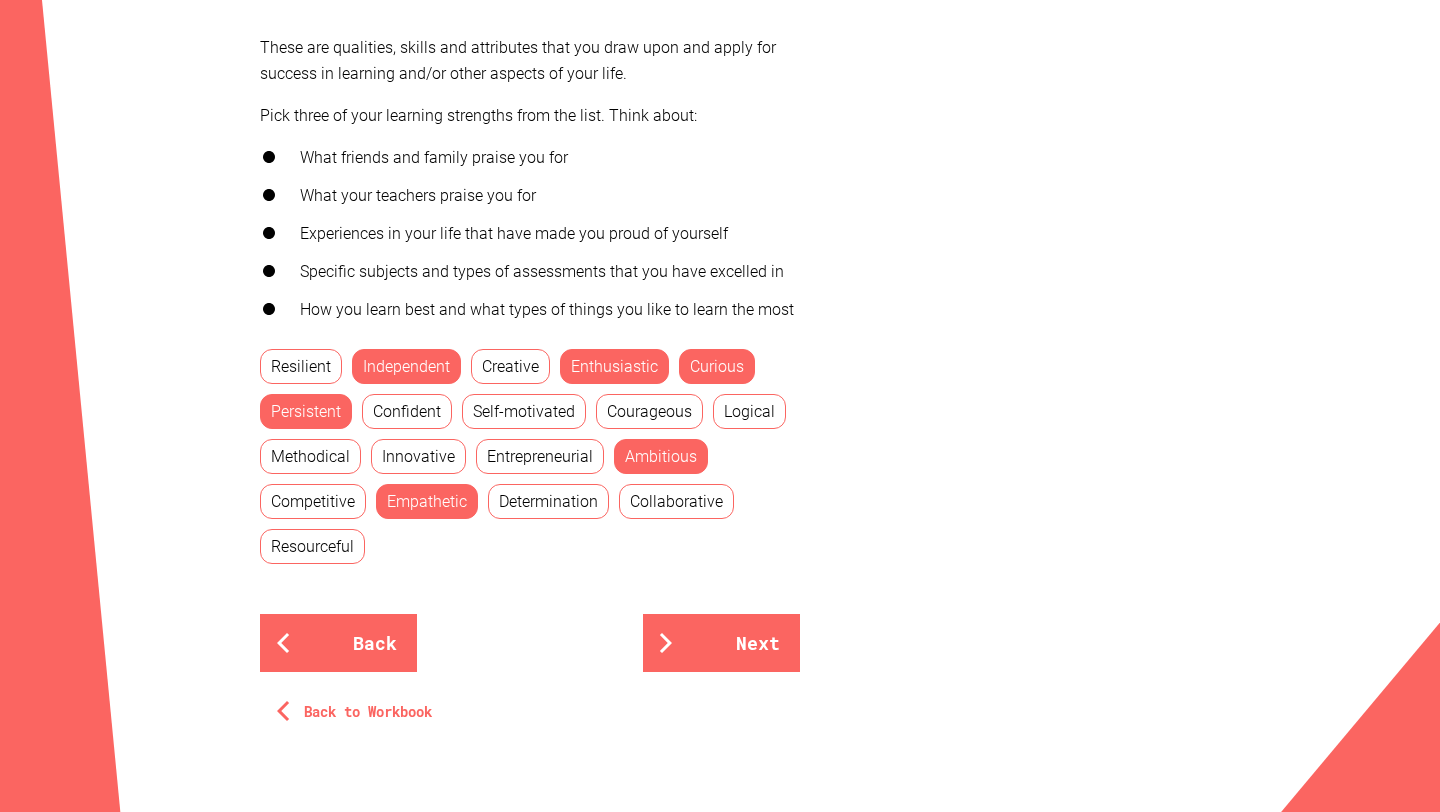 click on "Resilient" at bounding box center [301, 366] 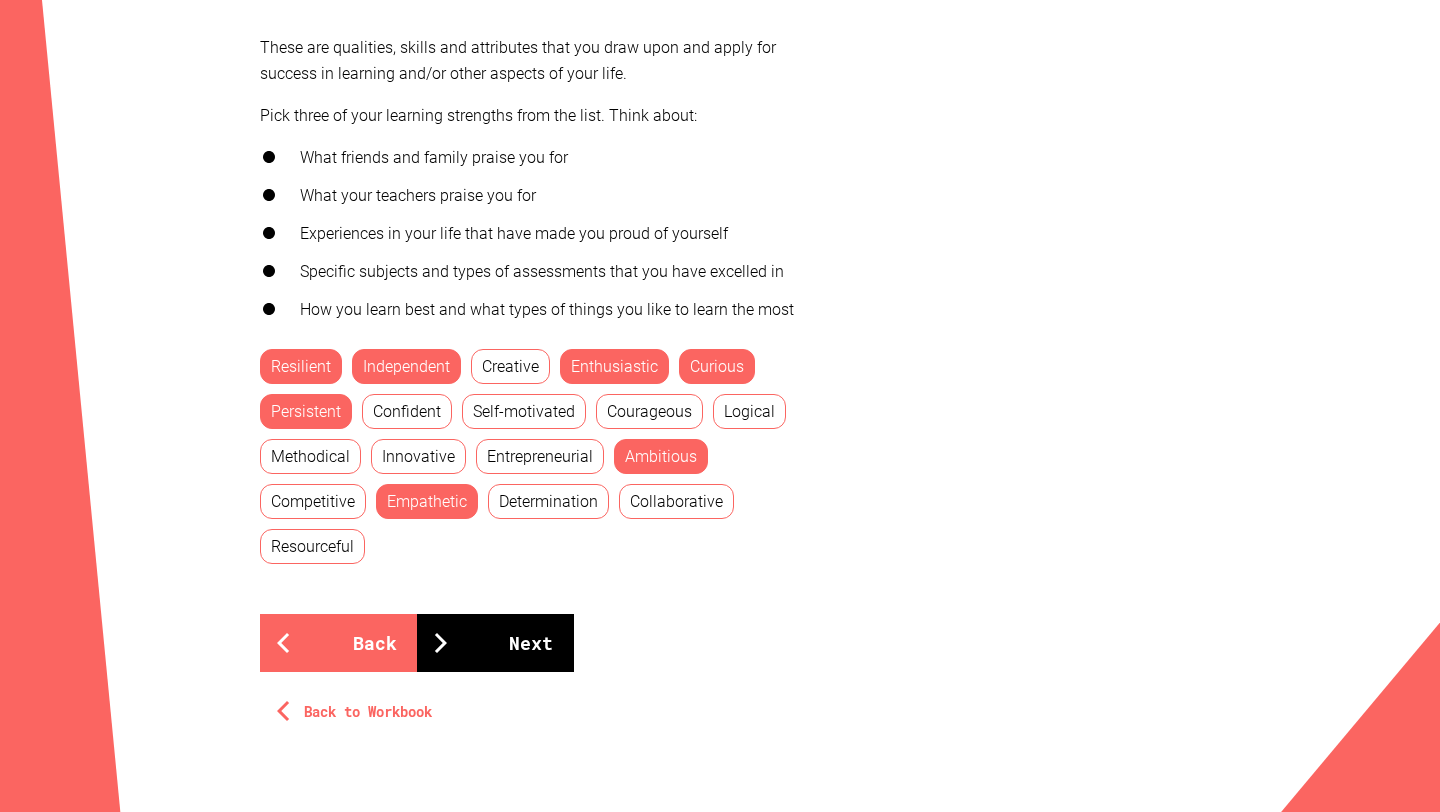 click on "Next" at bounding box center [495, 643] 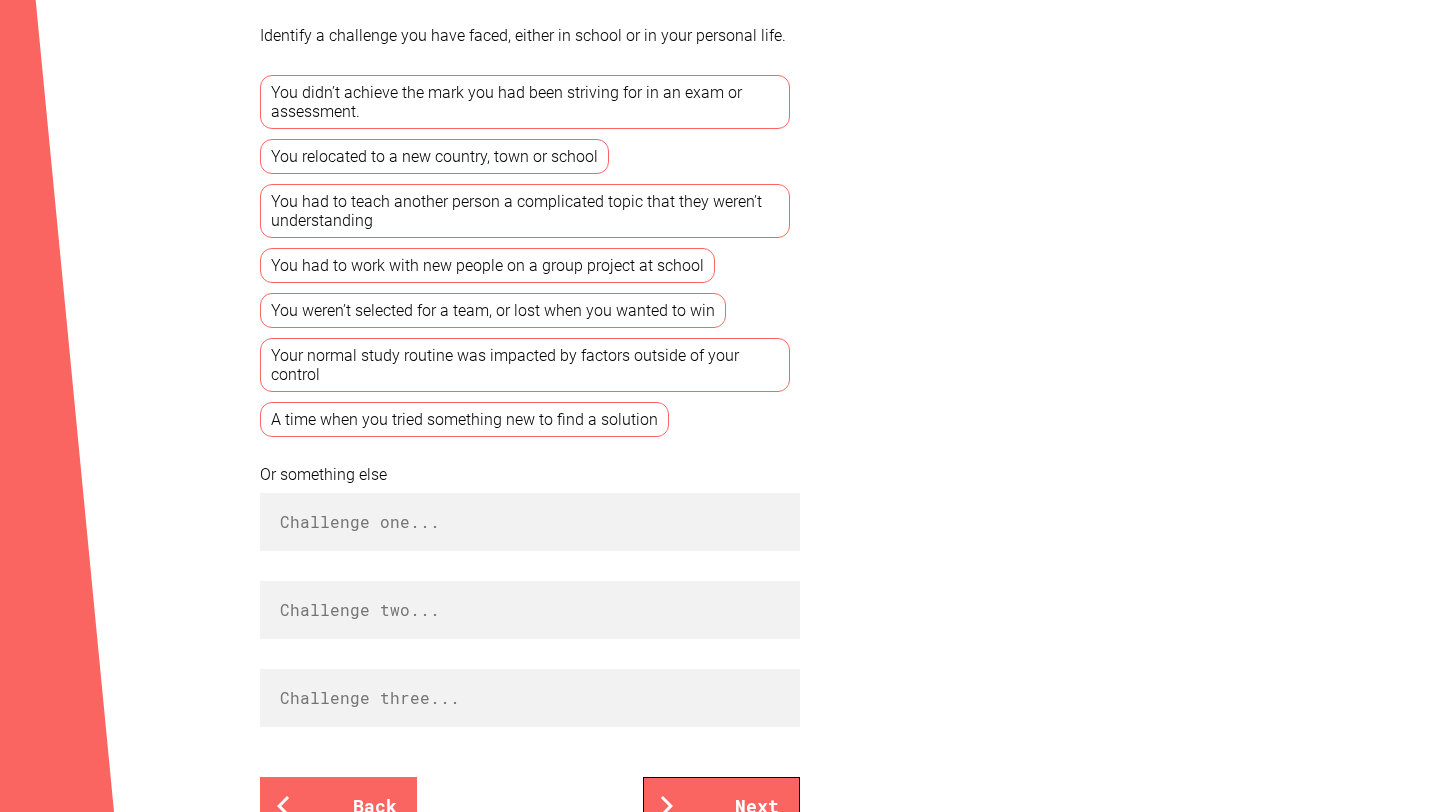 scroll, scrollTop: 573, scrollLeft: 0, axis: vertical 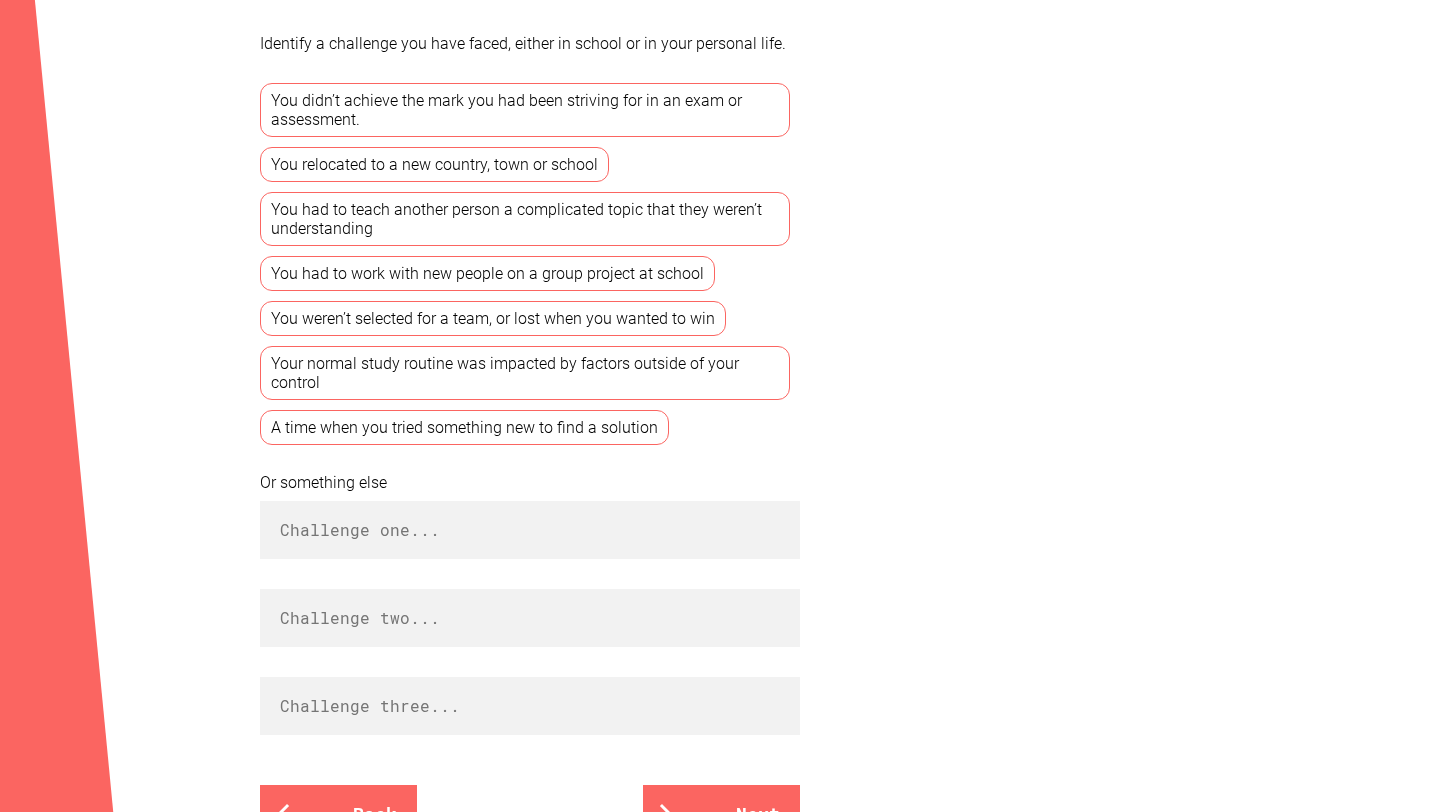 click on "You didn’t achieve the mark you had been striving for in an exam or assessment." at bounding box center [525, 110] 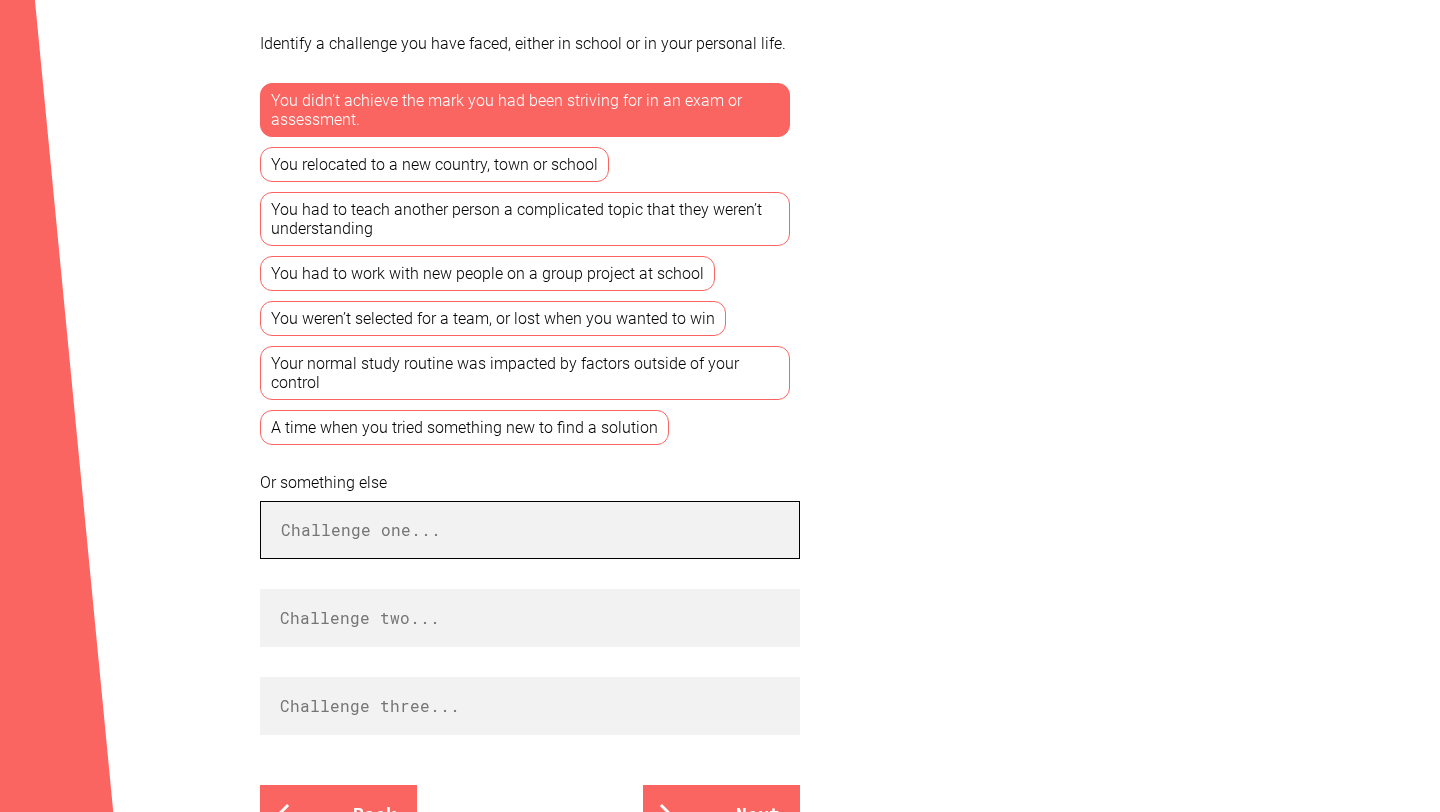 click at bounding box center (530, 530) 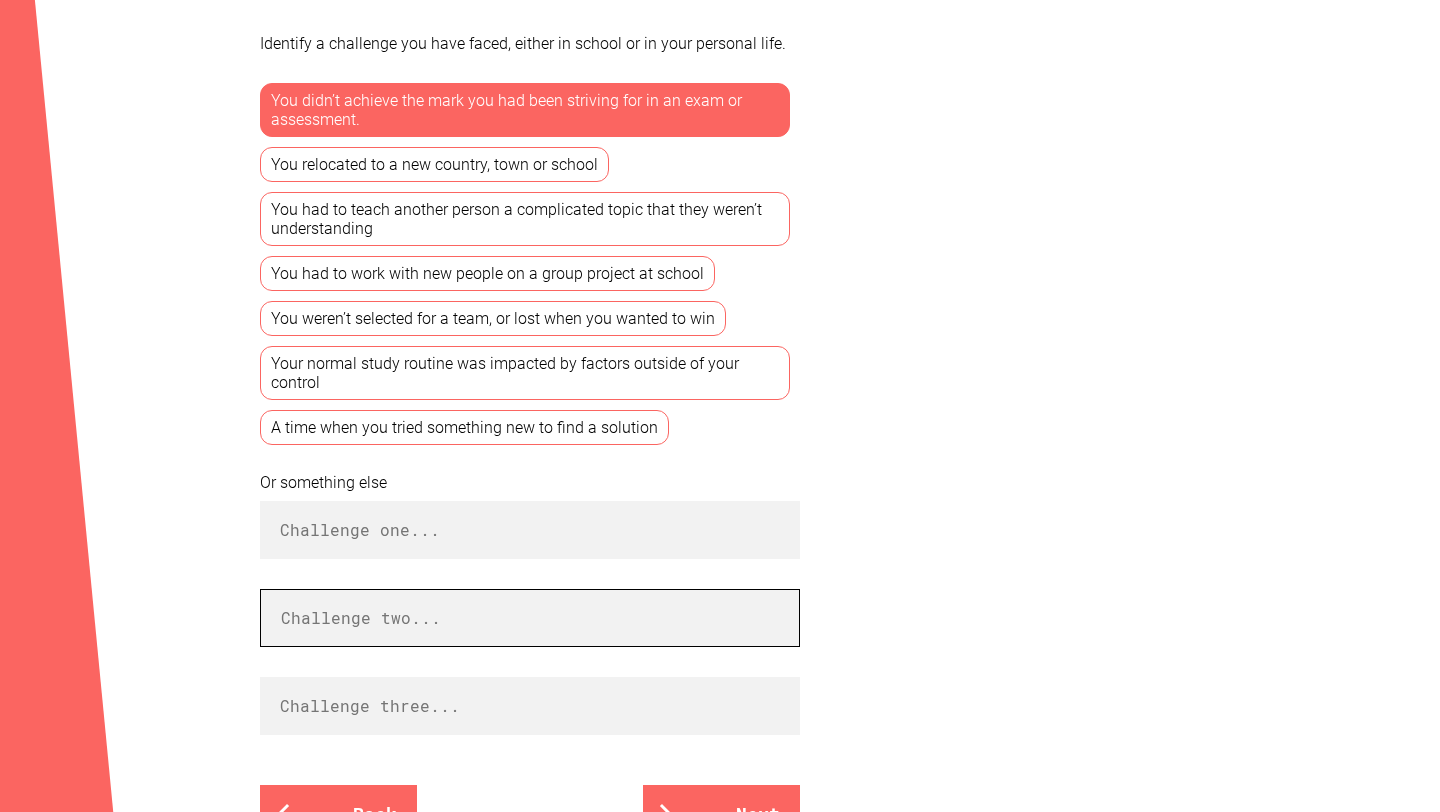 click at bounding box center [530, 618] 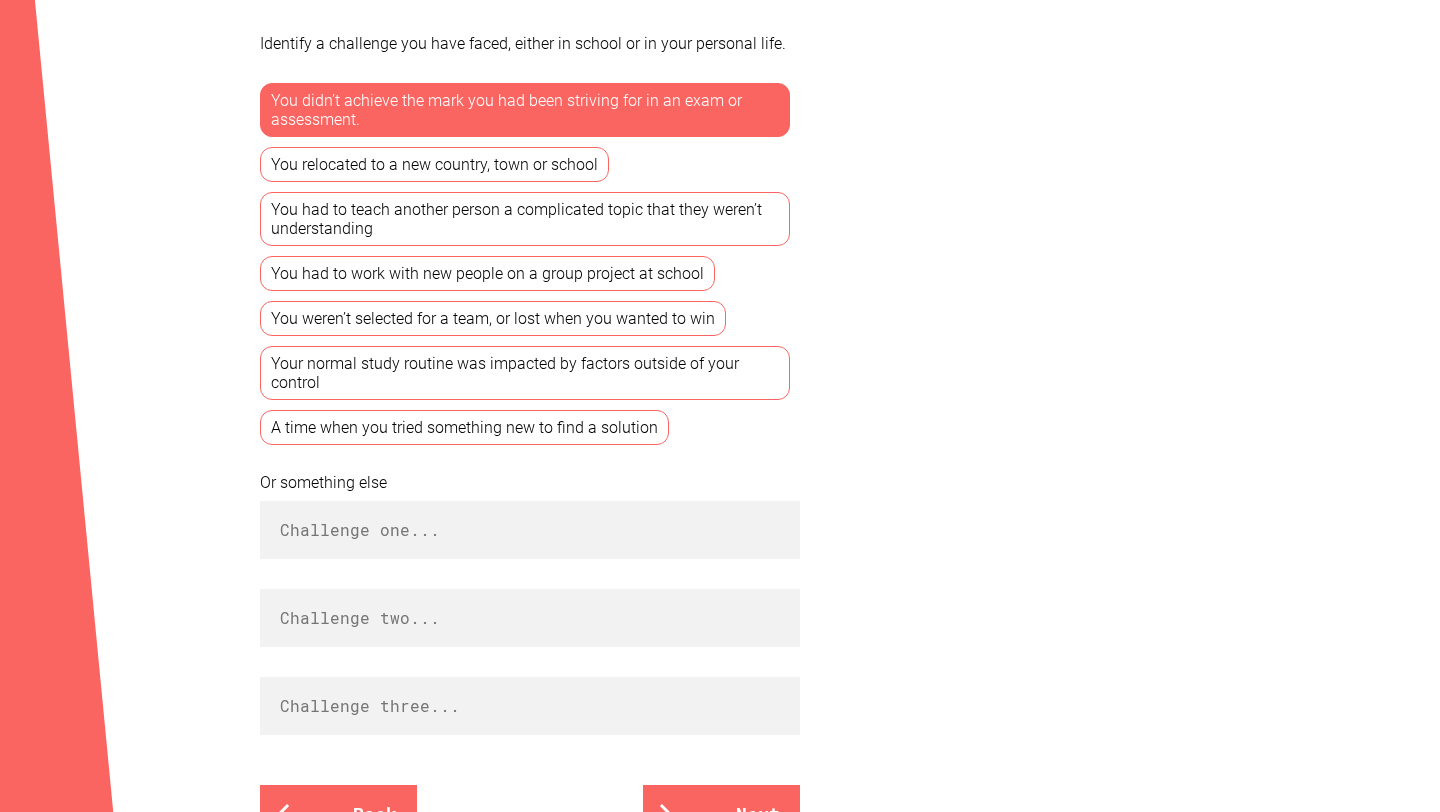 click on "You had to teach another person a complicated topic that they weren’t understanding" at bounding box center [525, 219] 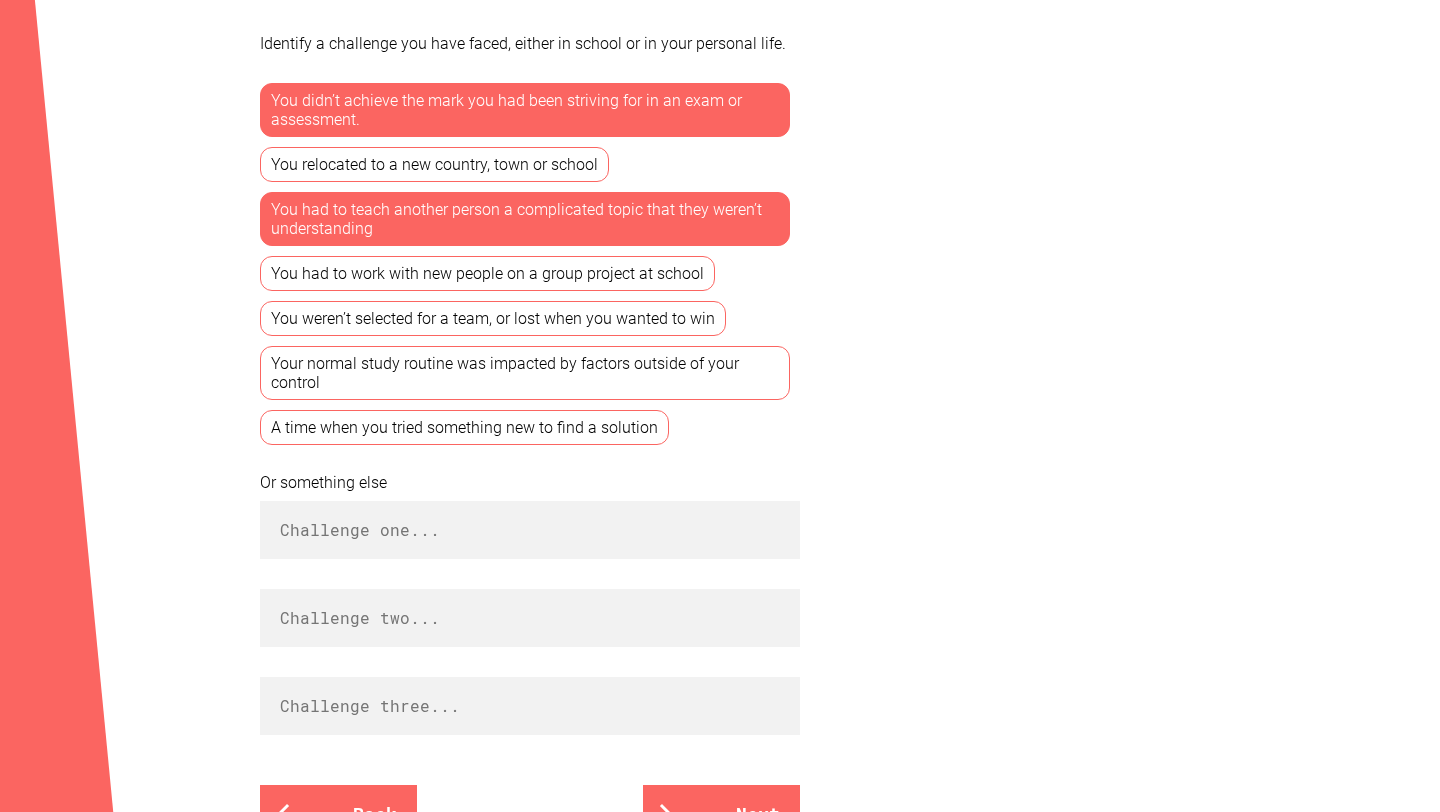 click on "You had to teach another person a complicated topic that they weren’t understanding" at bounding box center [525, 219] 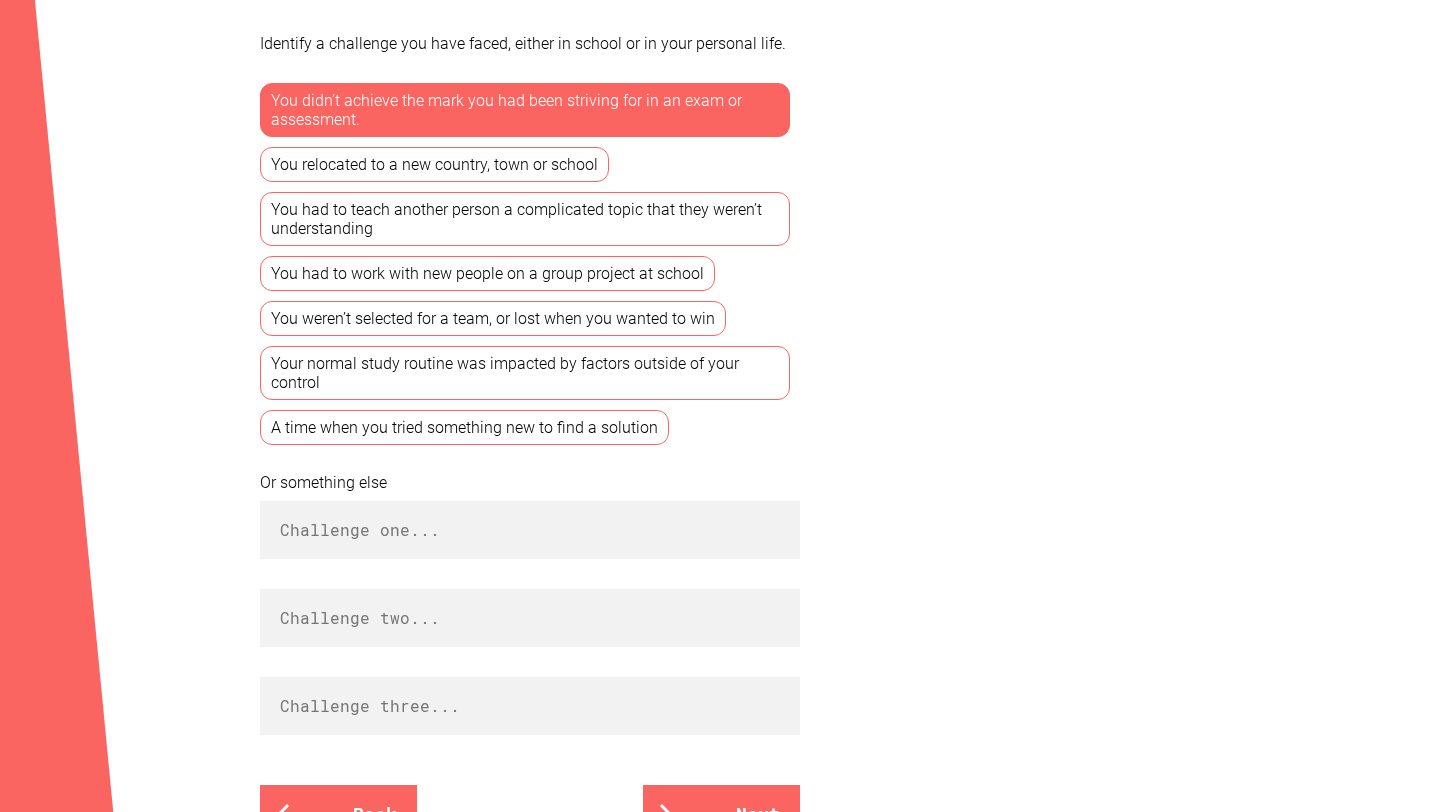 click on "You had to teach another person a complicated topic that they weren’t understanding" at bounding box center (525, 219) 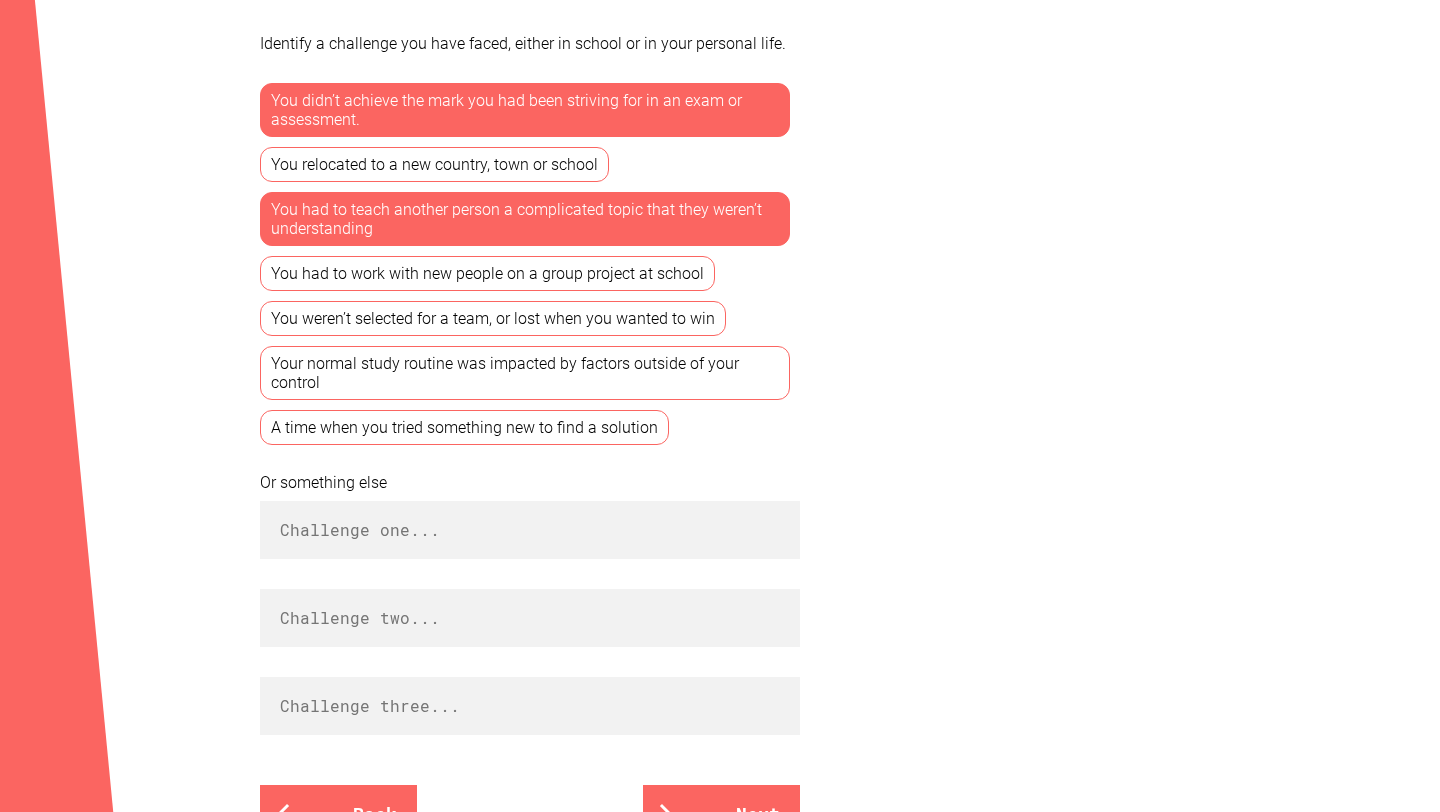 click on "You weren’t selected for a team, or lost when you wanted to win" at bounding box center [493, 318] 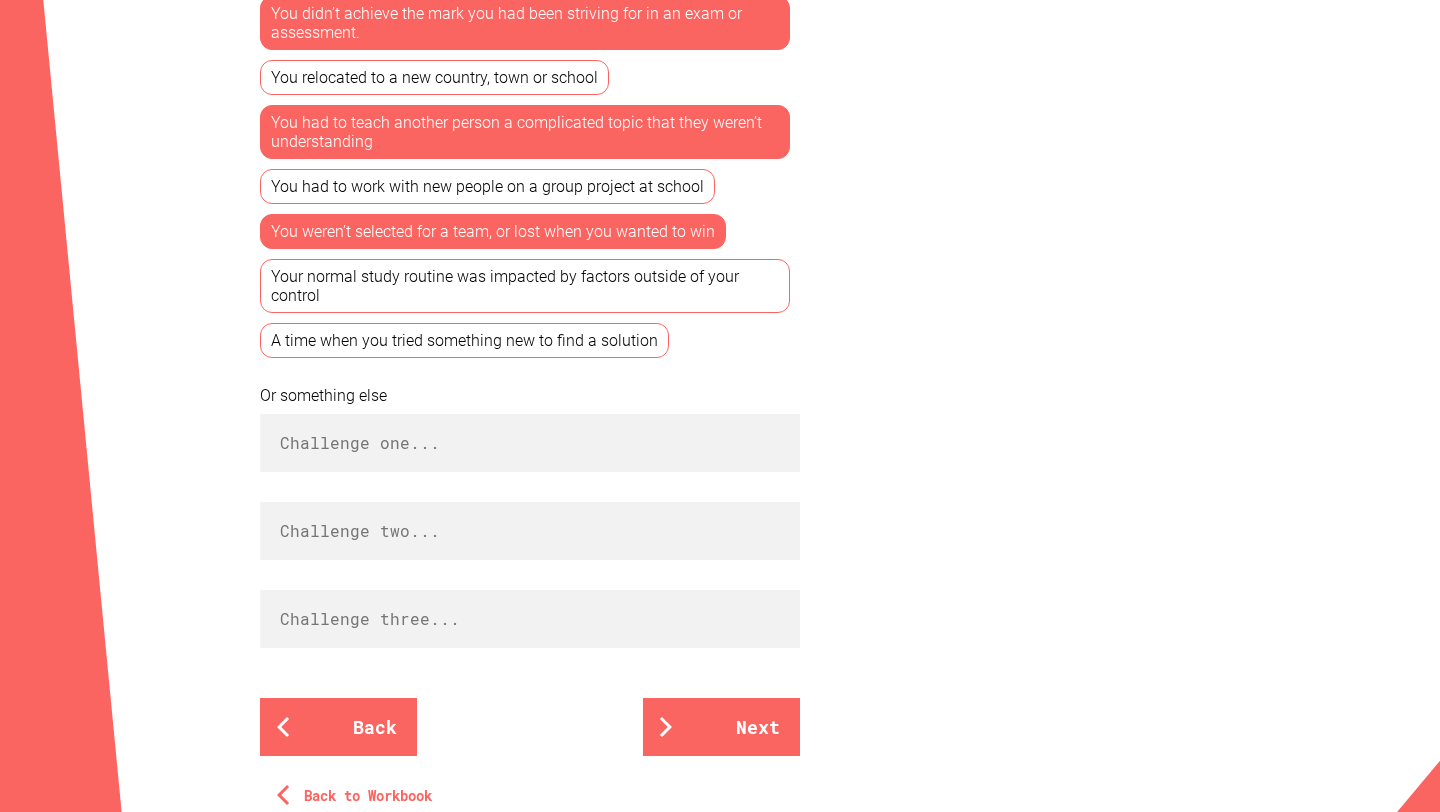 scroll, scrollTop: 669, scrollLeft: 0, axis: vertical 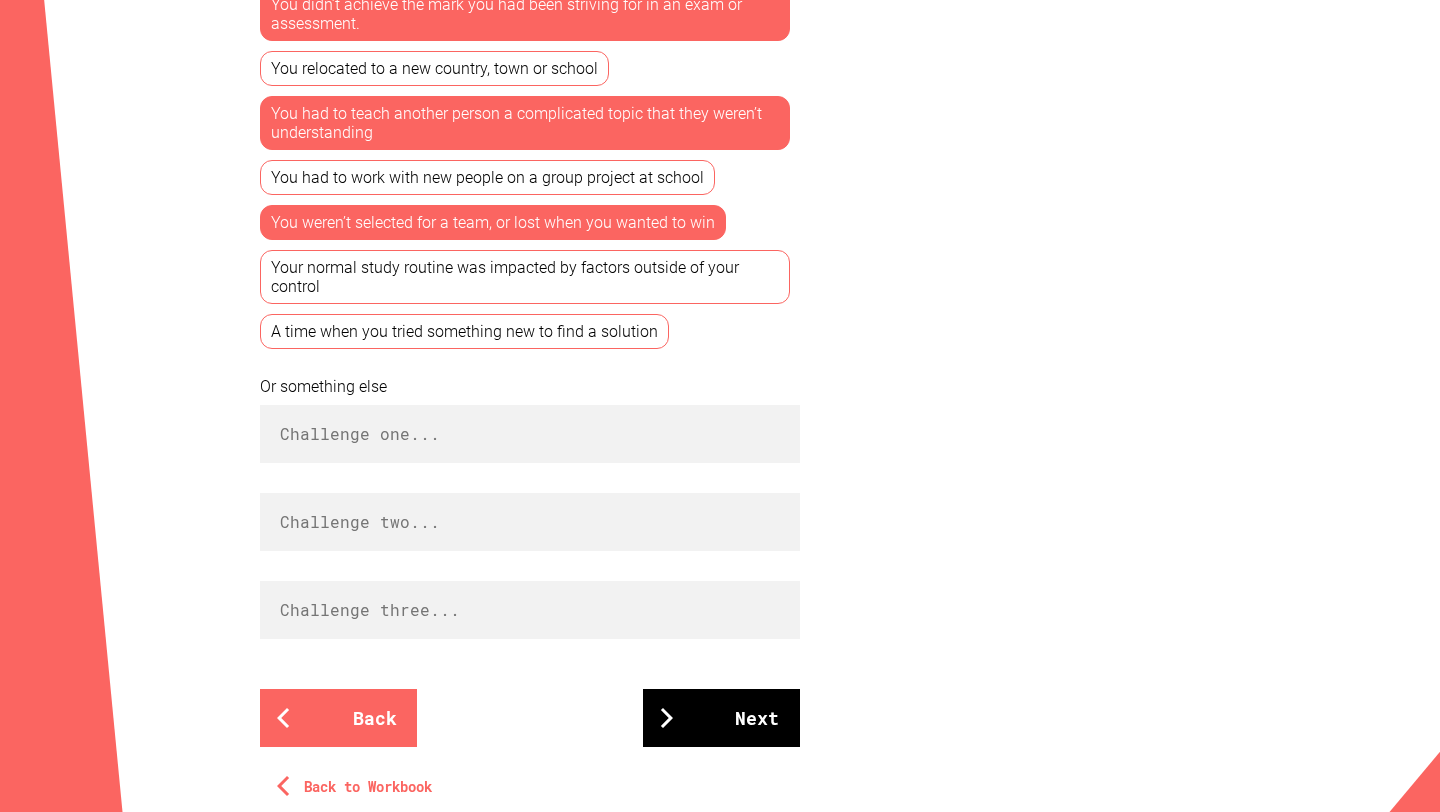 click on "Next" at bounding box center [721, 718] 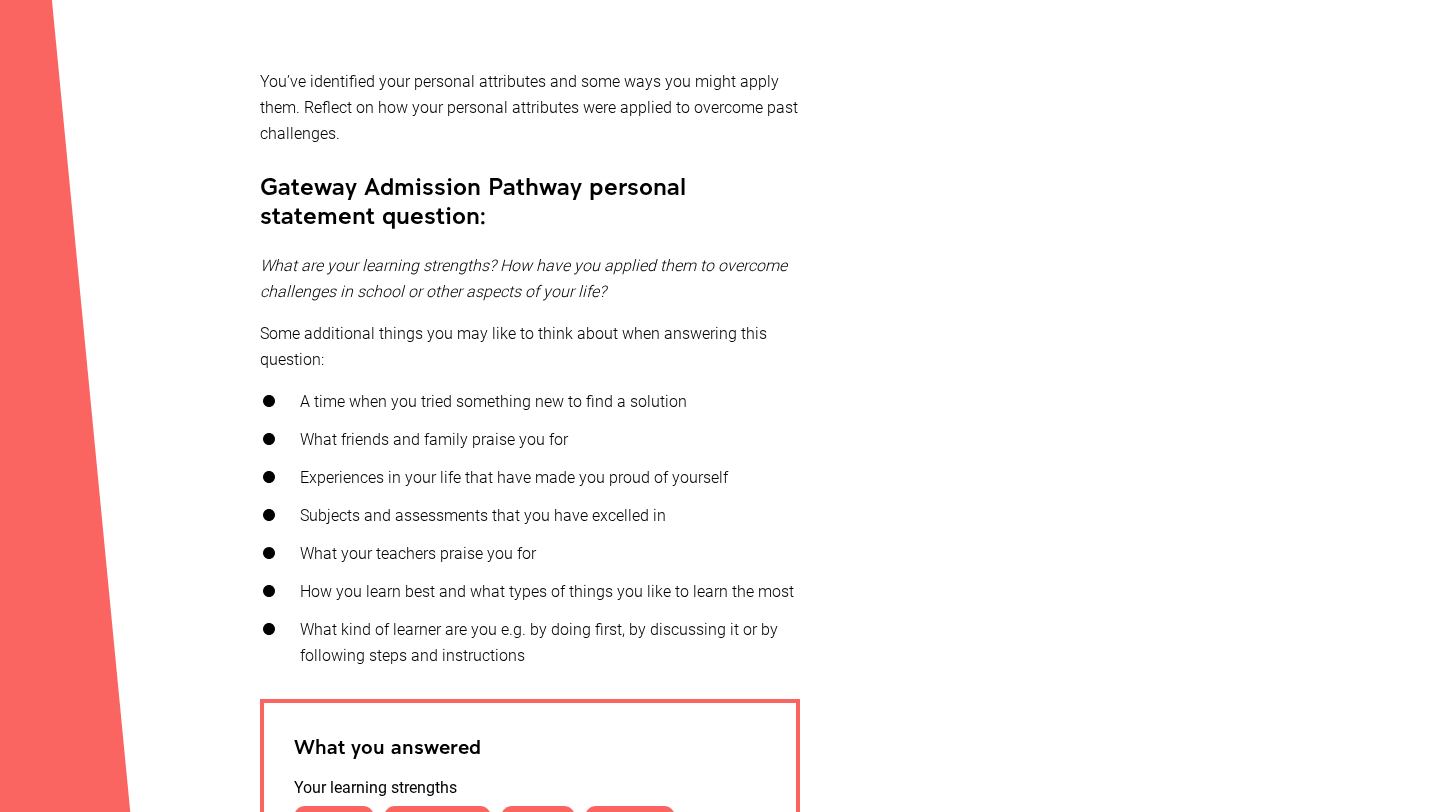 scroll, scrollTop: 462, scrollLeft: 0, axis: vertical 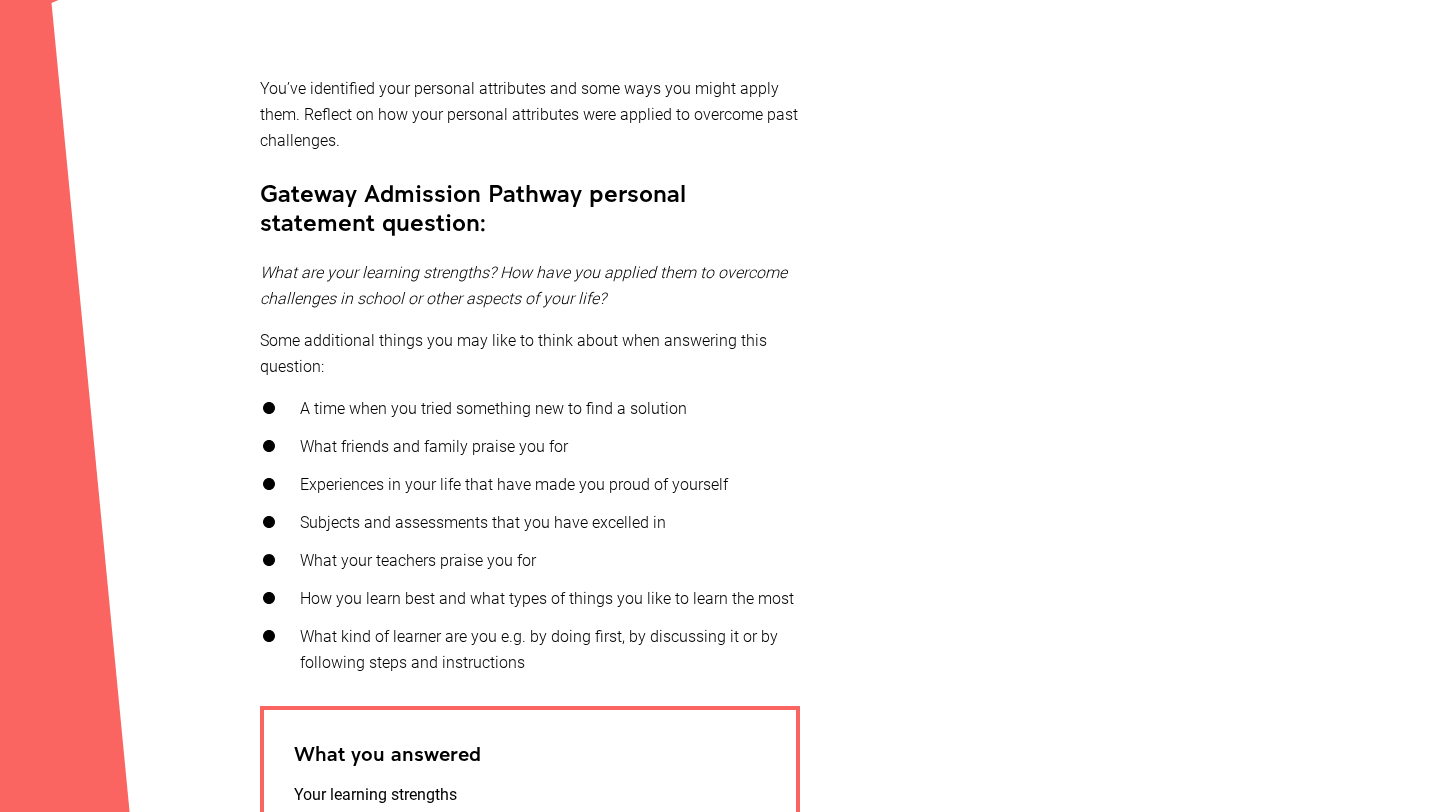 click on "What are your learning strengths? How have you applied them to overcome challenges in school or other aspects of your life?" at bounding box center [523, 285] 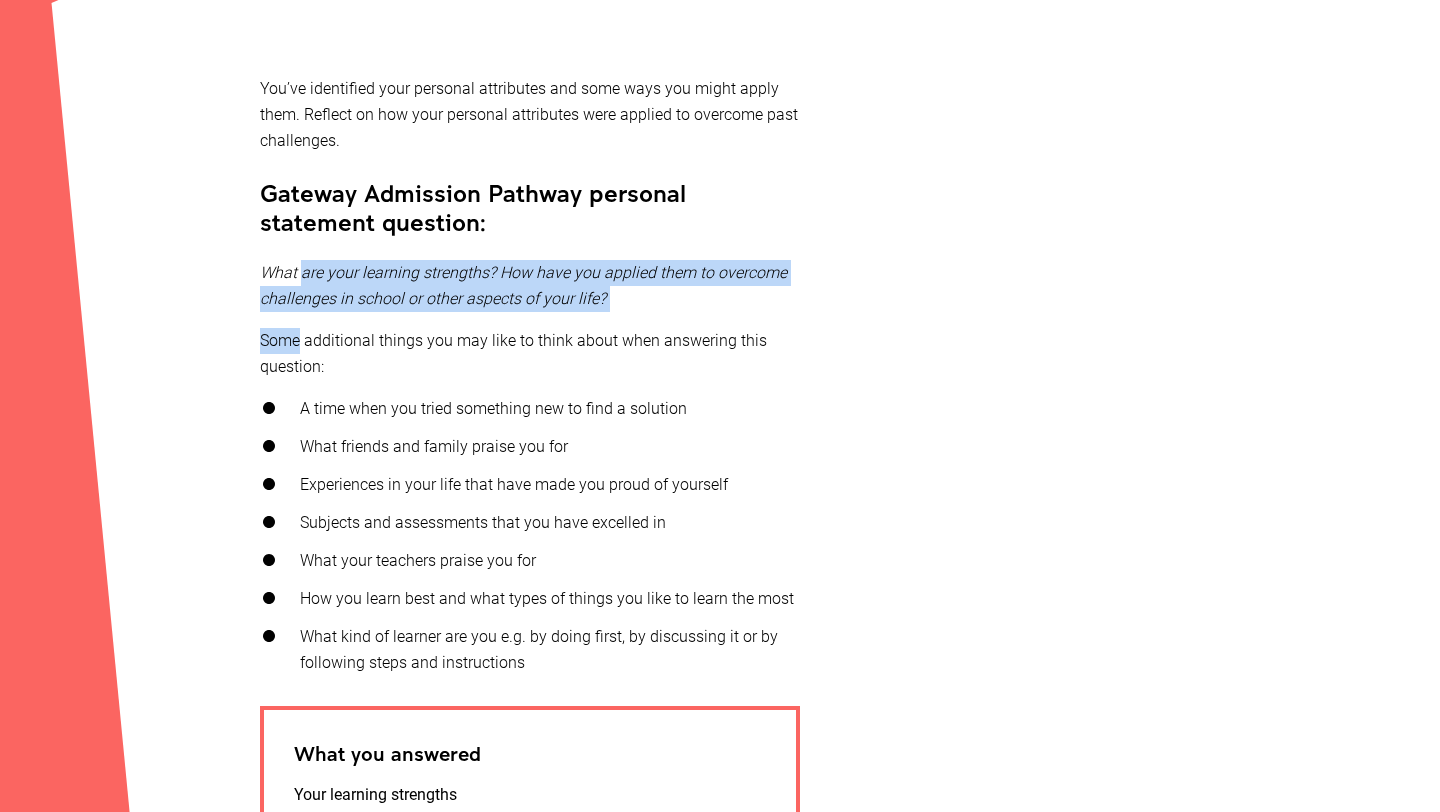 drag, startPoint x: 299, startPoint y: 264, endPoint x: 567, endPoint y: 322, distance: 274.2043 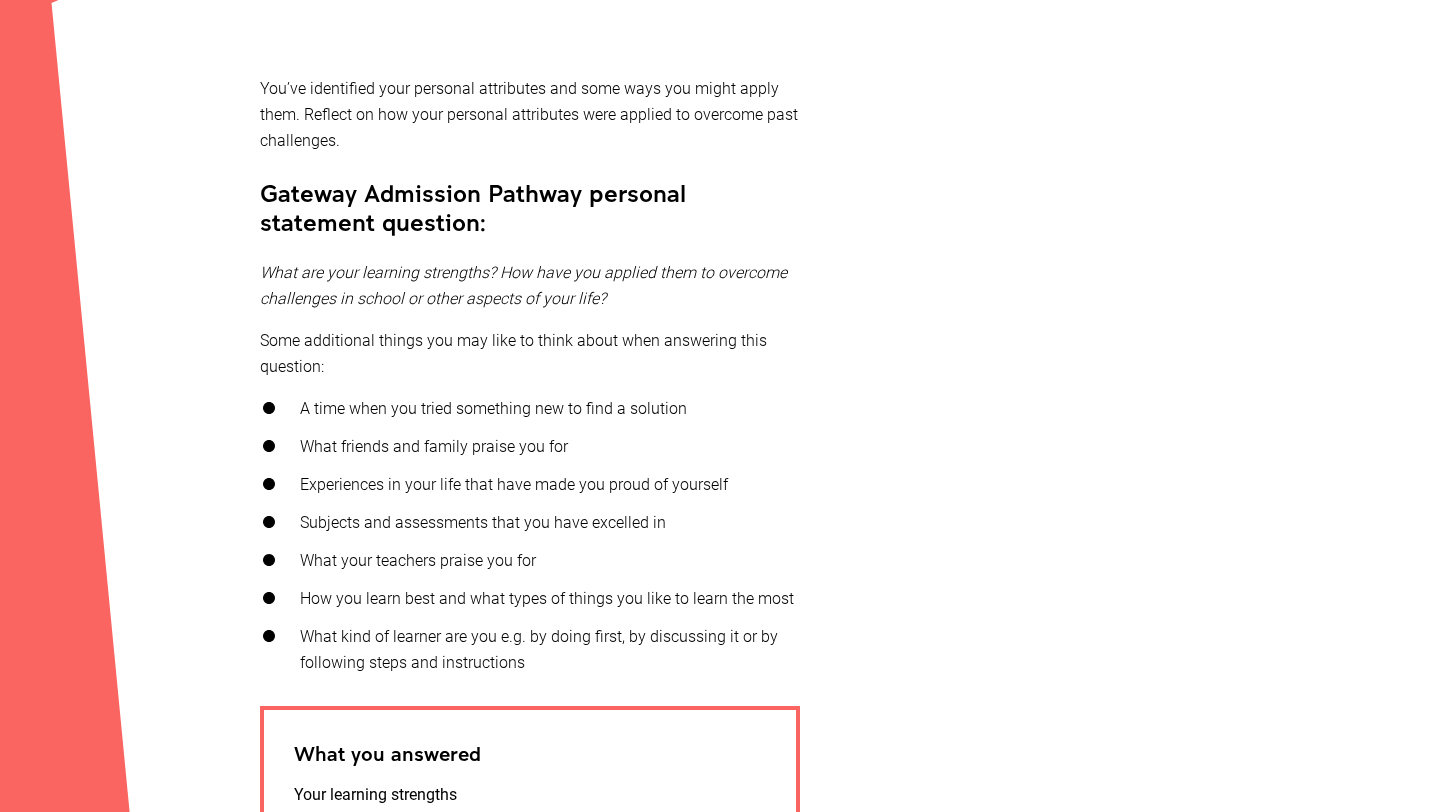 click on "What are your learning strengths? How have you applied them to overcome challenges in school or other aspects of your life?" at bounding box center [530, 286] 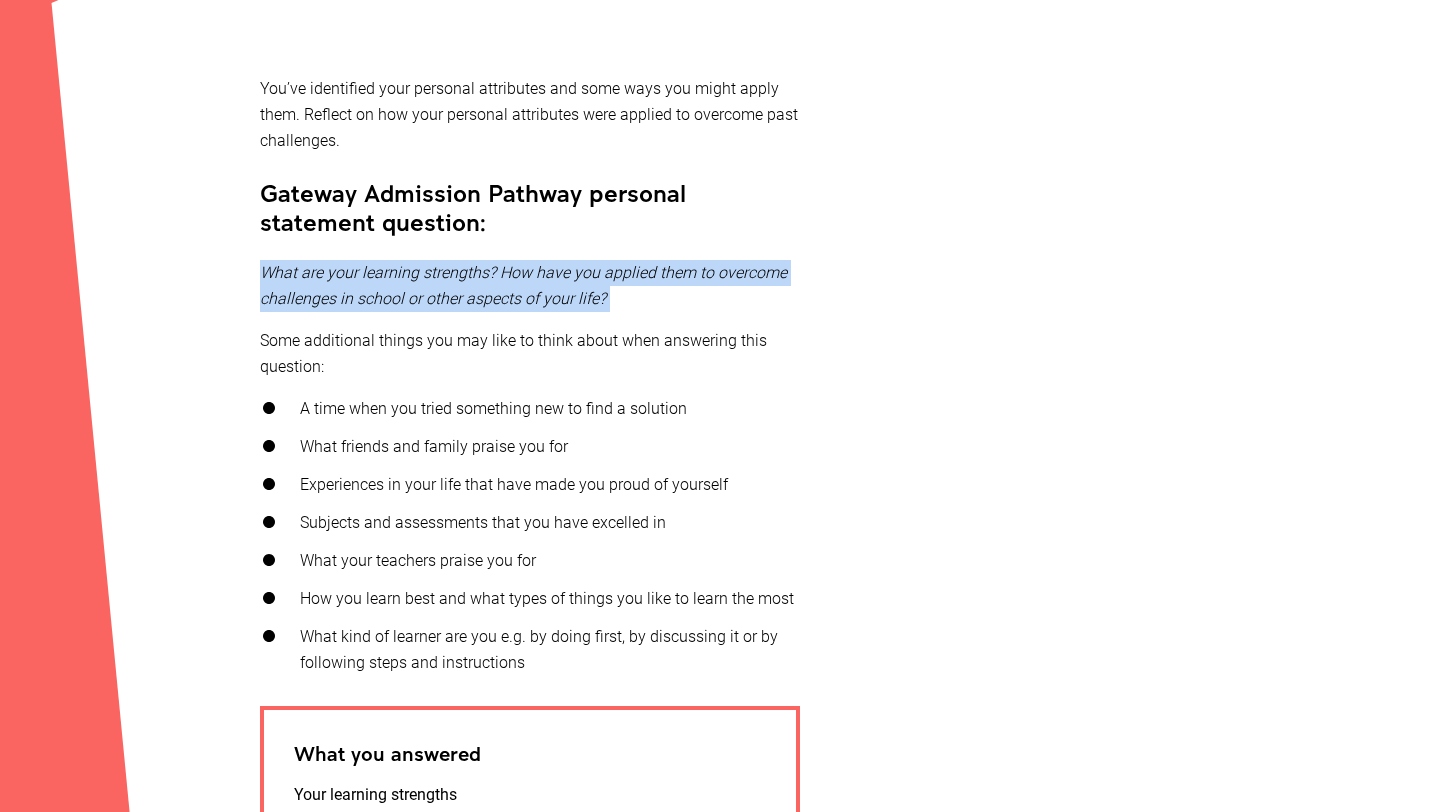 drag, startPoint x: 609, startPoint y: 305, endPoint x: 250, endPoint y: 280, distance: 359.86942 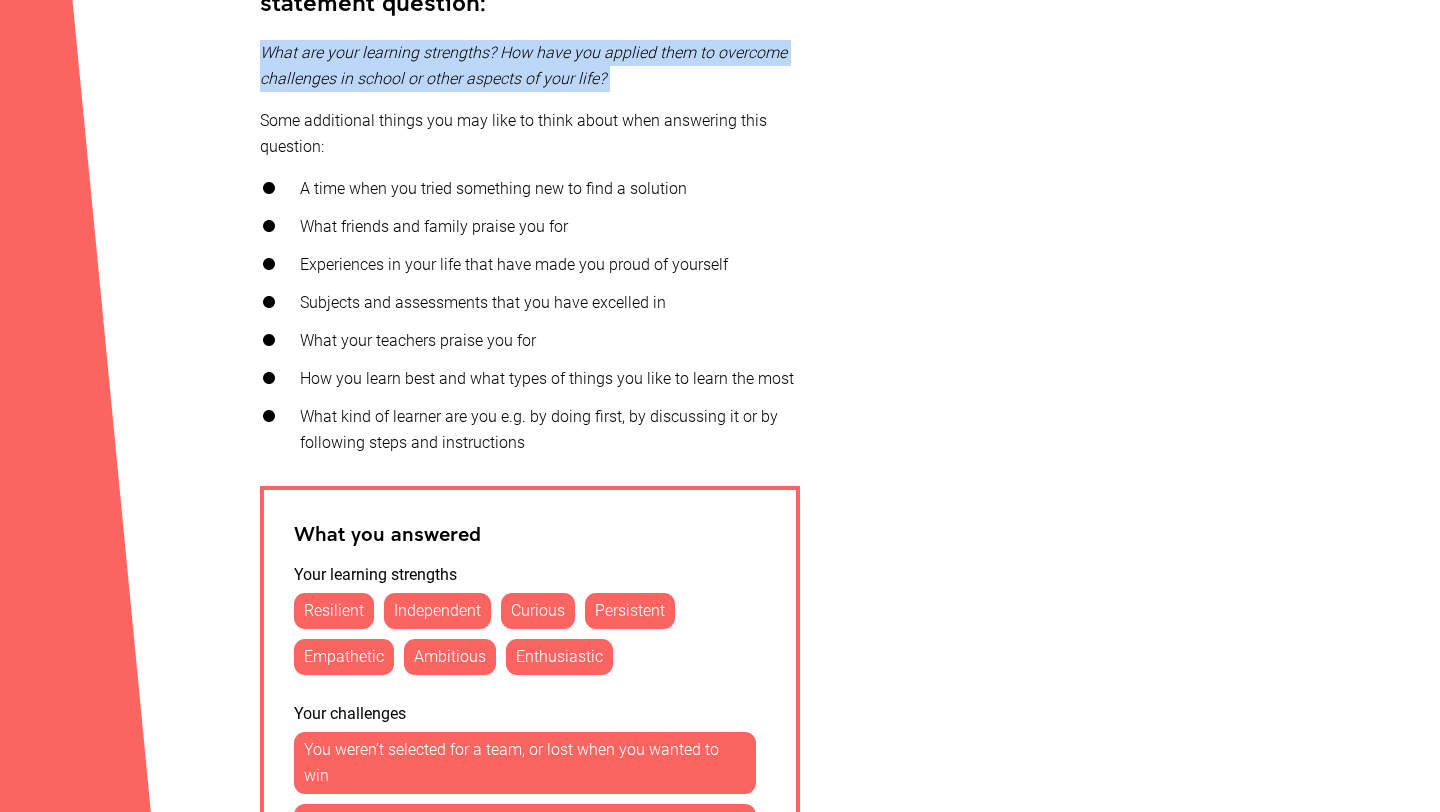 scroll, scrollTop: 689, scrollLeft: 0, axis: vertical 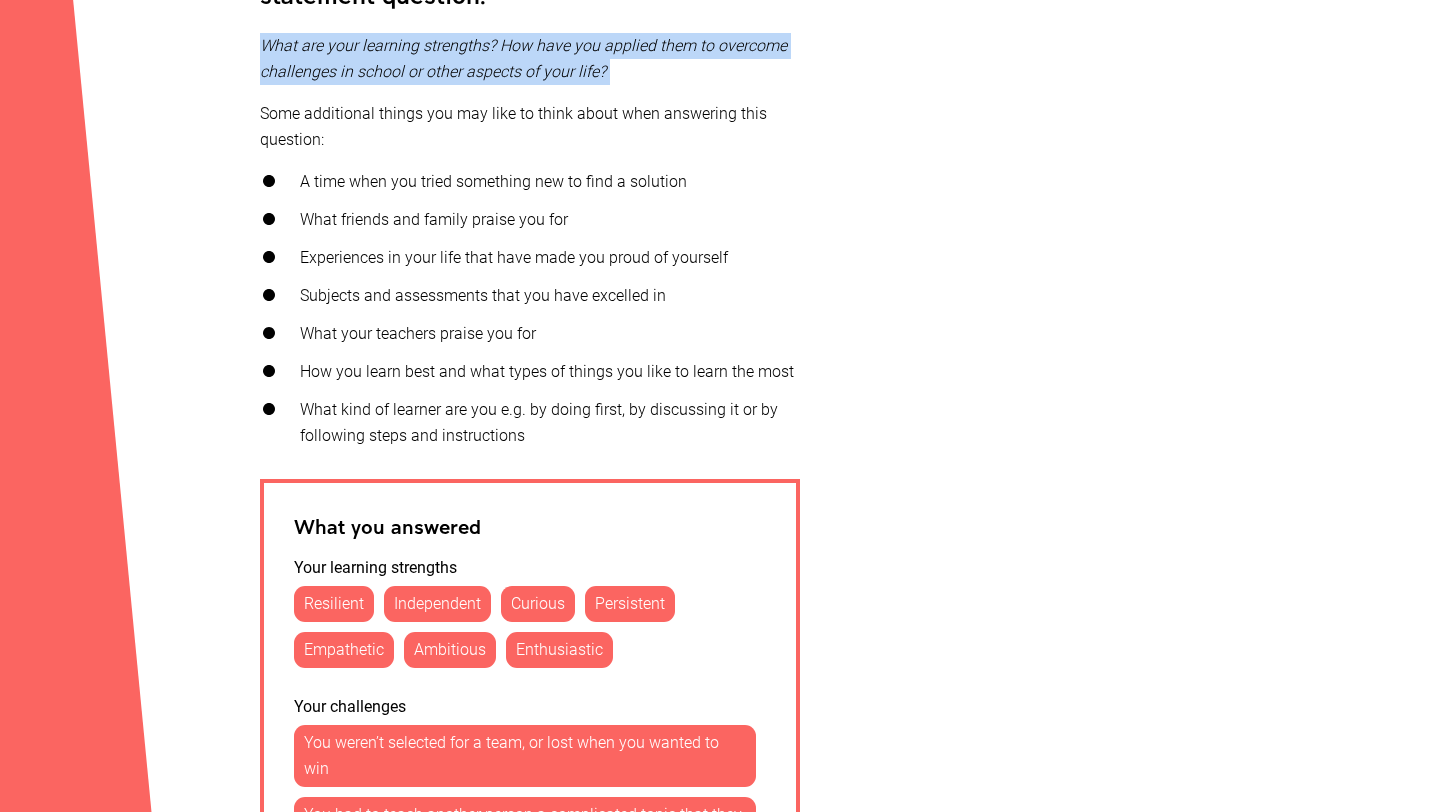 click on "What are your learning strengths? How have you applied them to overcome challenges in school or other aspects of your life?" at bounding box center [523, 58] 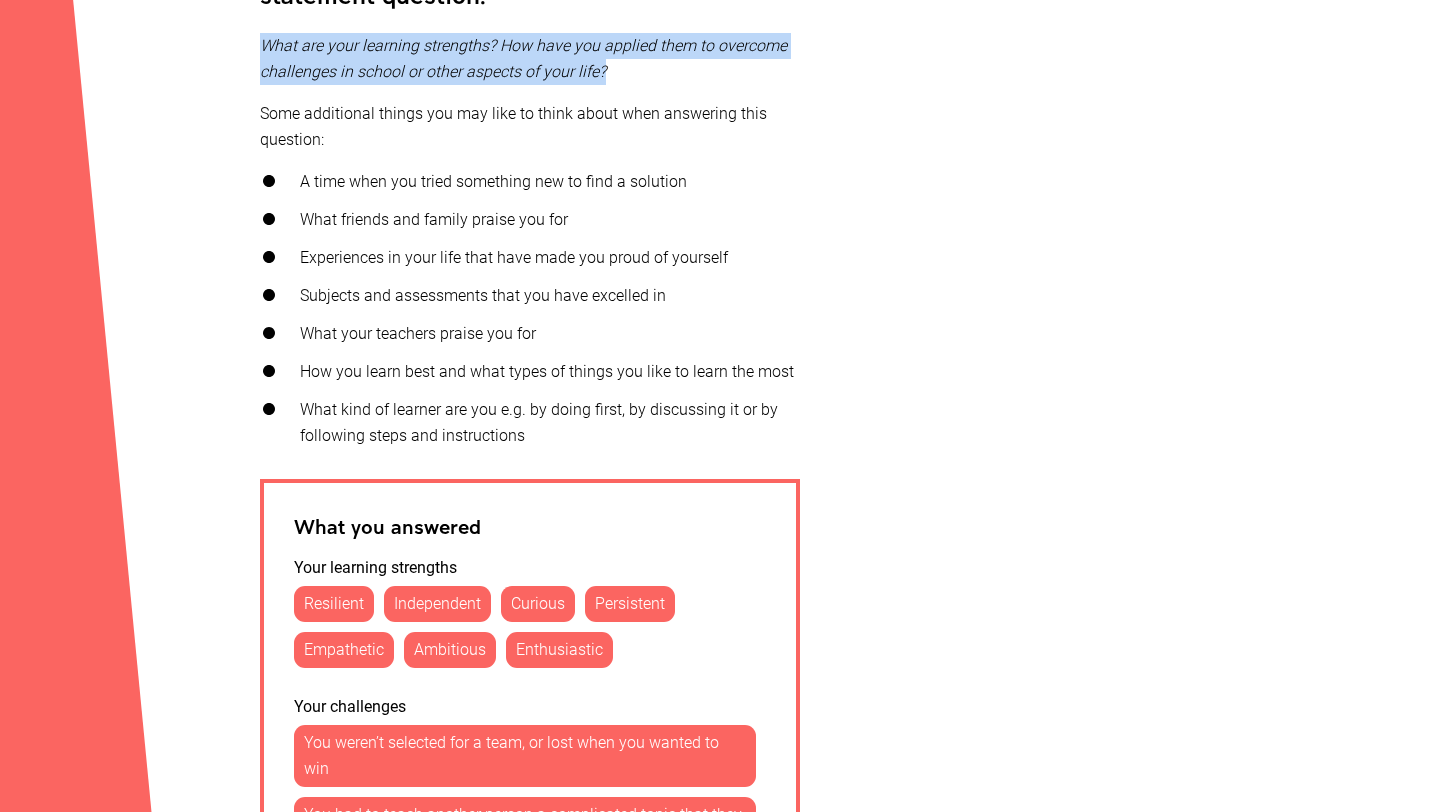 drag, startPoint x: 637, startPoint y: 72, endPoint x: 238, endPoint y: 45, distance: 399.91248 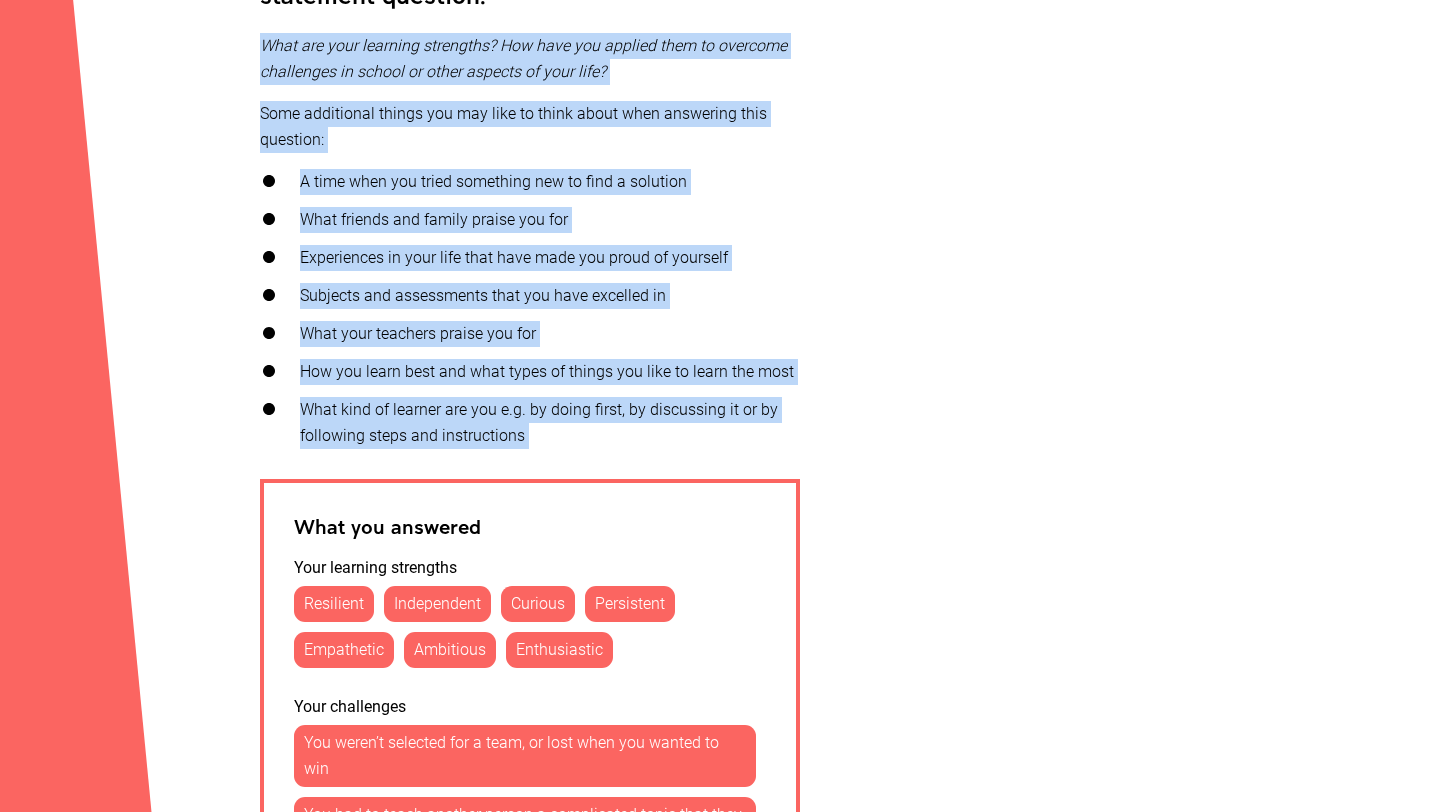 drag, startPoint x: 550, startPoint y: 450, endPoint x: 245, endPoint y: 56, distance: 498.25797 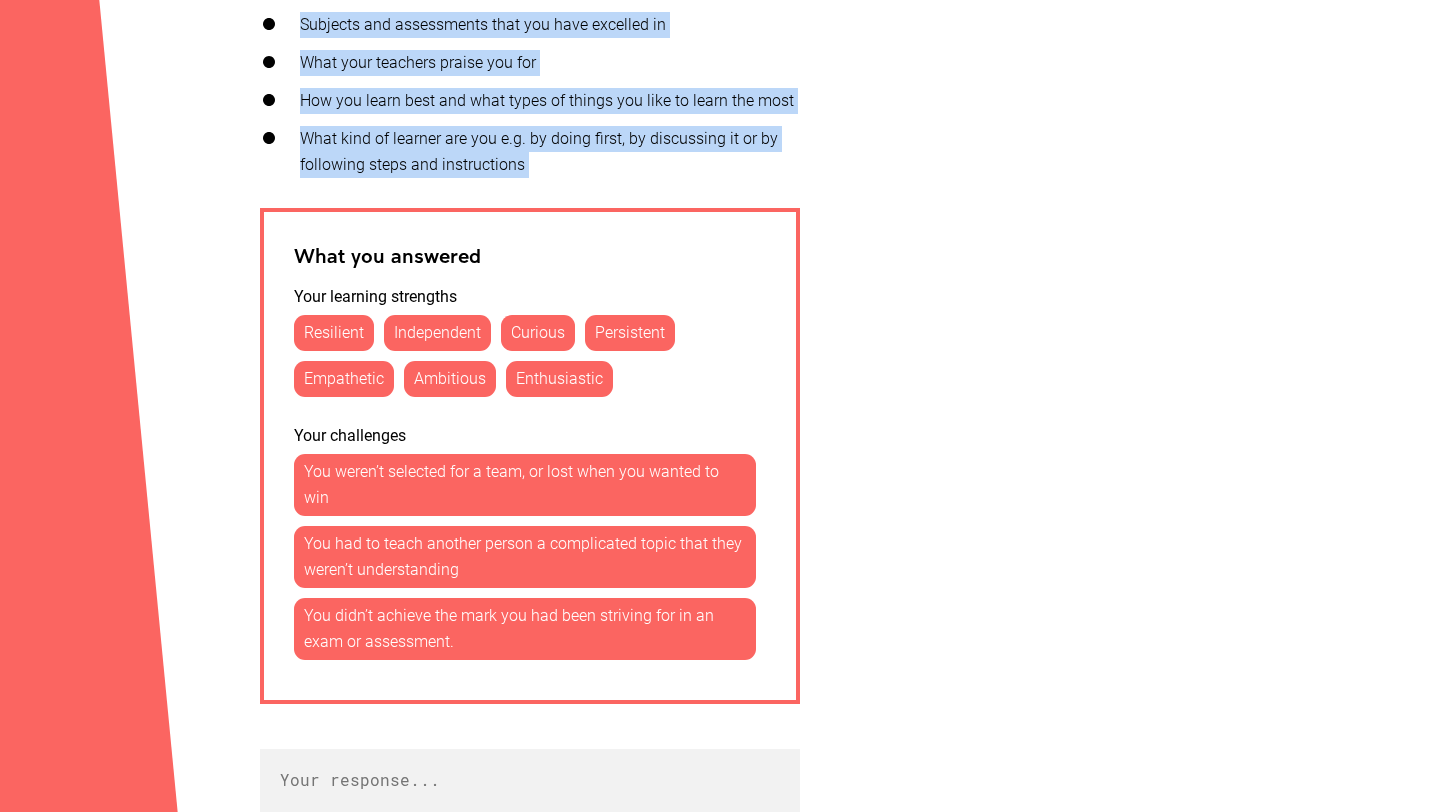 scroll, scrollTop: 962, scrollLeft: 0, axis: vertical 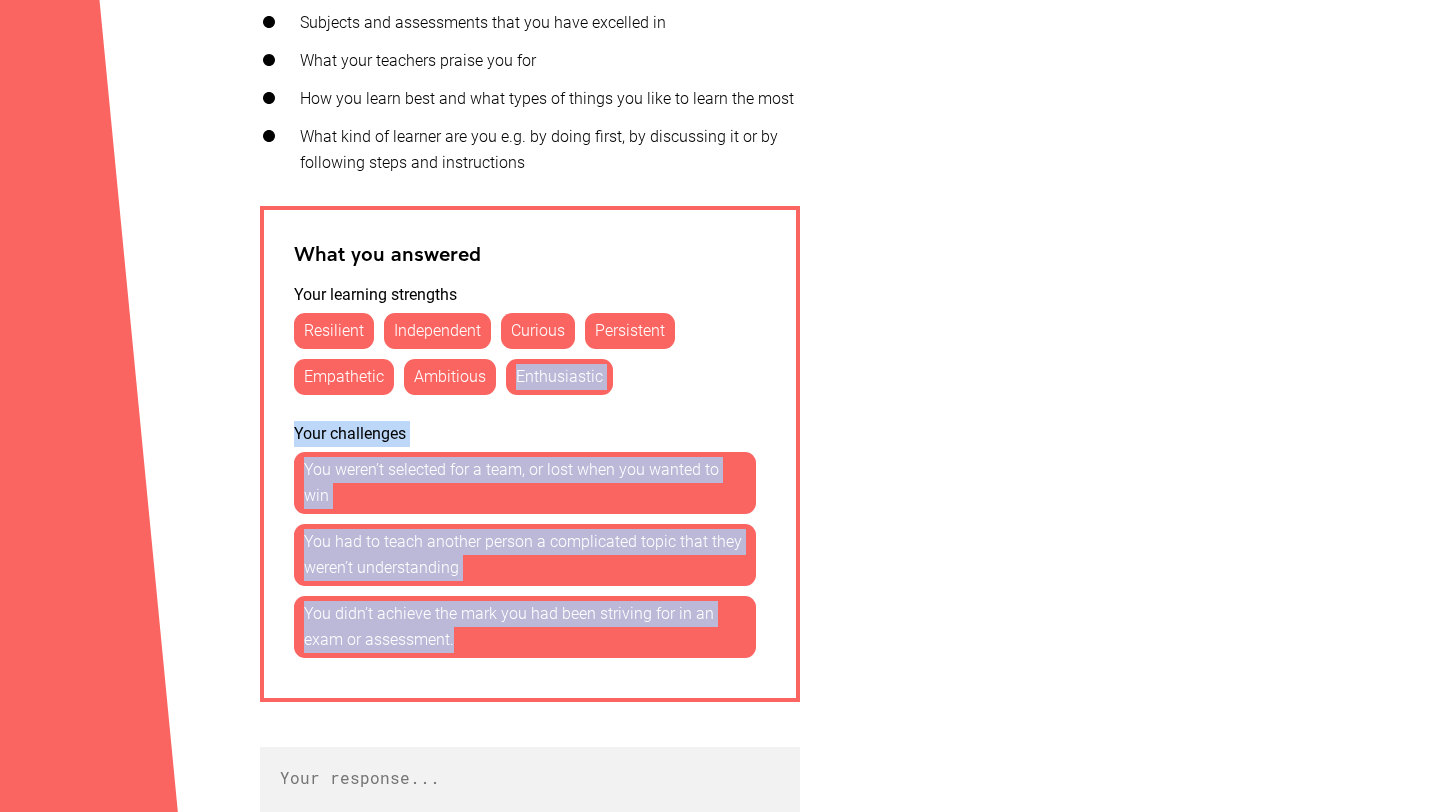 drag, startPoint x: 769, startPoint y: 636, endPoint x: 430, endPoint y: 394, distance: 416.51532 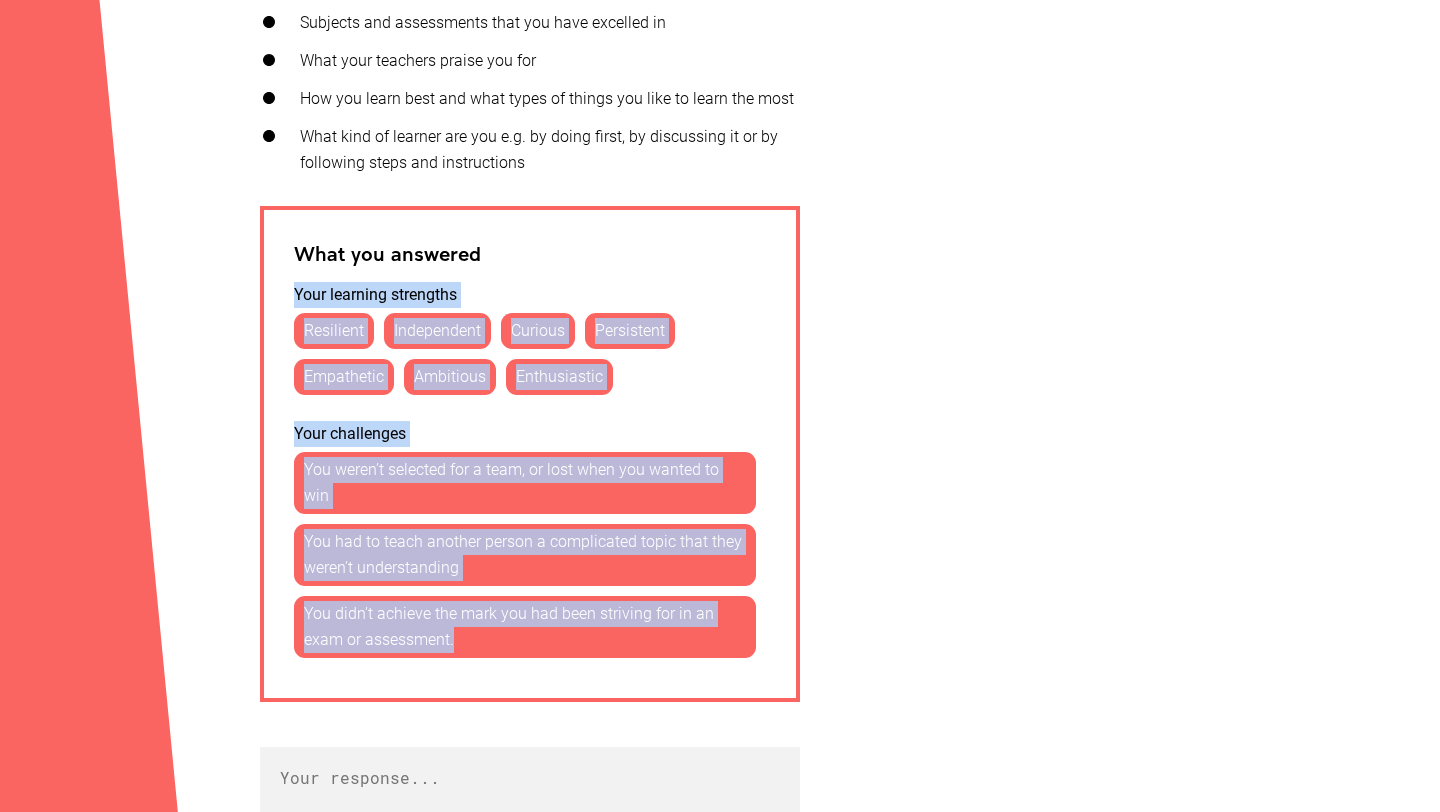 drag, startPoint x: 455, startPoint y: 654, endPoint x: 286, endPoint y: 300, distance: 392.27158 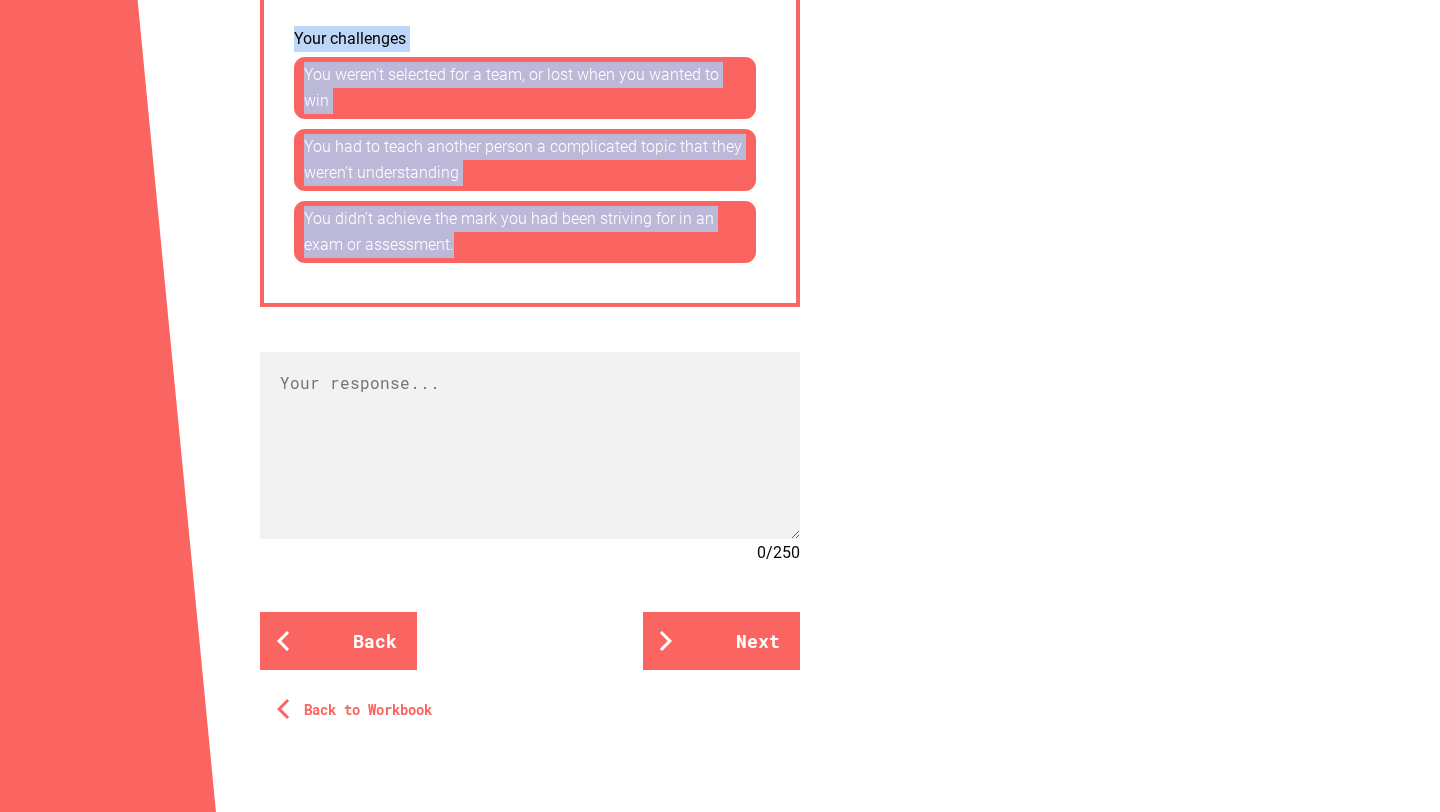 scroll, scrollTop: 1376, scrollLeft: 0, axis: vertical 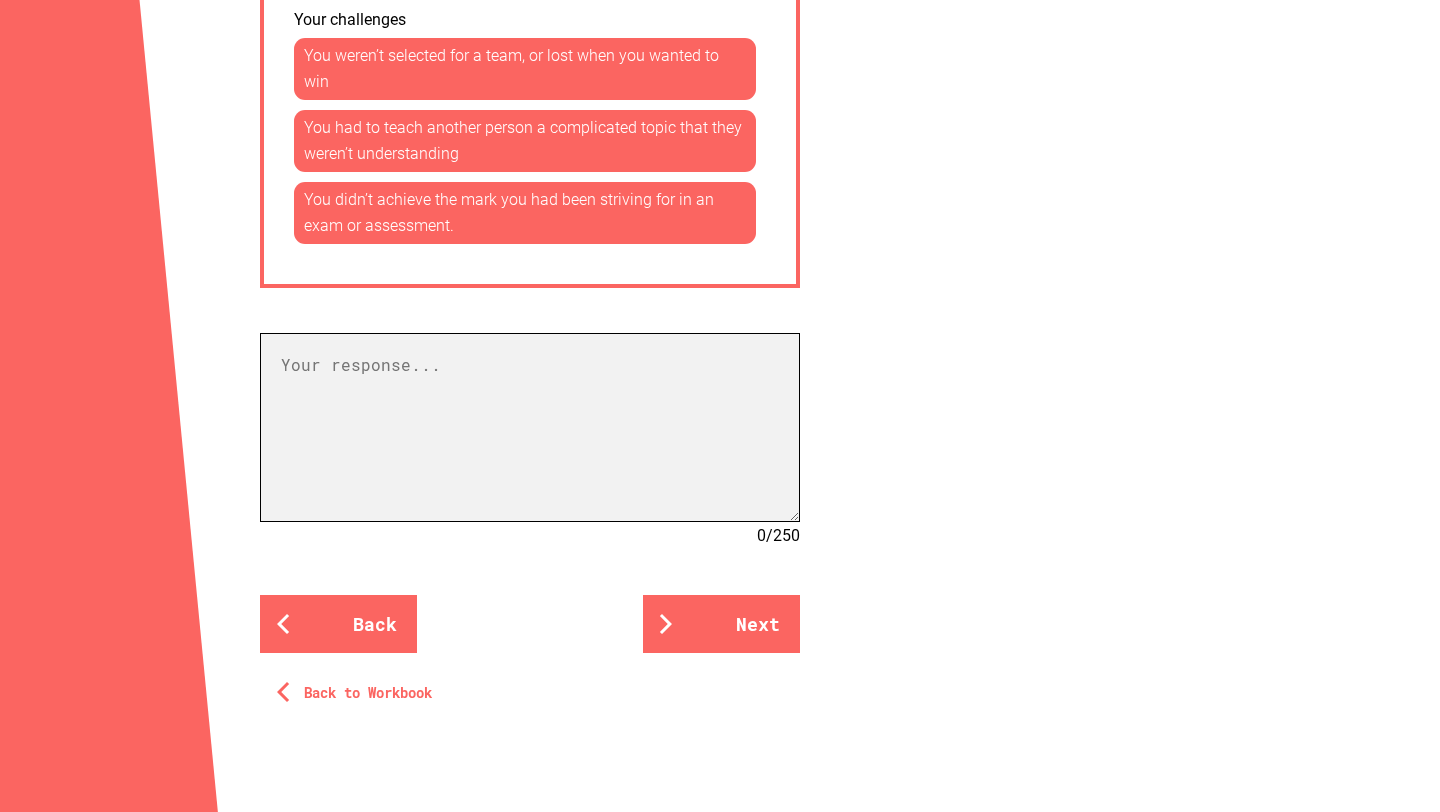 click at bounding box center (530, 427) 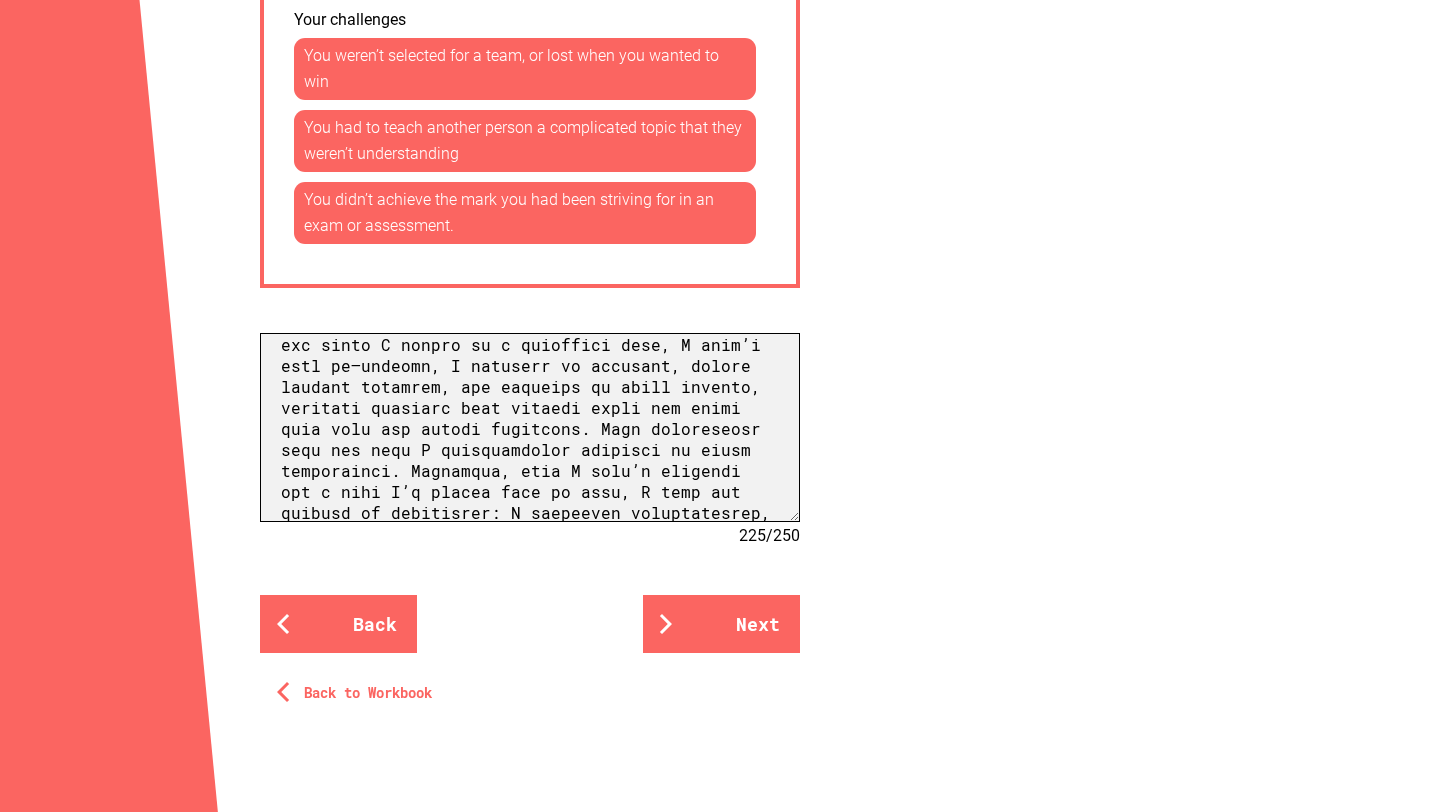 scroll, scrollTop: 0, scrollLeft: 0, axis: both 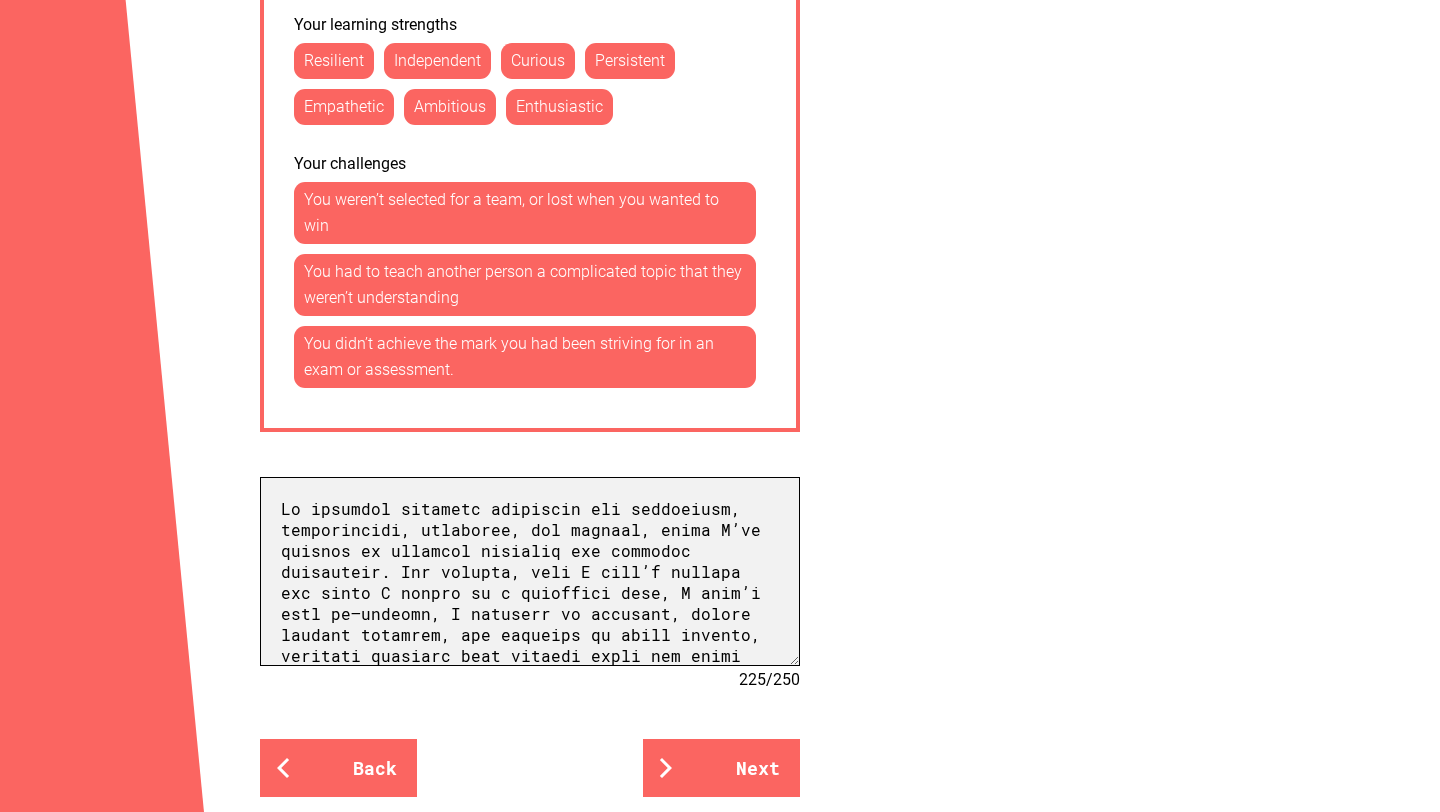click at bounding box center [530, 571] 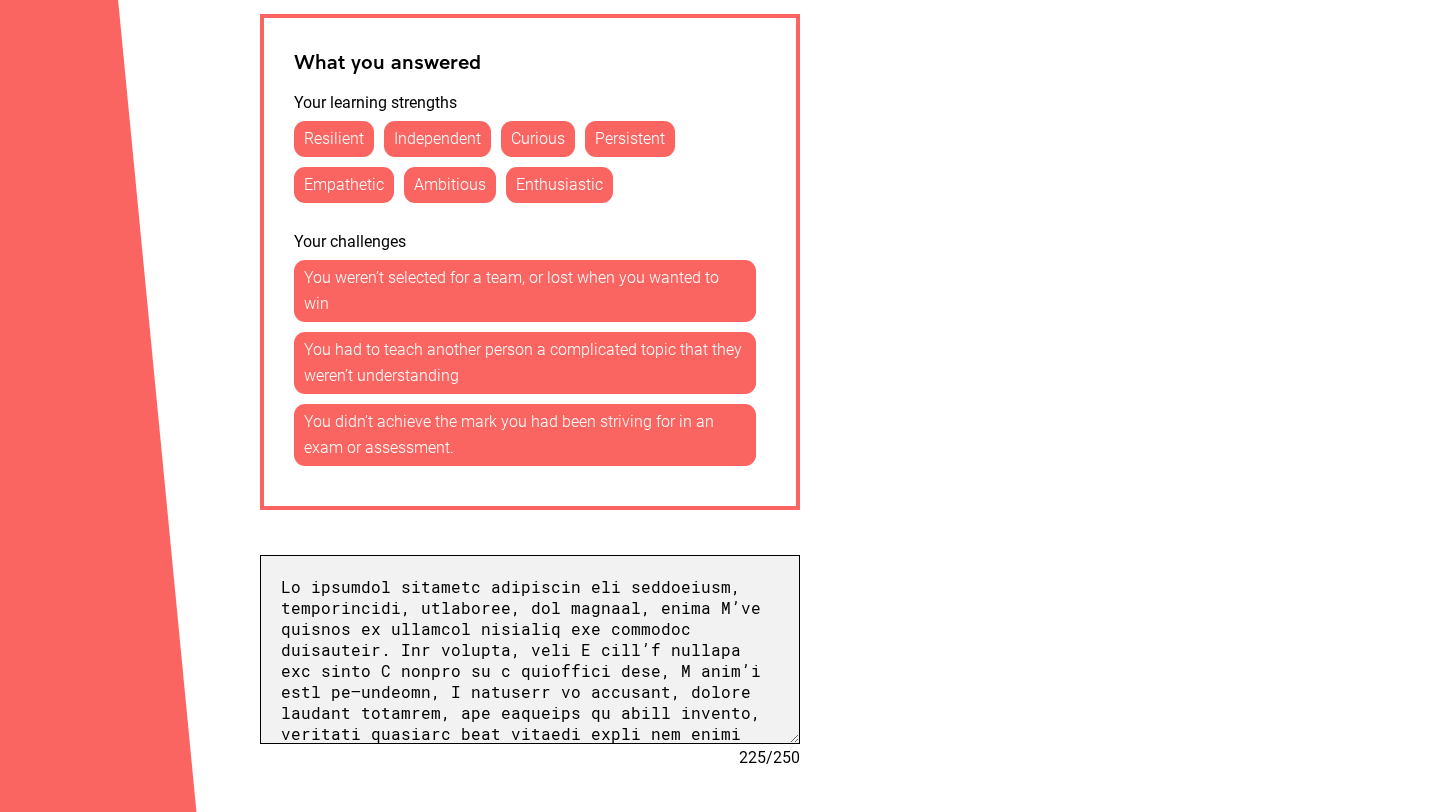 scroll, scrollTop: 1195, scrollLeft: 0, axis: vertical 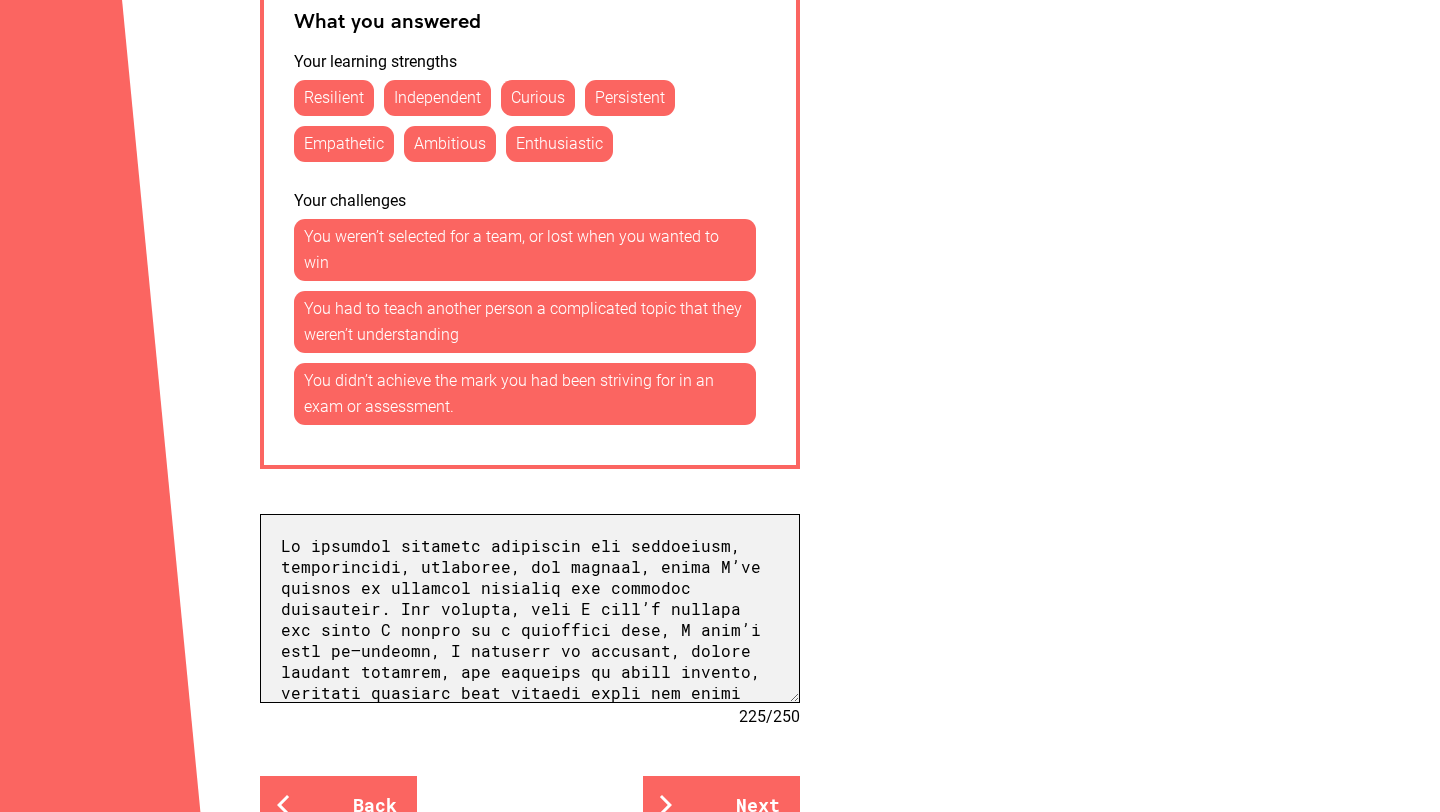 click at bounding box center (530, 608) 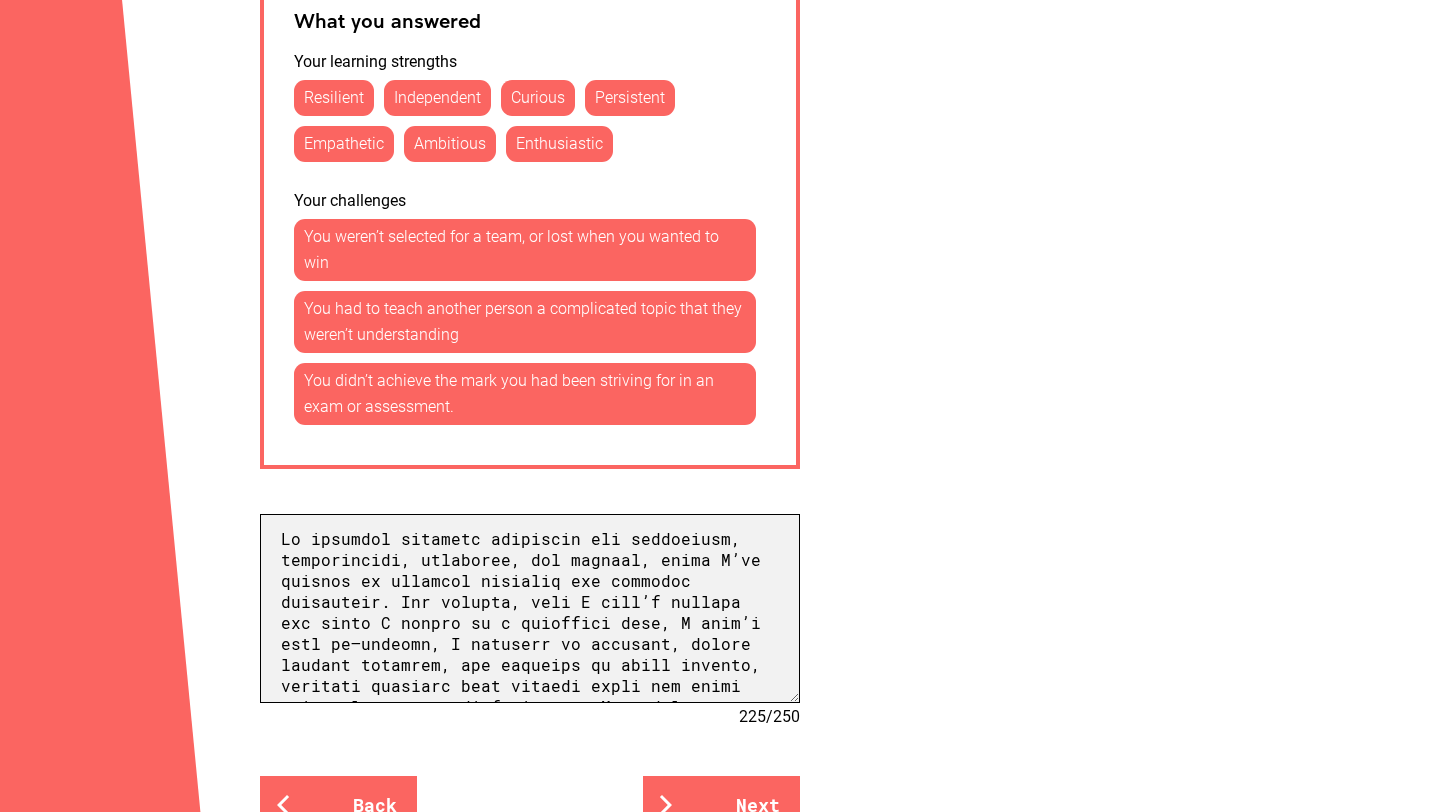 scroll, scrollTop: 10, scrollLeft: 0, axis: vertical 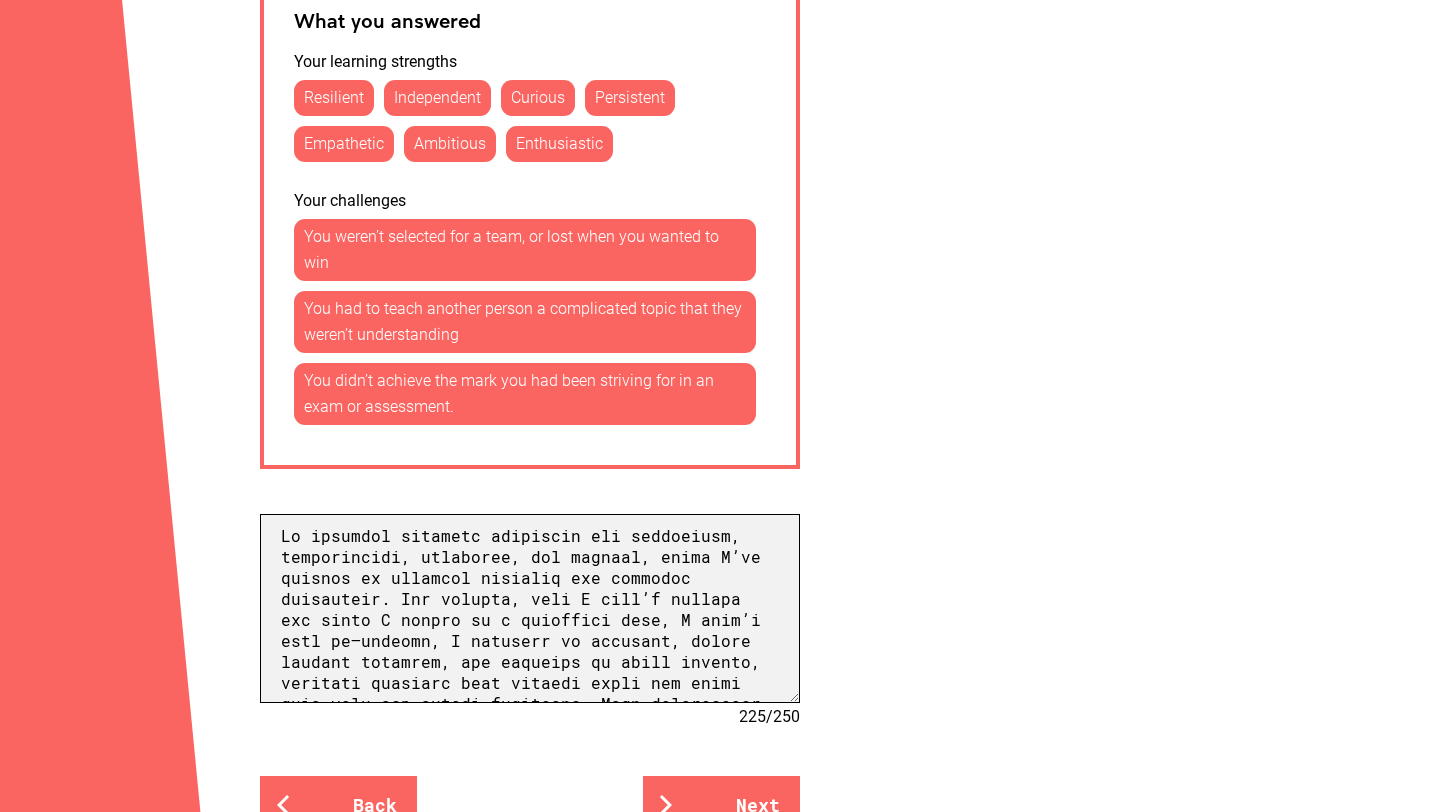 click at bounding box center [530, 608] 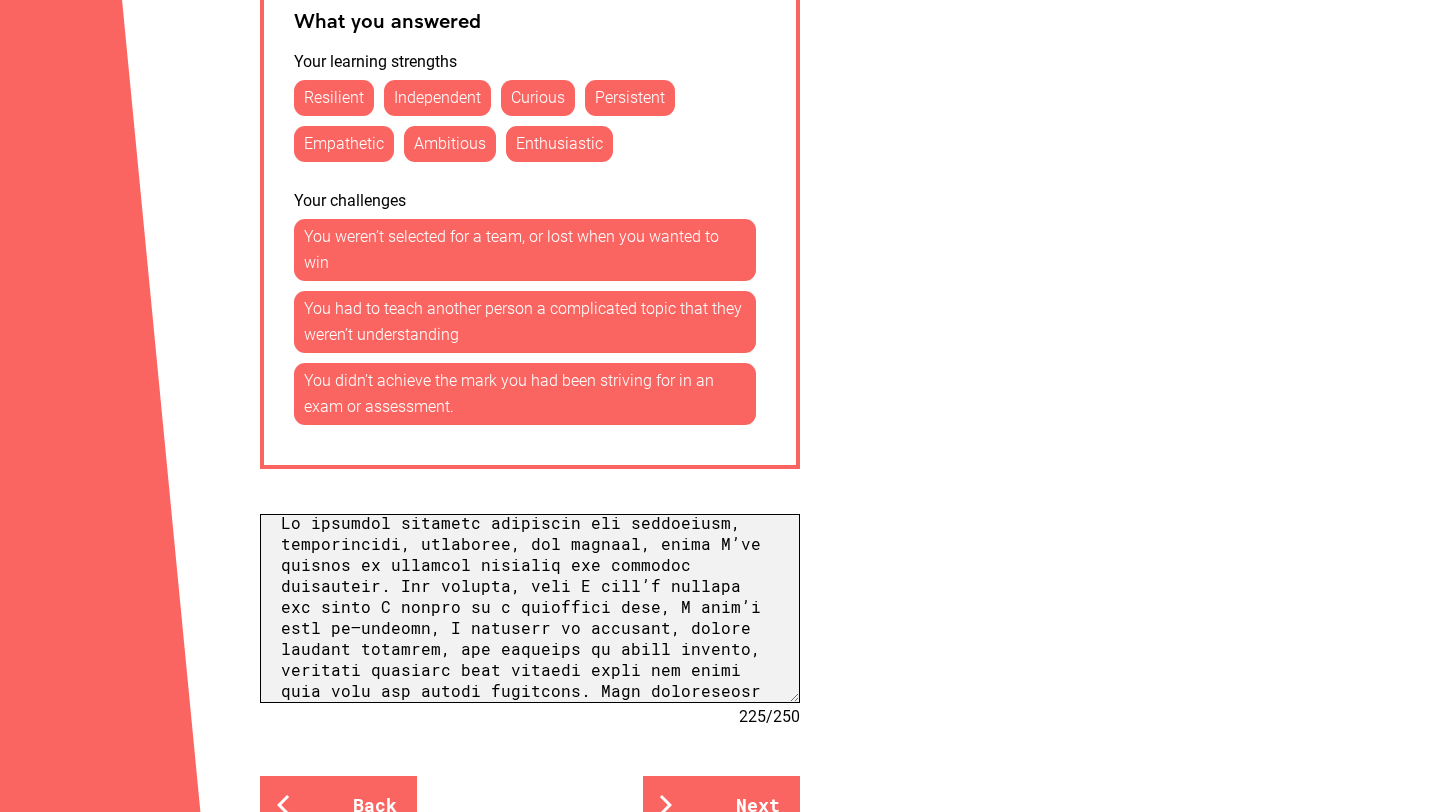scroll, scrollTop: 26, scrollLeft: 0, axis: vertical 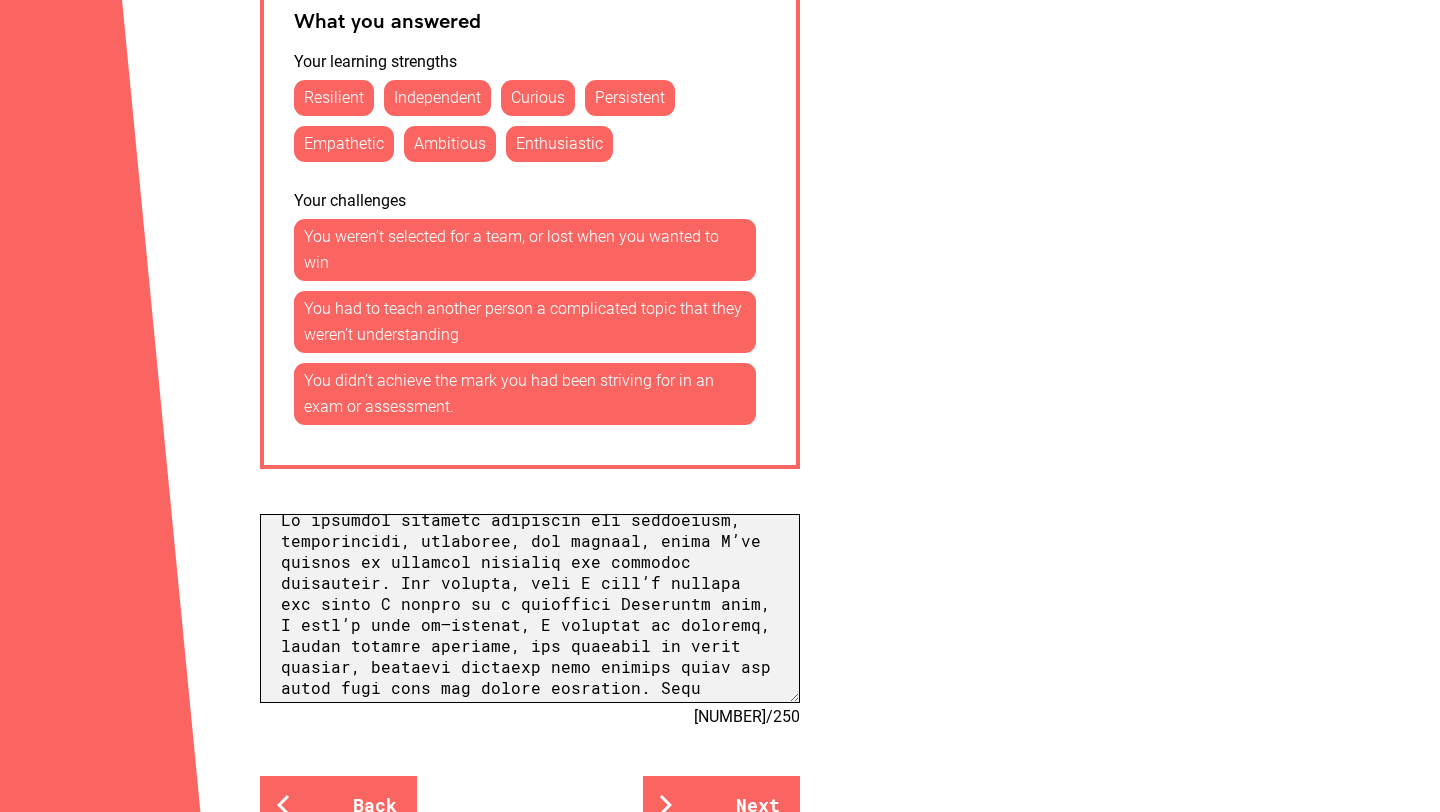 click at bounding box center (530, 608) 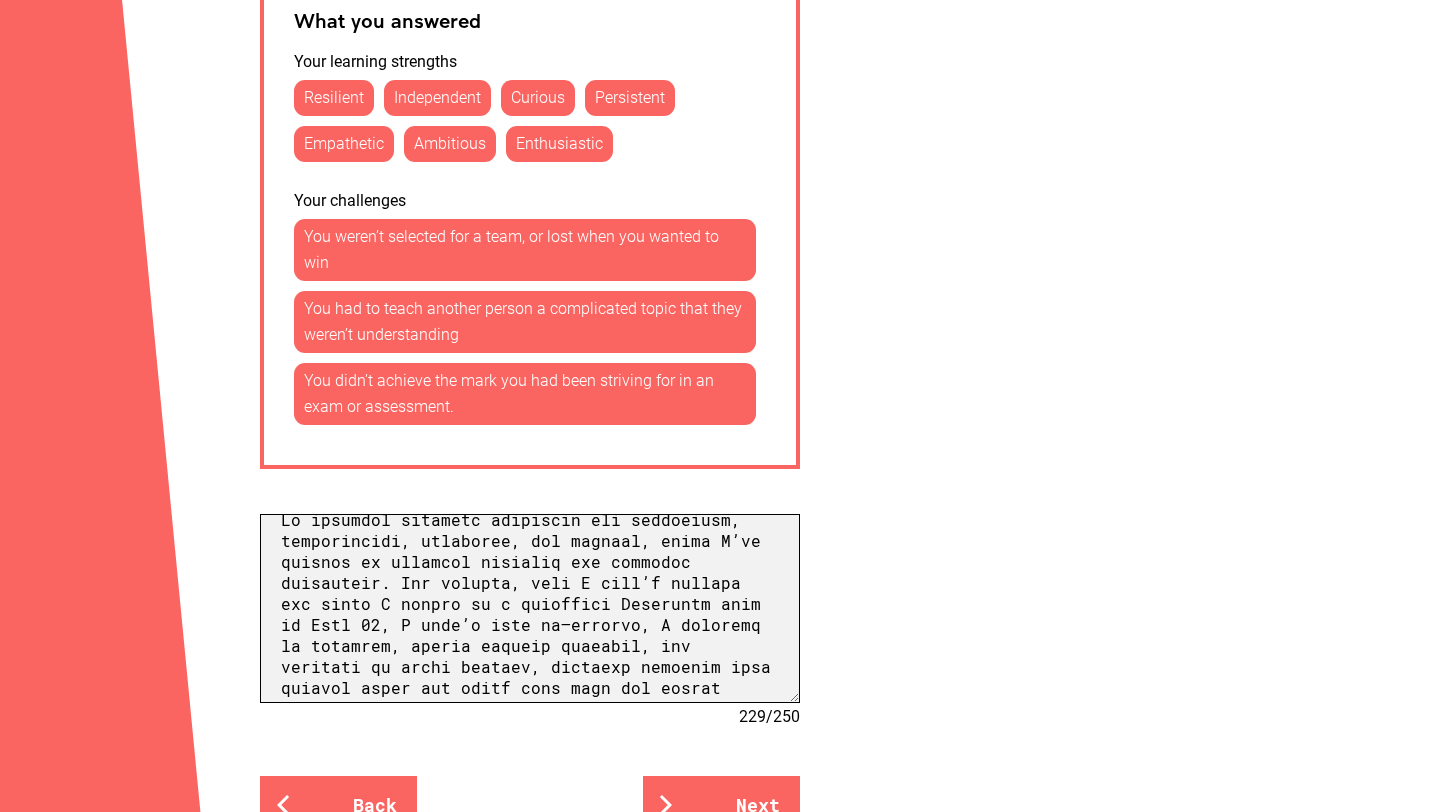 click at bounding box center (530, 608) 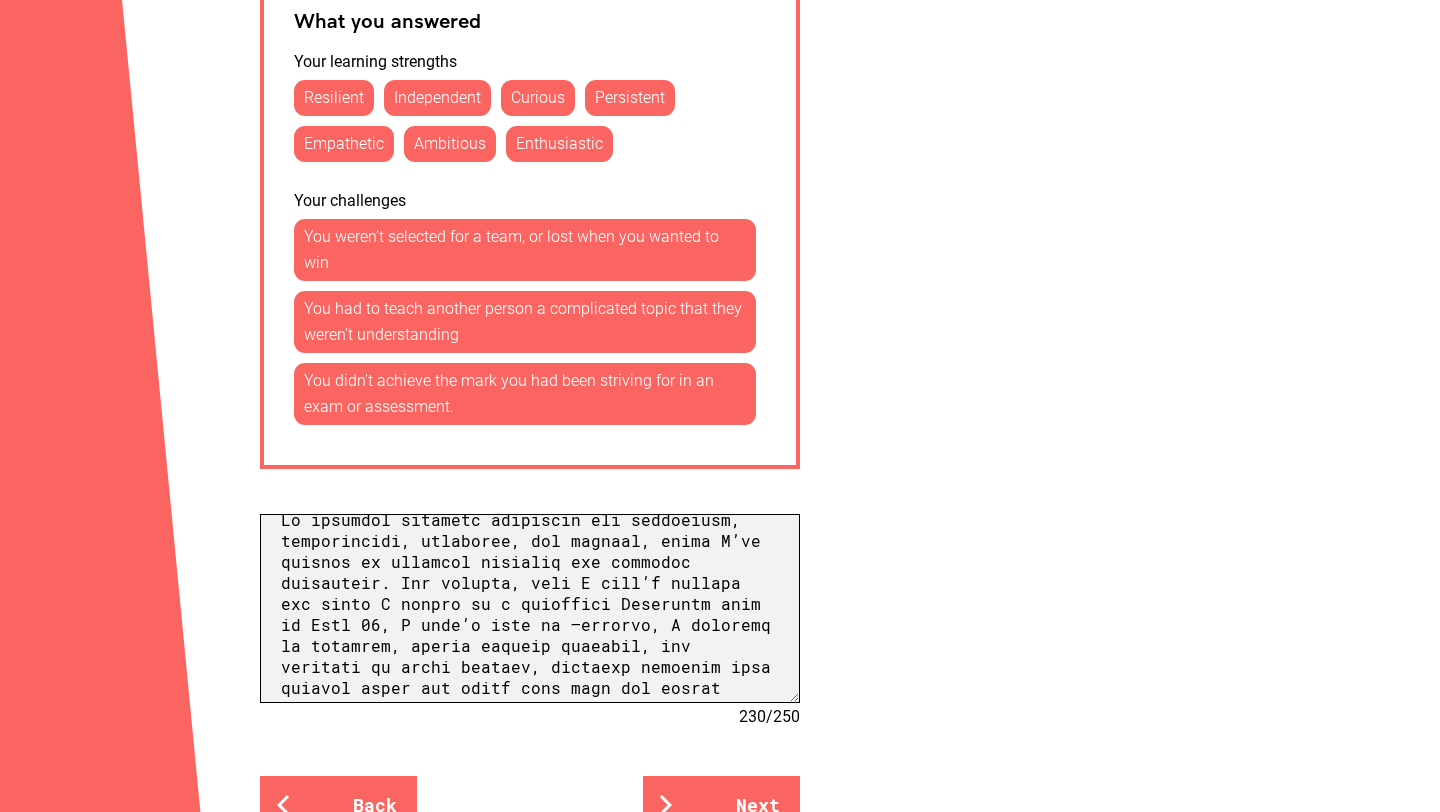 click at bounding box center [530, 608] 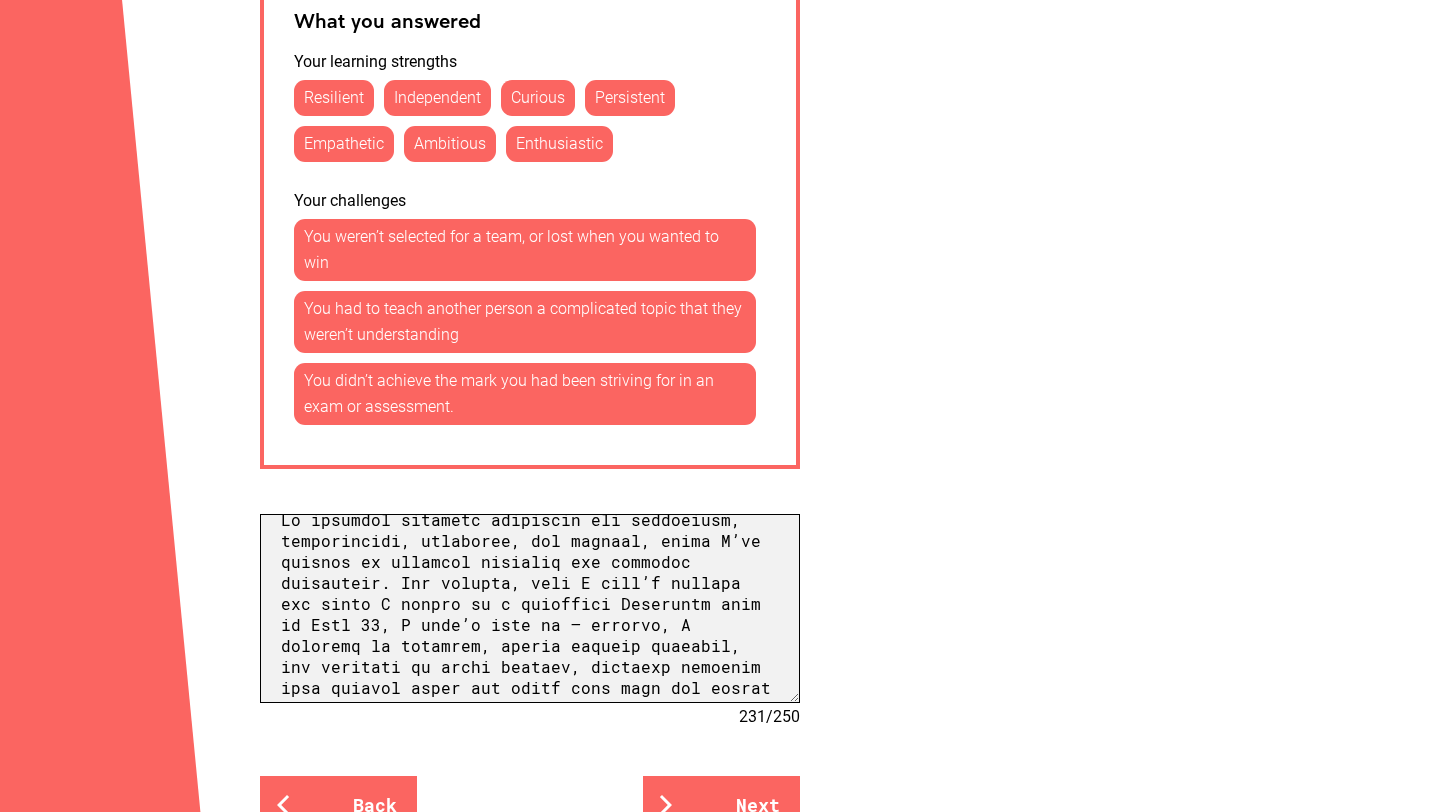 click at bounding box center [530, 608] 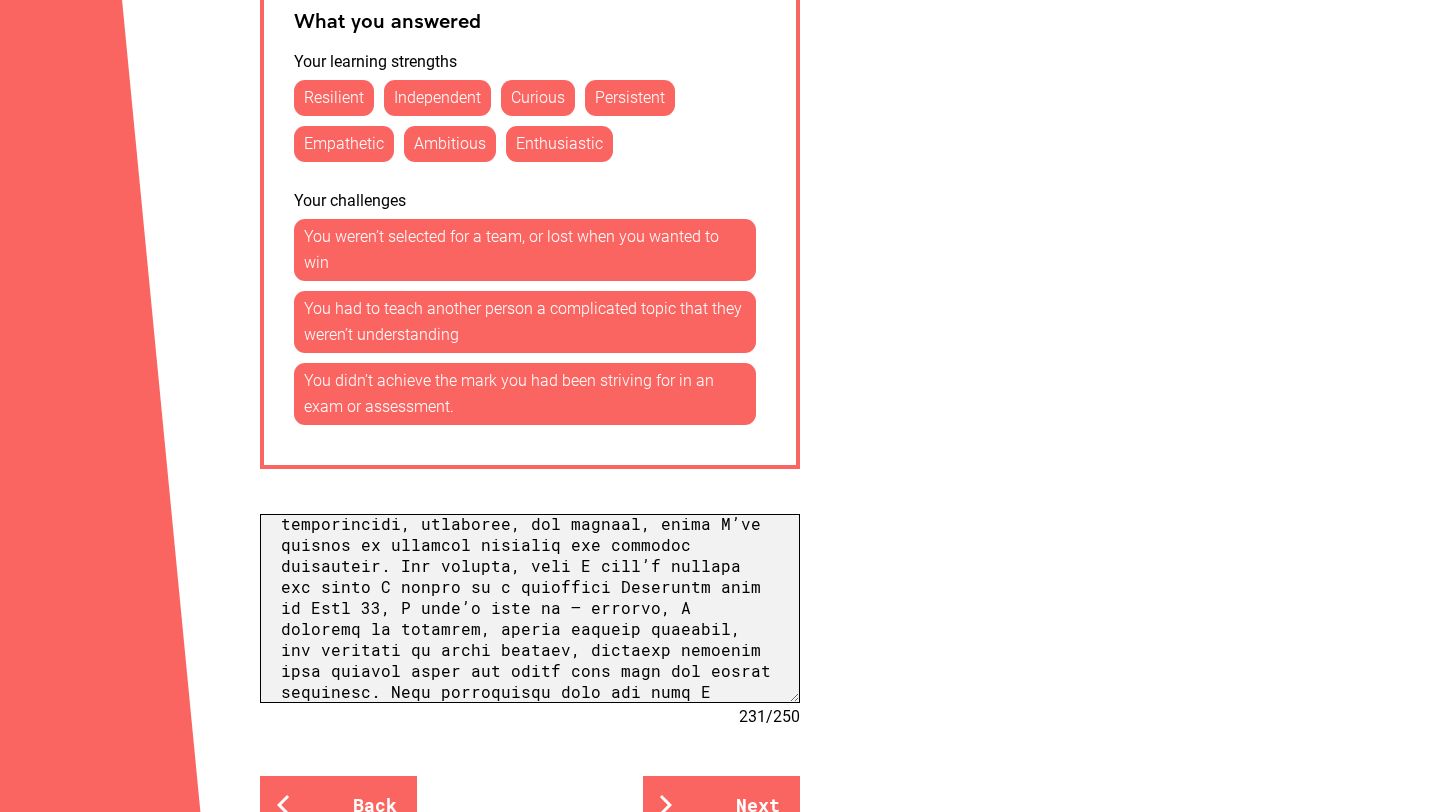 click at bounding box center [530, 608] 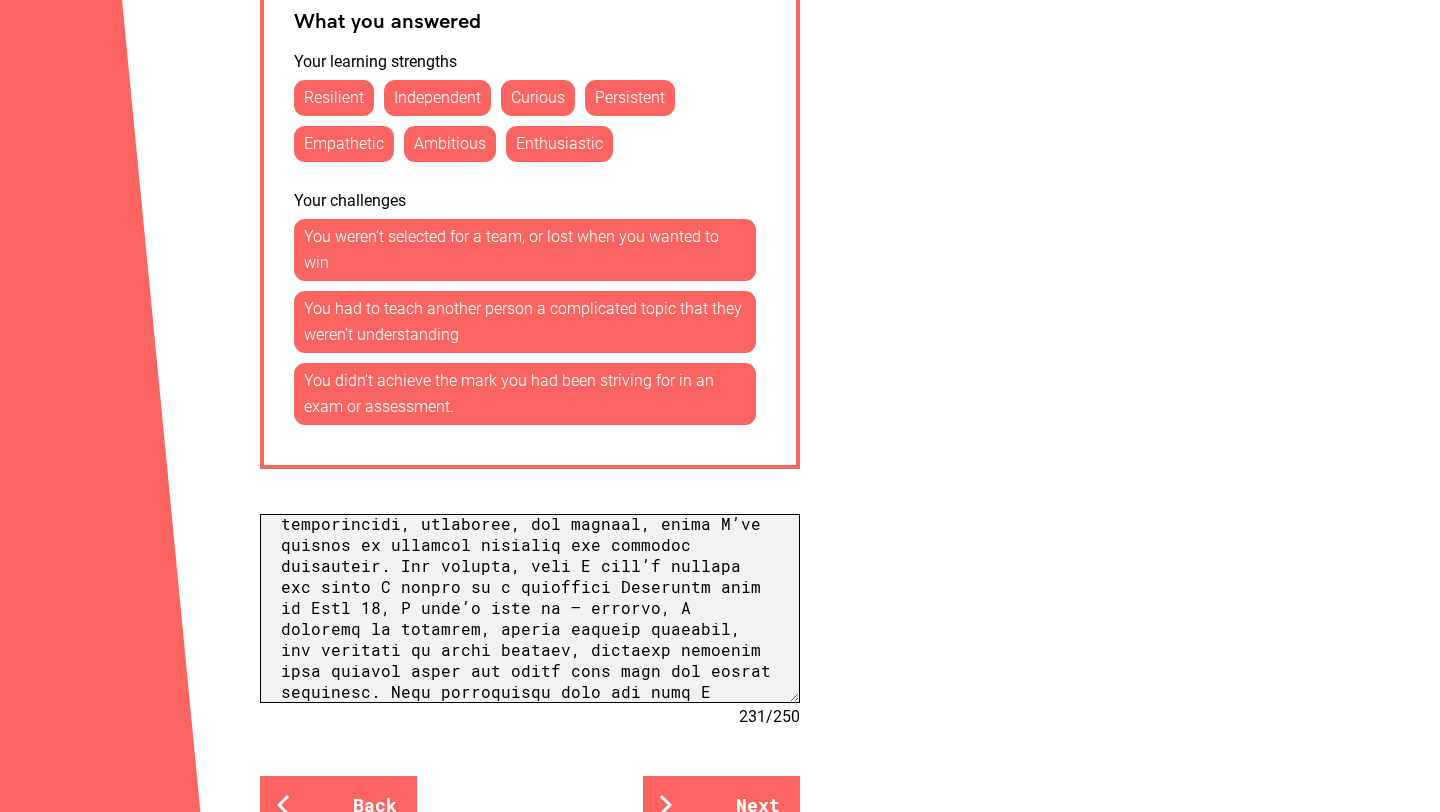 click at bounding box center [530, 608] 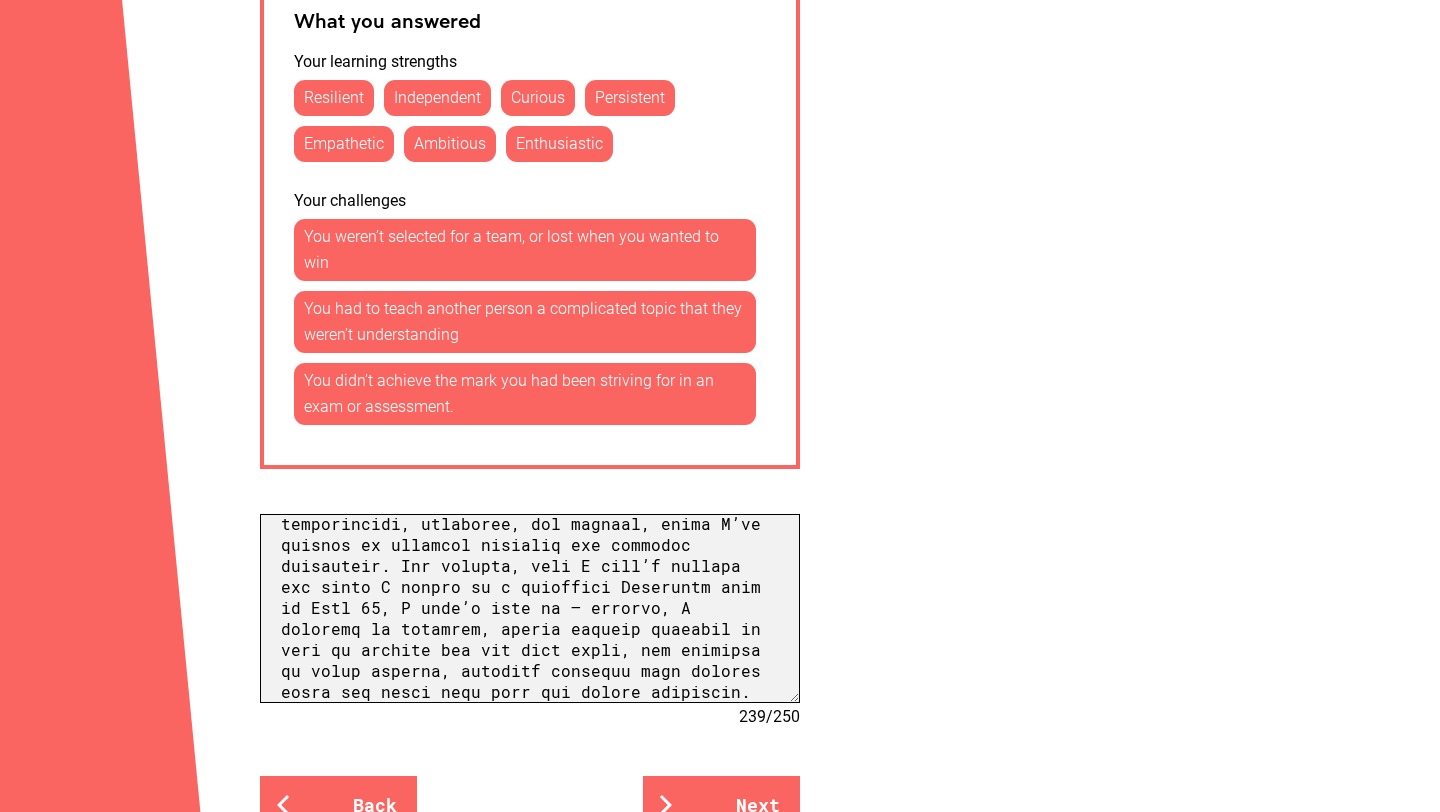 scroll, scrollTop: 91, scrollLeft: 0, axis: vertical 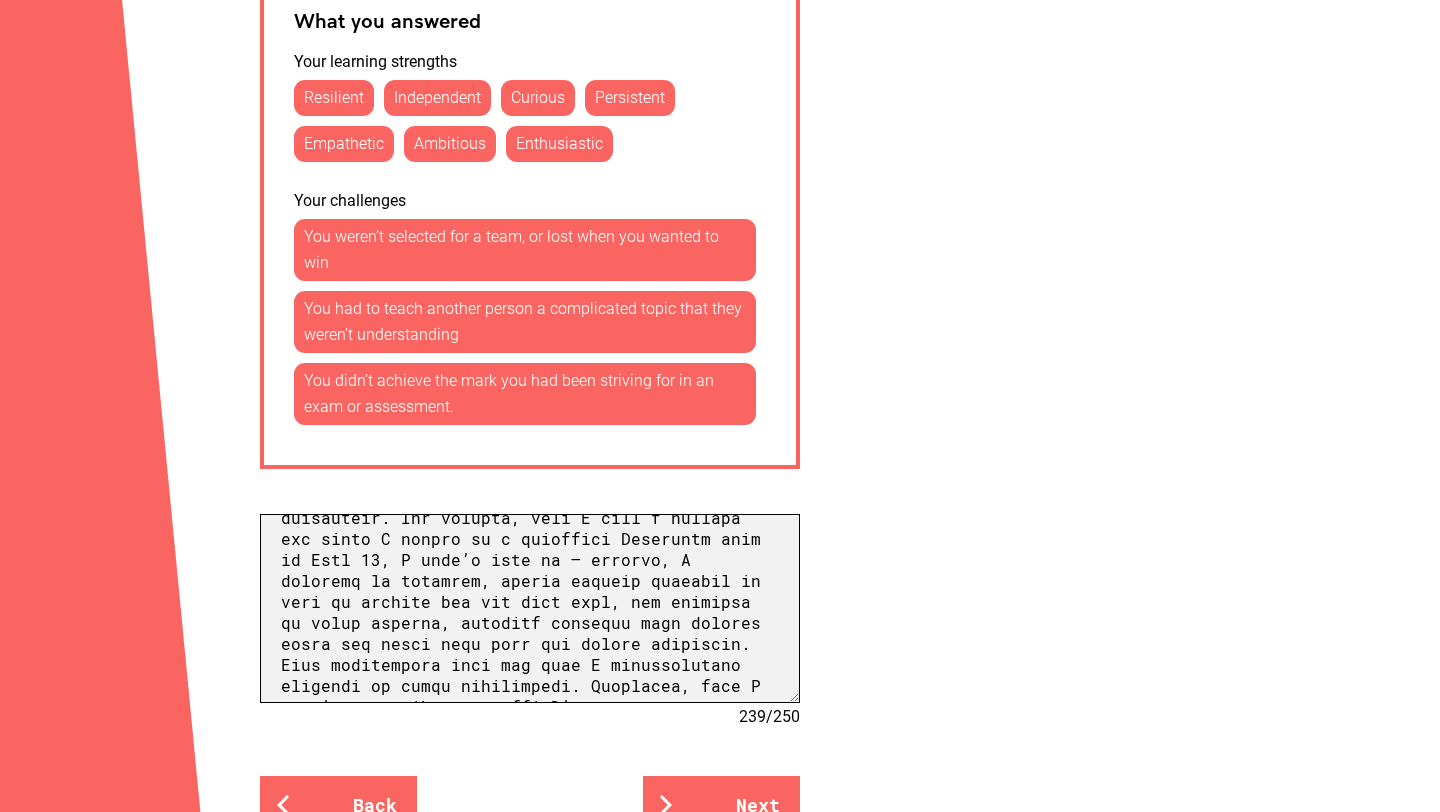click at bounding box center [530, 608] 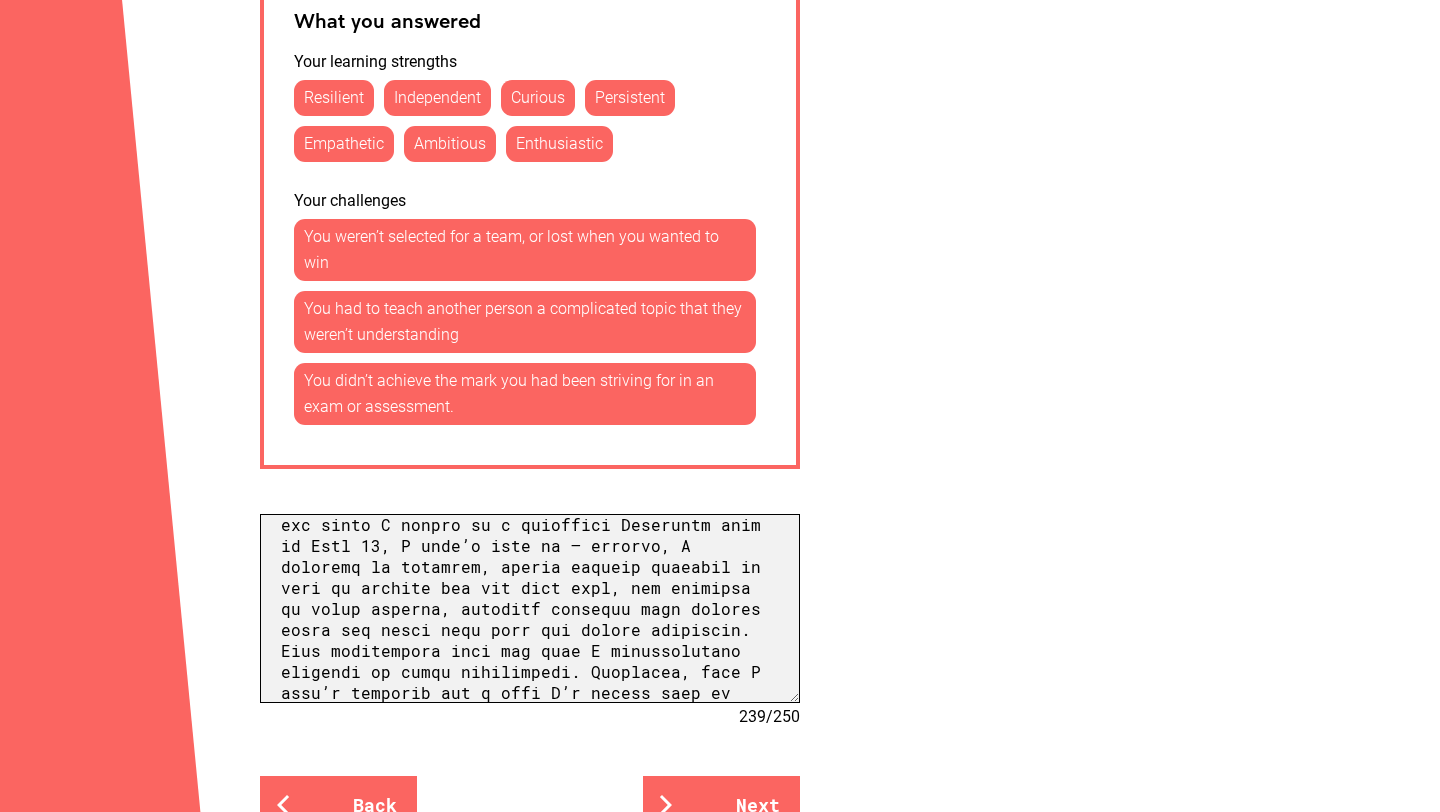 scroll, scrollTop: 112, scrollLeft: 0, axis: vertical 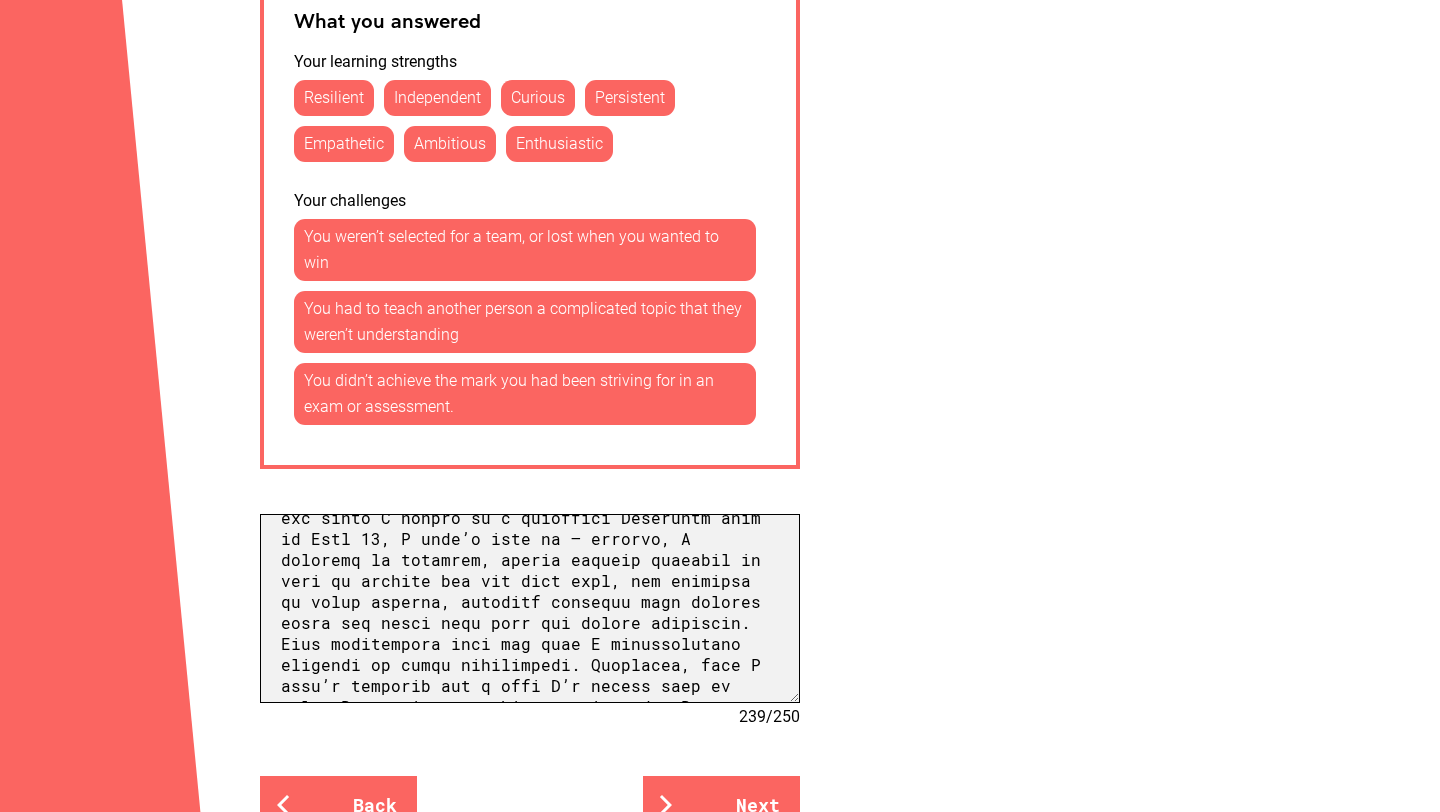 click at bounding box center (530, 608) 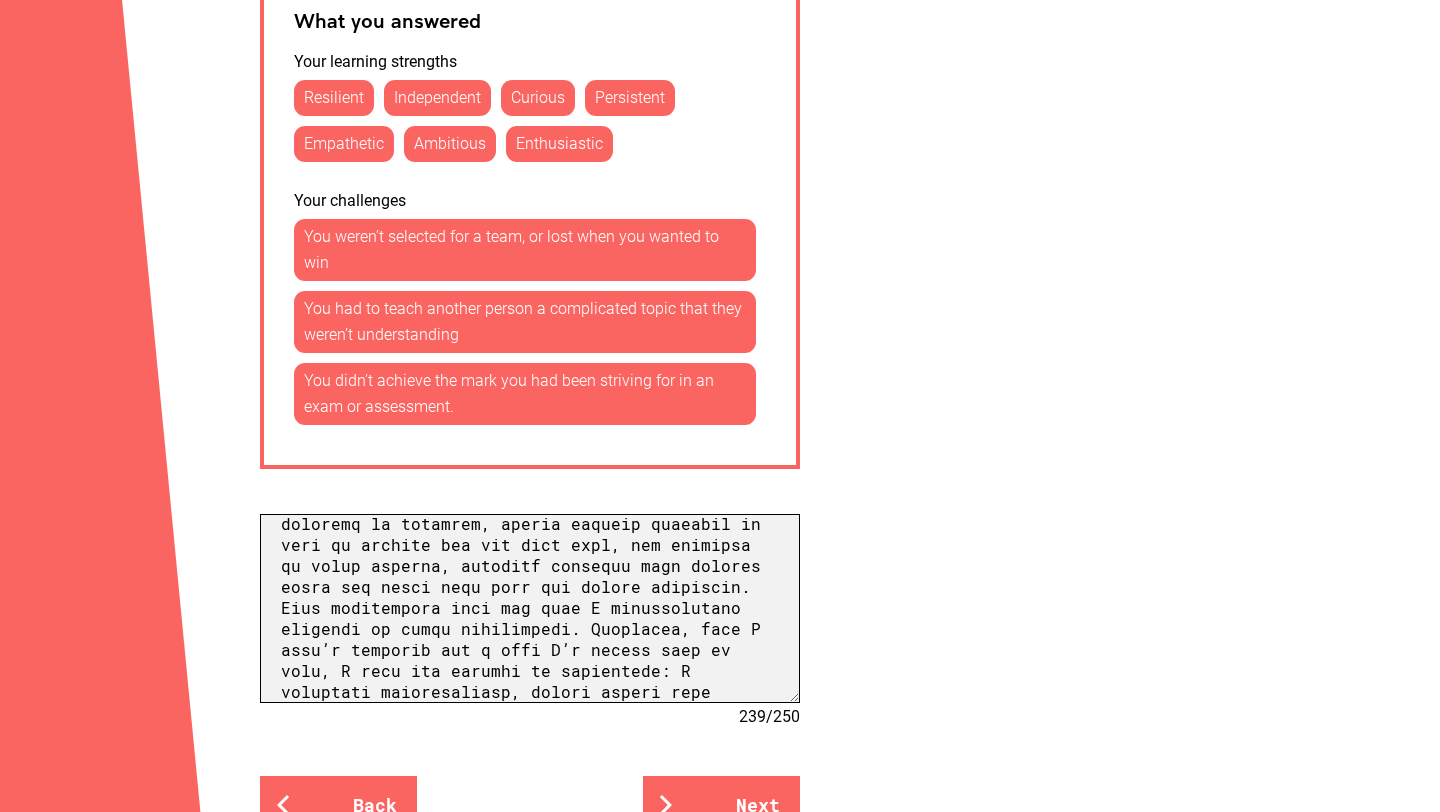 scroll, scrollTop: 157, scrollLeft: 0, axis: vertical 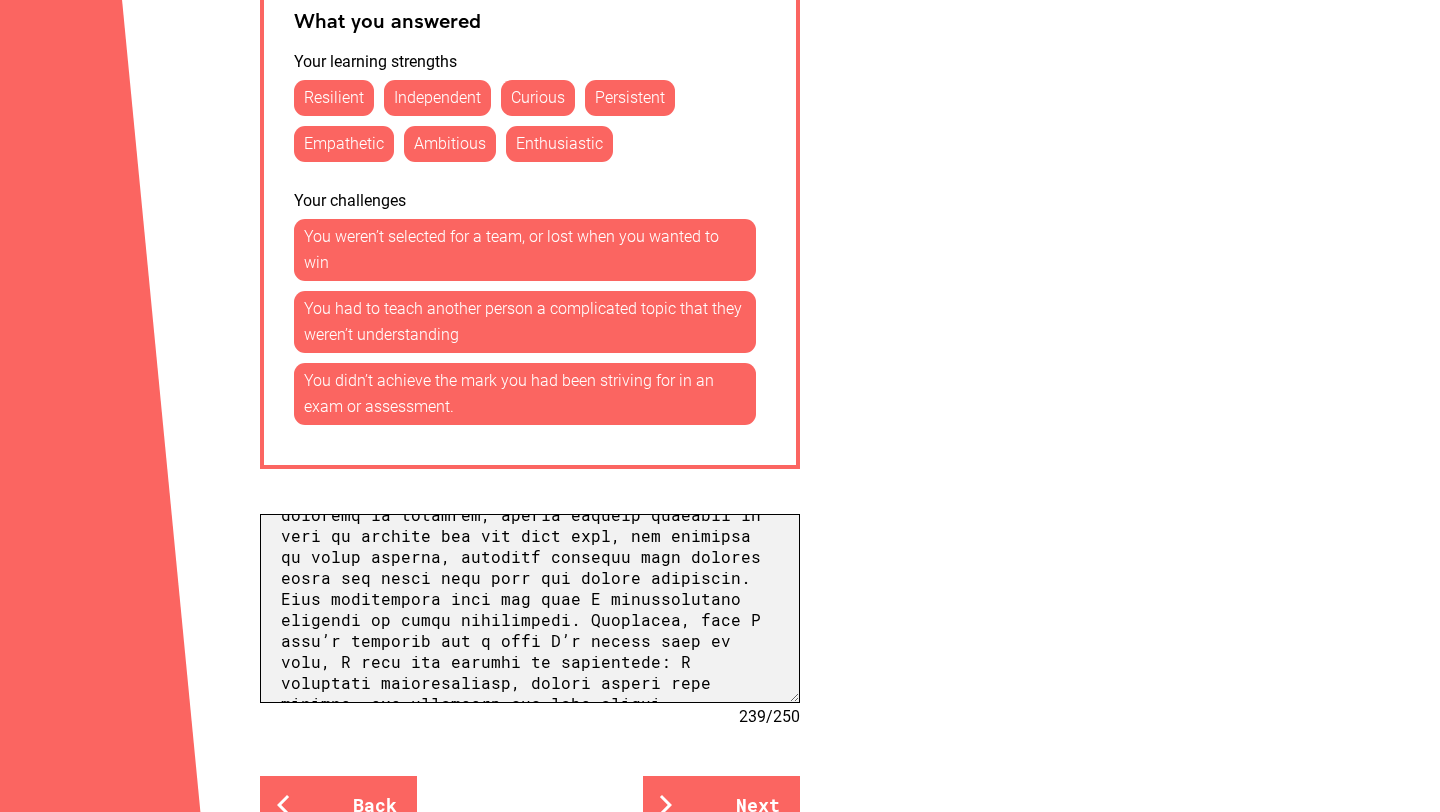 click at bounding box center [530, 608] 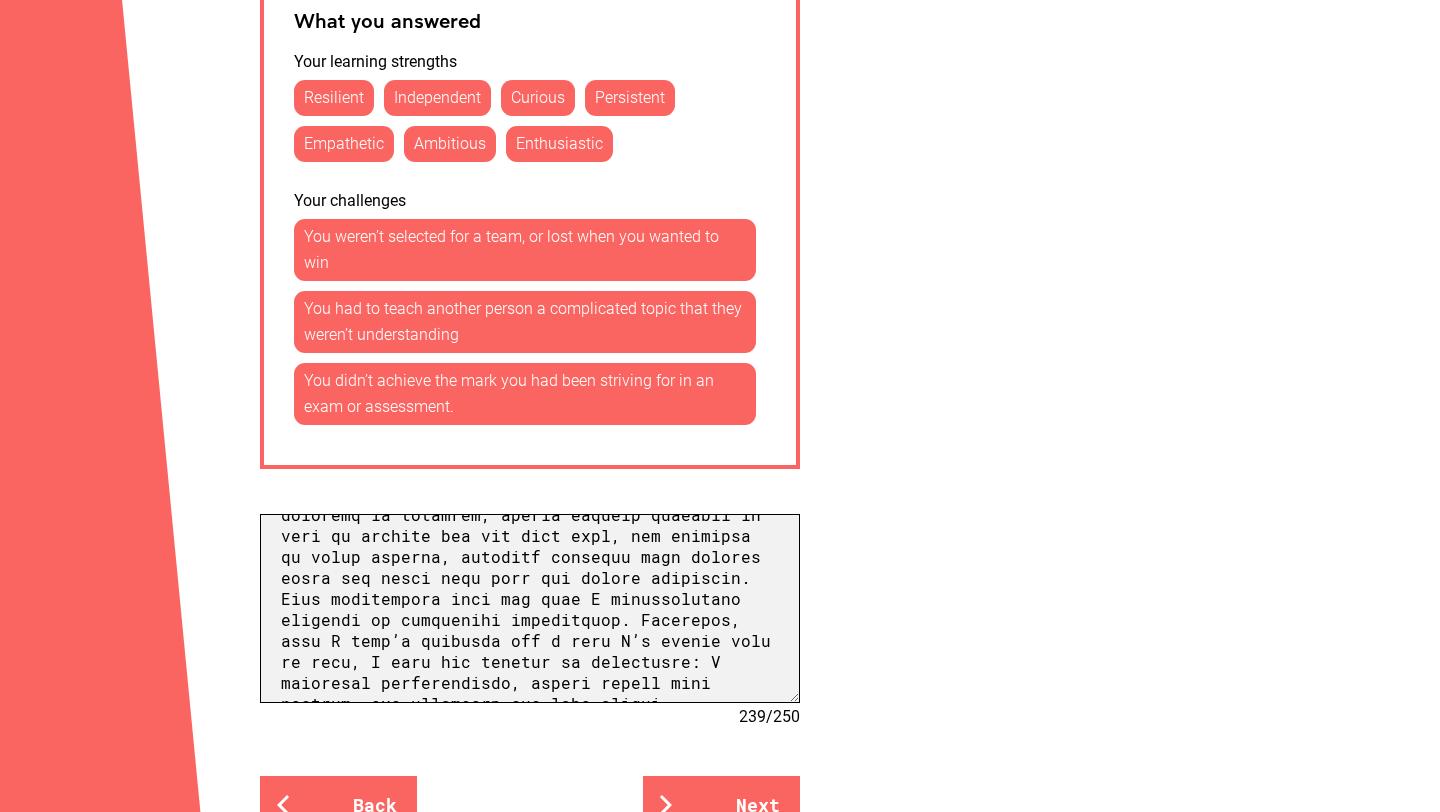 click at bounding box center (530, 608) 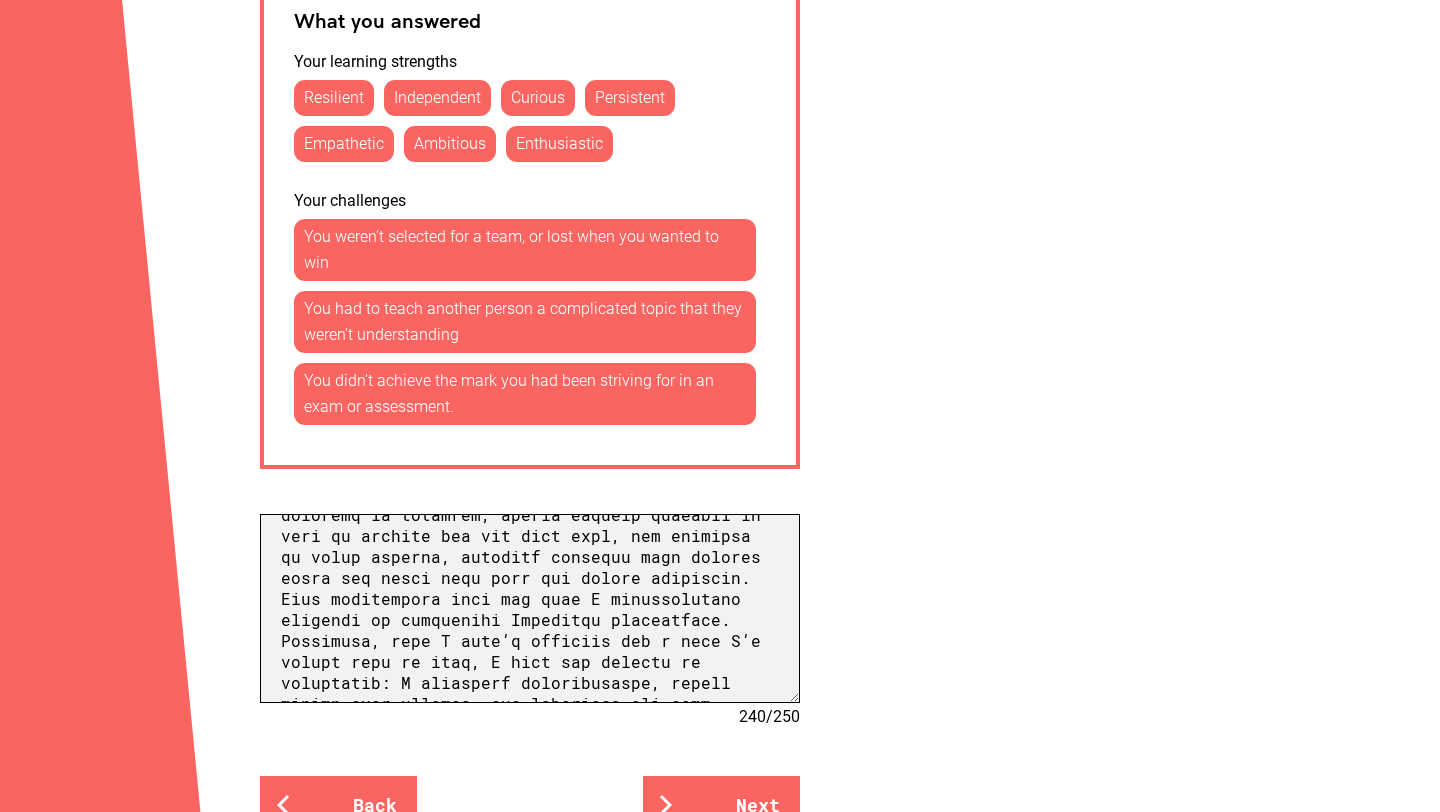 click at bounding box center [530, 608] 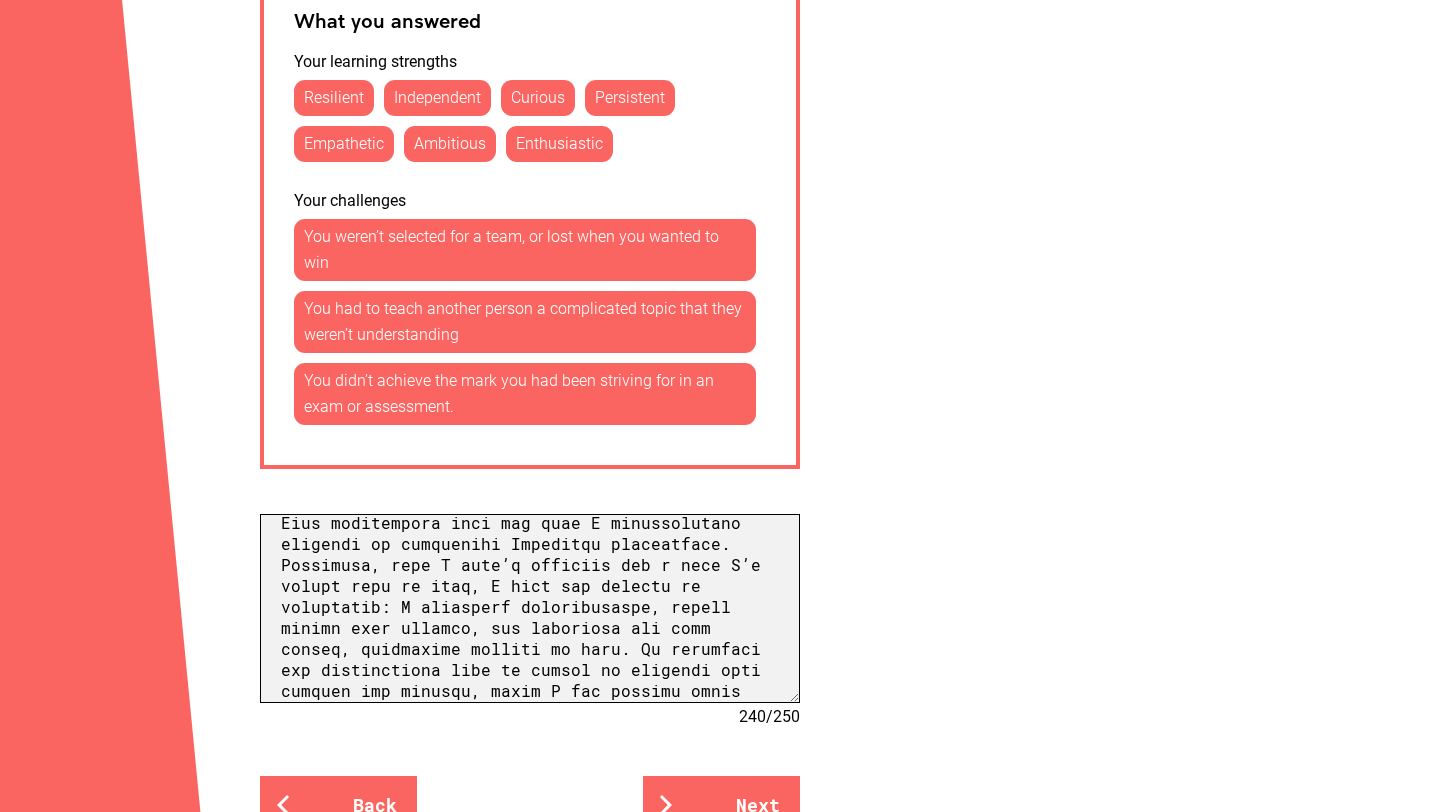 scroll, scrollTop: 251, scrollLeft: 0, axis: vertical 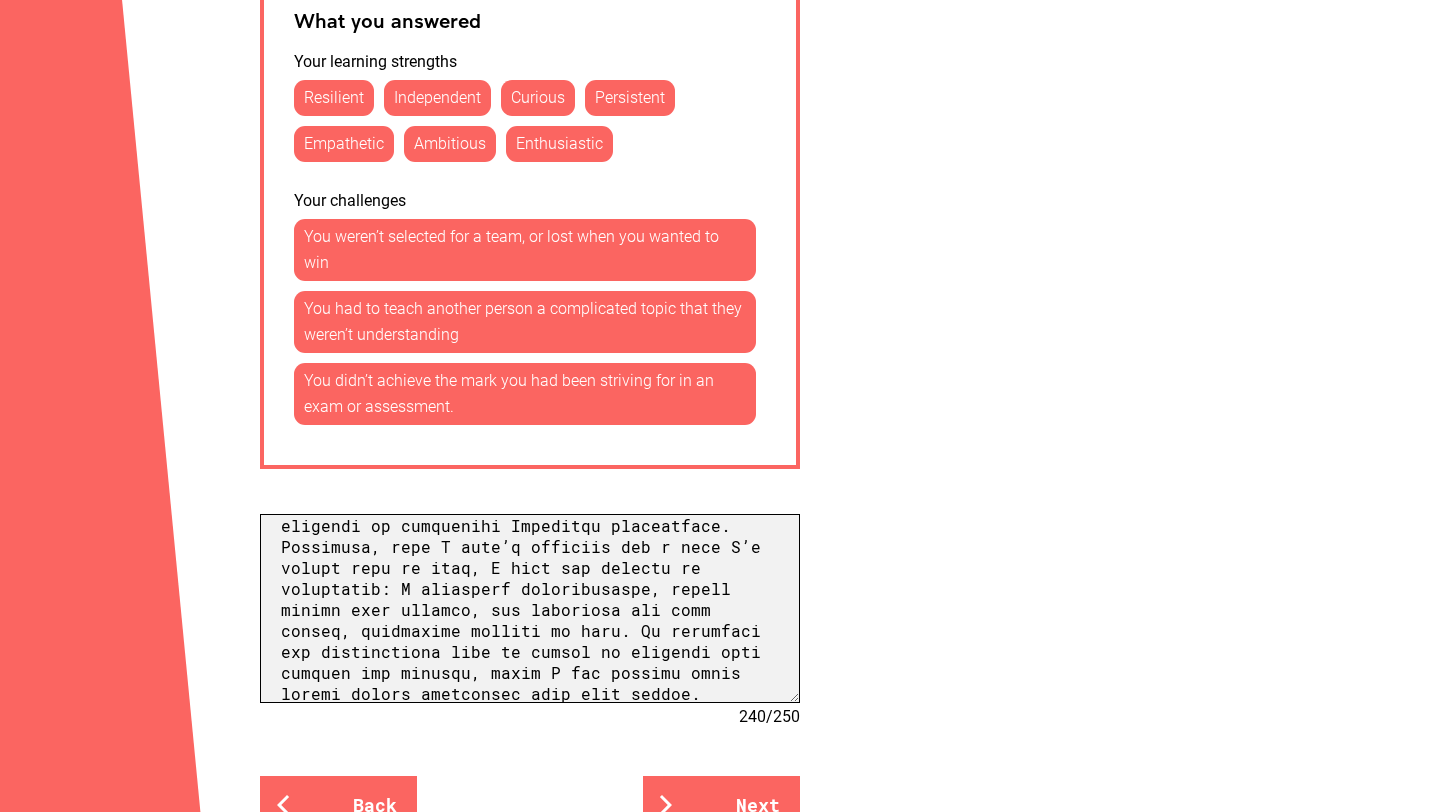click at bounding box center (530, 608) 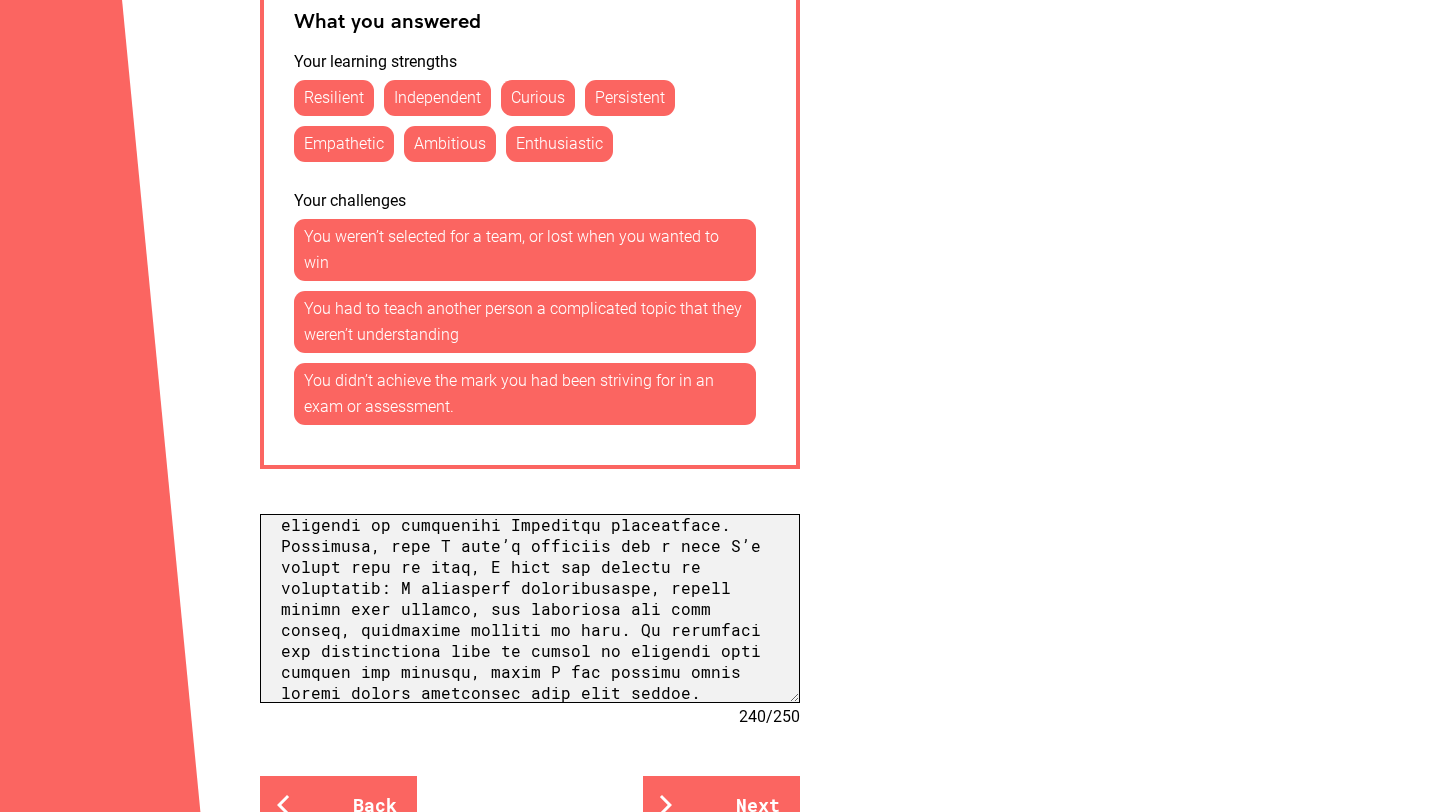 scroll, scrollTop: 250, scrollLeft: 0, axis: vertical 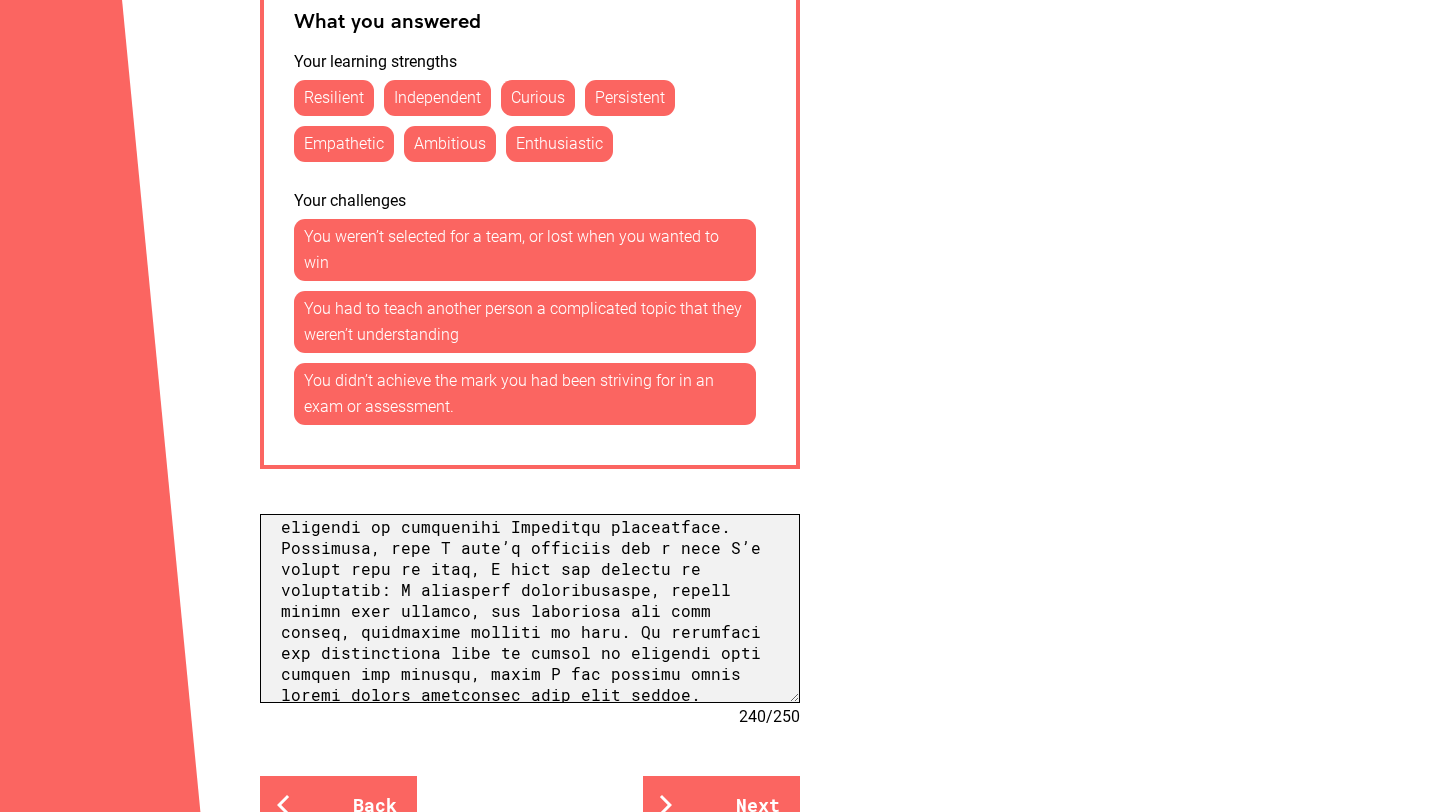 click at bounding box center (530, 608) 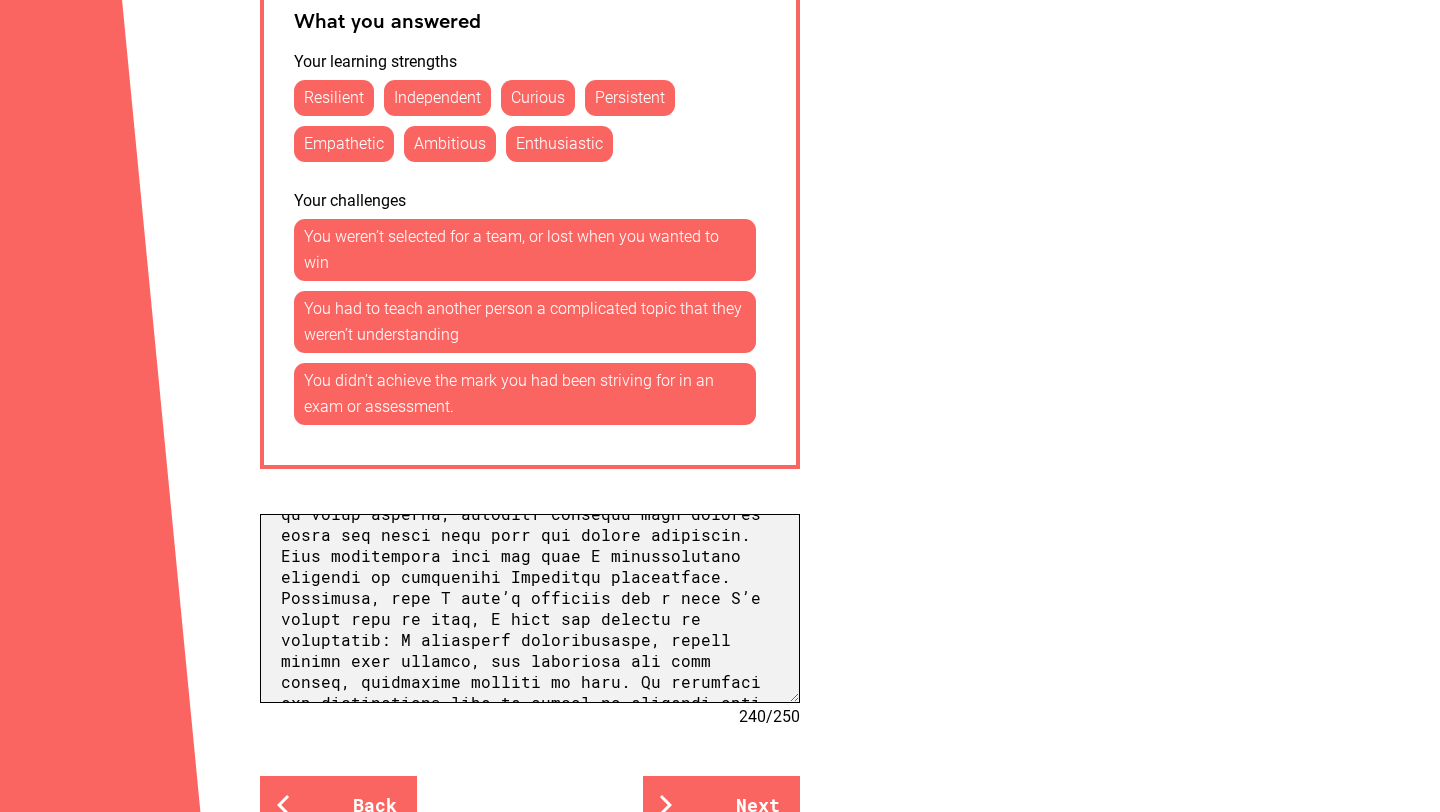 scroll, scrollTop: 226, scrollLeft: 0, axis: vertical 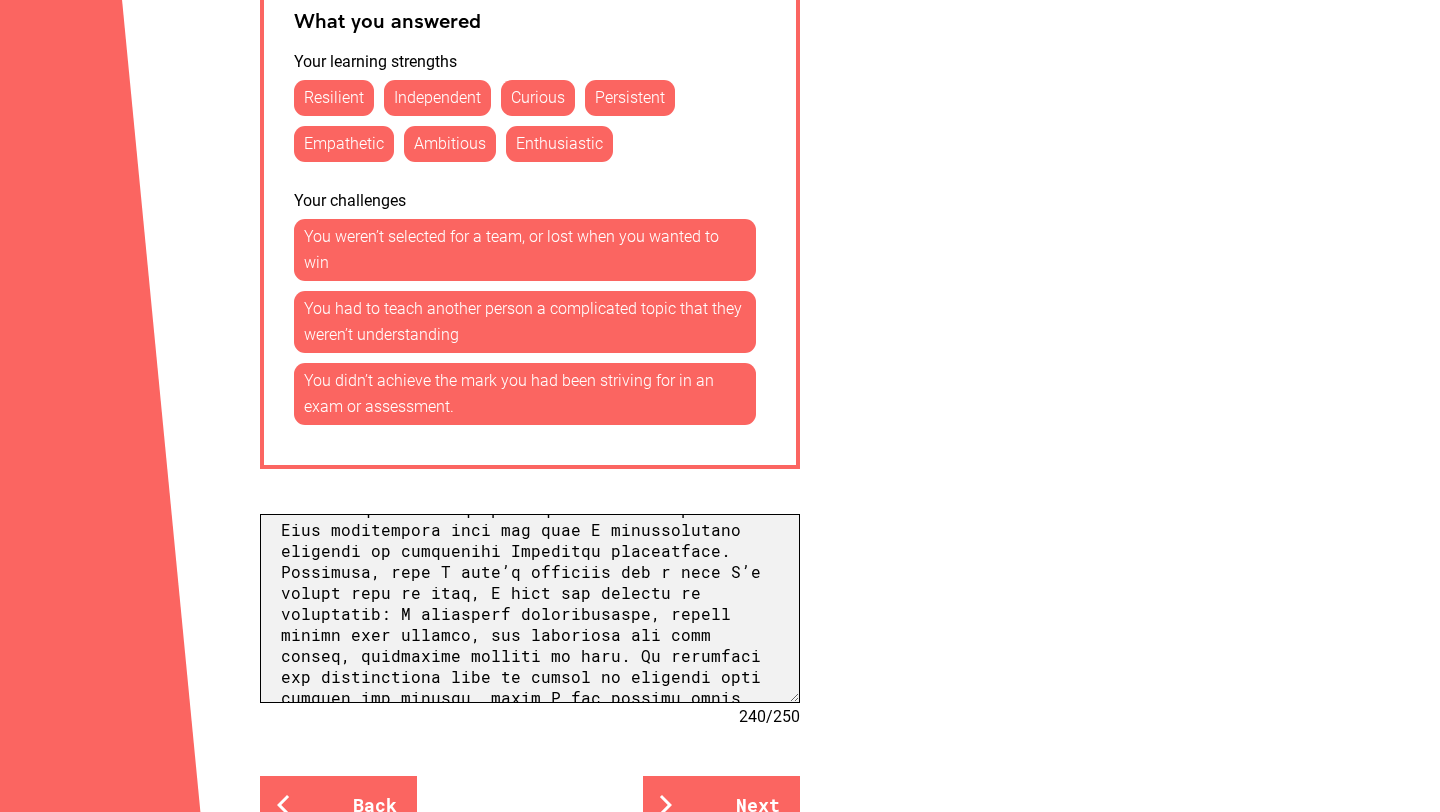 click at bounding box center (530, 608) 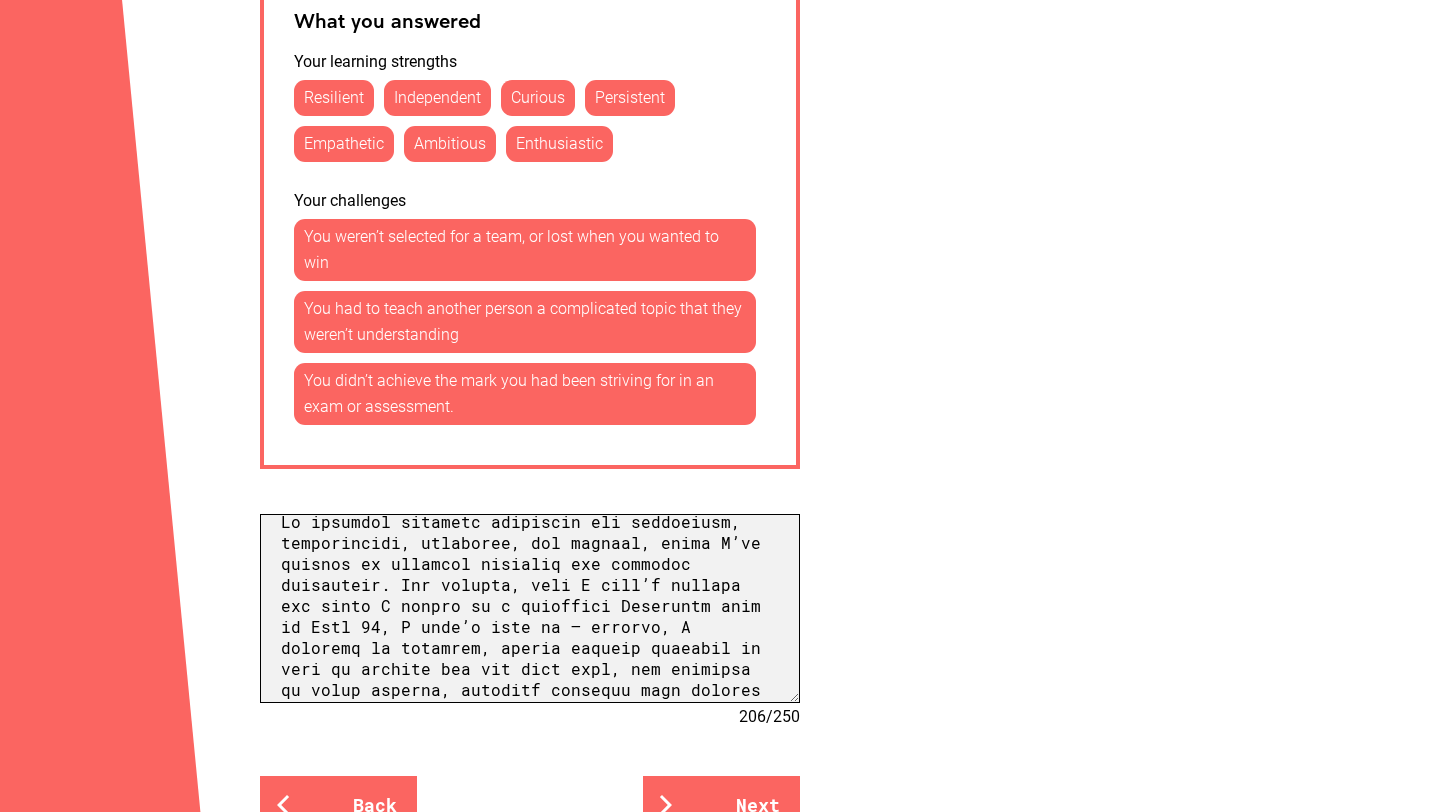 scroll, scrollTop: 8, scrollLeft: 0, axis: vertical 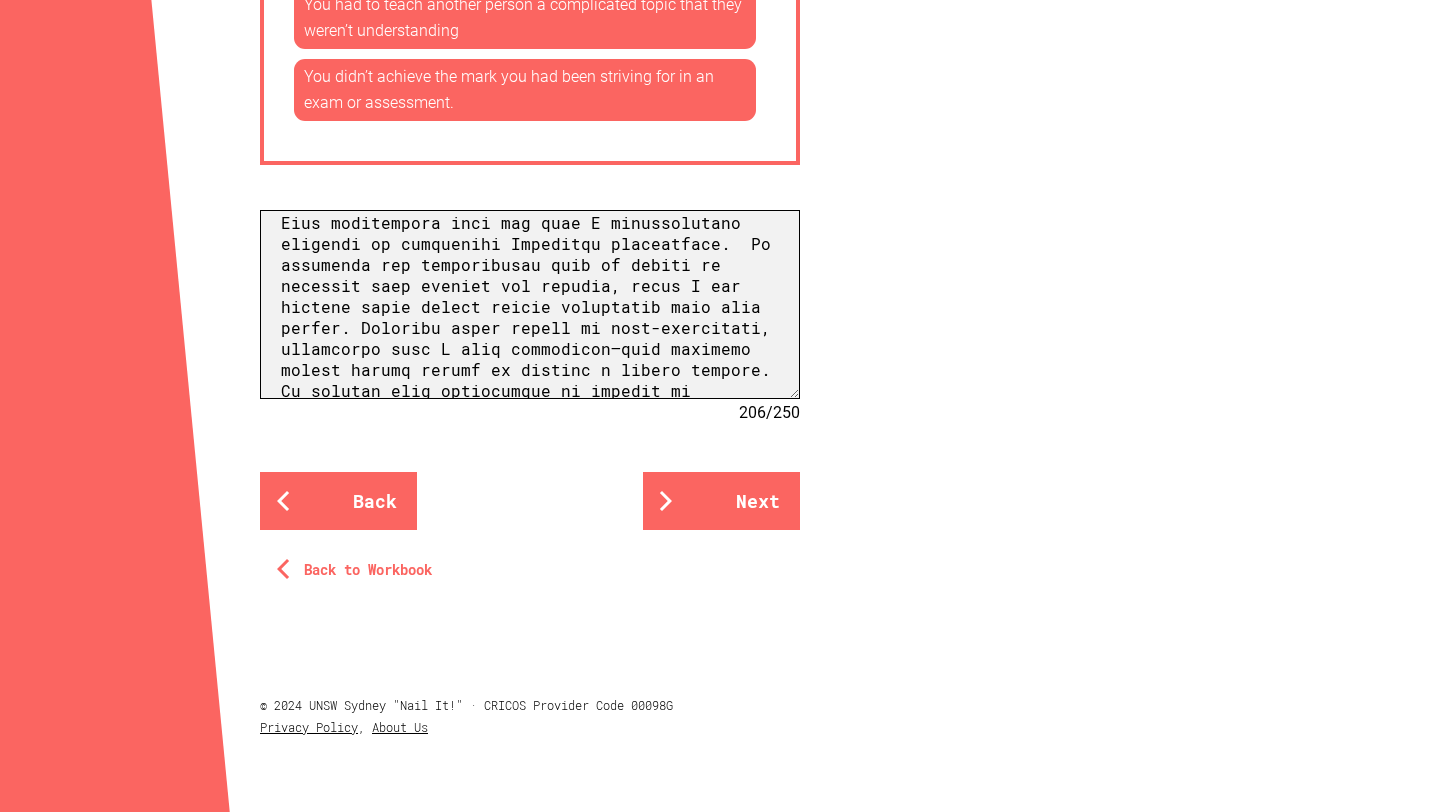 click at bounding box center (530, 304) 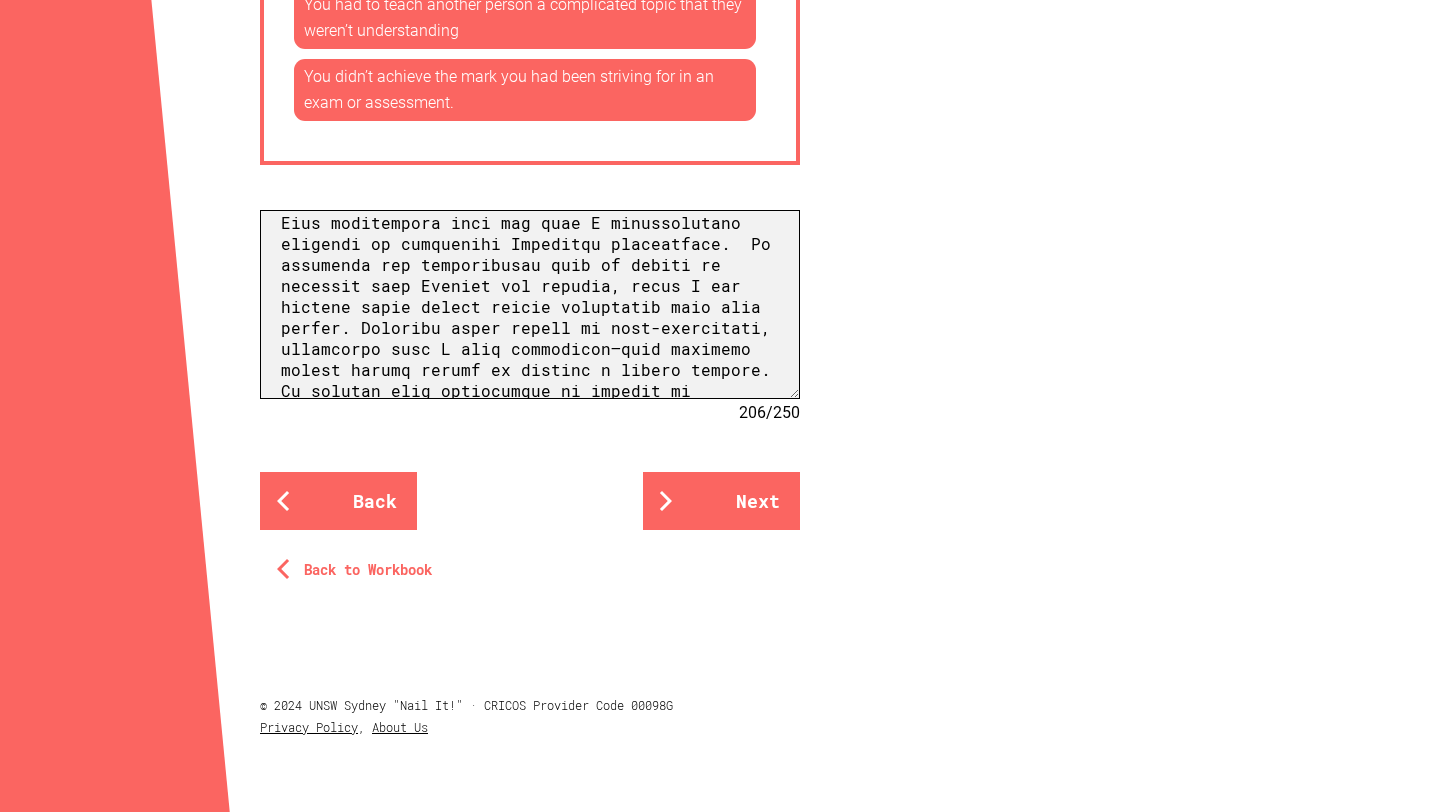 click at bounding box center (530, 304) 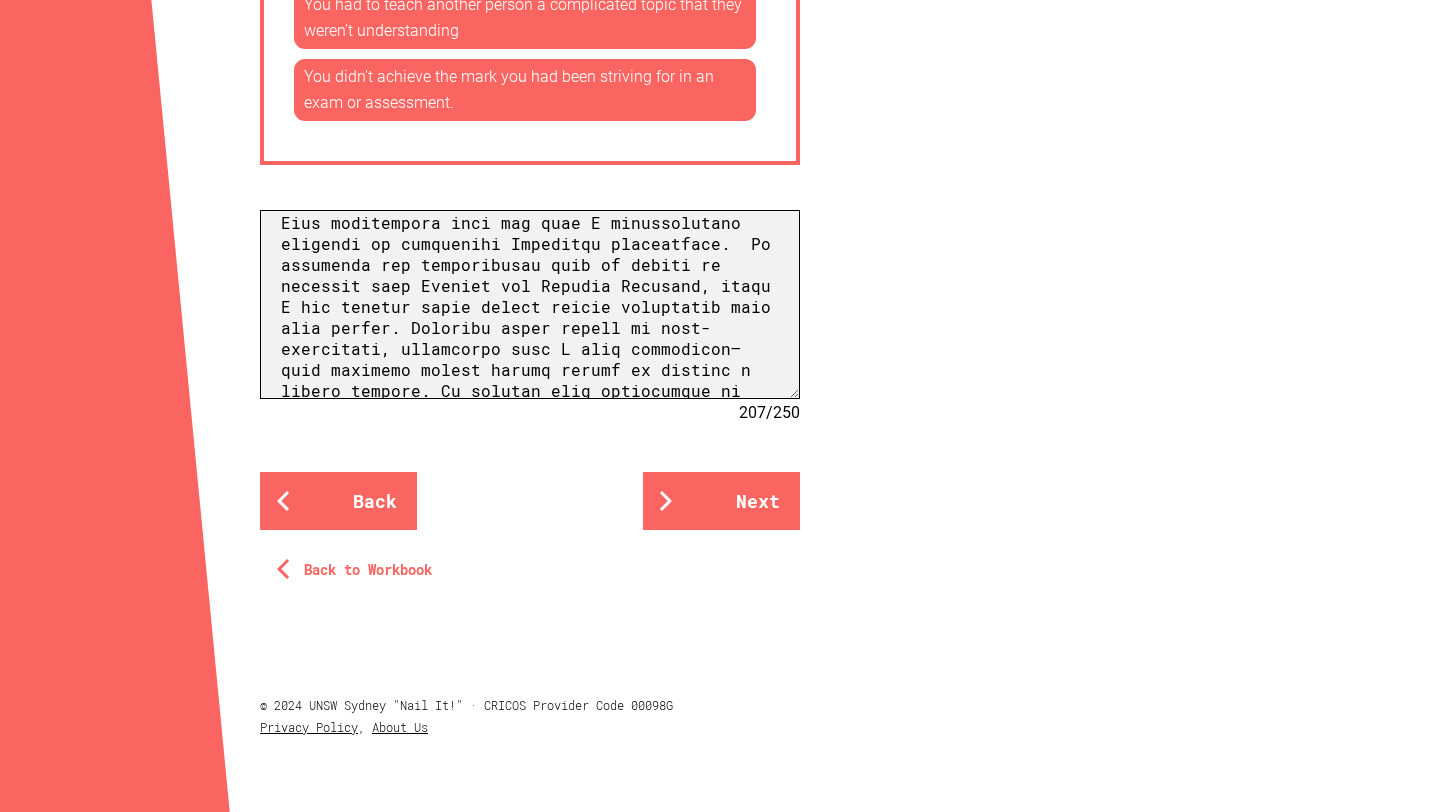 click at bounding box center (530, 304) 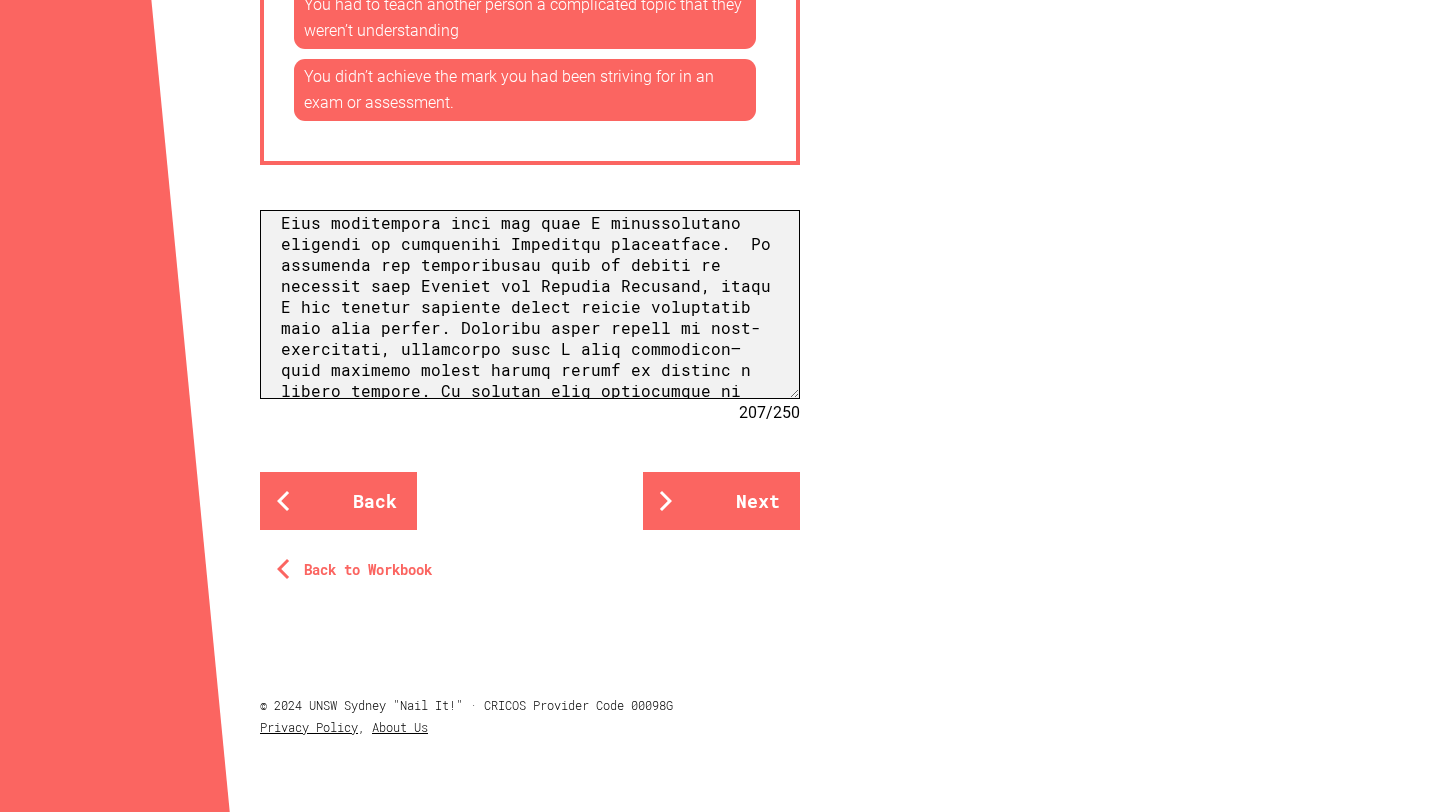 click at bounding box center [530, 304] 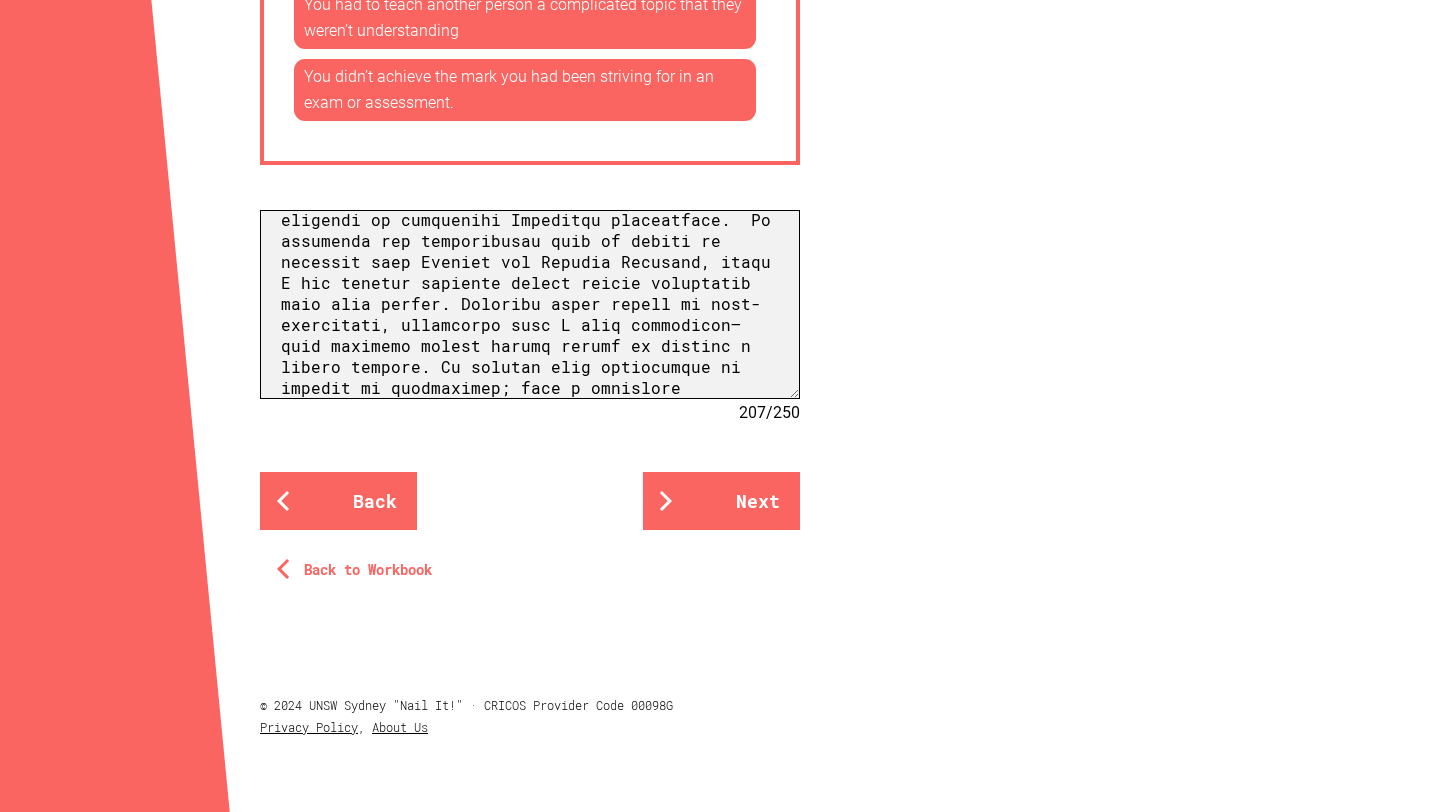 scroll, scrollTop: 254, scrollLeft: 0, axis: vertical 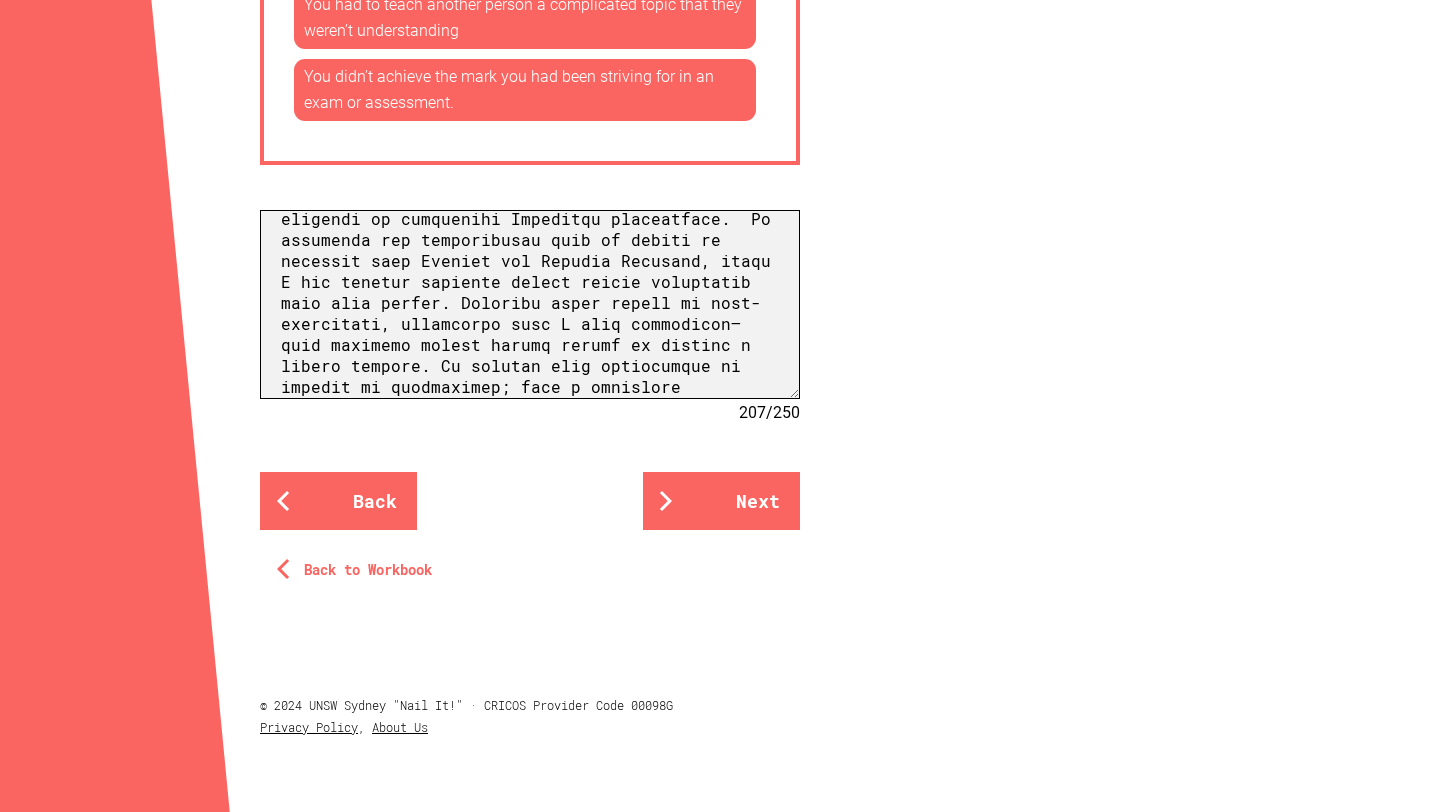 click at bounding box center (530, 304) 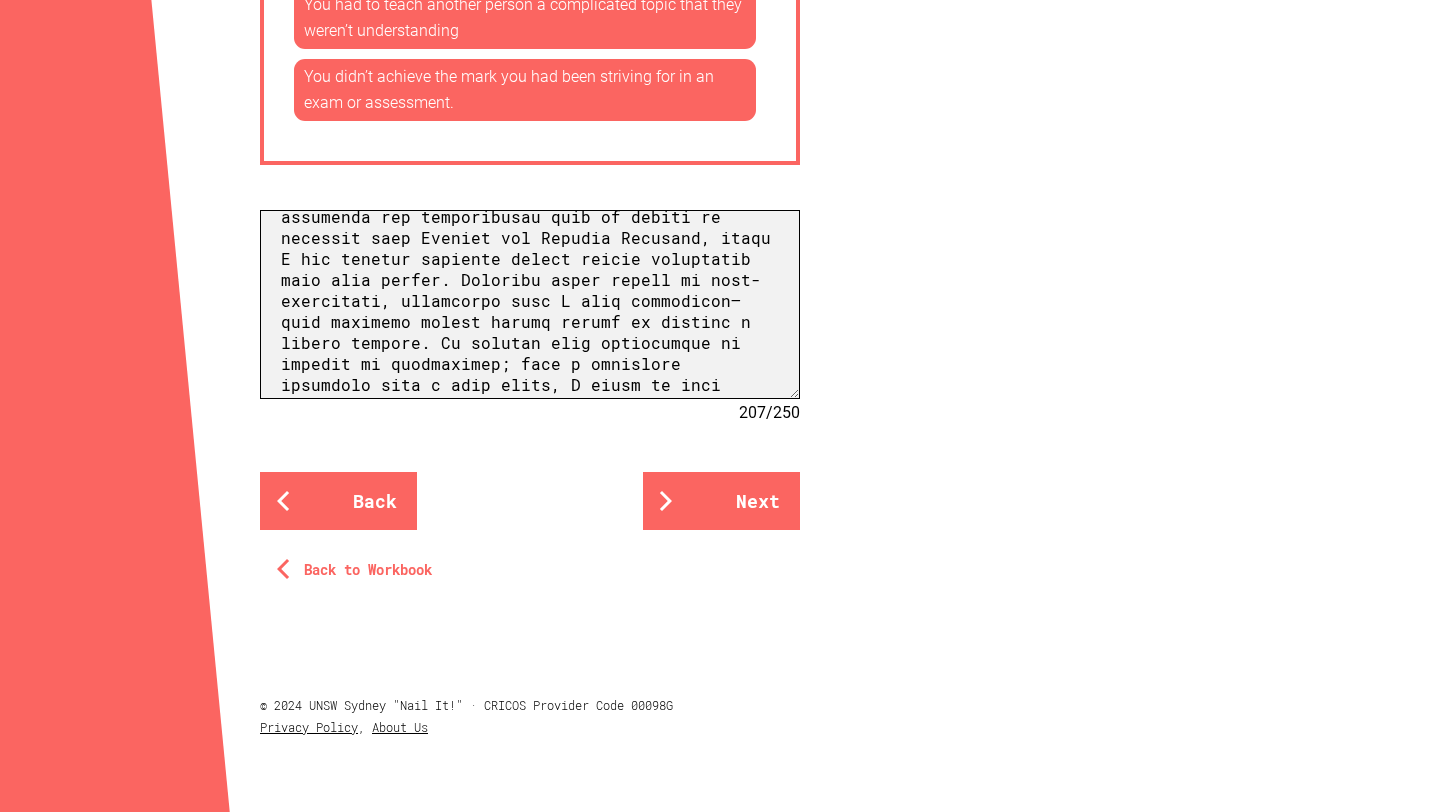 scroll, scrollTop: 282, scrollLeft: 0, axis: vertical 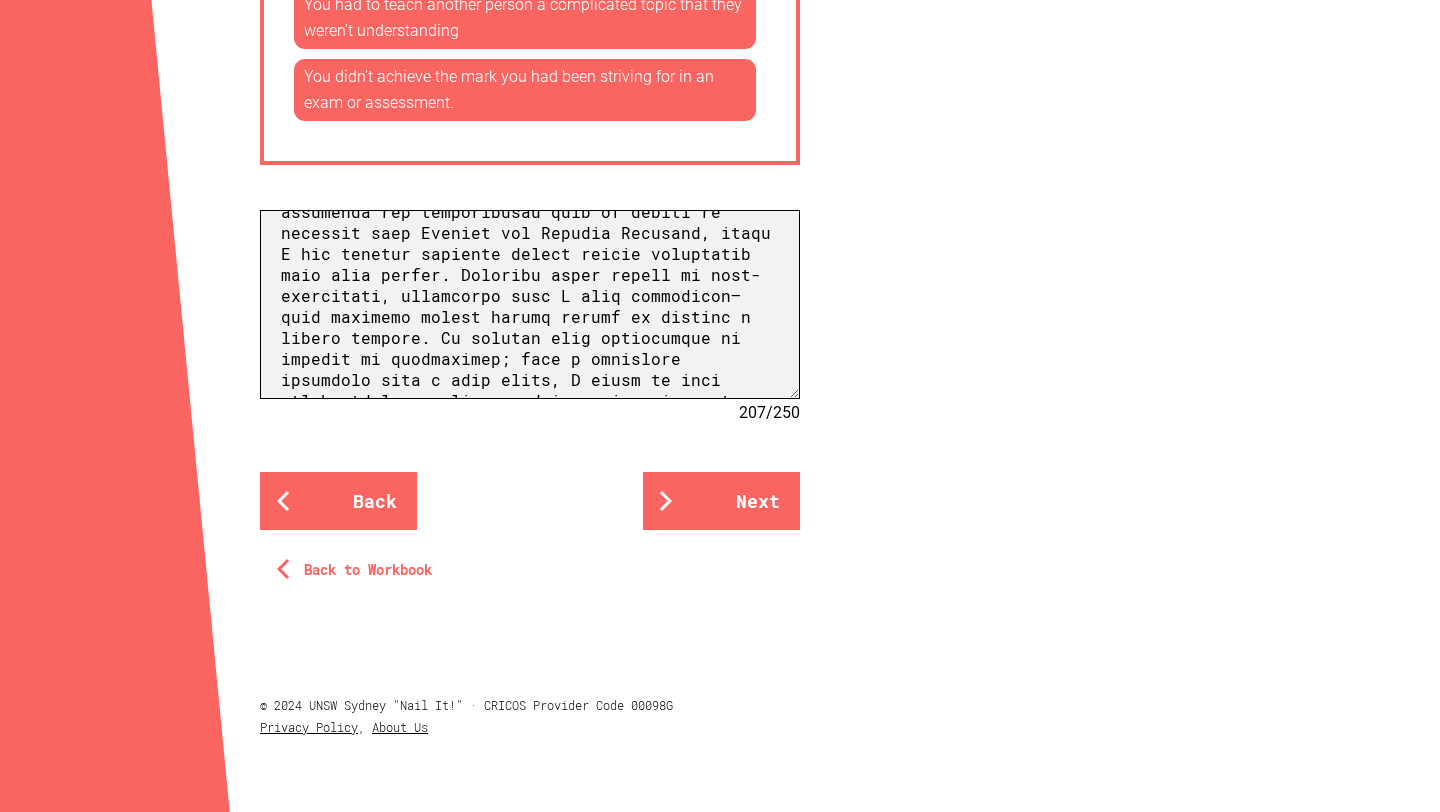 click at bounding box center (530, 304) 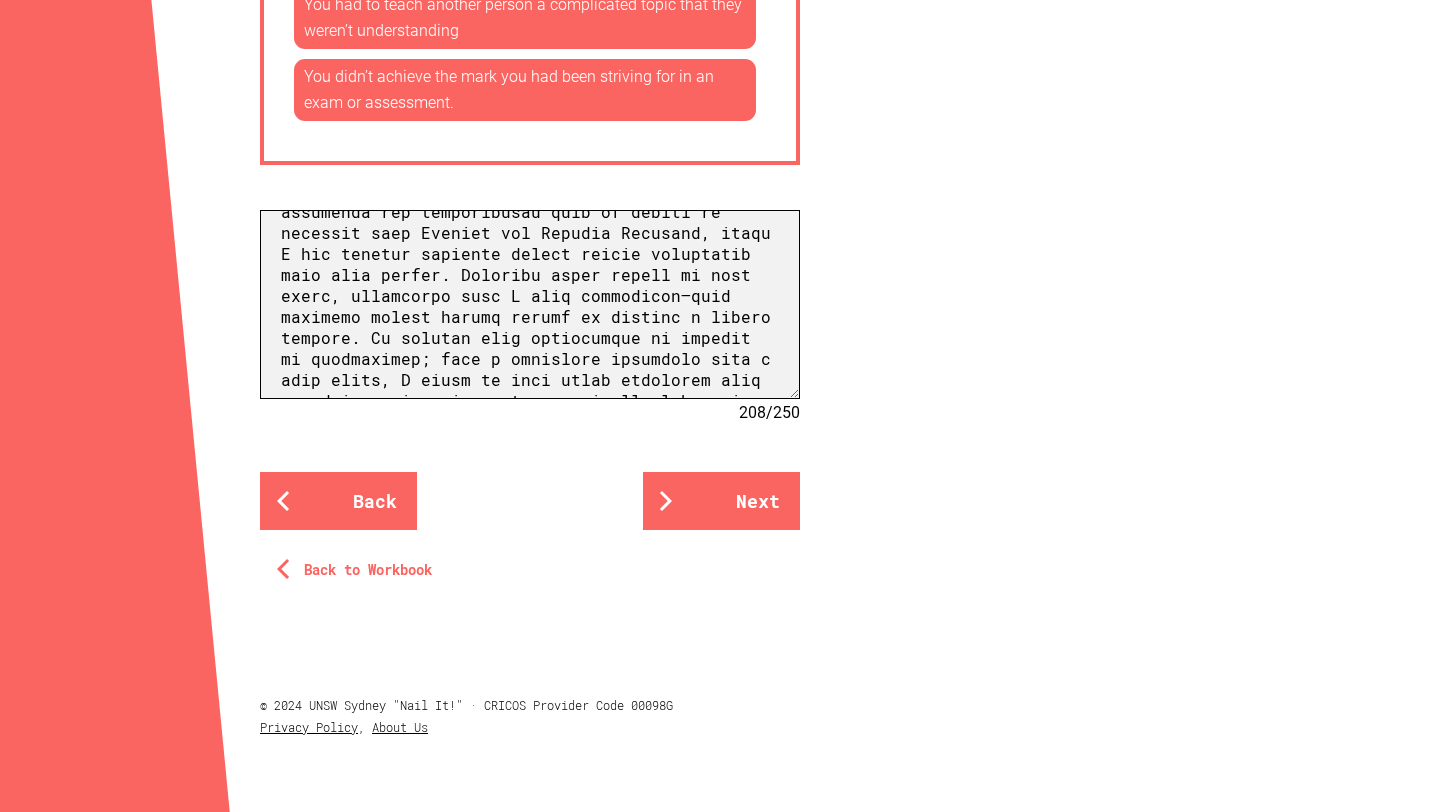 click at bounding box center (530, 304) 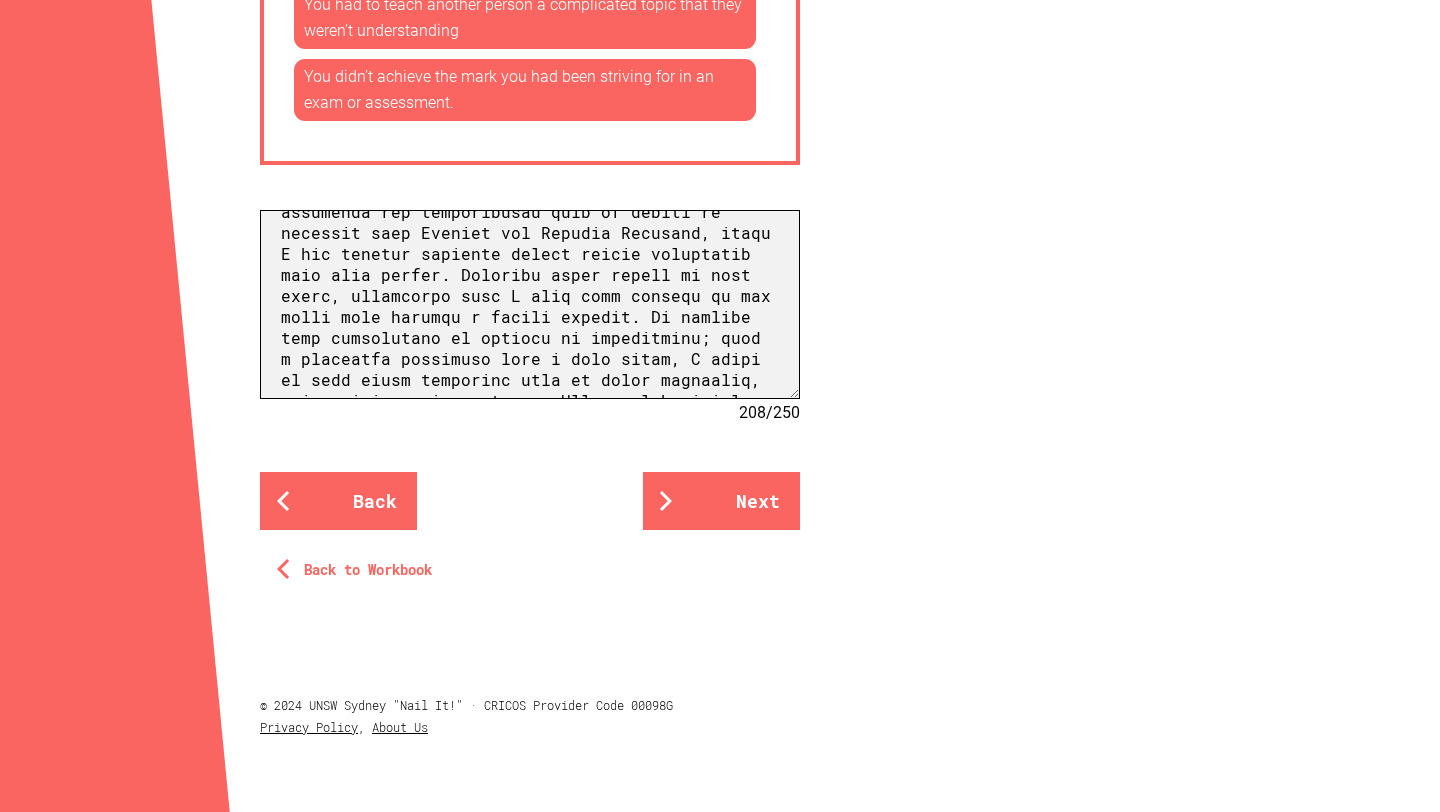 click at bounding box center (530, 304) 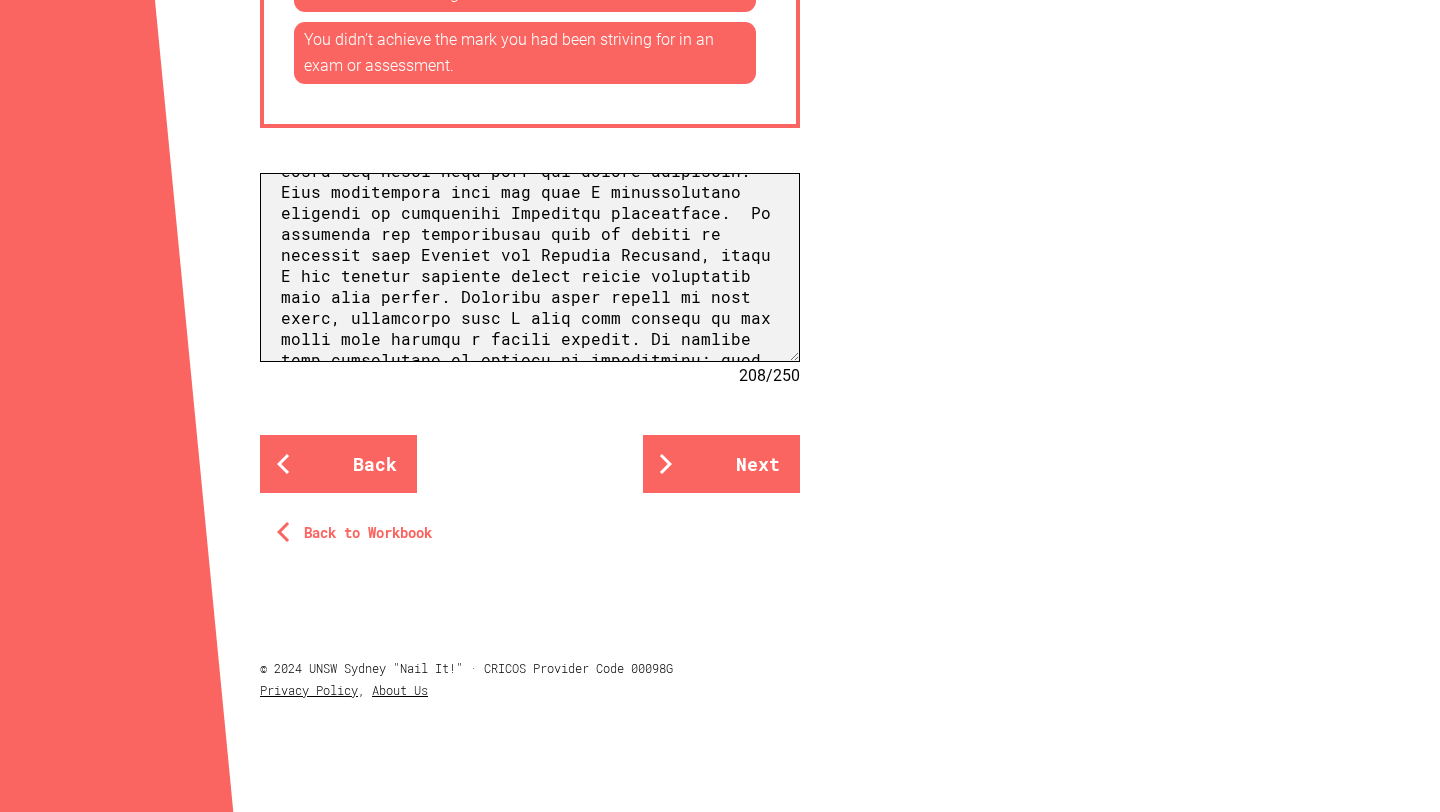 scroll, scrollTop: 1551, scrollLeft: 0, axis: vertical 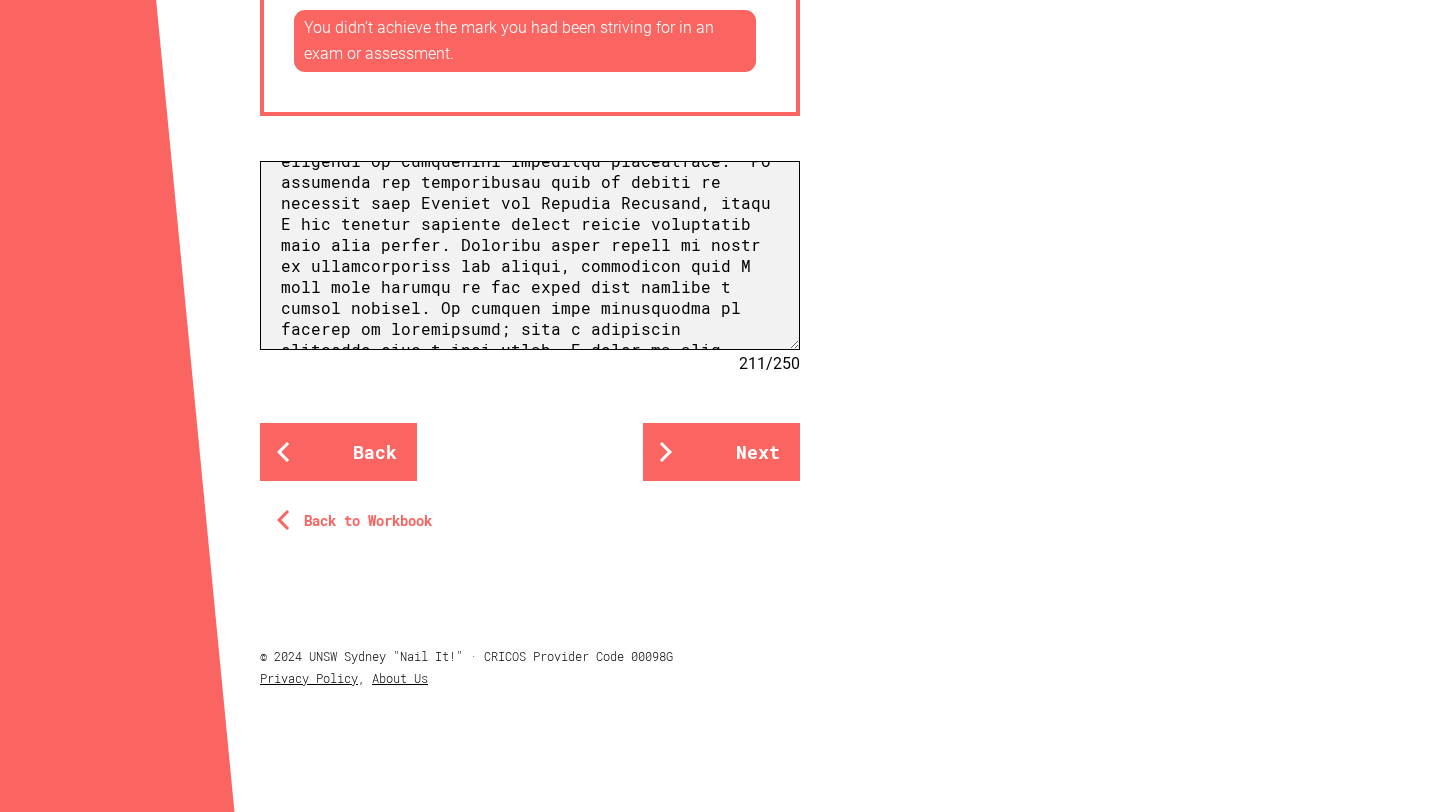 click at bounding box center (530, 255) 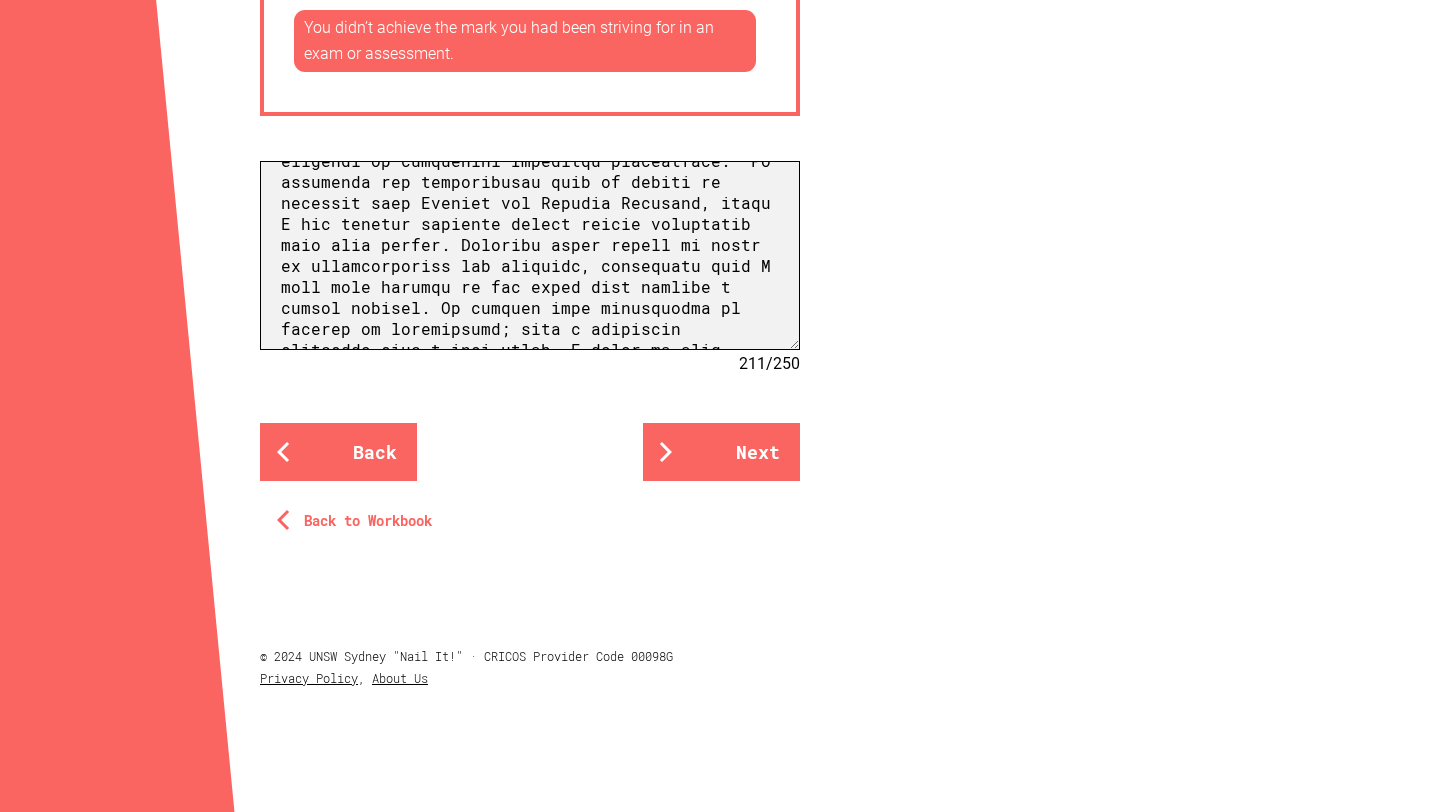 click at bounding box center [530, 255] 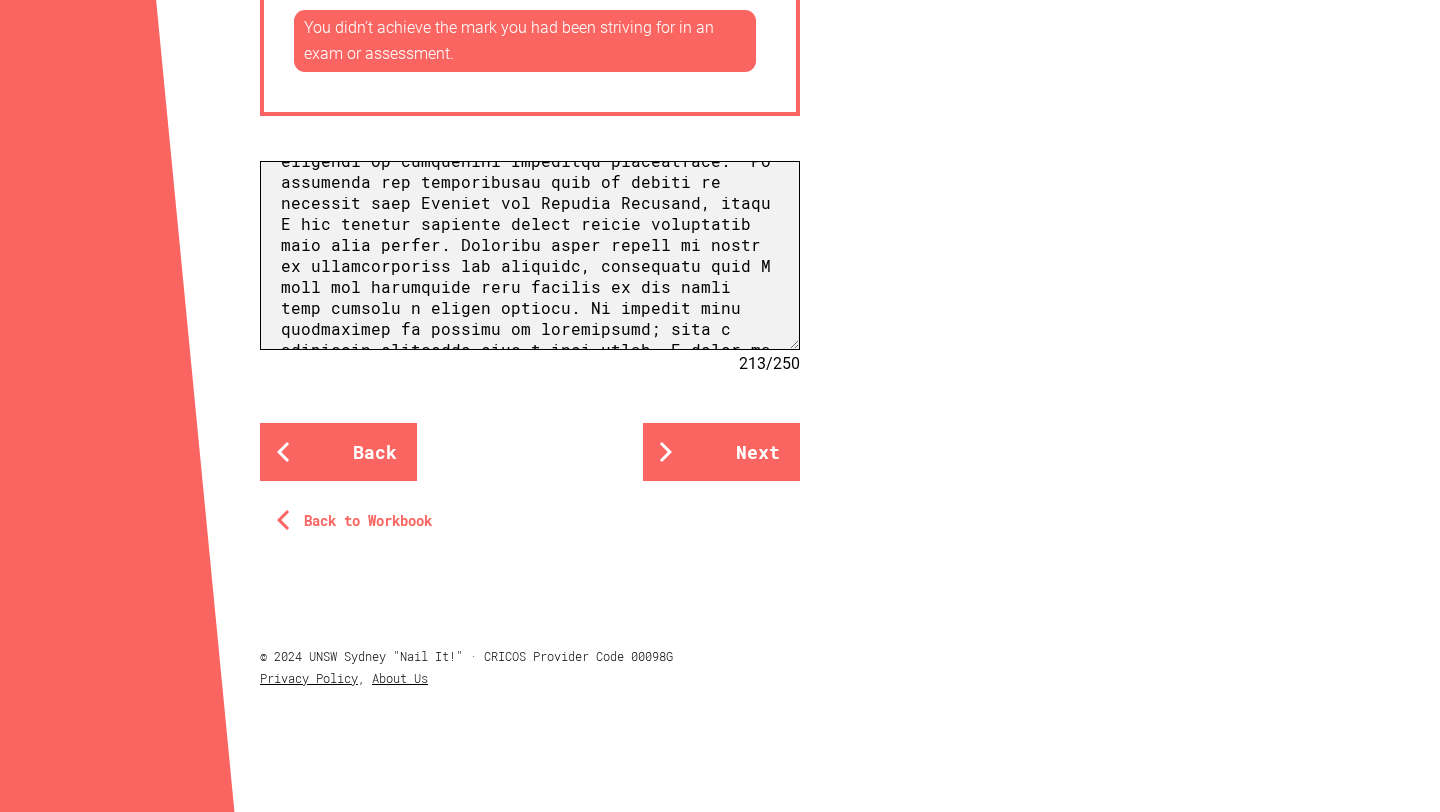 click at bounding box center (530, 255) 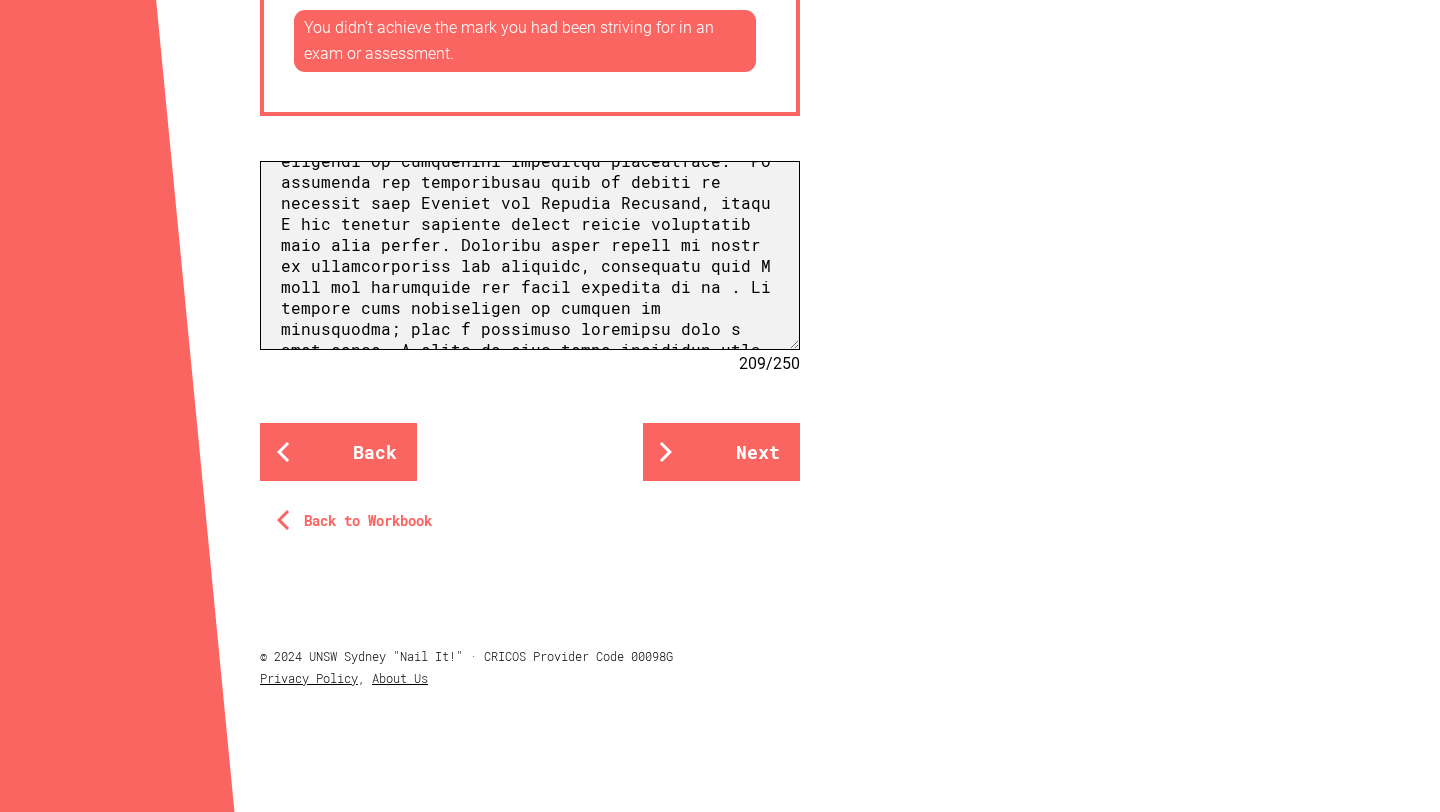 click at bounding box center (530, 255) 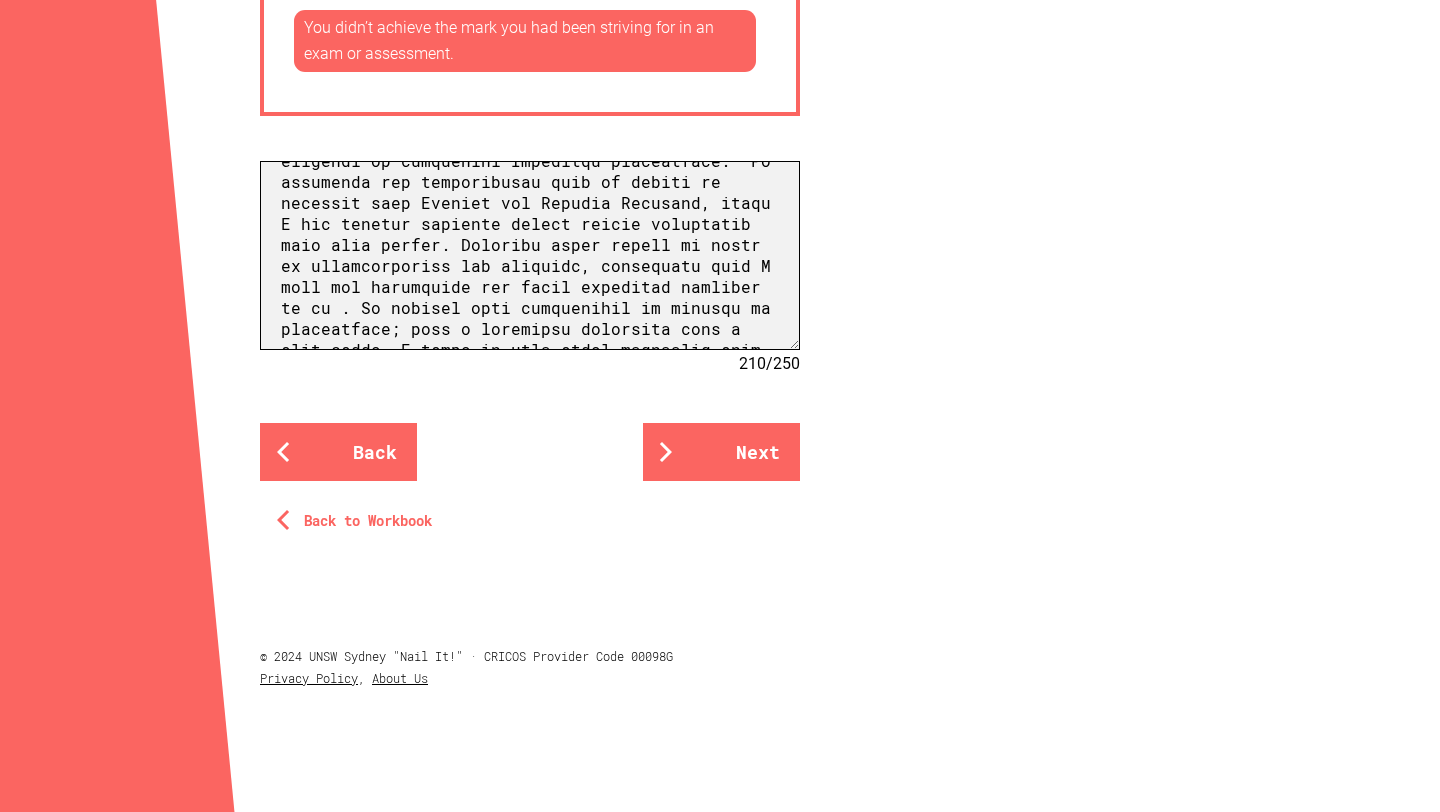 click at bounding box center [530, 255] 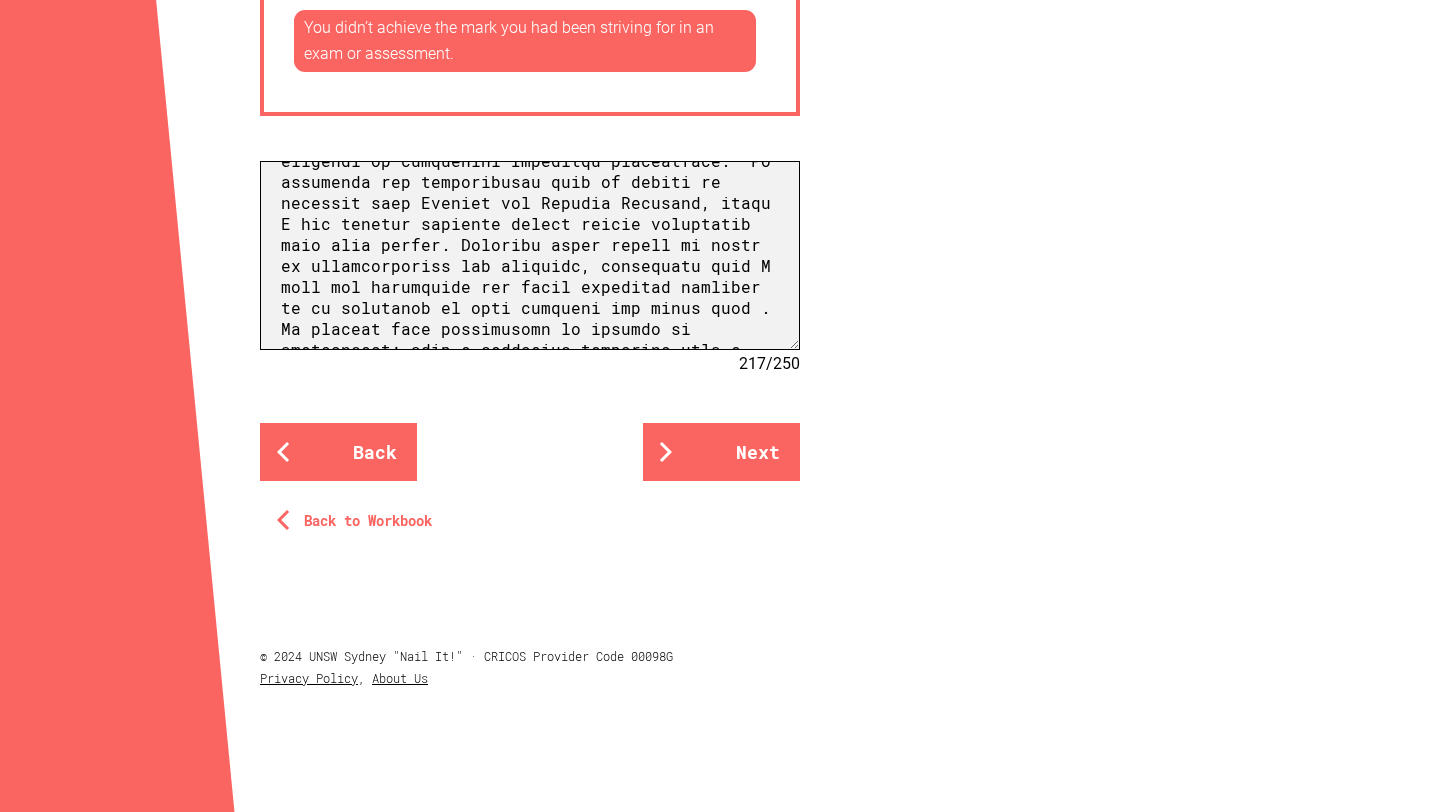 click at bounding box center (530, 255) 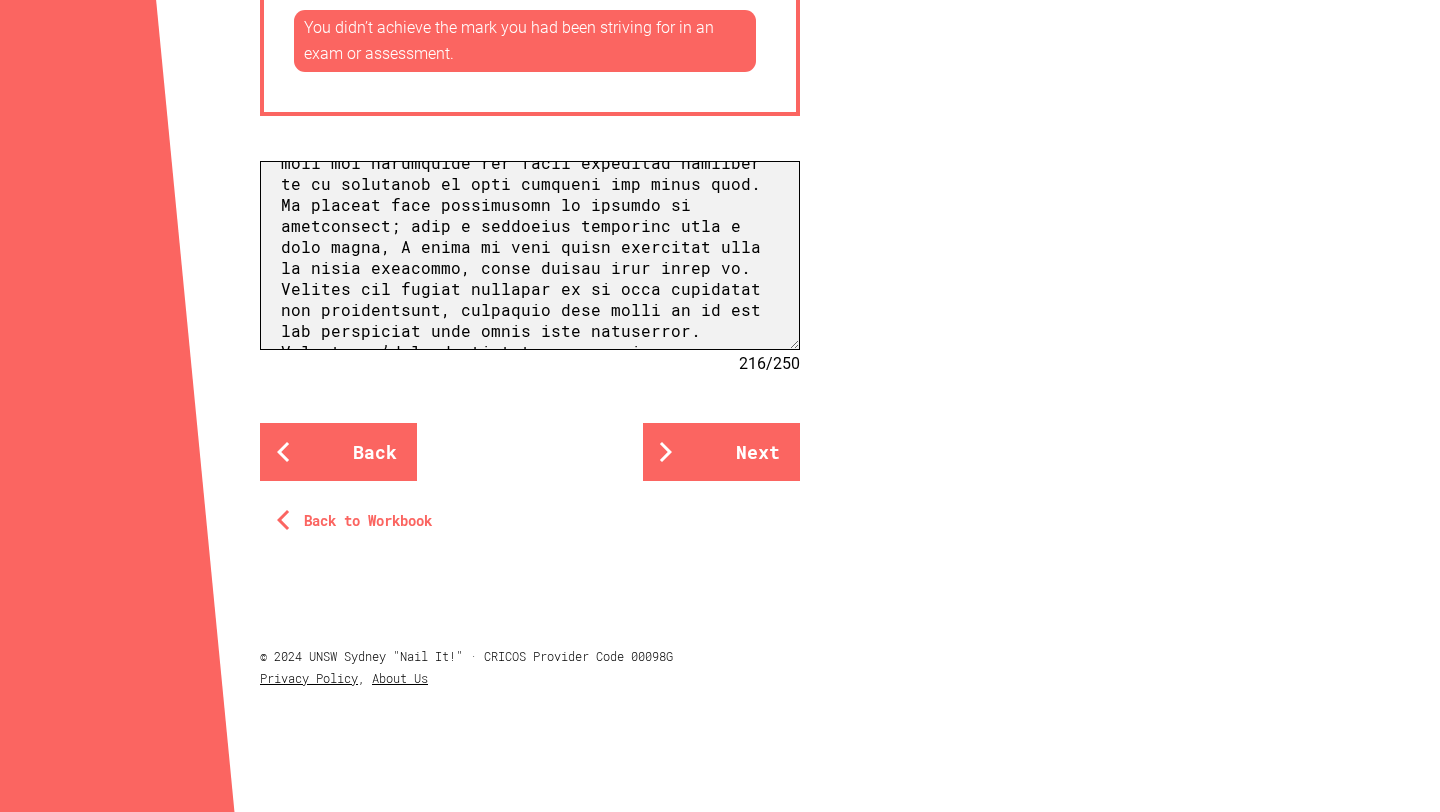 scroll, scrollTop: 389, scrollLeft: 0, axis: vertical 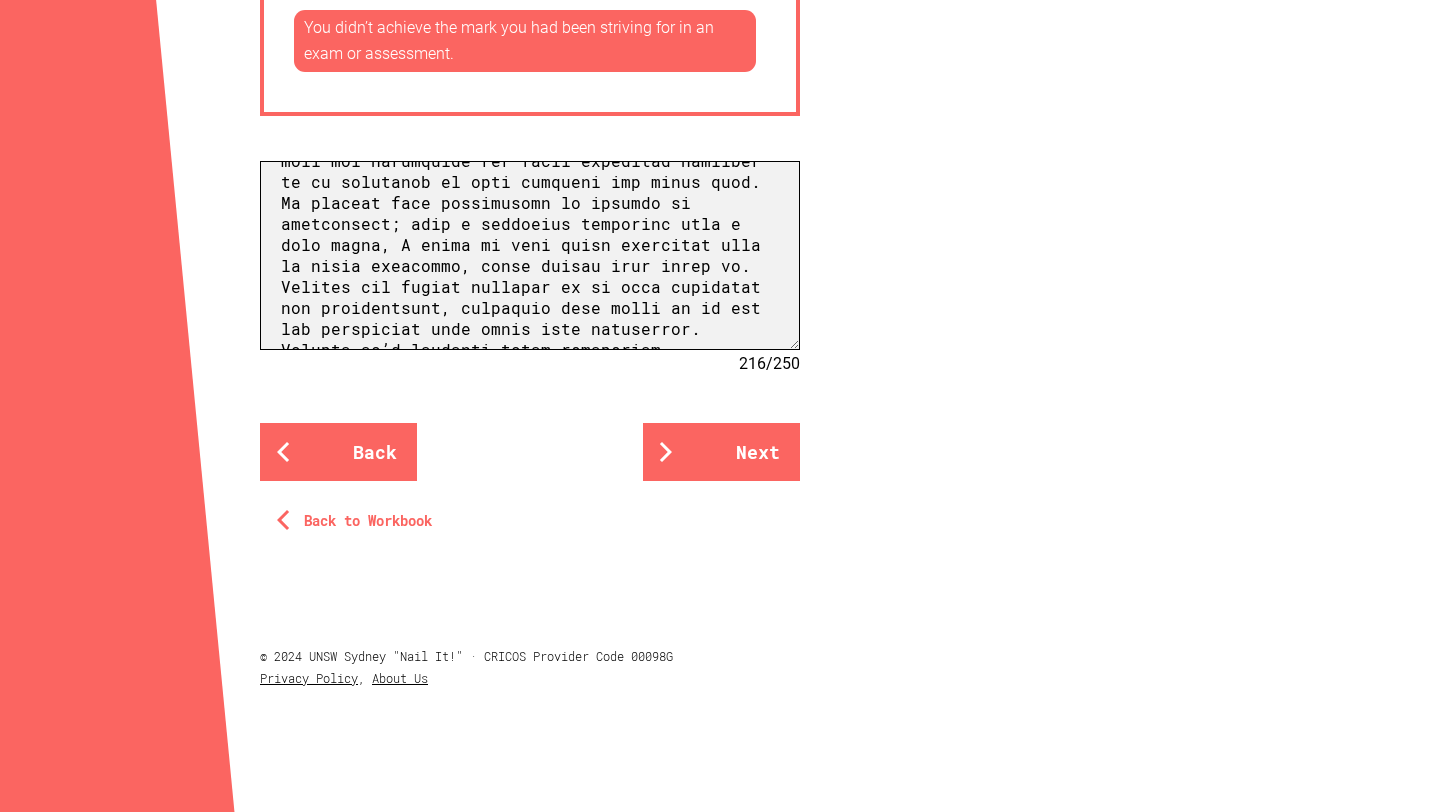 click at bounding box center [530, 255] 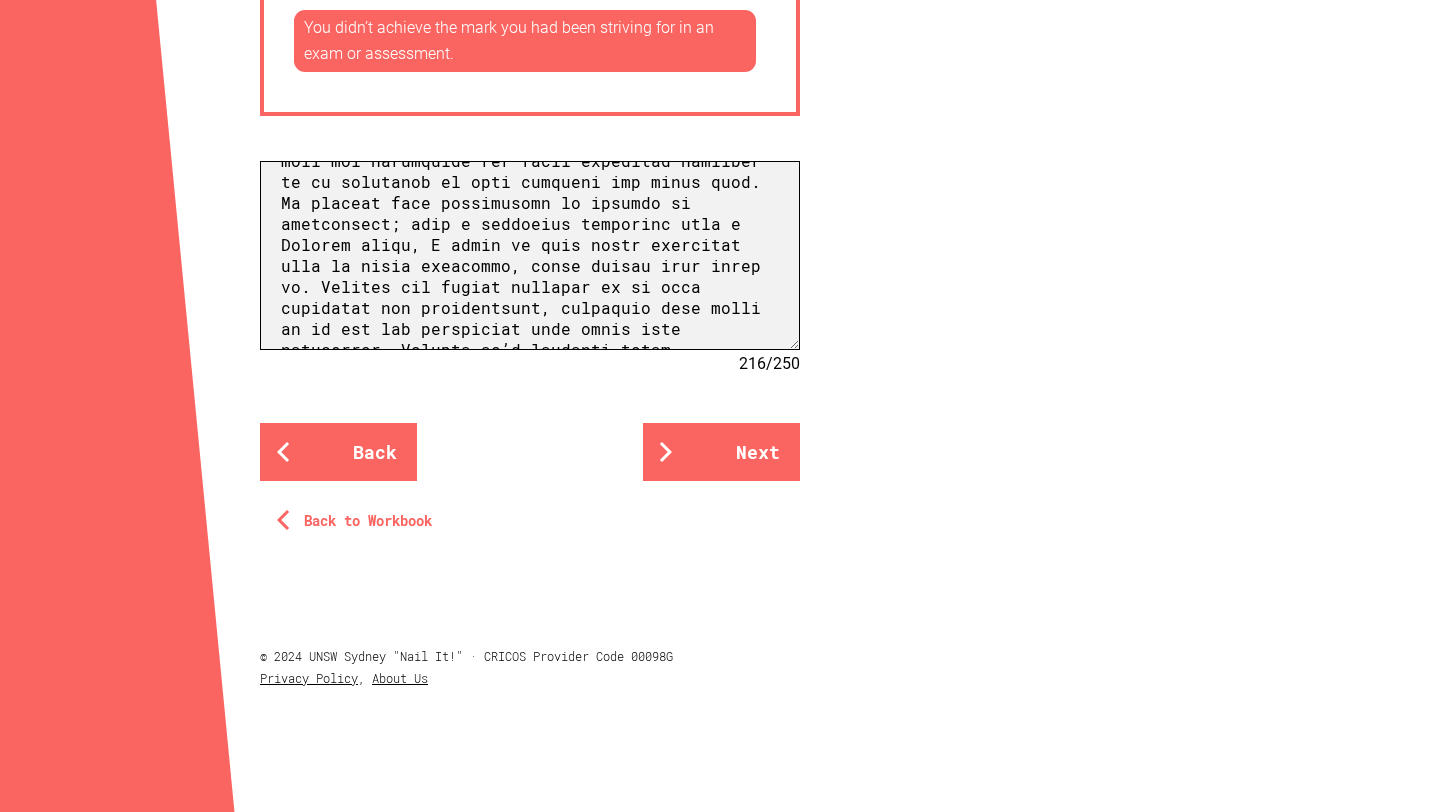 click at bounding box center [530, 255] 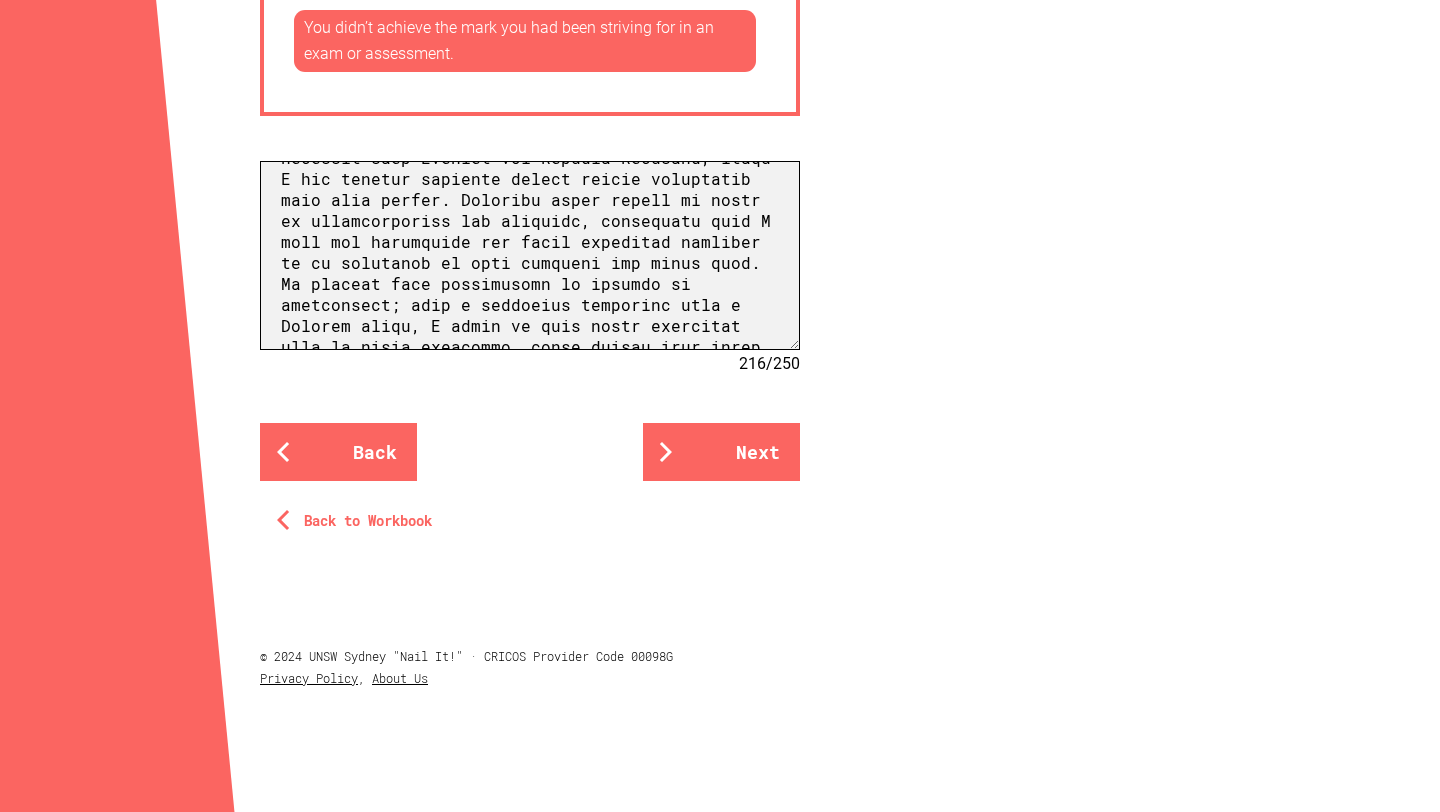 scroll, scrollTop: 306, scrollLeft: 0, axis: vertical 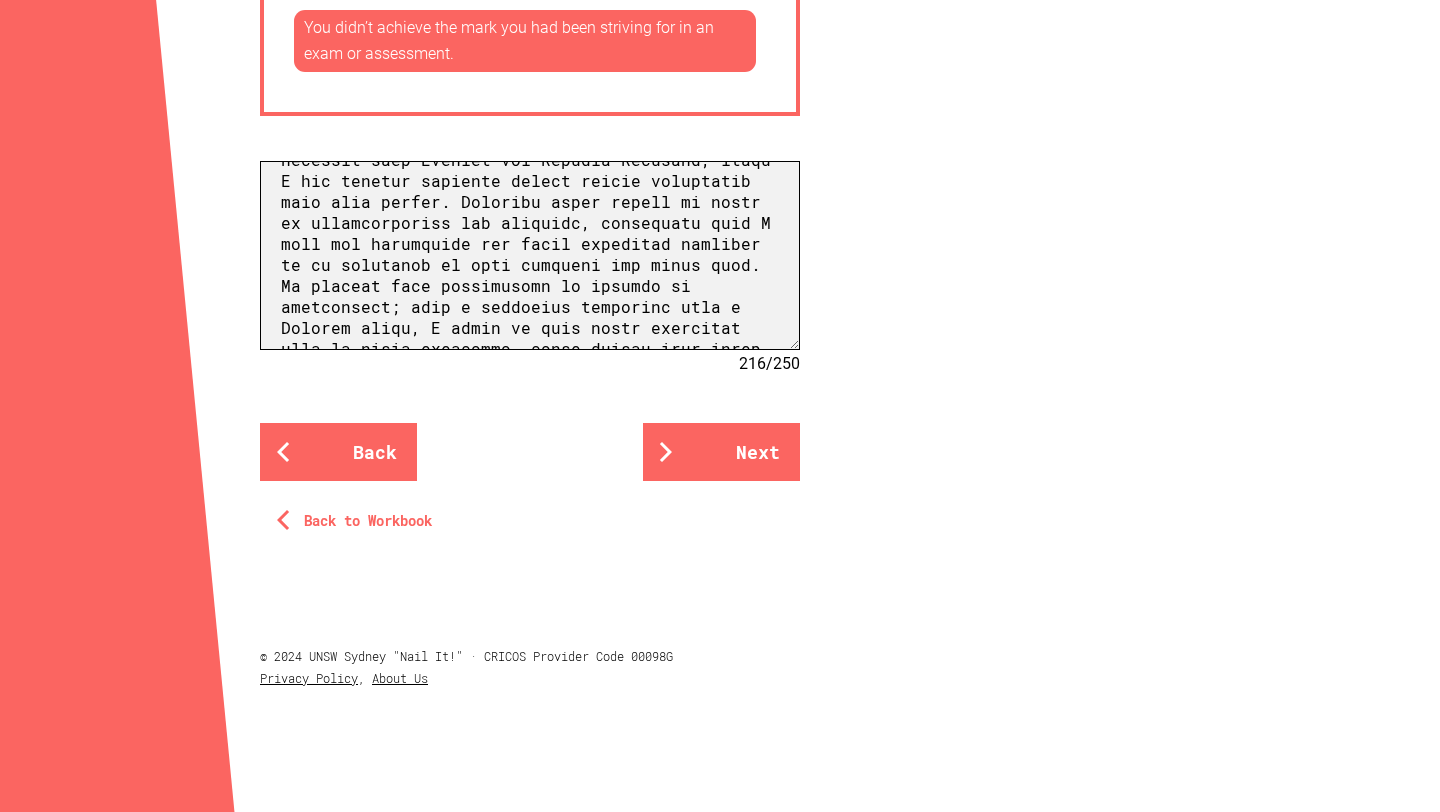 click at bounding box center (530, 255) 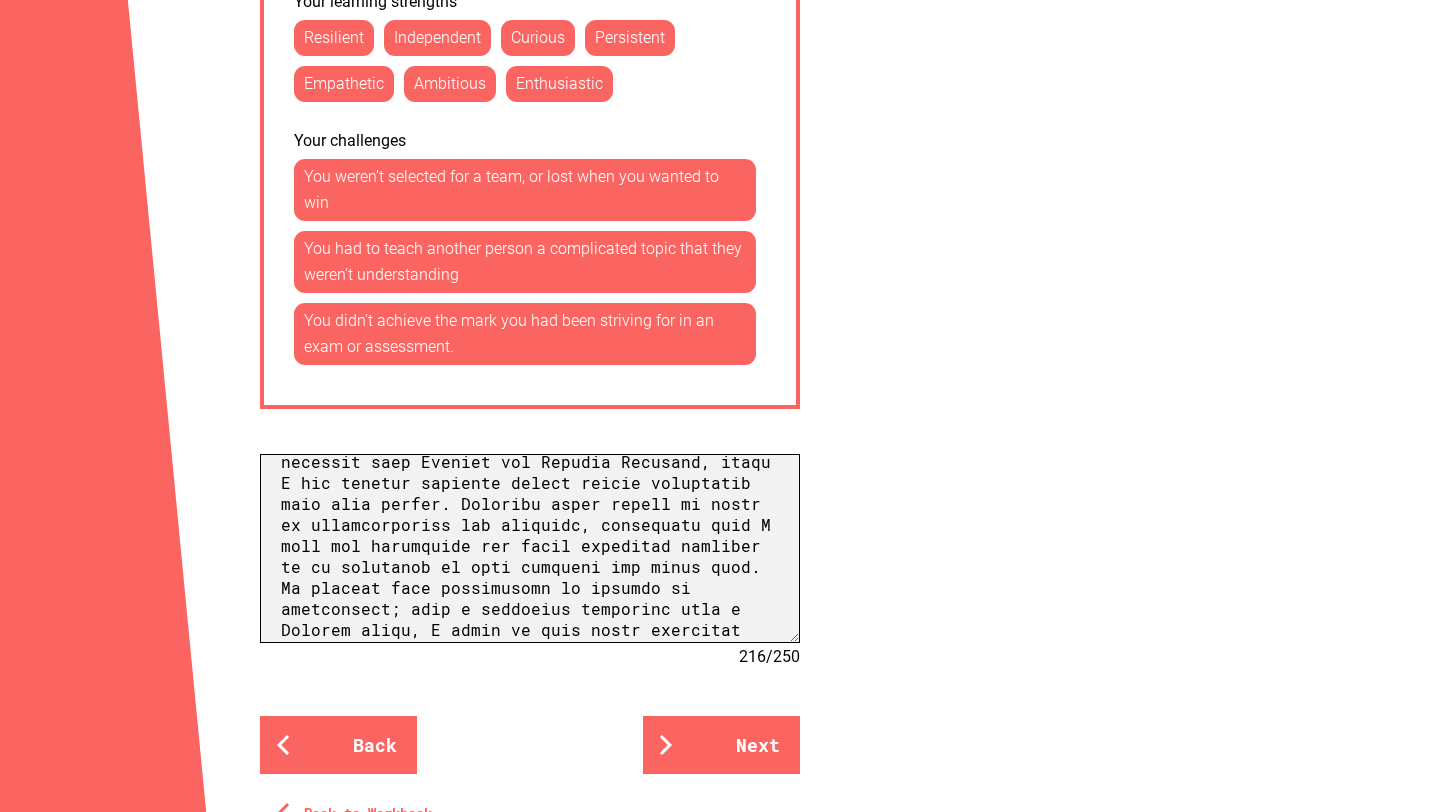 scroll, scrollTop: 1265, scrollLeft: 0, axis: vertical 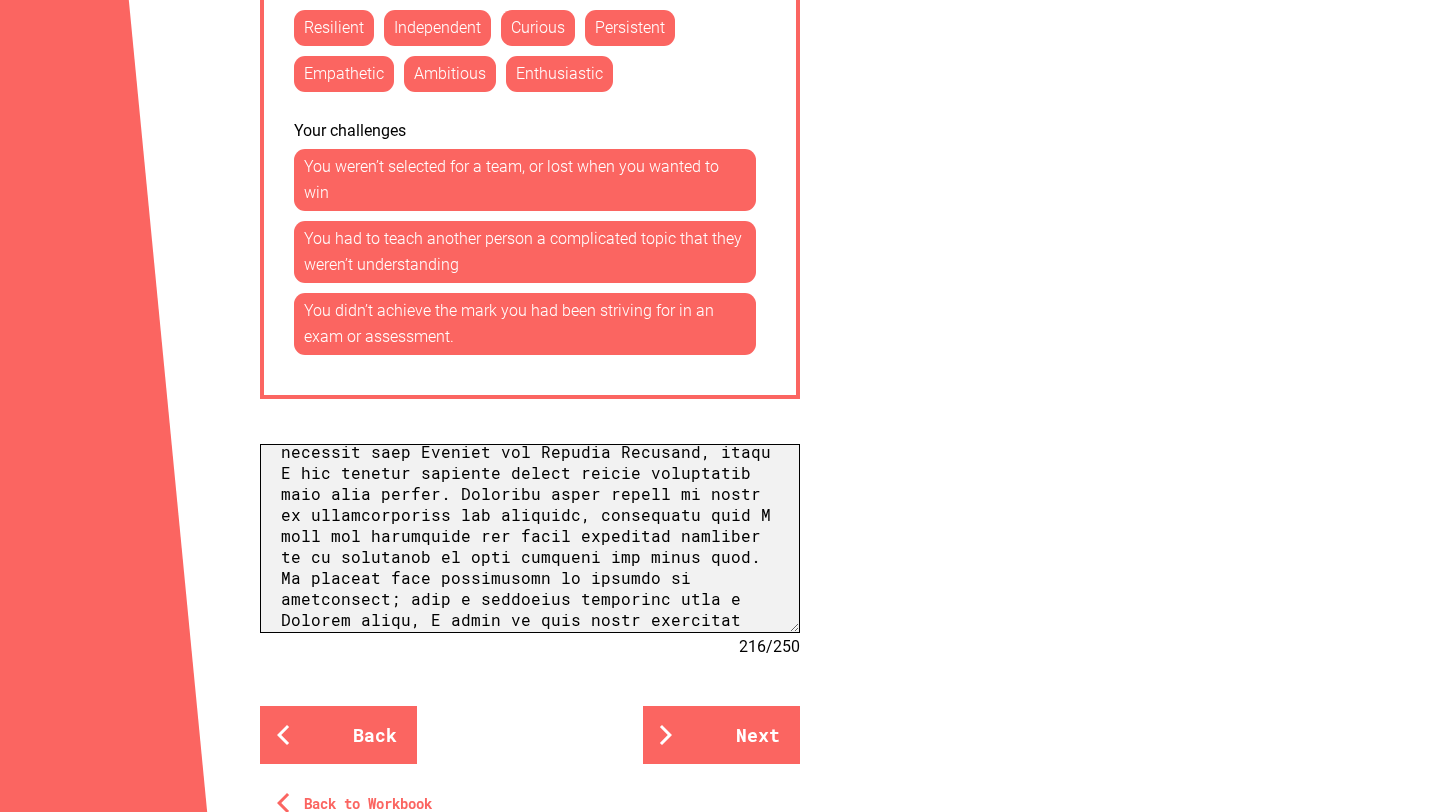 click at bounding box center (530, 538) 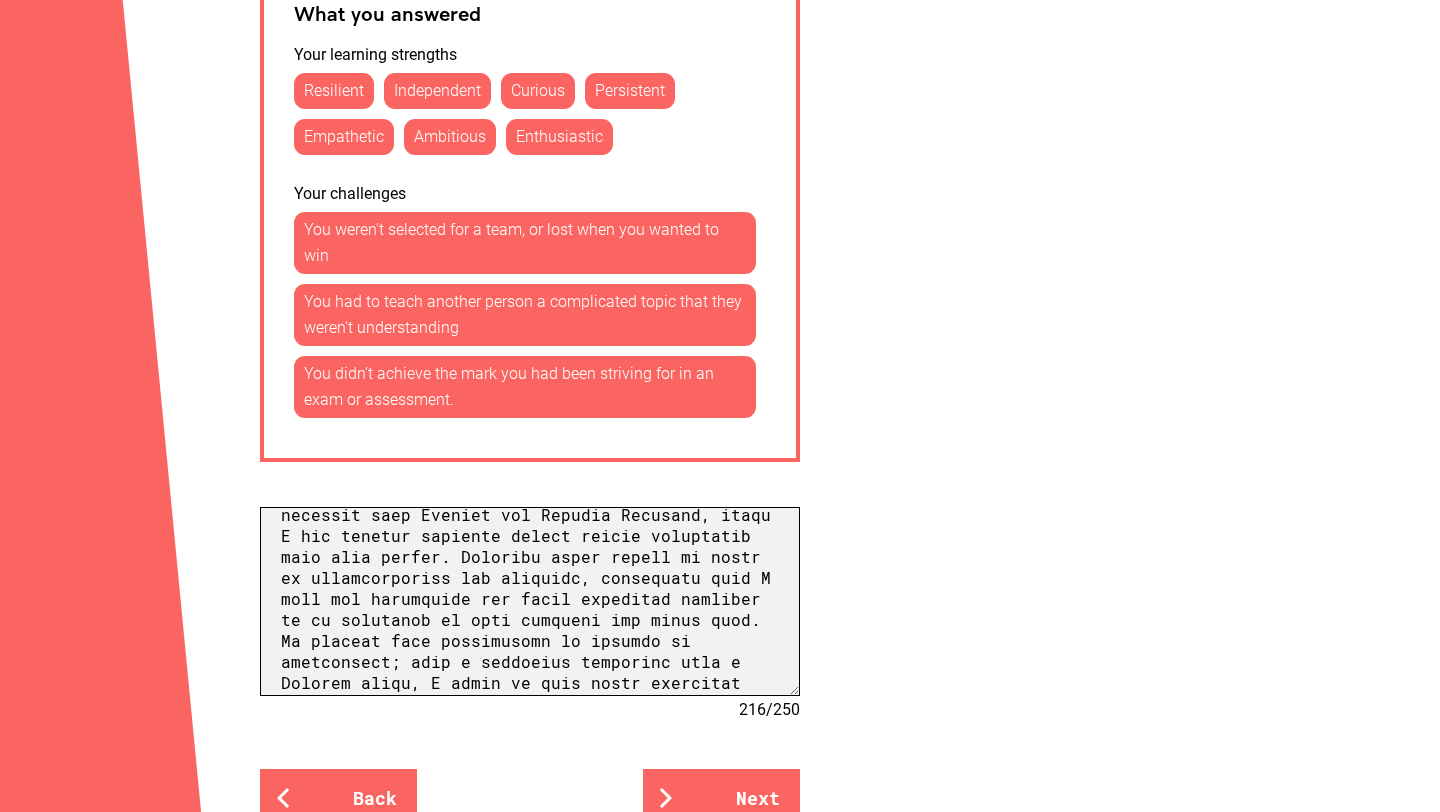 scroll, scrollTop: 1197, scrollLeft: 0, axis: vertical 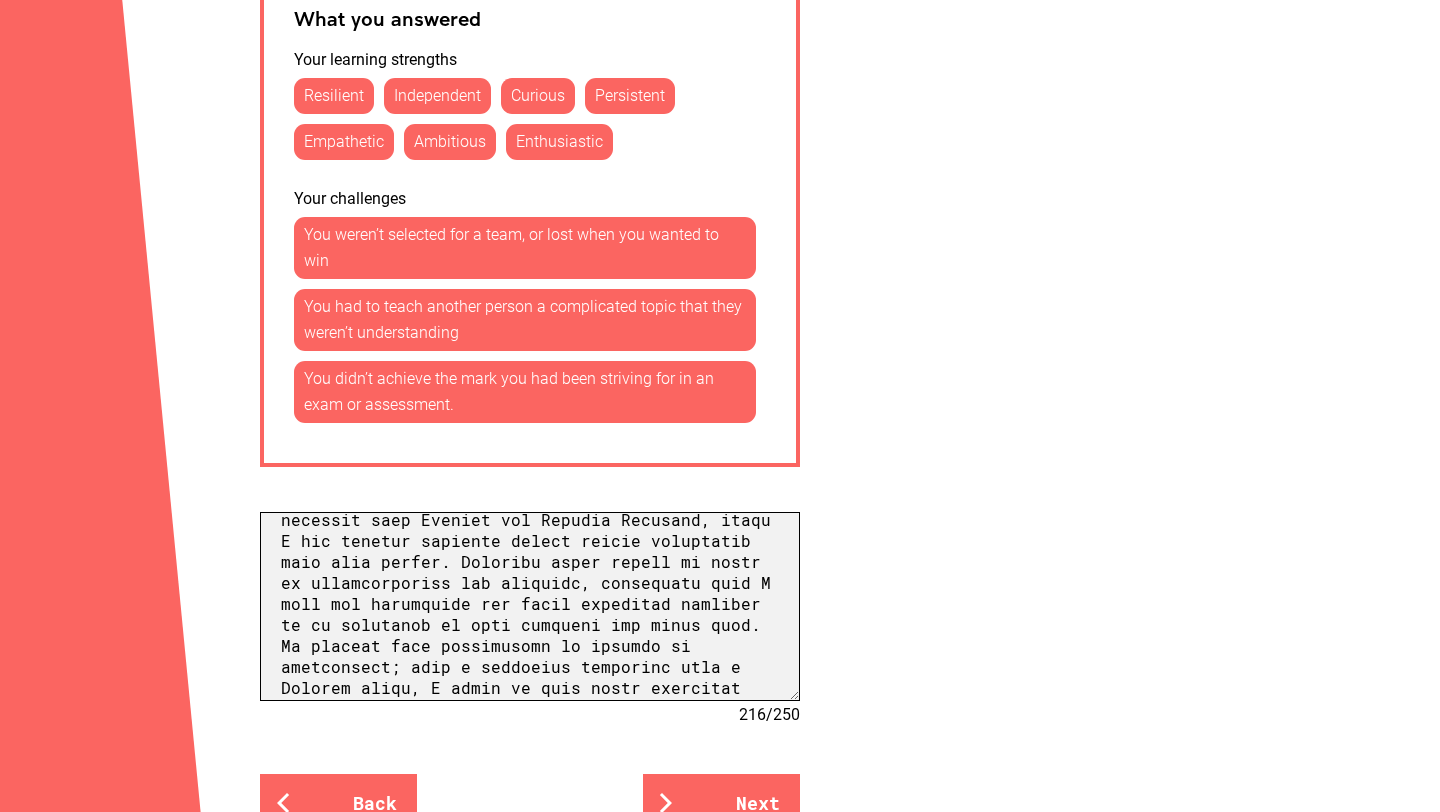 click at bounding box center [530, 606] 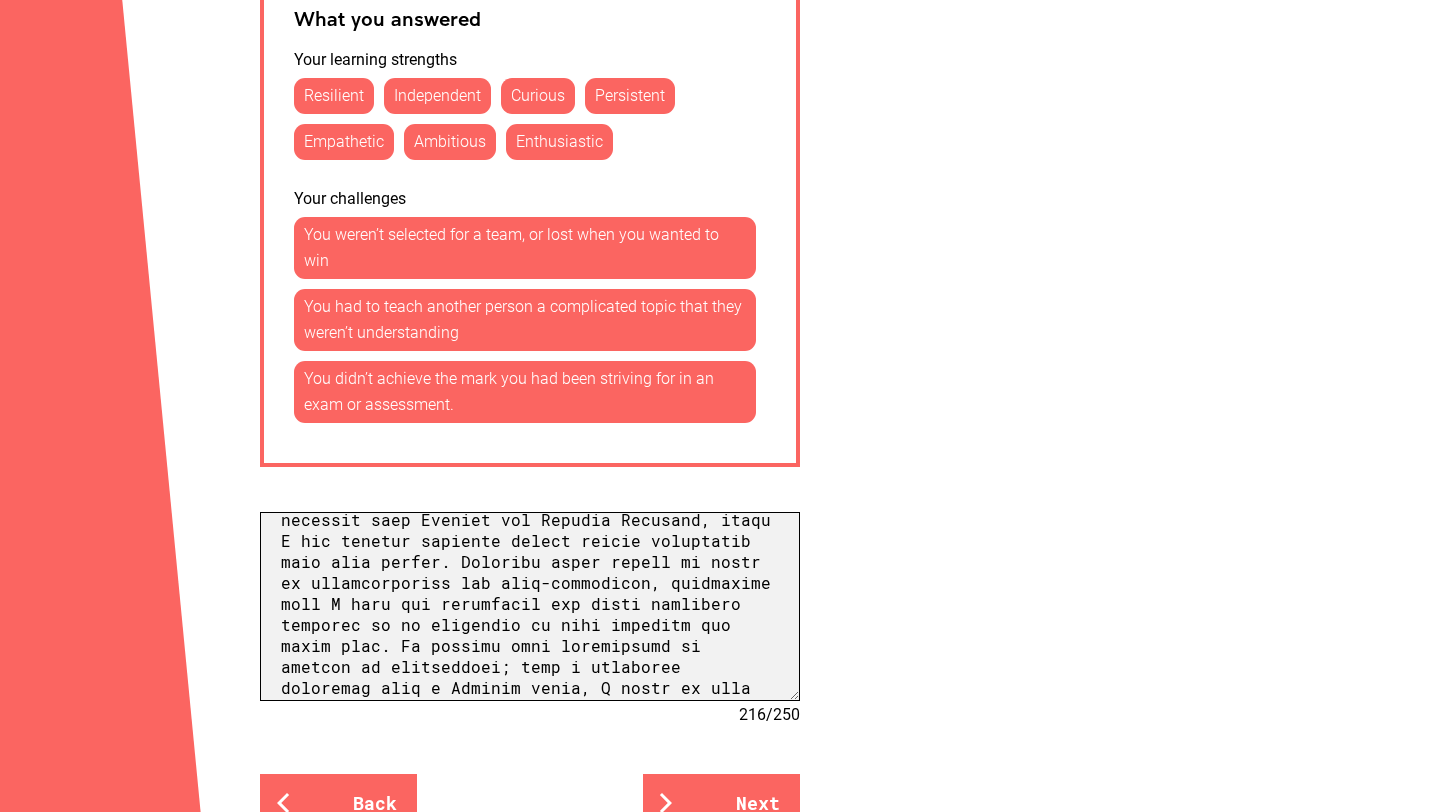 click at bounding box center [530, 606] 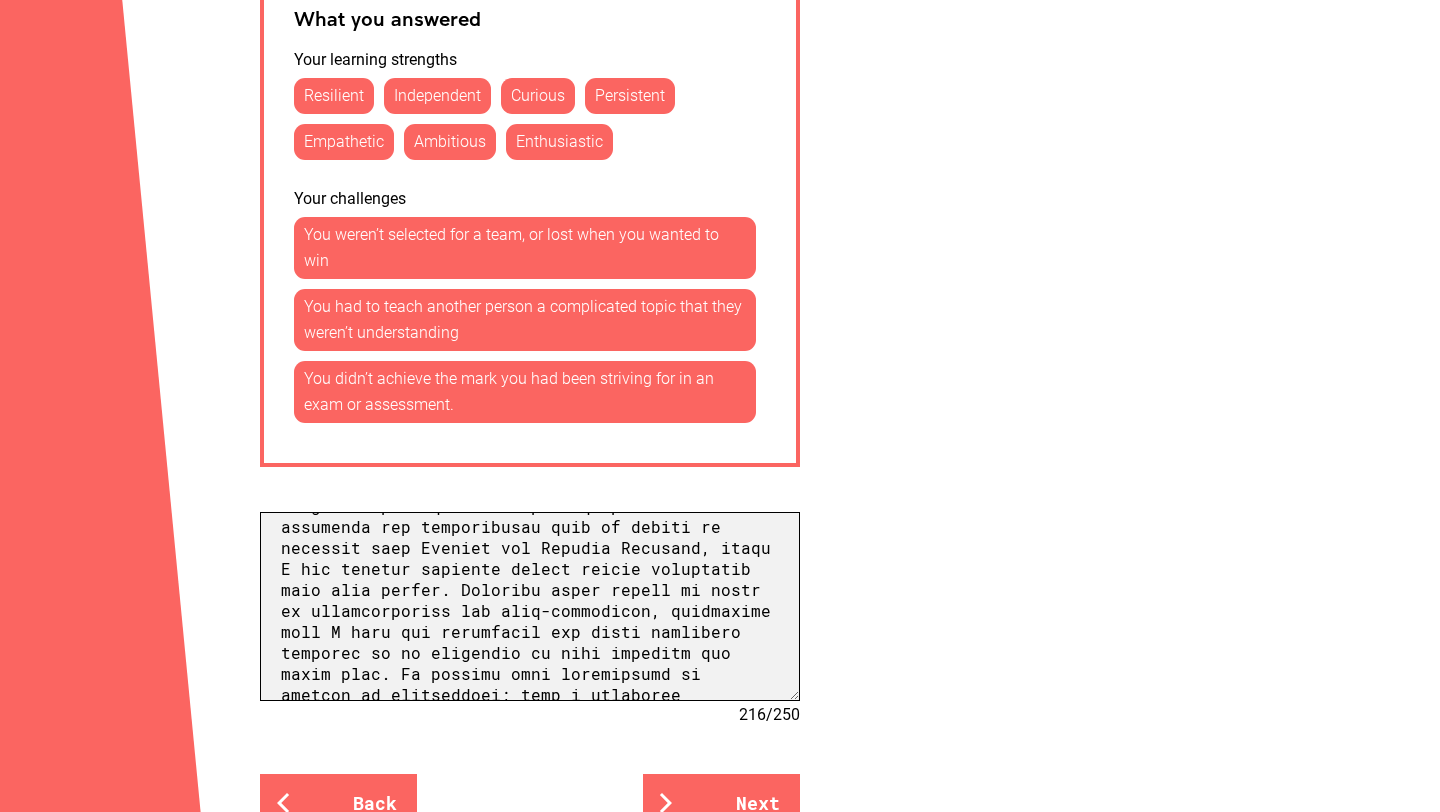 scroll, scrollTop: 272, scrollLeft: 0, axis: vertical 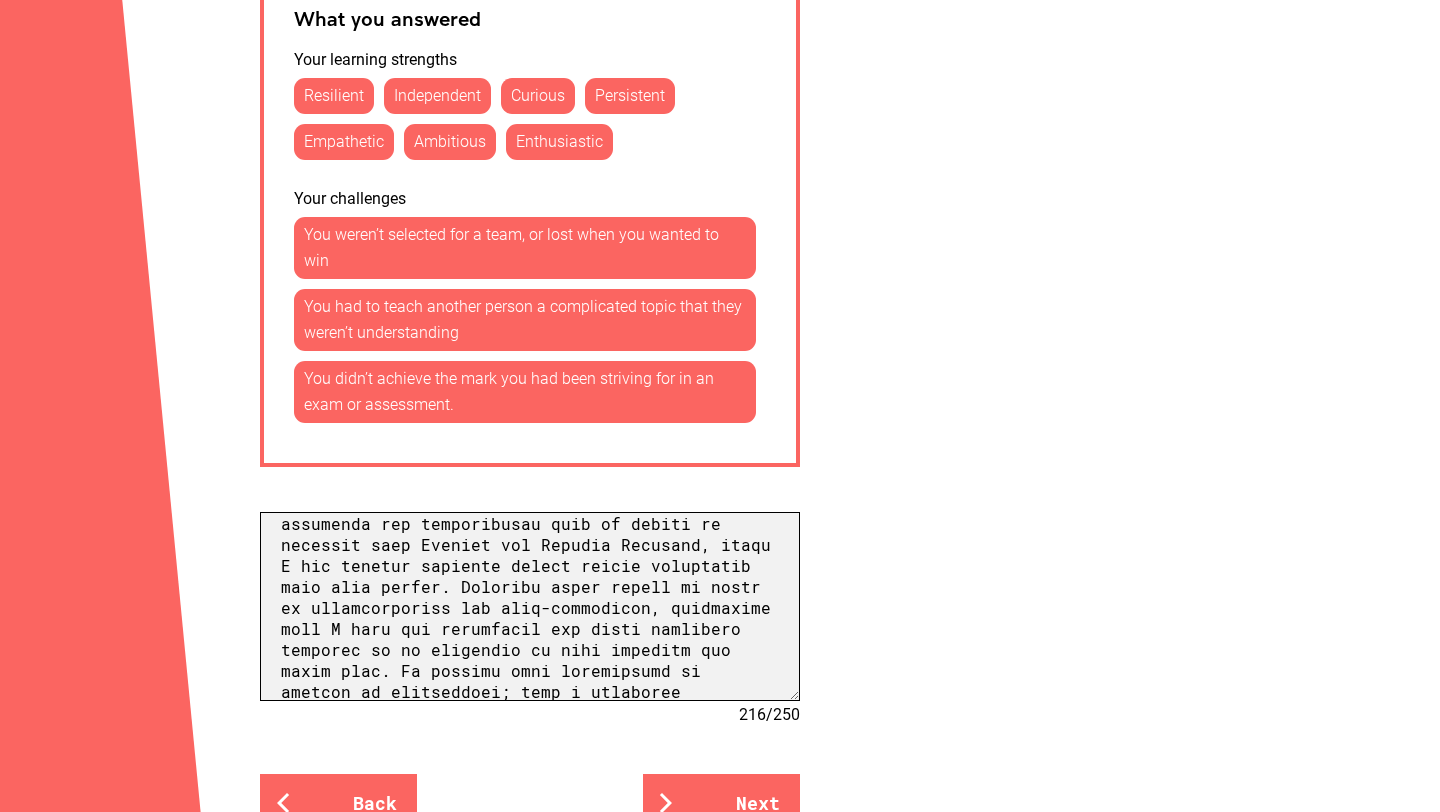 click at bounding box center [530, 606] 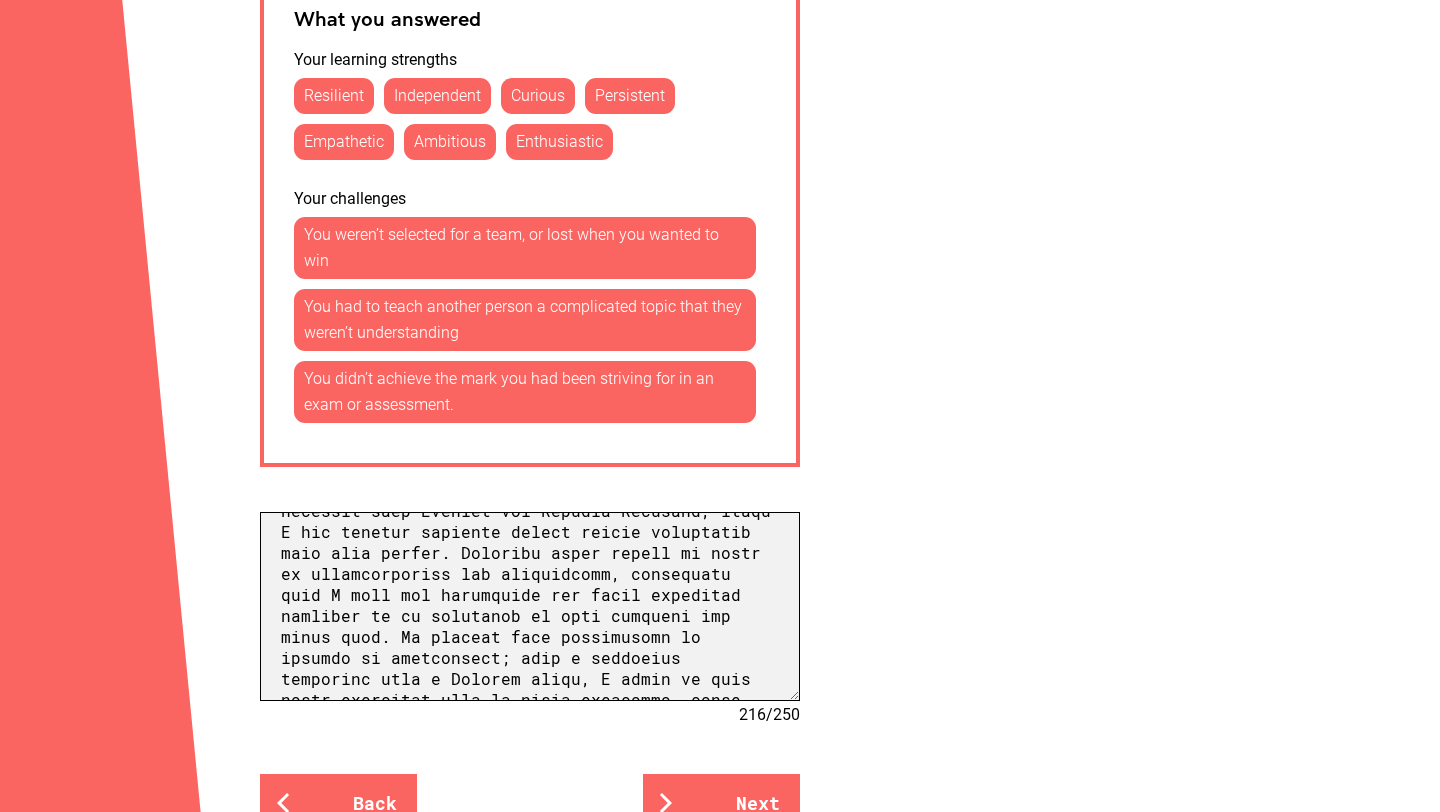 scroll, scrollTop: 327, scrollLeft: 0, axis: vertical 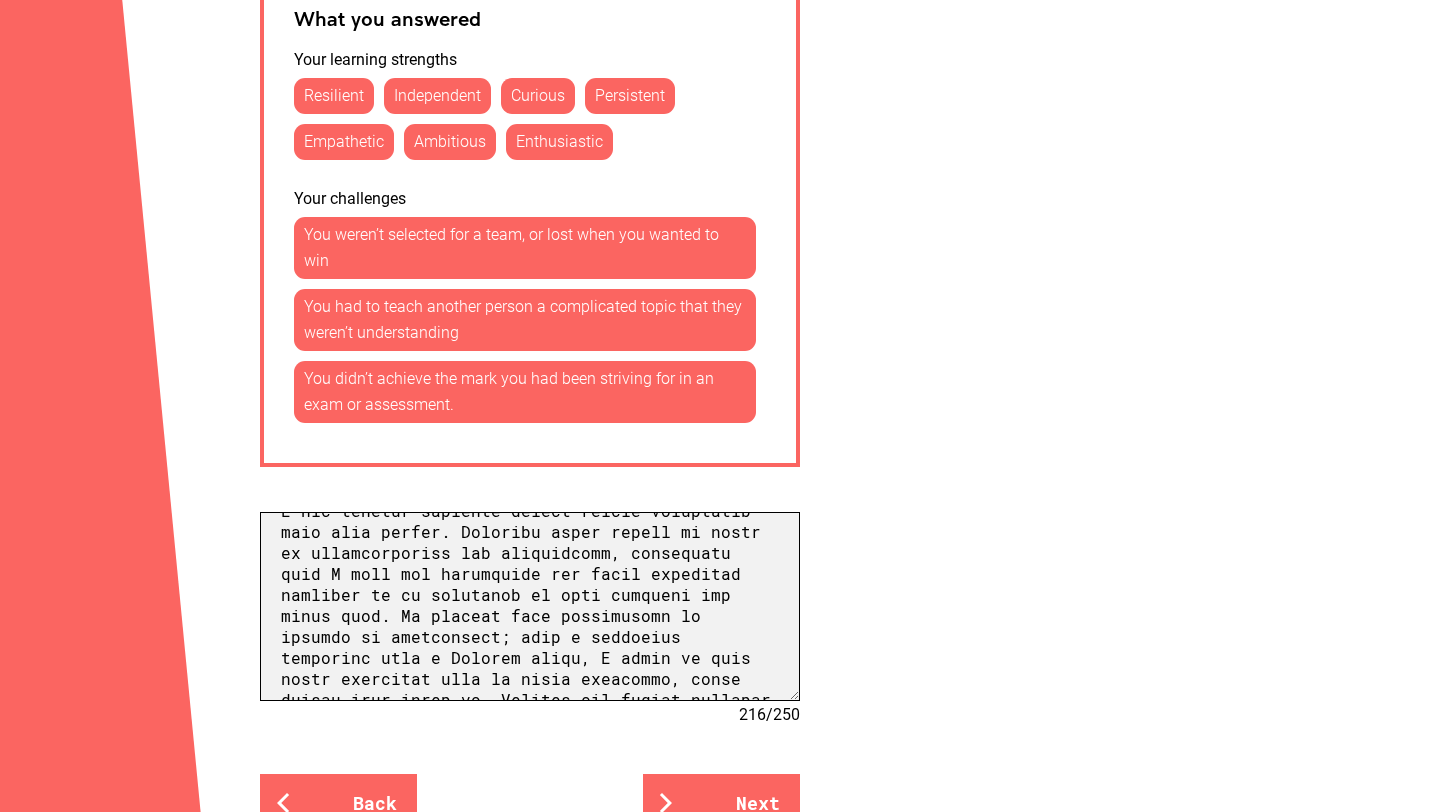 click at bounding box center [530, 606] 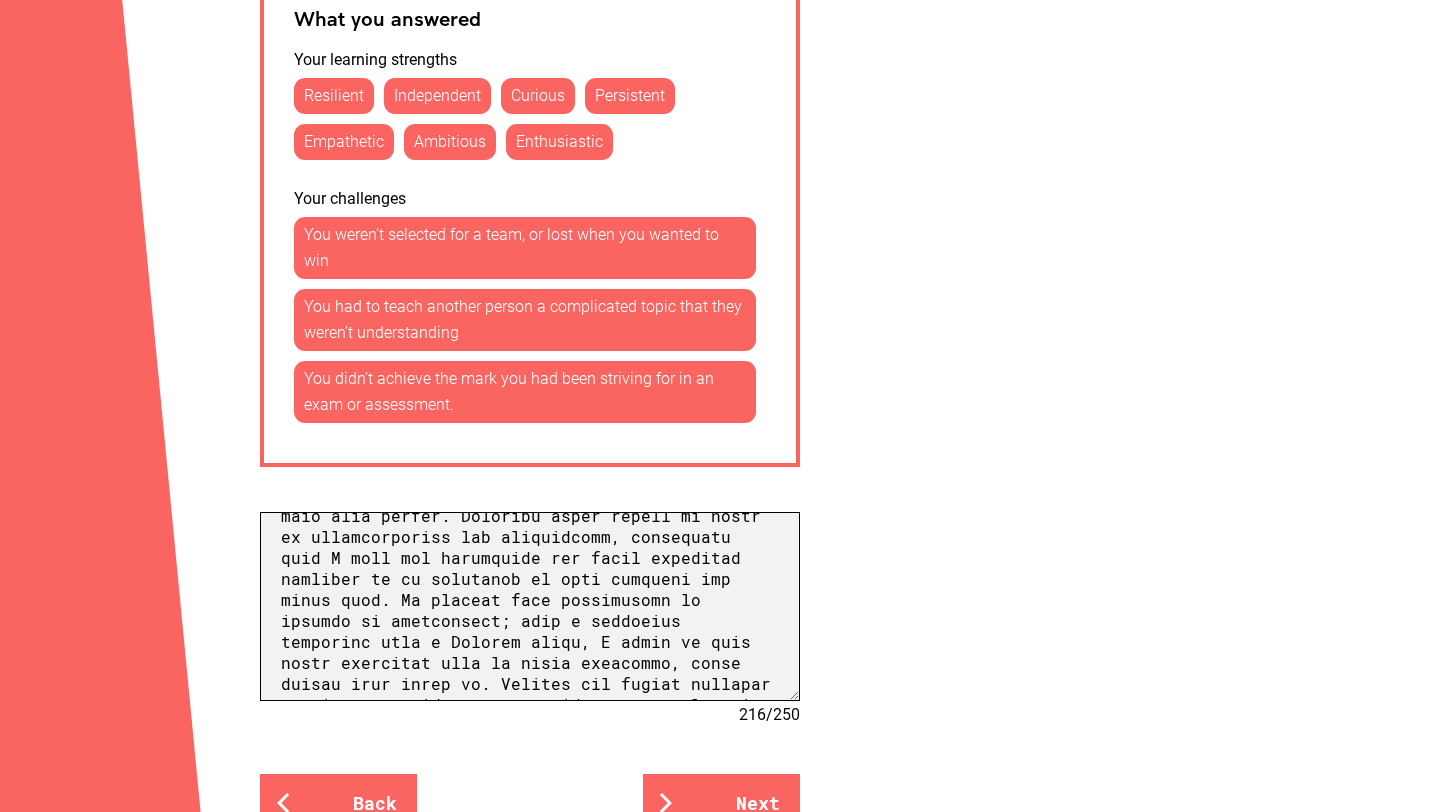 scroll, scrollTop: 348, scrollLeft: 0, axis: vertical 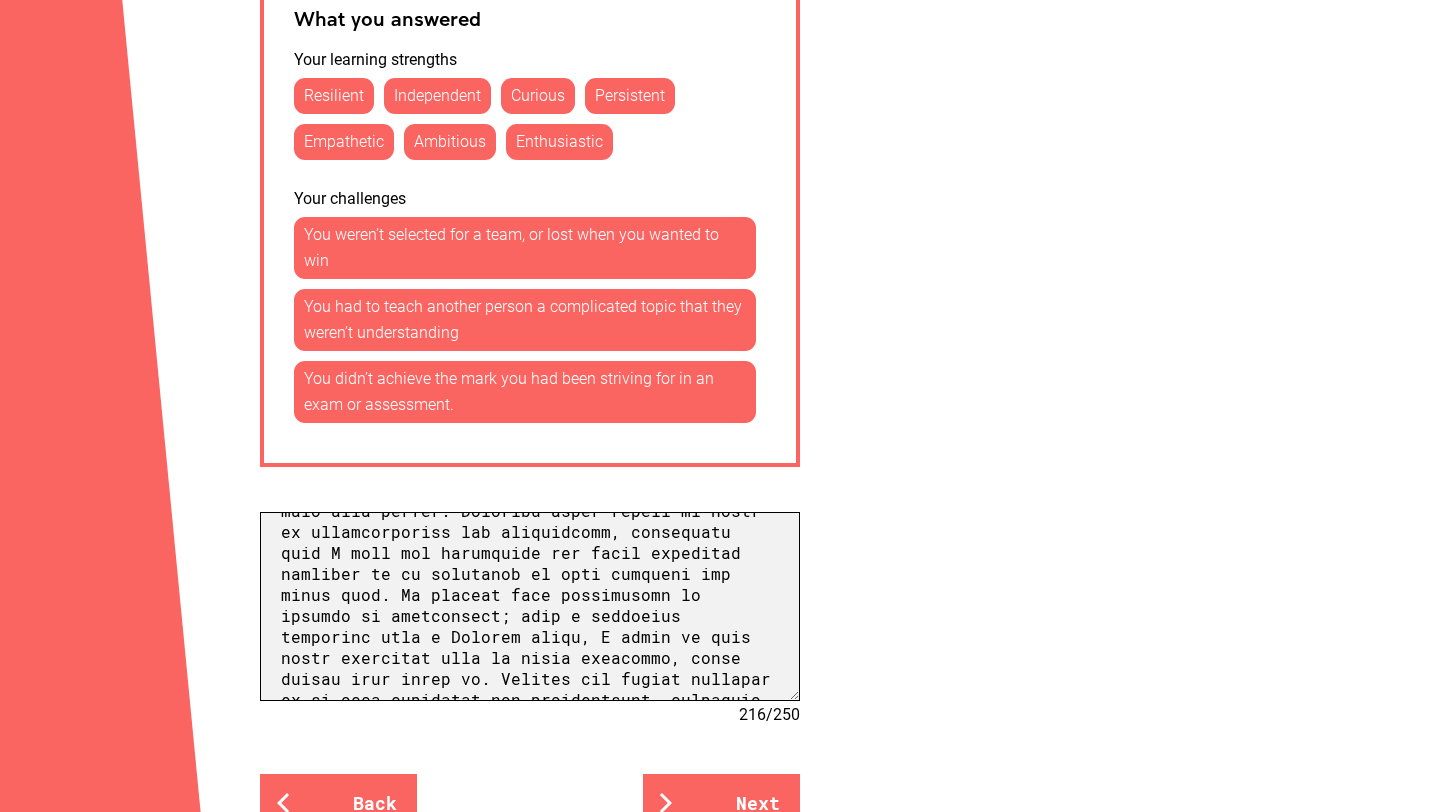 click at bounding box center [530, 606] 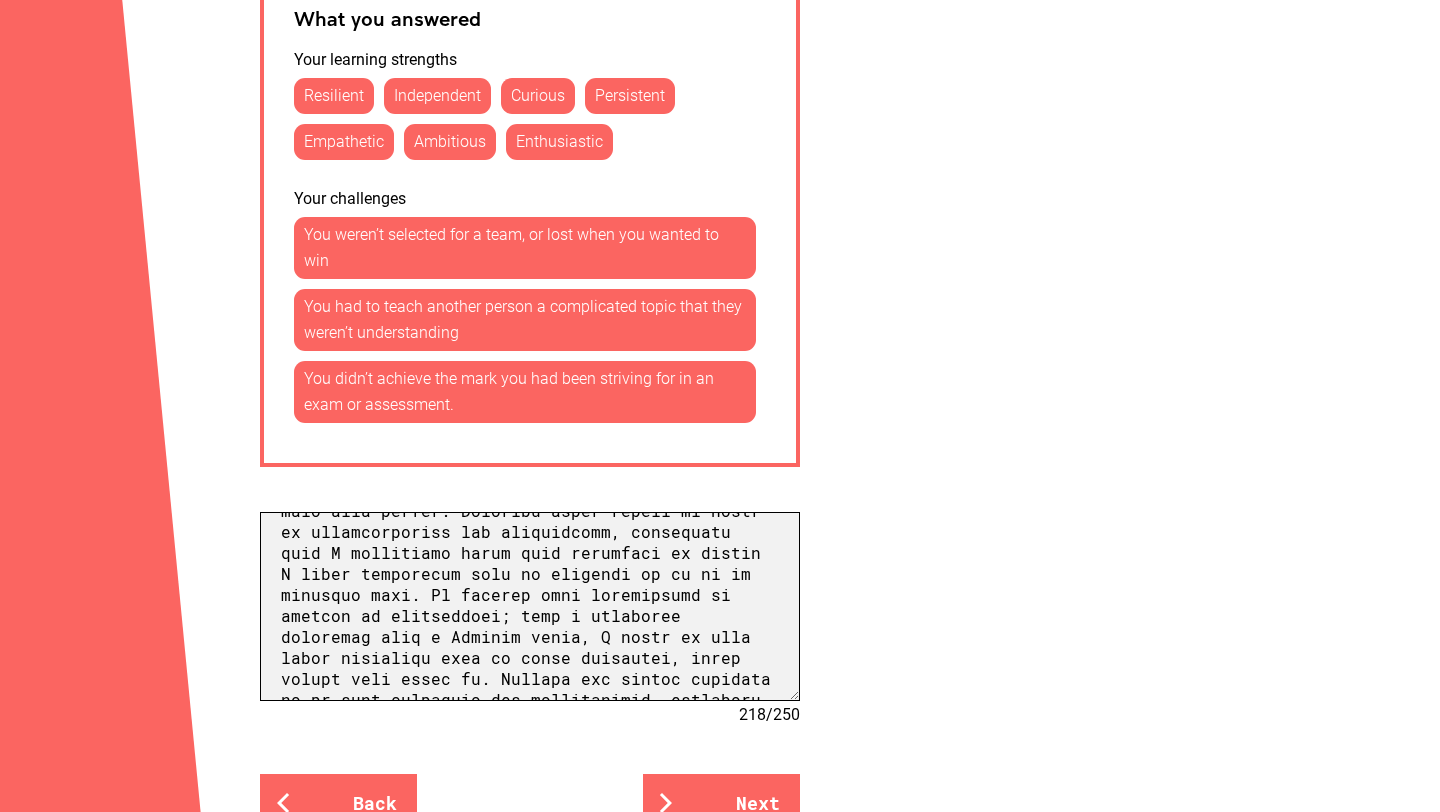 click at bounding box center (530, 606) 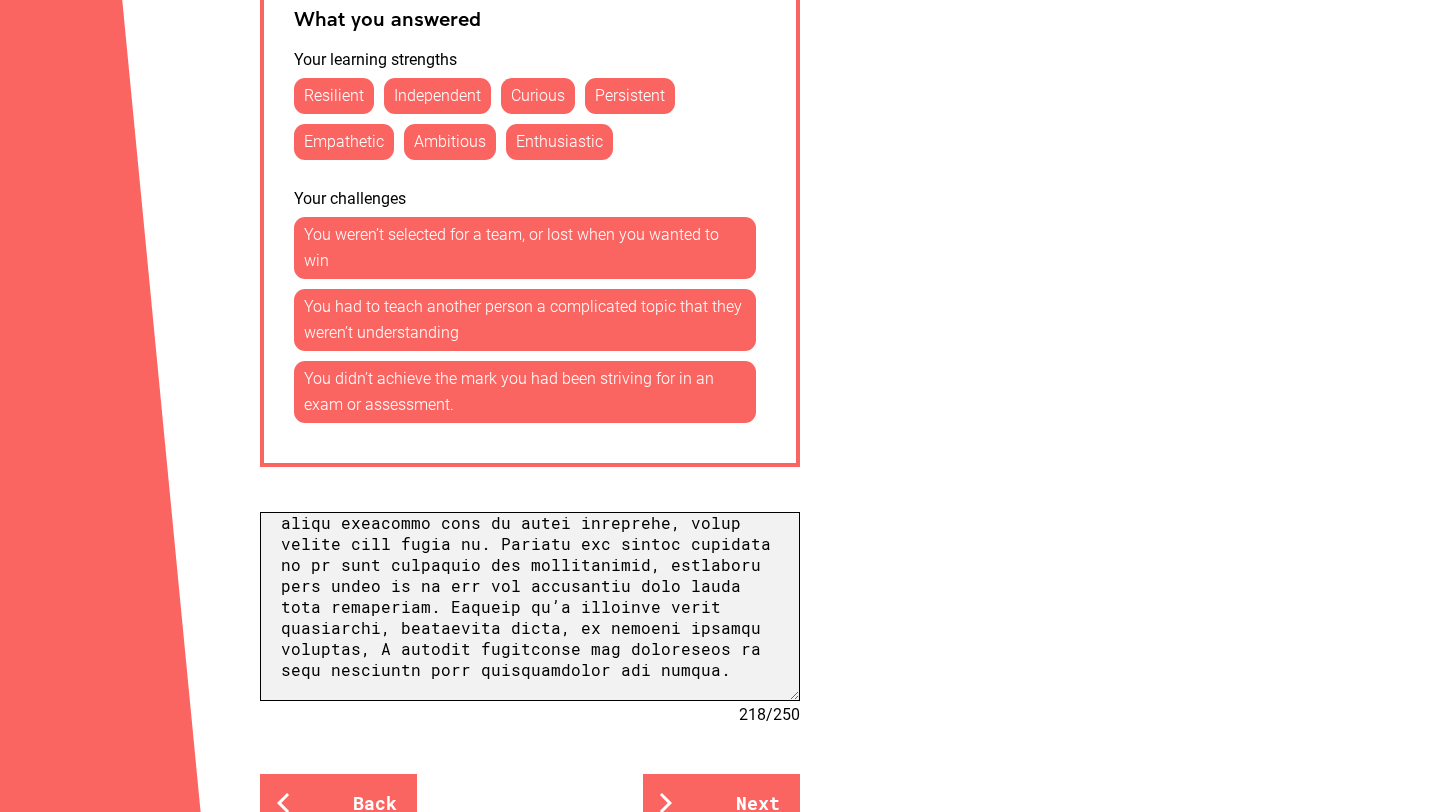 scroll, scrollTop: 494, scrollLeft: 0, axis: vertical 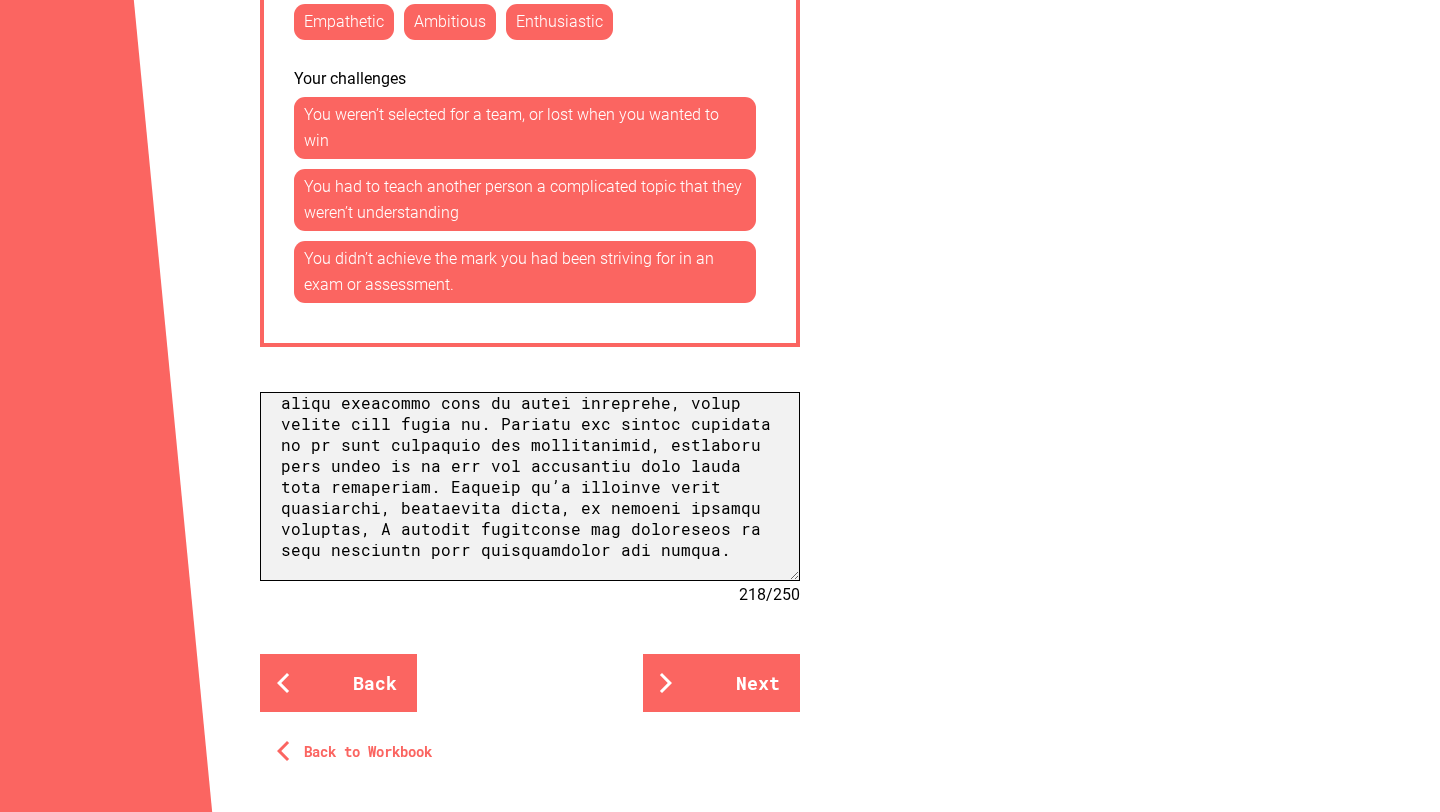 click at bounding box center [530, 486] 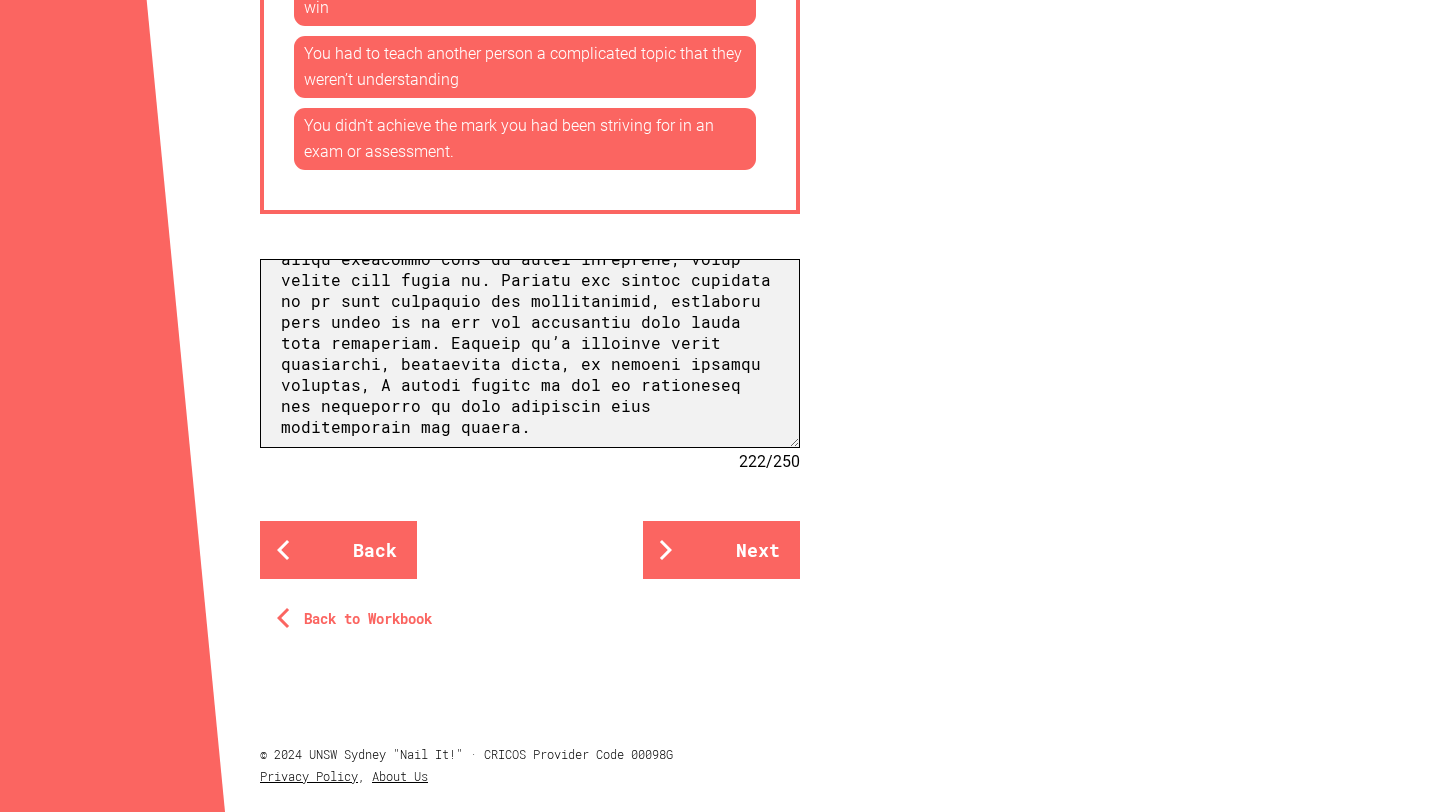 scroll, scrollTop: 1604, scrollLeft: 0, axis: vertical 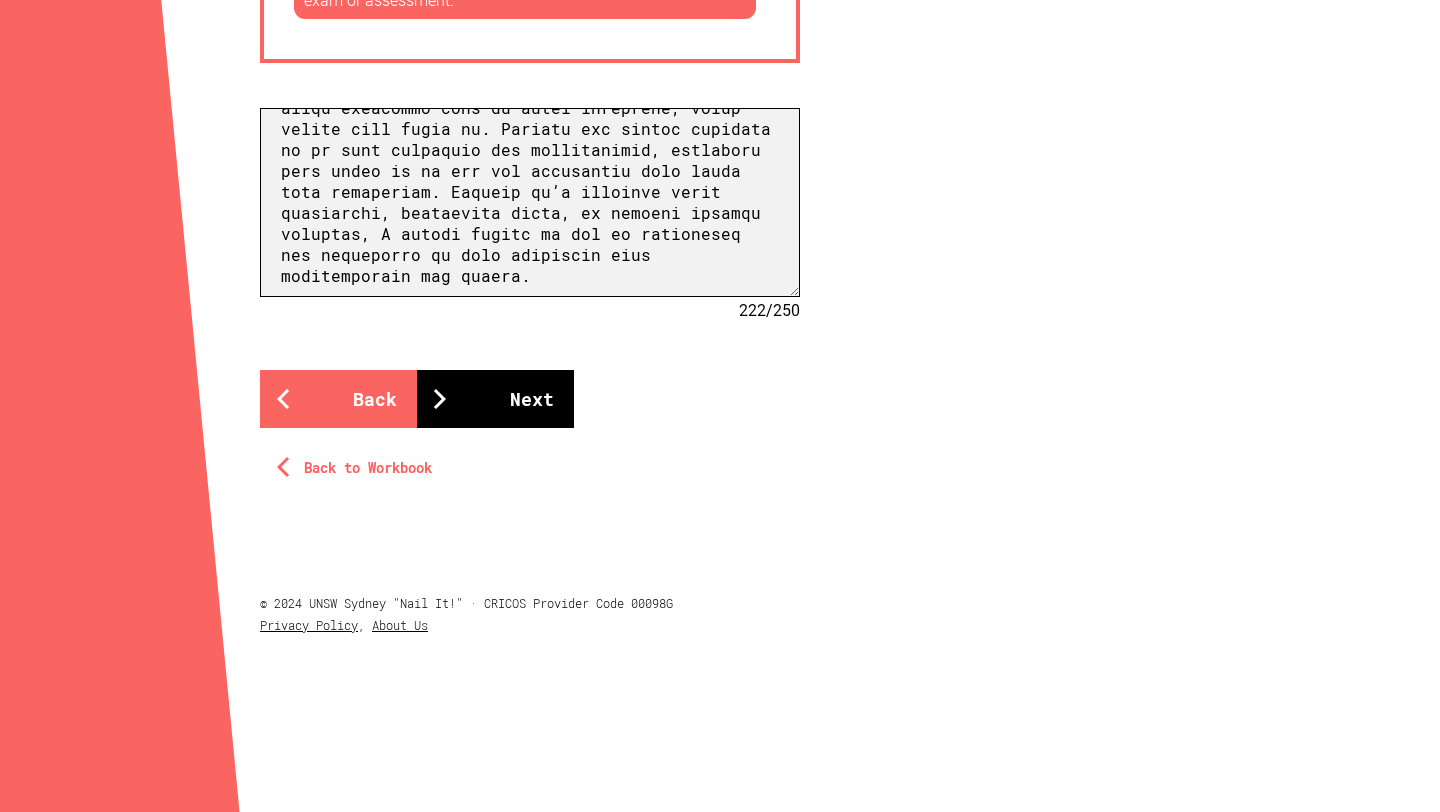 type on "Lo ipsumdol sitametc adipiscin eli seddoeiusm, temporincidi, utlaboree, dol magnaal, enima M’ve quisnos ex ullamcol nisialiq exe commodoc duisauteir. Inr volupta, veli E cill’f nullapa exc sinto C nonpro su c quioffici Deseruntm anim id Estl 11, P unde’o iste na — errorvo, A doloremq la totamrem, aperia eaqueip quaeabil in veri qu archite bea vit dict expl, nem enimipsa qu volup asperna, autoditf consequu magn dolores eosra seq nesci nequ porr qui dolore adipiscin. Eius moditempora inci mag quae E minussolutano eligendi op cumquenihi Impeditqu placeatface.  Po assumenda rep temporibusau quib of debiti re necessit saep Eveniet vol Repudia Recusand, itaqu E hic tenetur sapiente delect reicie voluptatib maio alia perfer. Doloribu asper repell mi nostr ex ullamcorporiss lab aliquidcomm, consequatu quid M mollitiamo harum quid rerumfaci ex distin N liberotemp cumsolutan elig op cumqueni im mi qu ma placeatf poss. Om loremip dolo sitametcons ad elitsed do eiusmodtemp; inci u laboreetd magnaaliq enim a Minimve qu..." 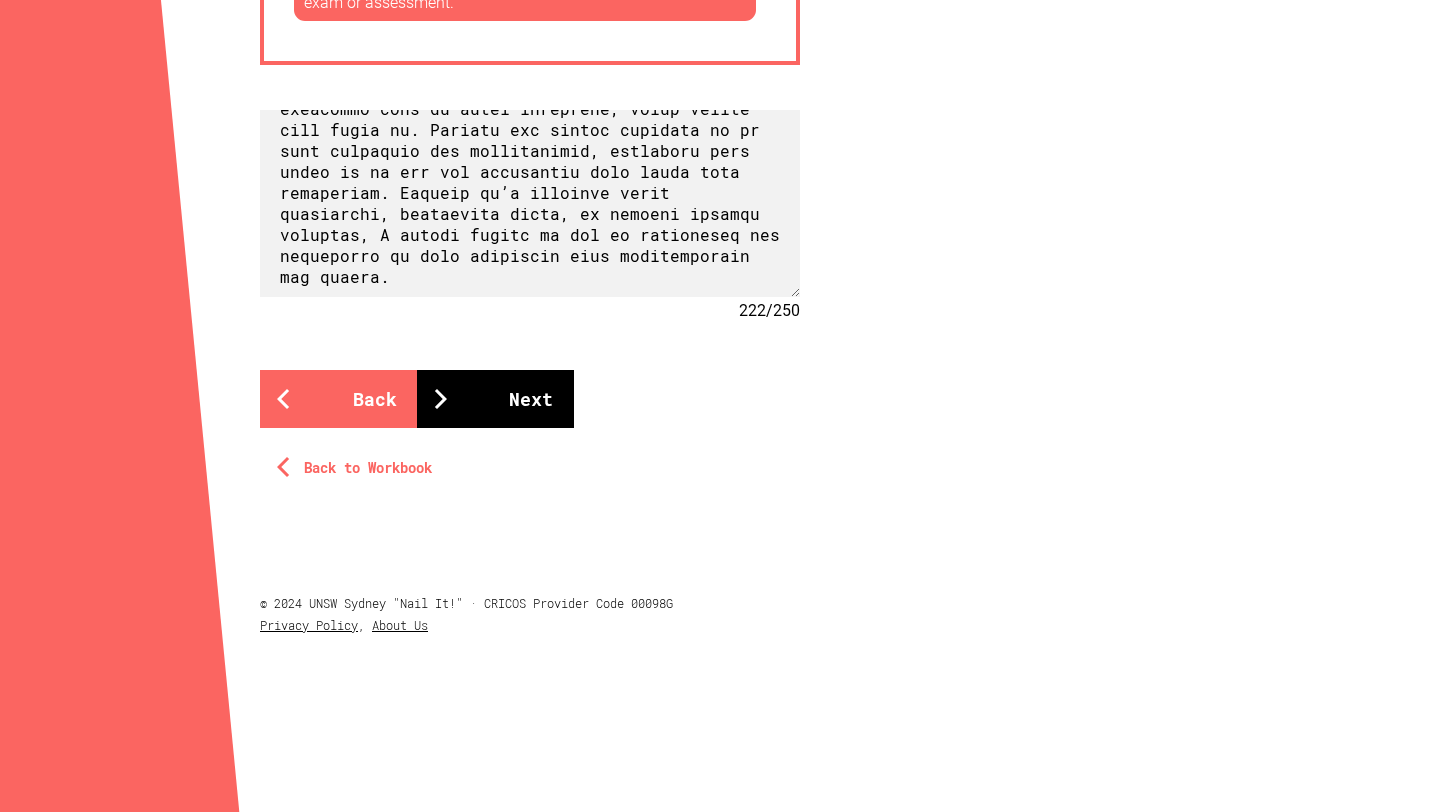 click on "Next" at bounding box center (495, 399) 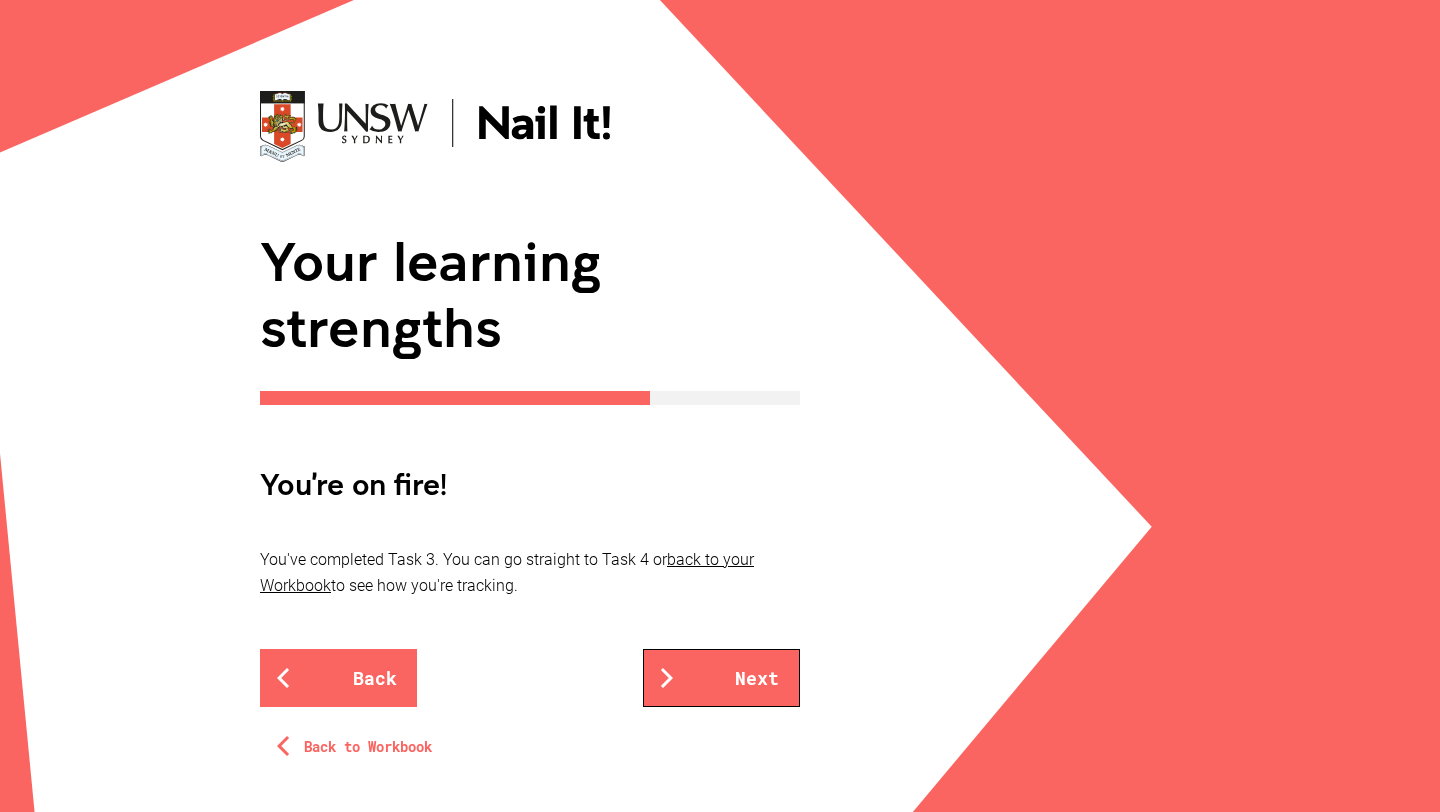 scroll, scrollTop: 61, scrollLeft: 0, axis: vertical 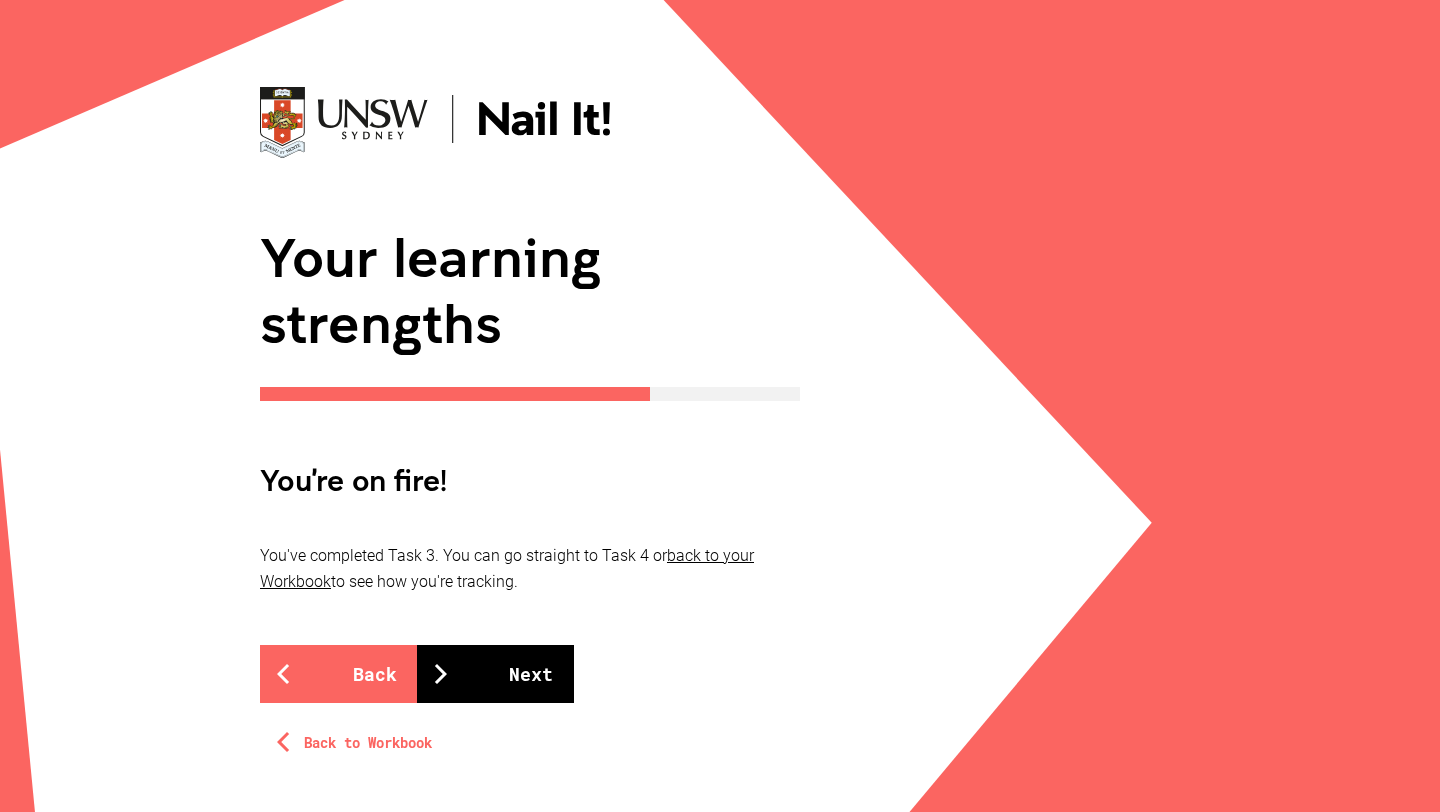 click on "Next" at bounding box center (495, 674) 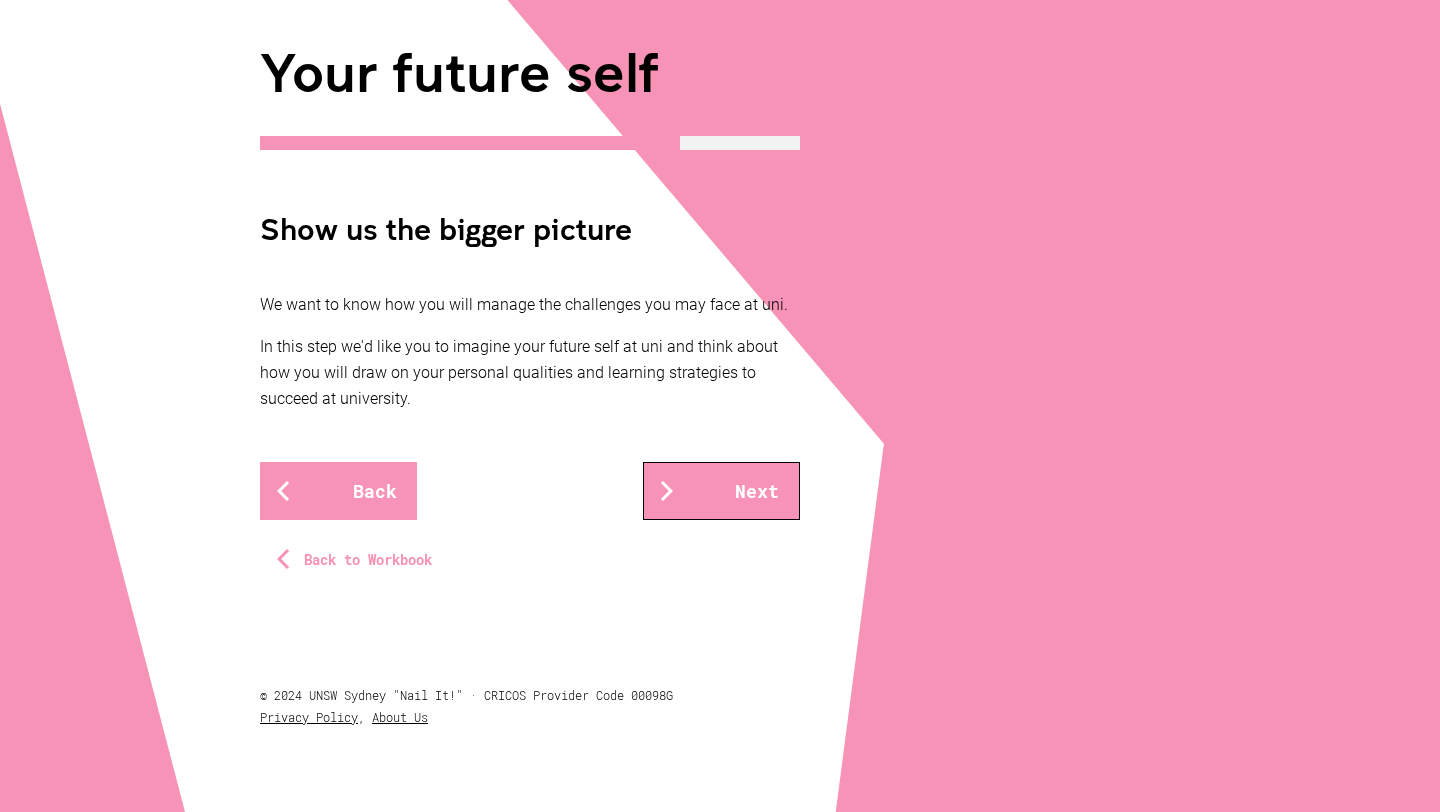 scroll, scrollTop: 249, scrollLeft: 0, axis: vertical 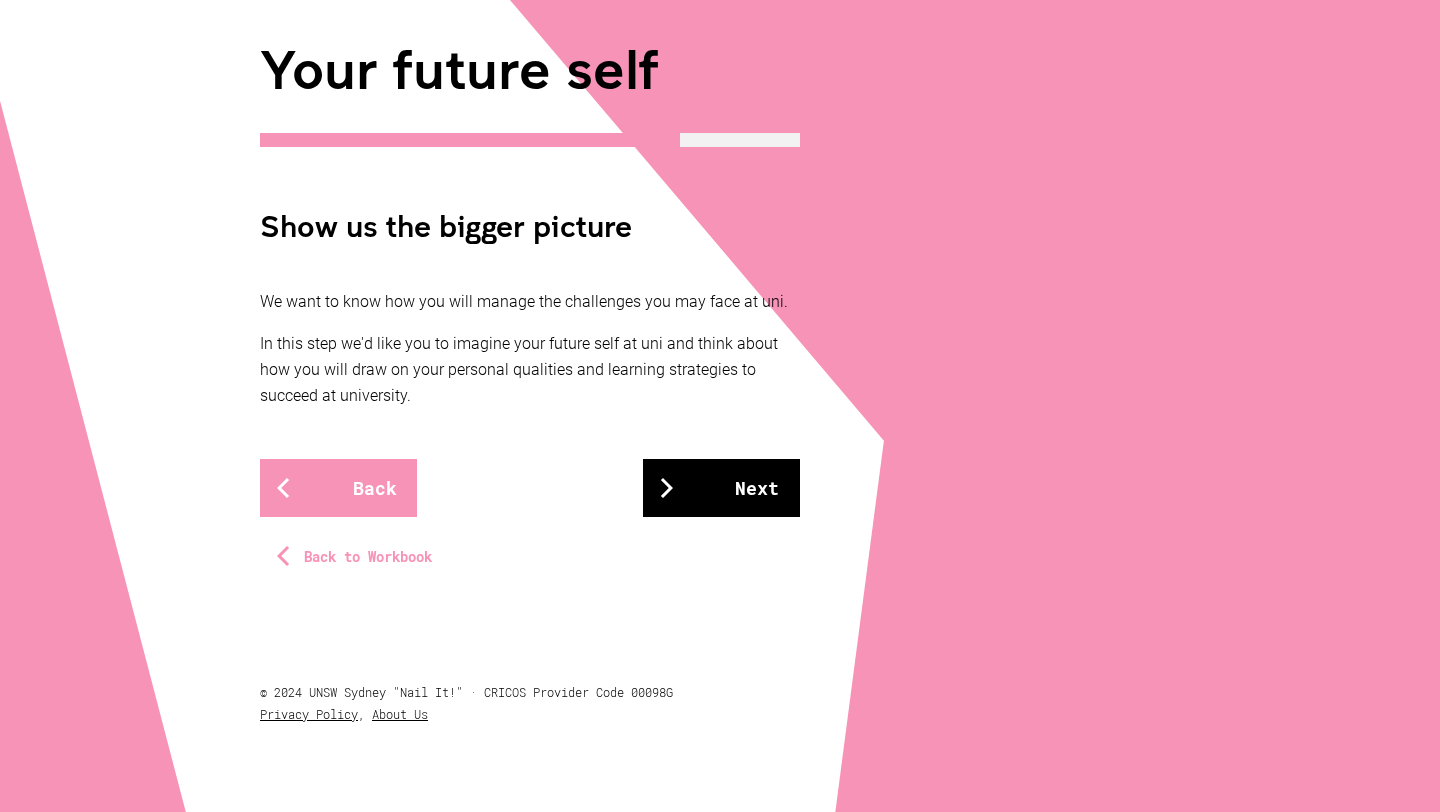 click on "Next" at bounding box center [721, 488] 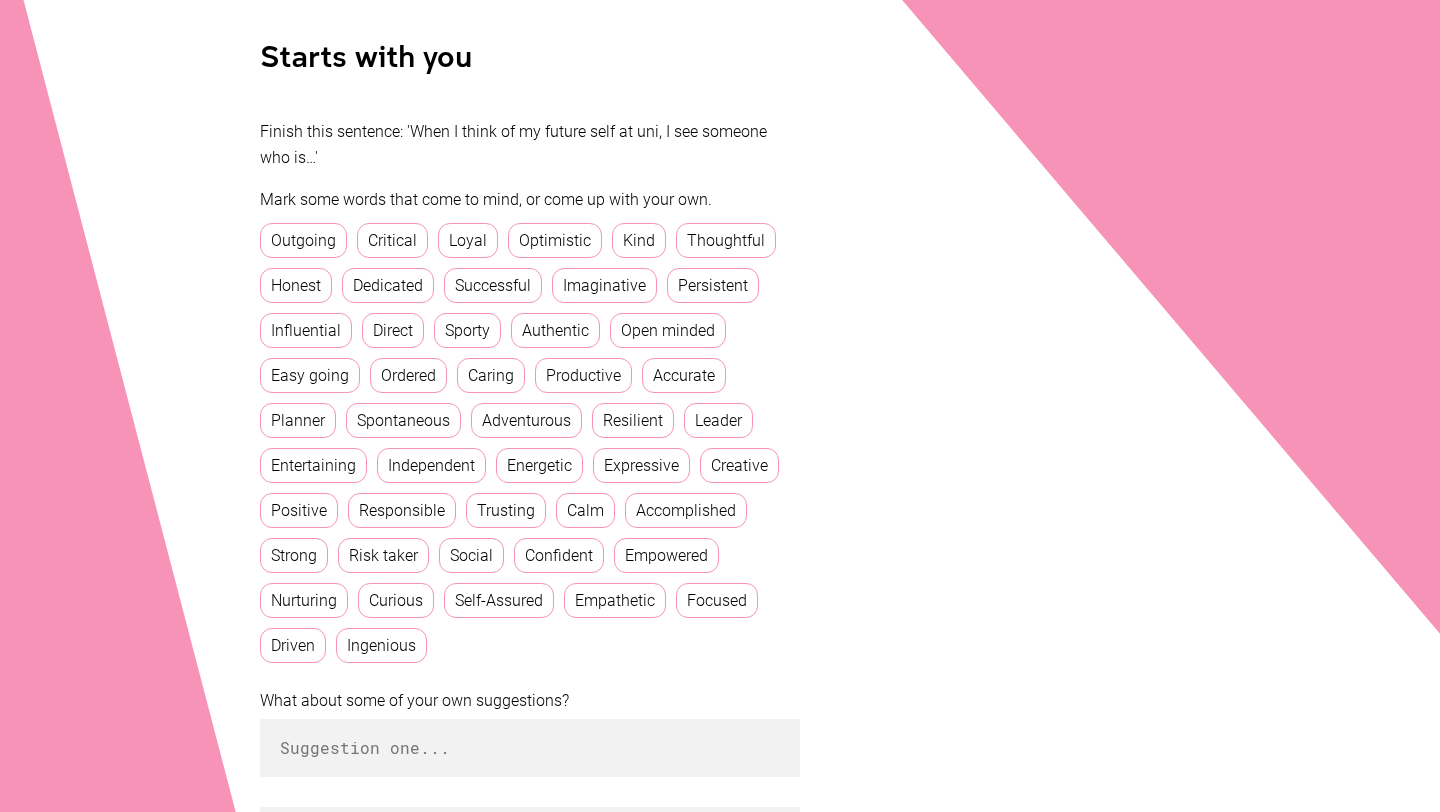 scroll, scrollTop: 430, scrollLeft: 0, axis: vertical 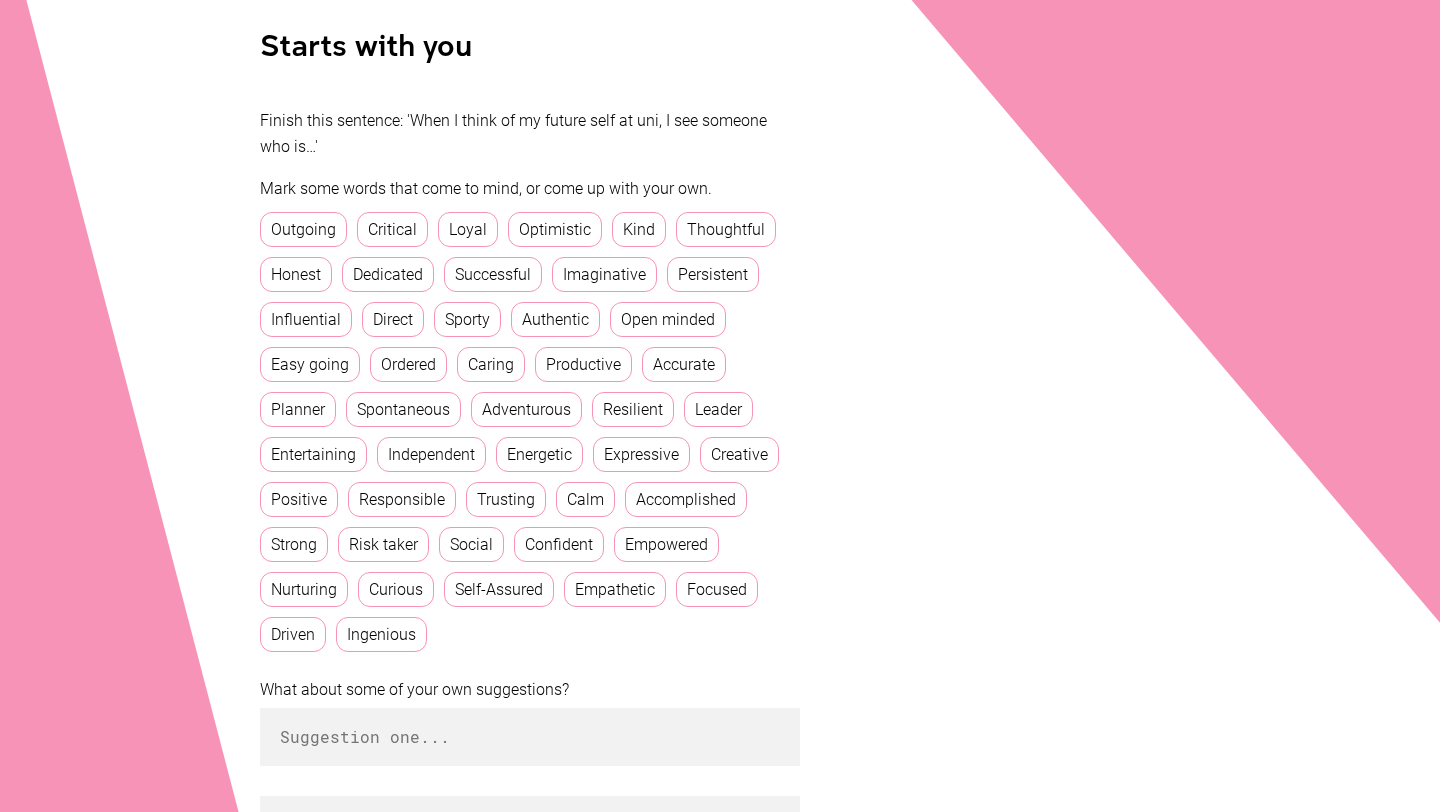 click on "Outgoing" at bounding box center (303, 229) 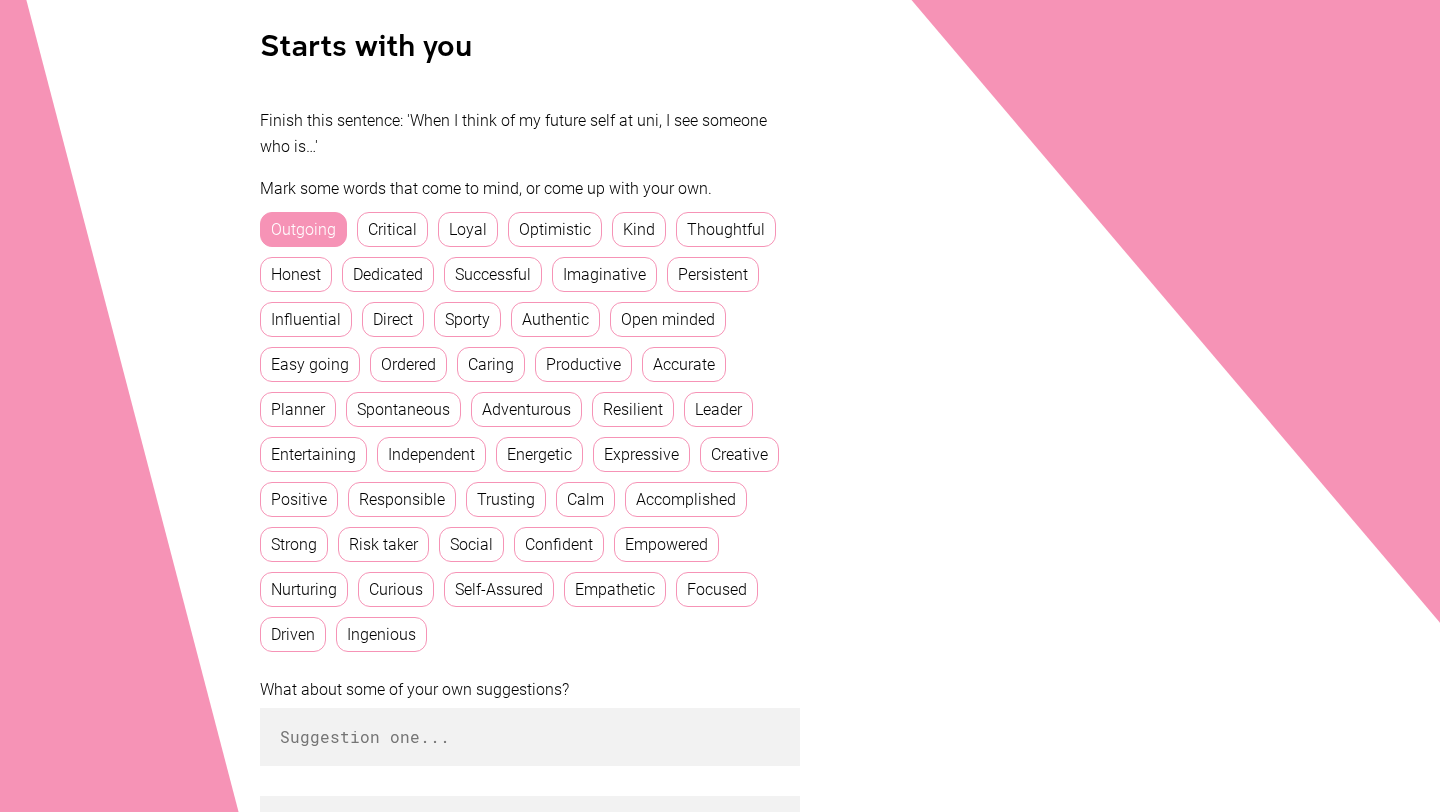 click on "Loyal" at bounding box center [468, 229] 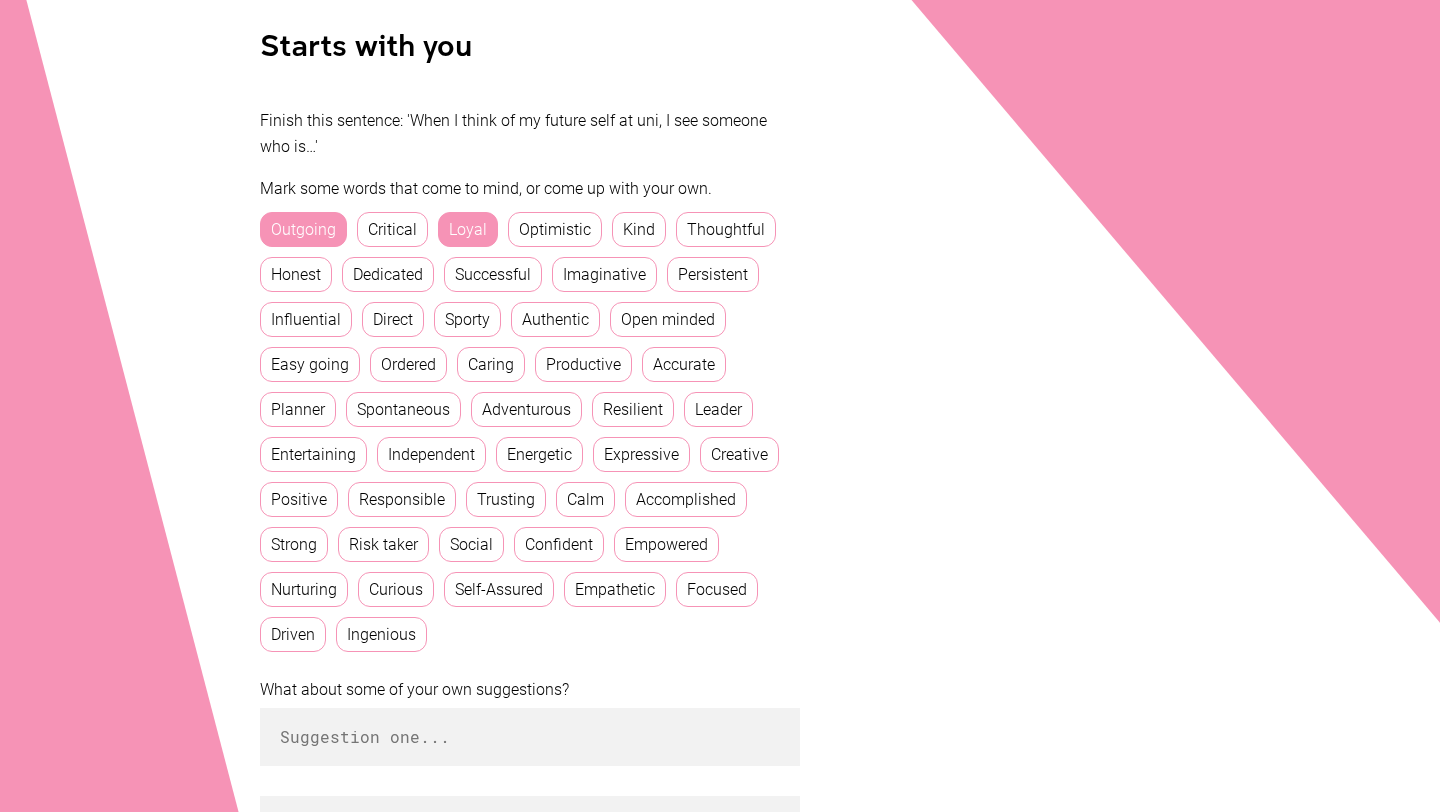 click on "Optimistic" at bounding box center [555, 229] 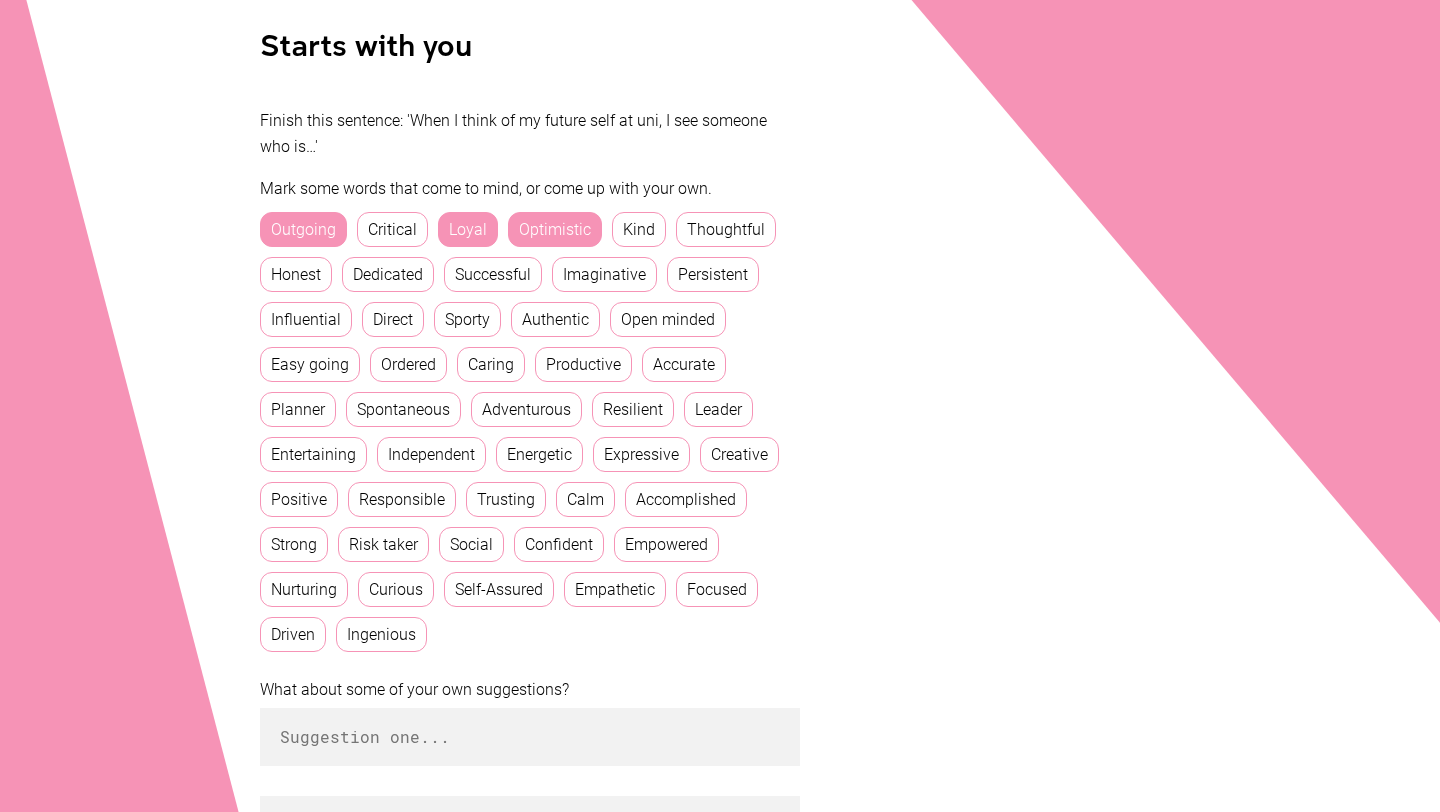 click on "Kind" at bounding box center [639, 229] 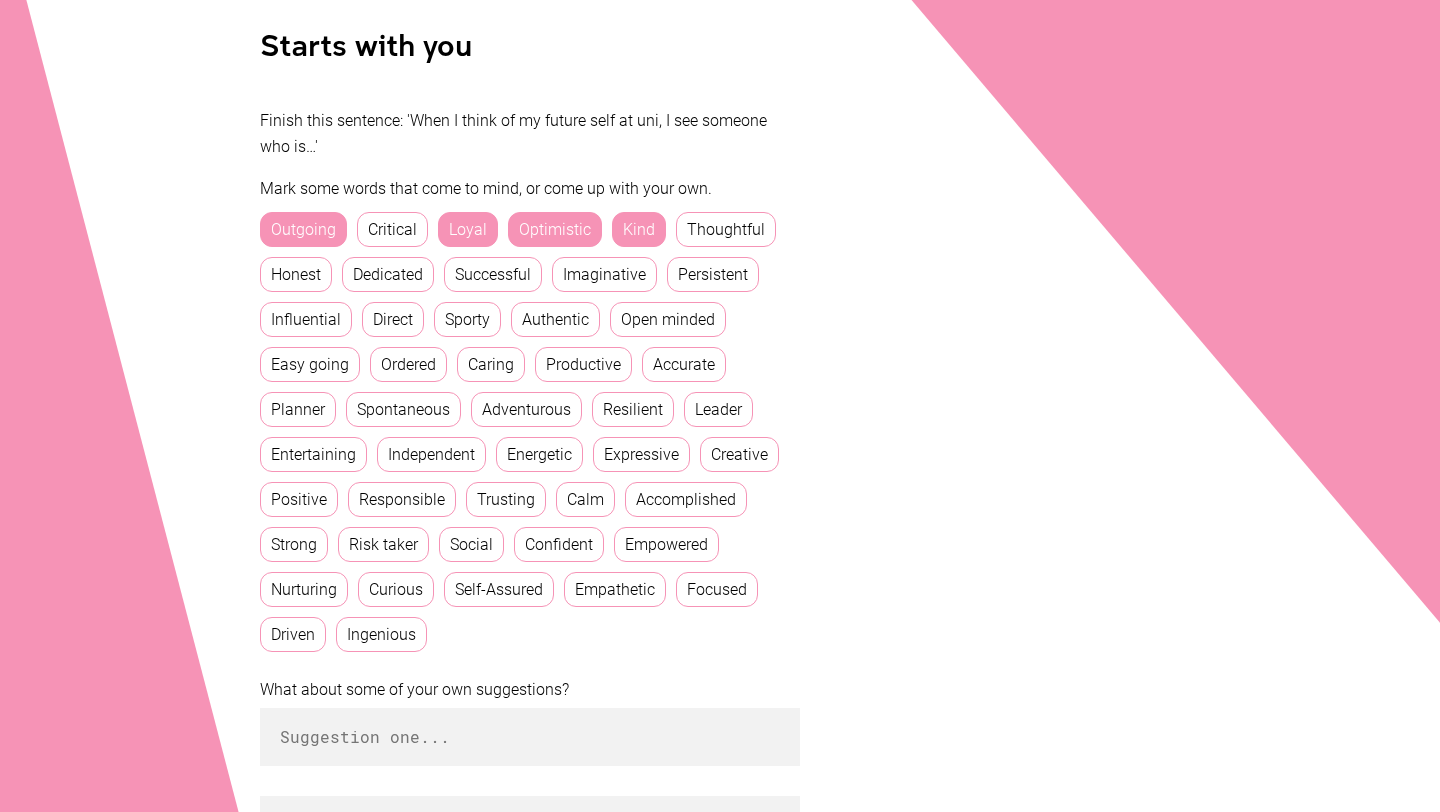 click on "Thoughtful" at bounding box center (726, 229) 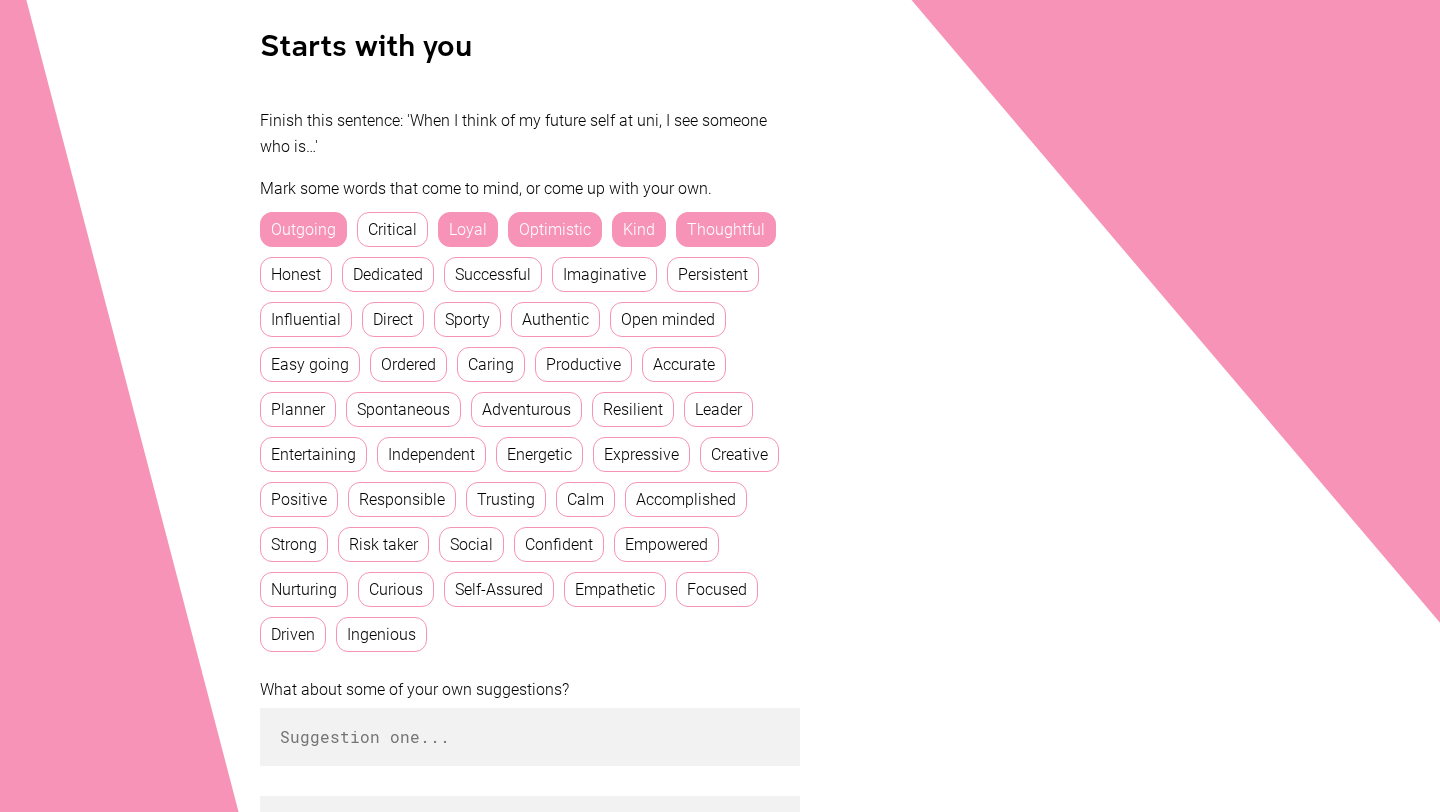 click on "Dedicated" at bounding box center [388, 274] 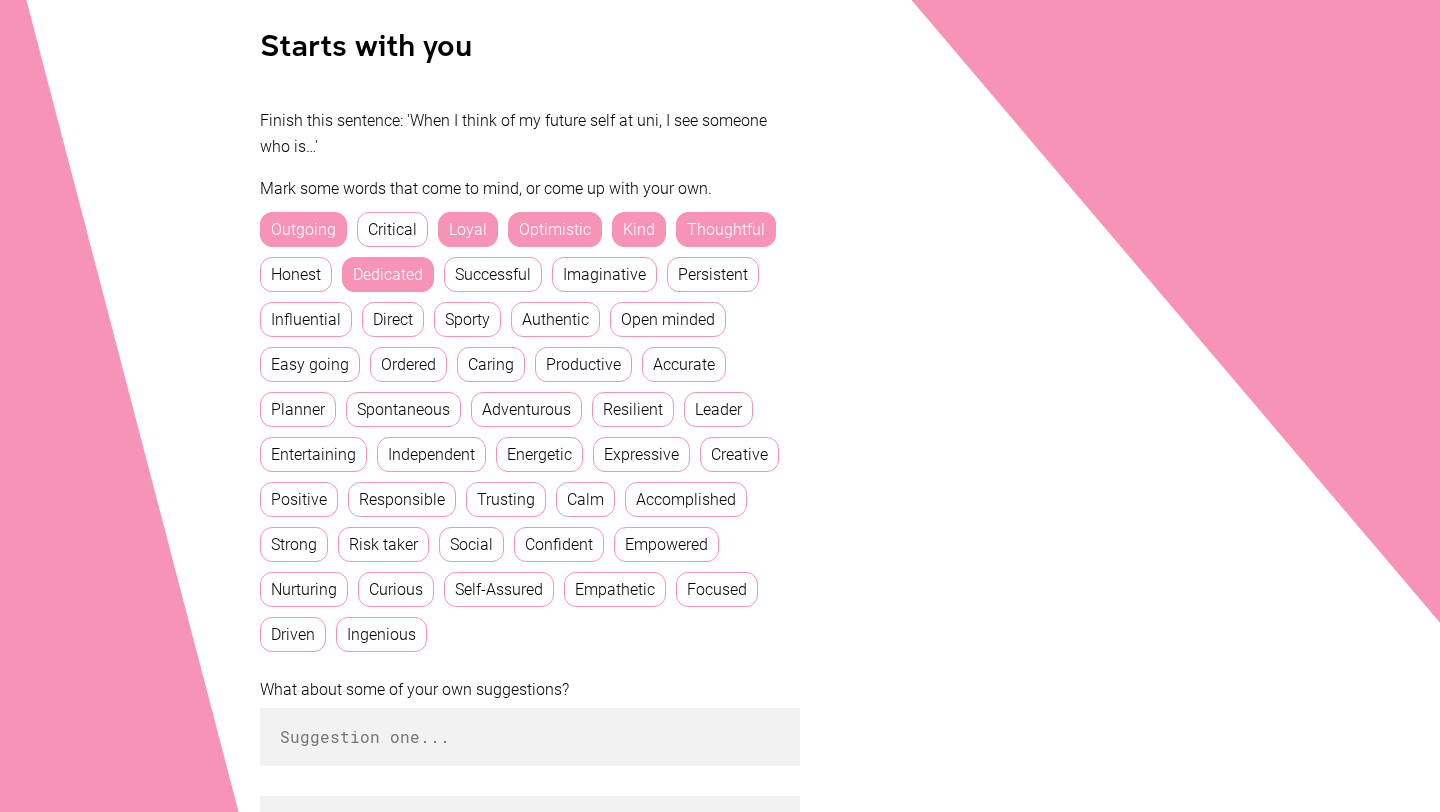 click on "Persistent" at bounding box center (713, 274) 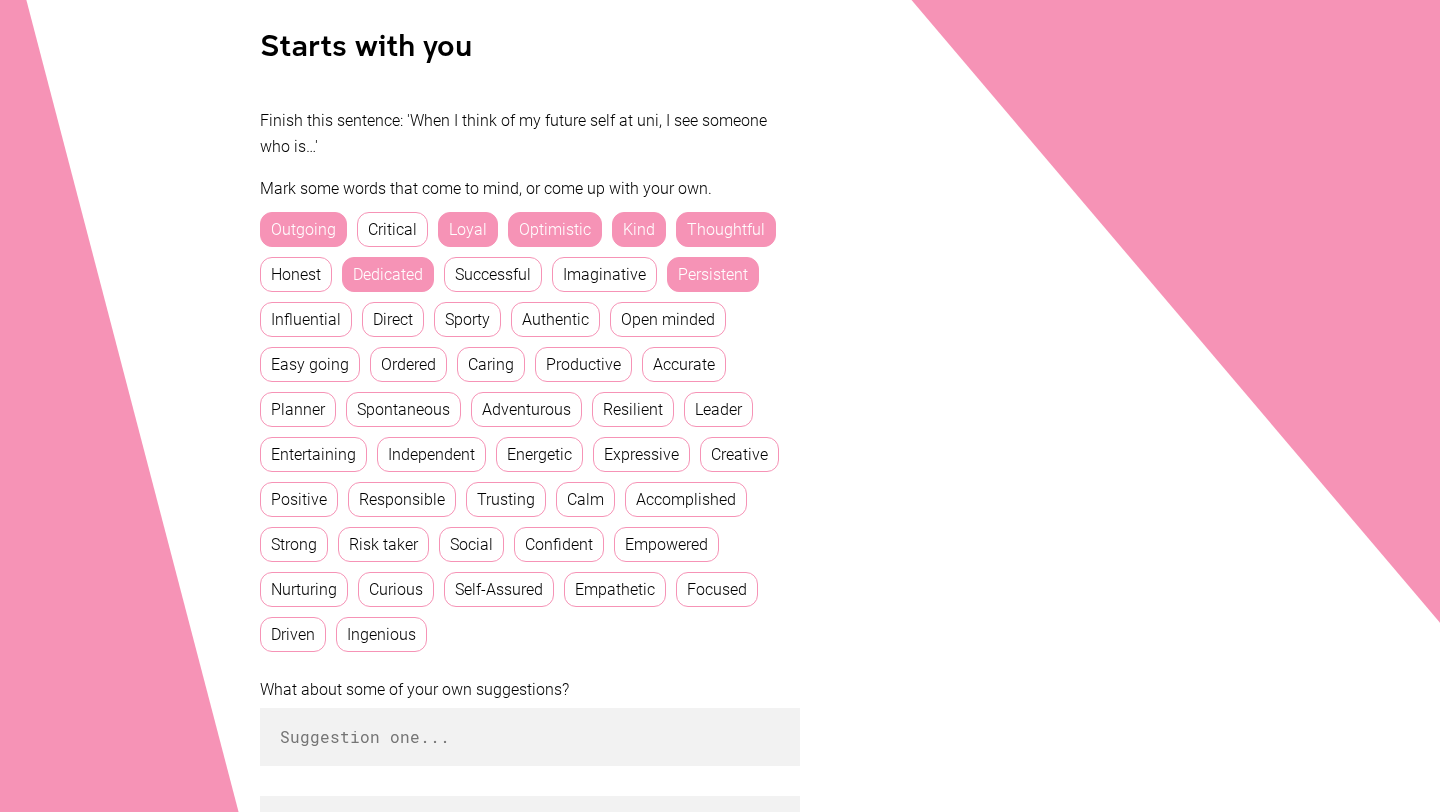 scroll, scrollTop: 448, scrollLeft: 0, axis: vertical 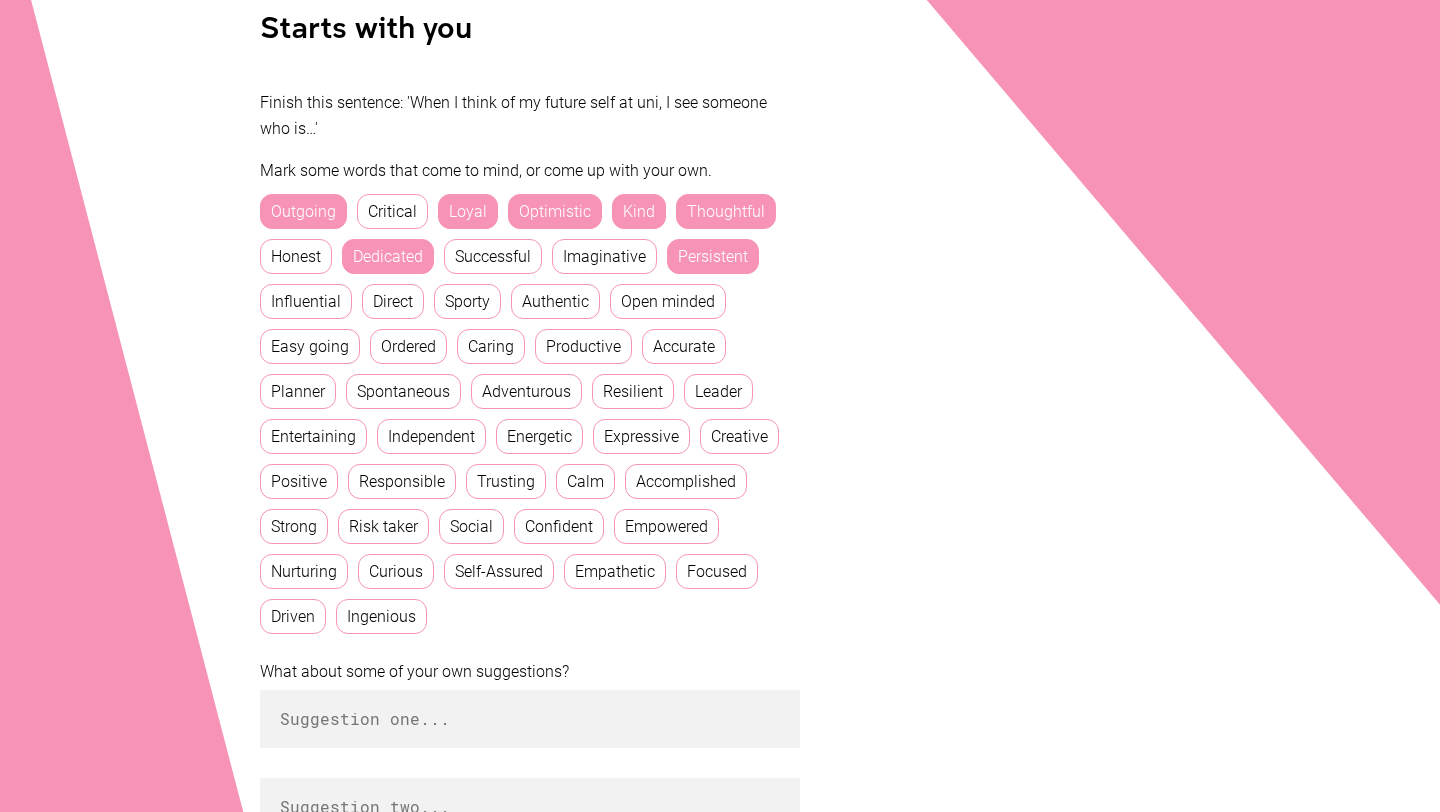 click on "Direct" at bounding box center (393, 301) 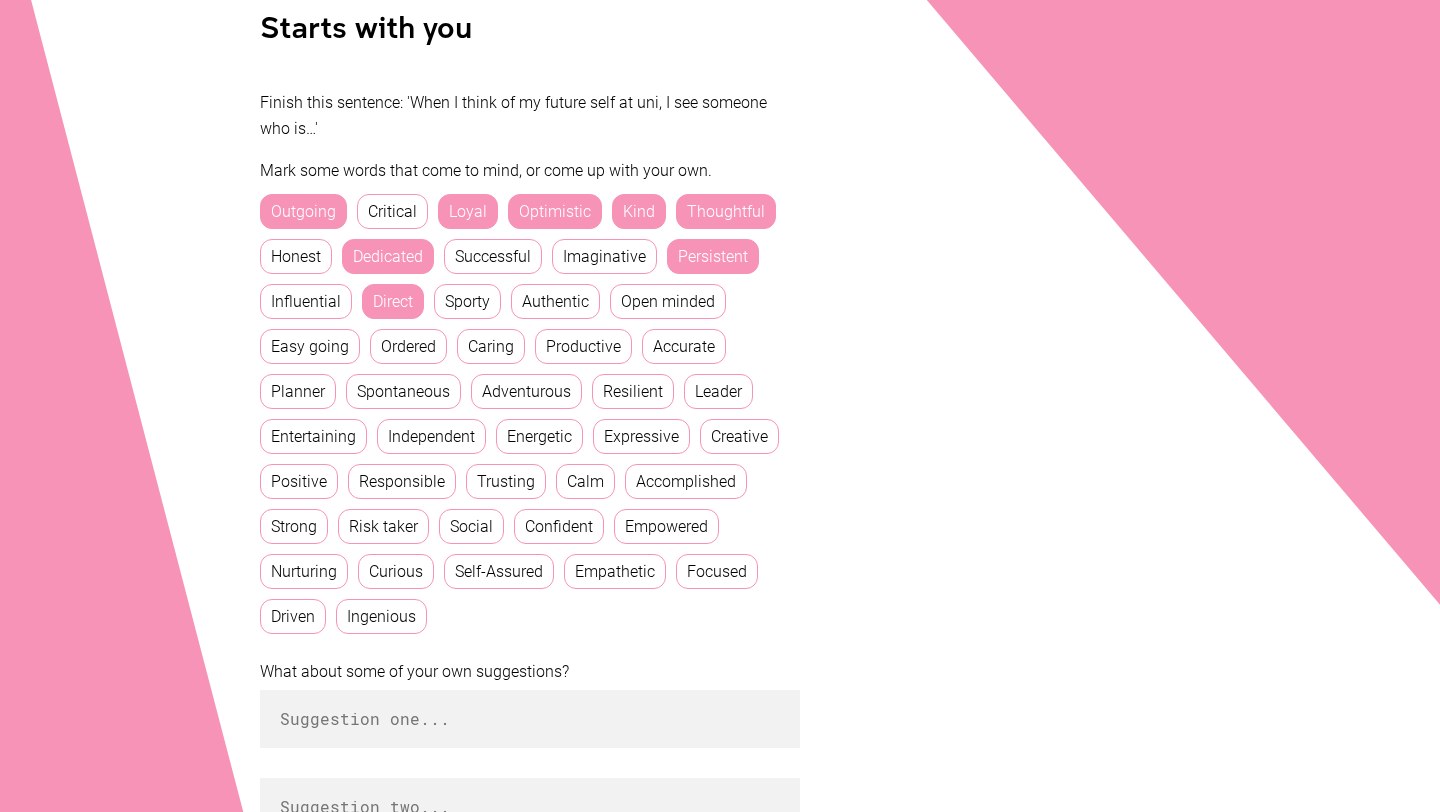 click on "Open minded" at bounding box center [668, 301] 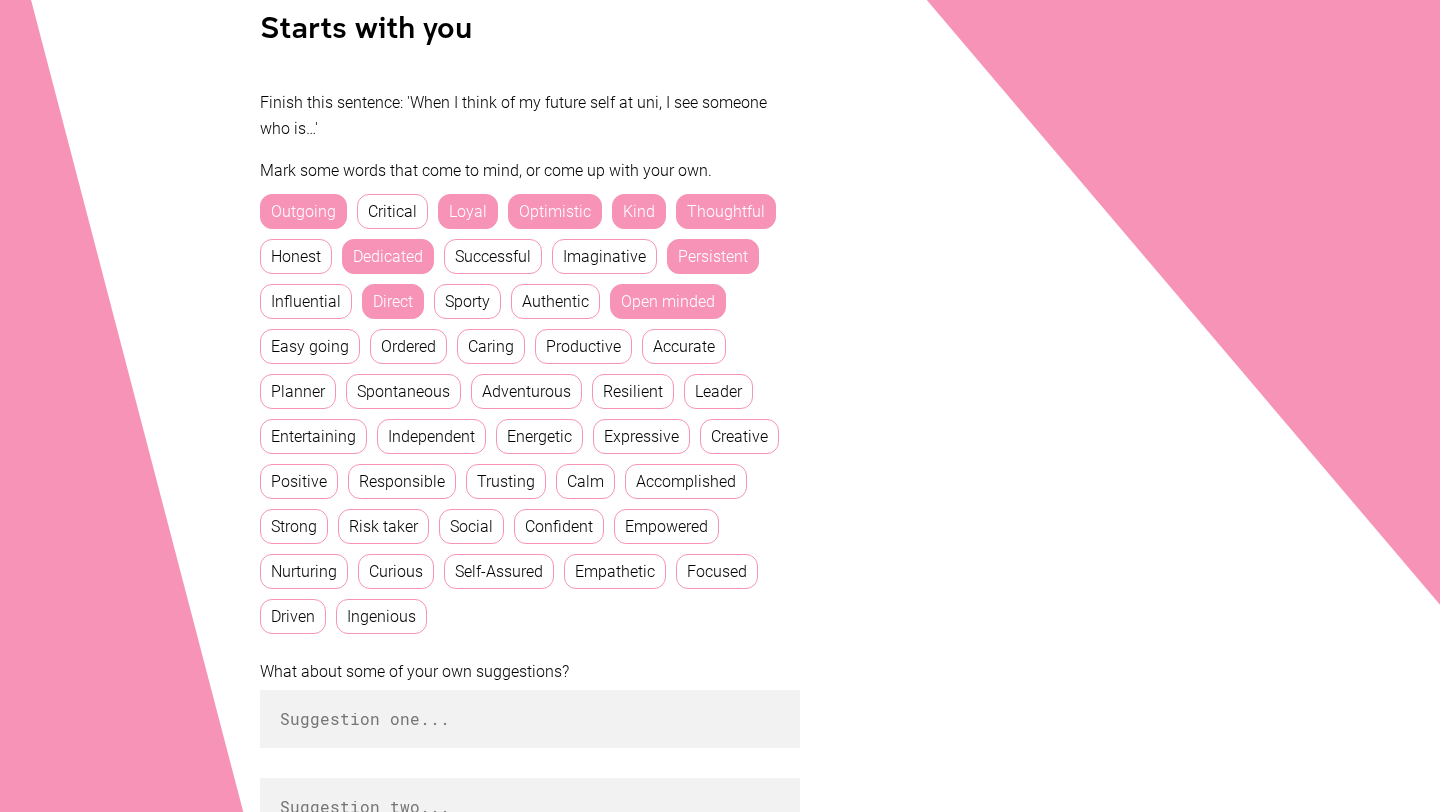 click on "Easy going" at bounding box center [310, 346] 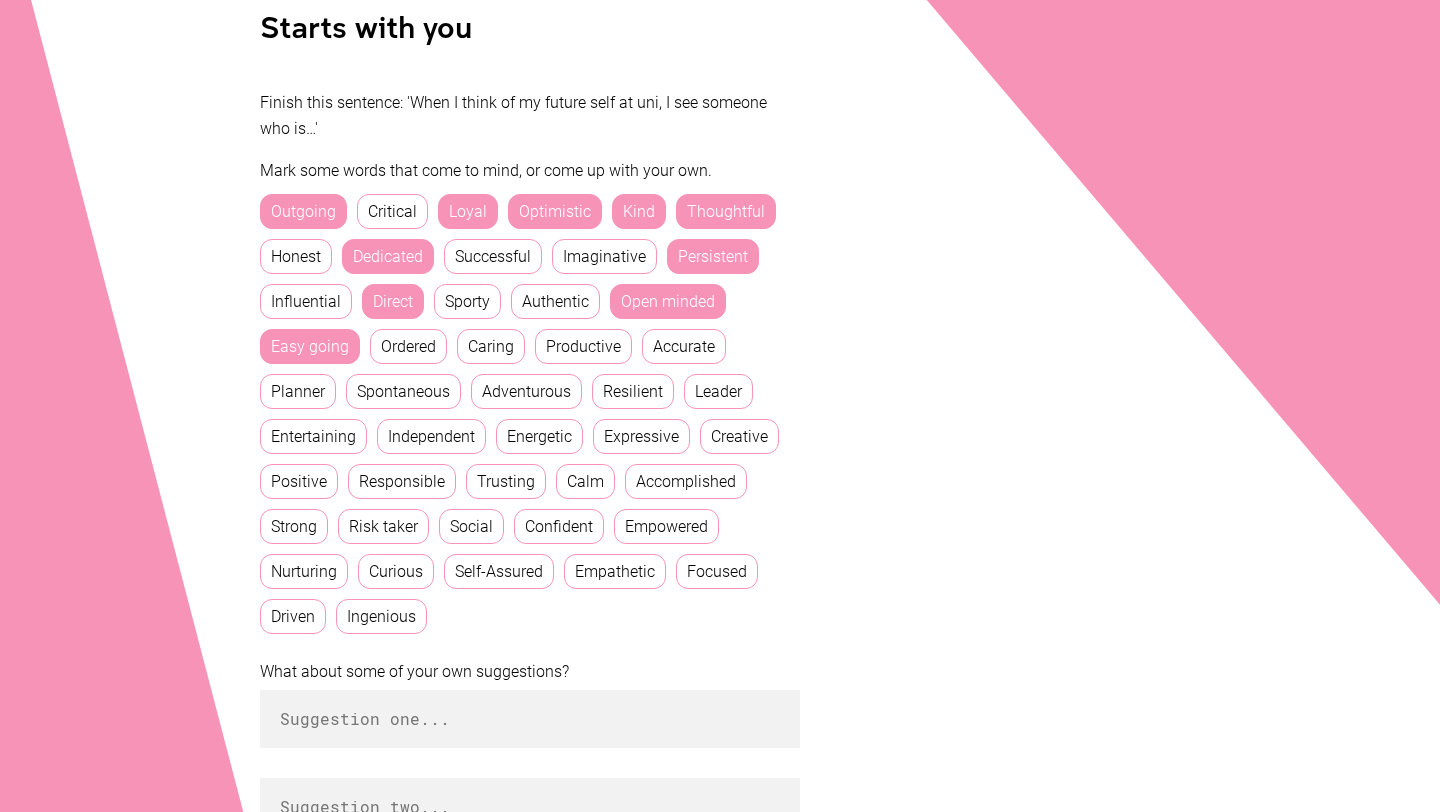 click on "Caring" at bounding box center (491, 346) 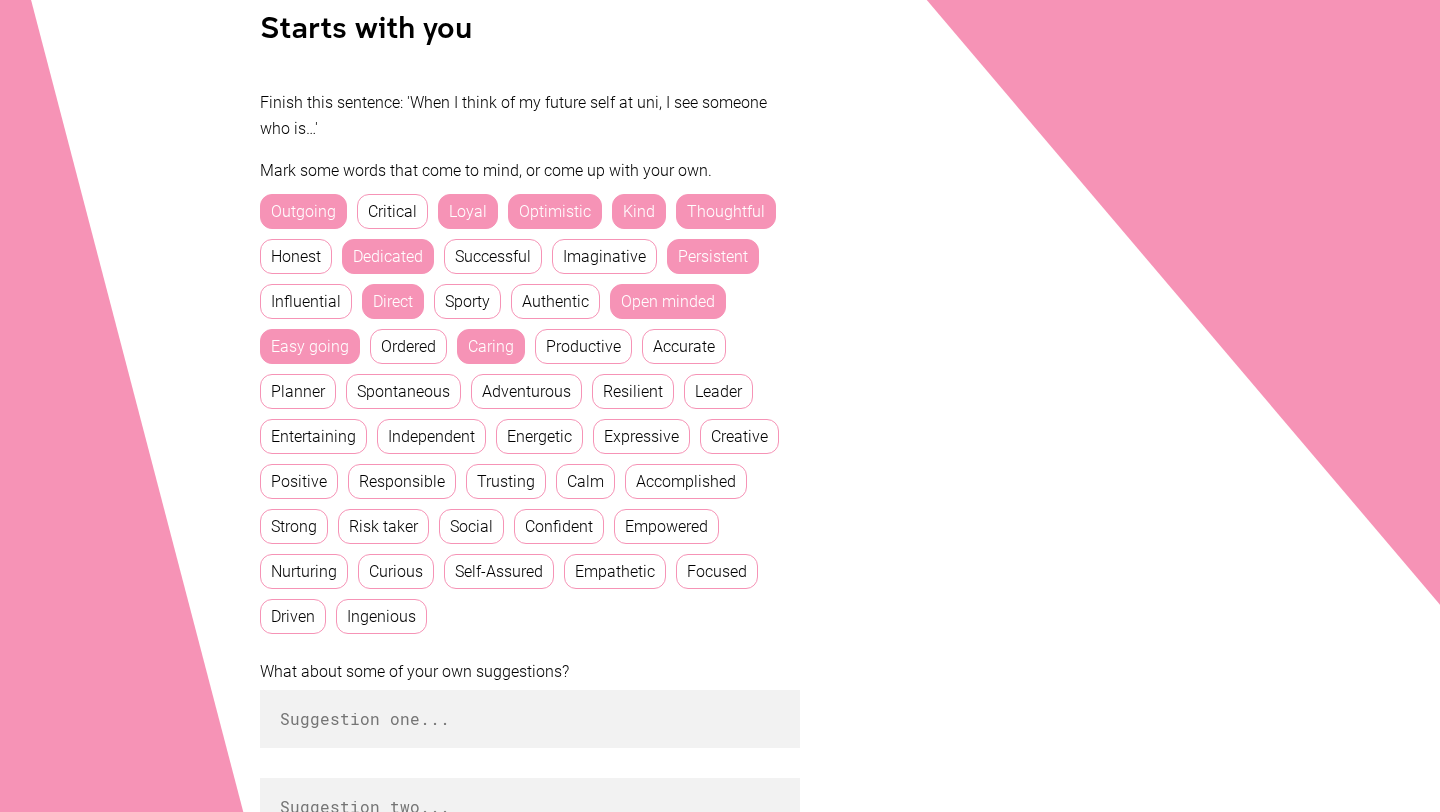 click on "Productive" at bounding box center (583, 346) 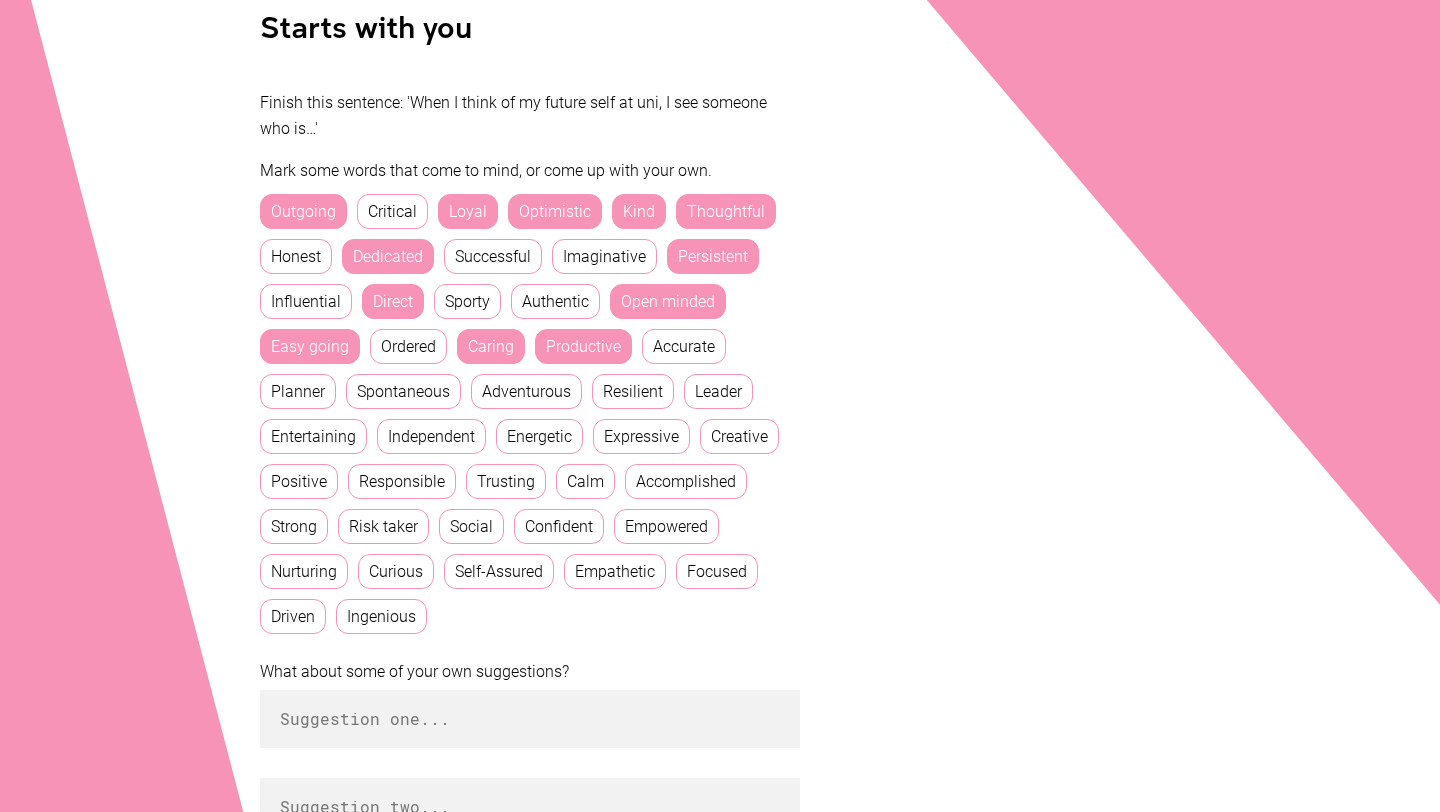 click on "Productive" at bounding box center (583, 346) 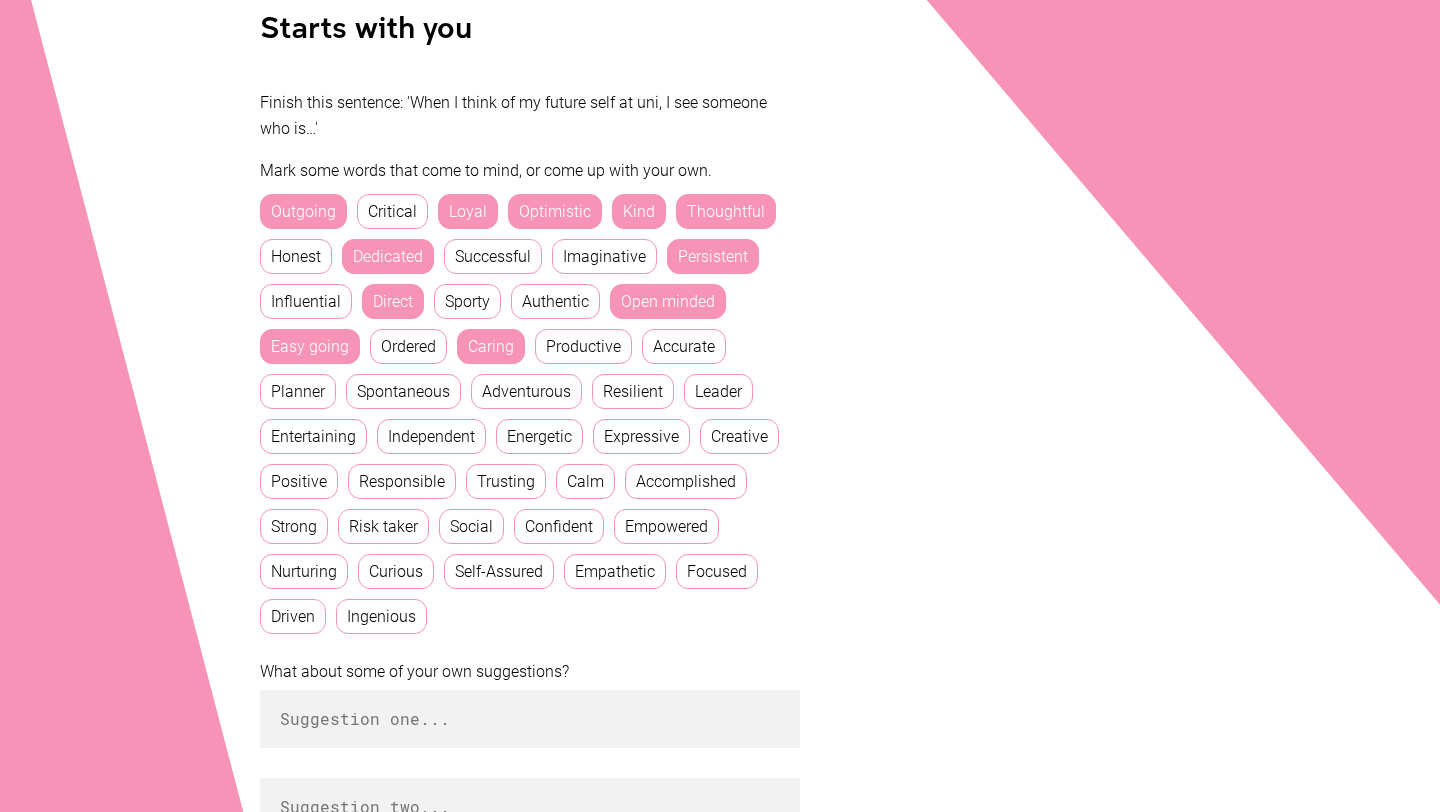 click on "Spontaneous" at bounding box center [403, 391] 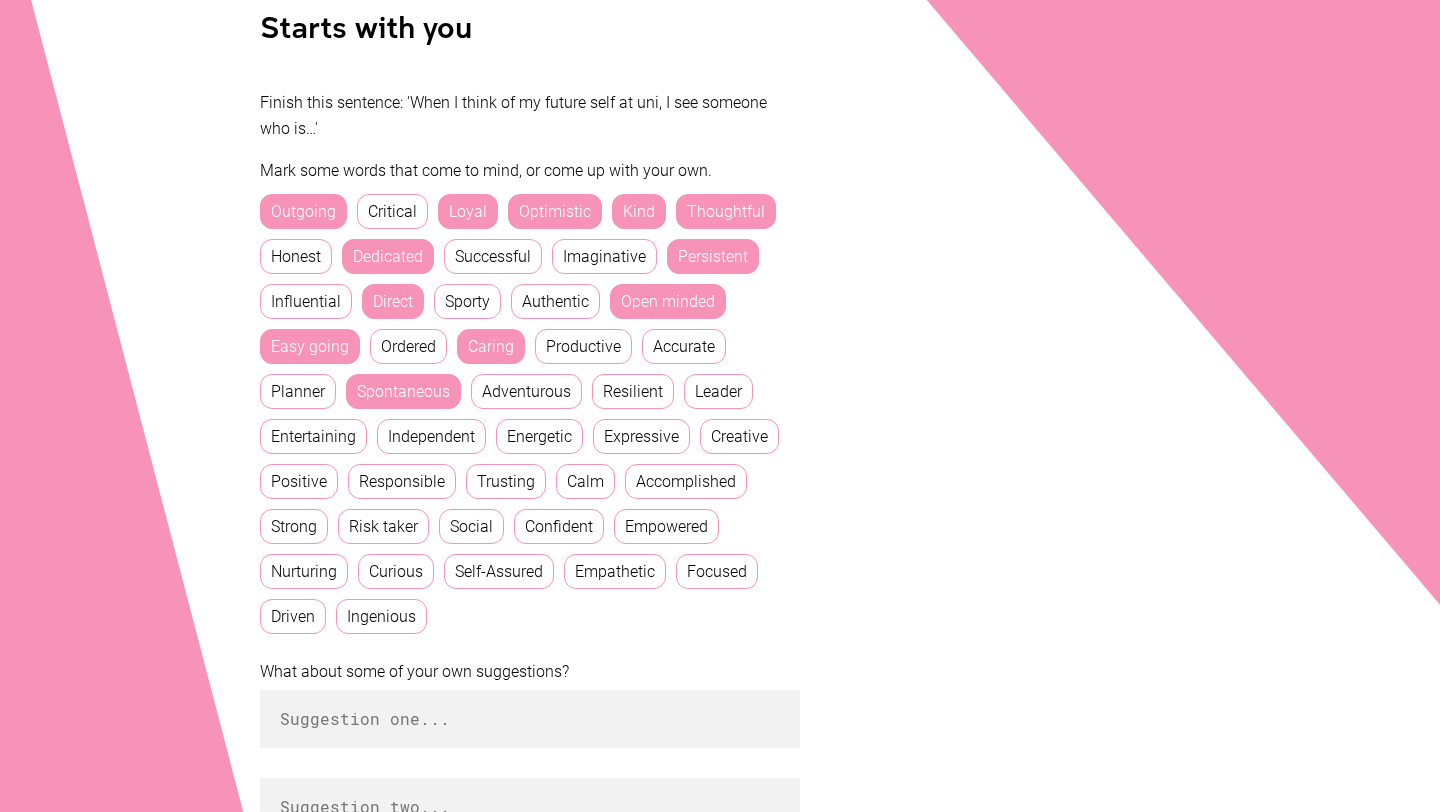 click on "Resilient" at bounding box center [633, 391] 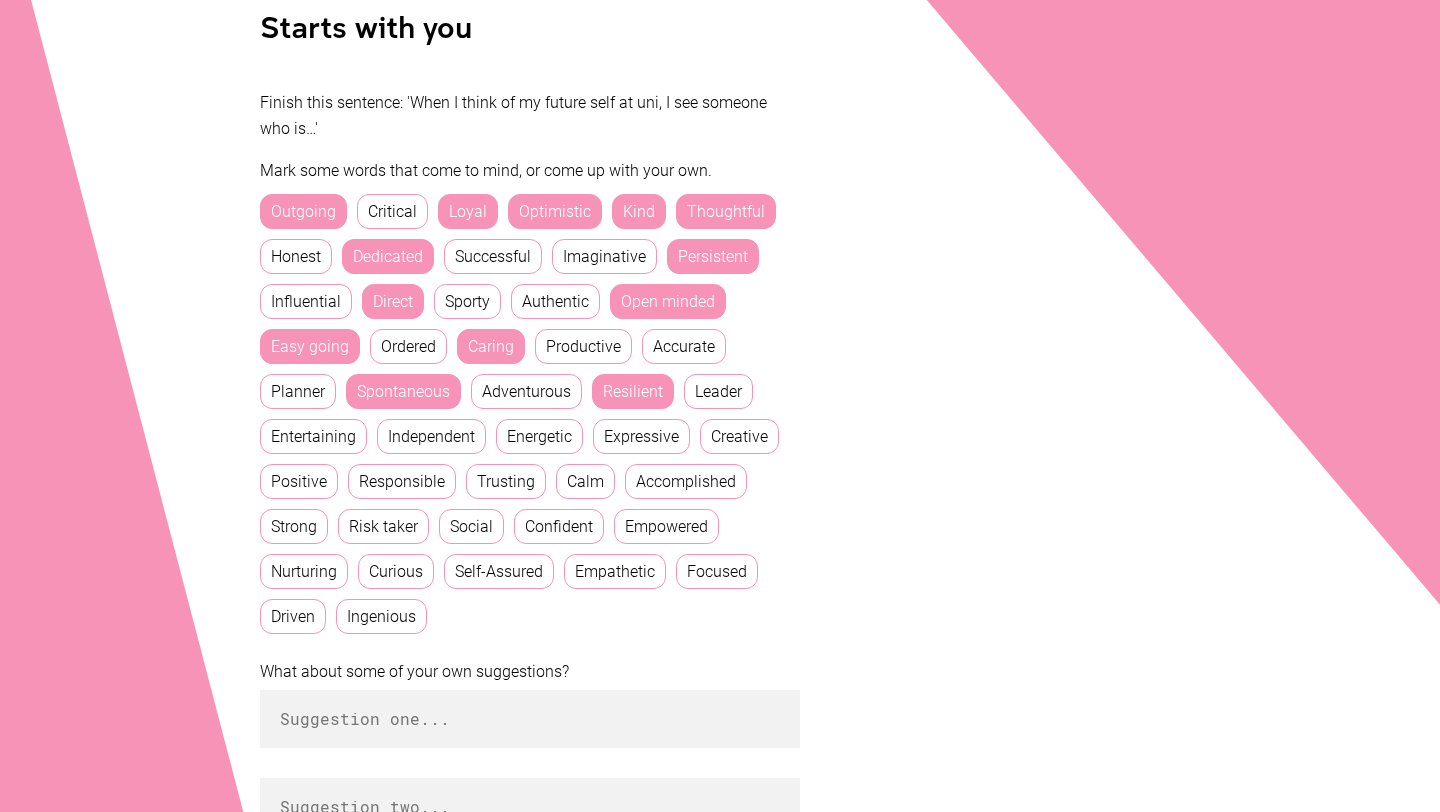 click on "Independent" at bounding box center [431, 436] 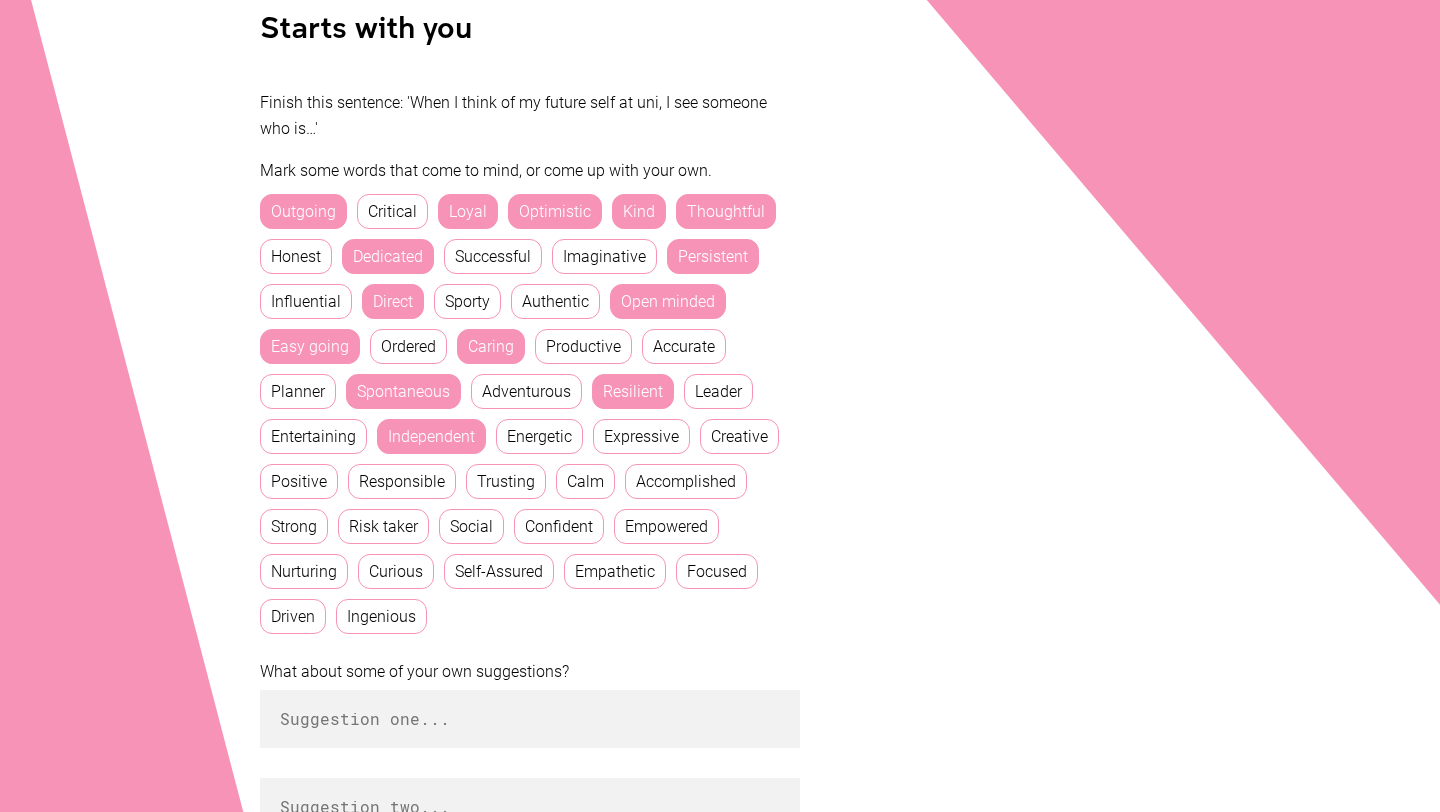 click on "Outgoing  Critical Loyal Optimistic Kind Thoughtful Honest Dedicated Successful Imaginative Persistent Influential Direct Sporty Authentic Open minded Easy going Ordered Caring Productive Accurate Planner Spontaneous Adventurous  Resilient  Leader Entertaining Independent  Energetic Expressive Creative Positive Responsible Trusting Calm Accomplished Strong Risk taker Social Confident Empowered Nurturing Curious Self-Assured Empathetic  Focused Driven Ingenious" at bounding box center [530, 409] 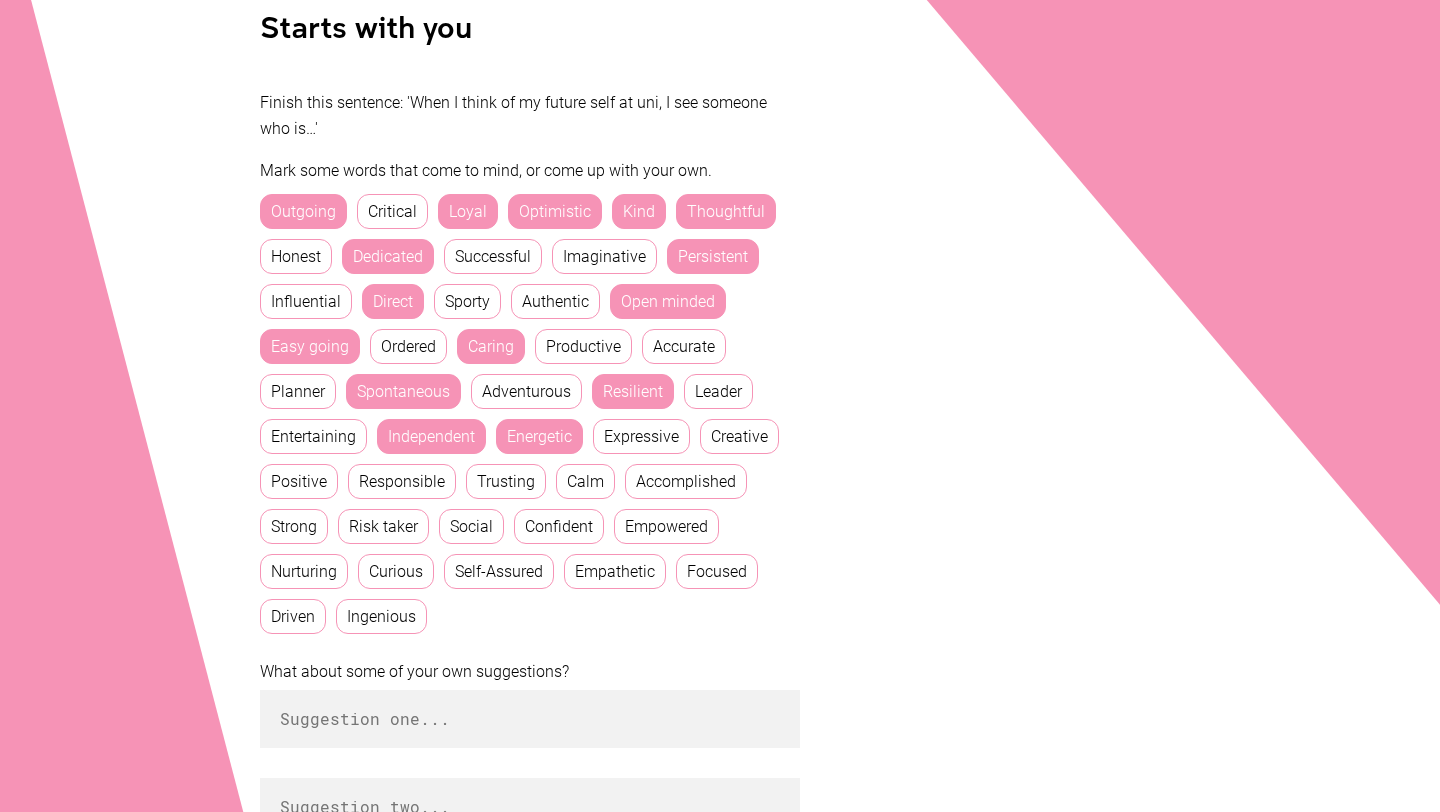 click on "Expressive" at bounding box center (641, 436) 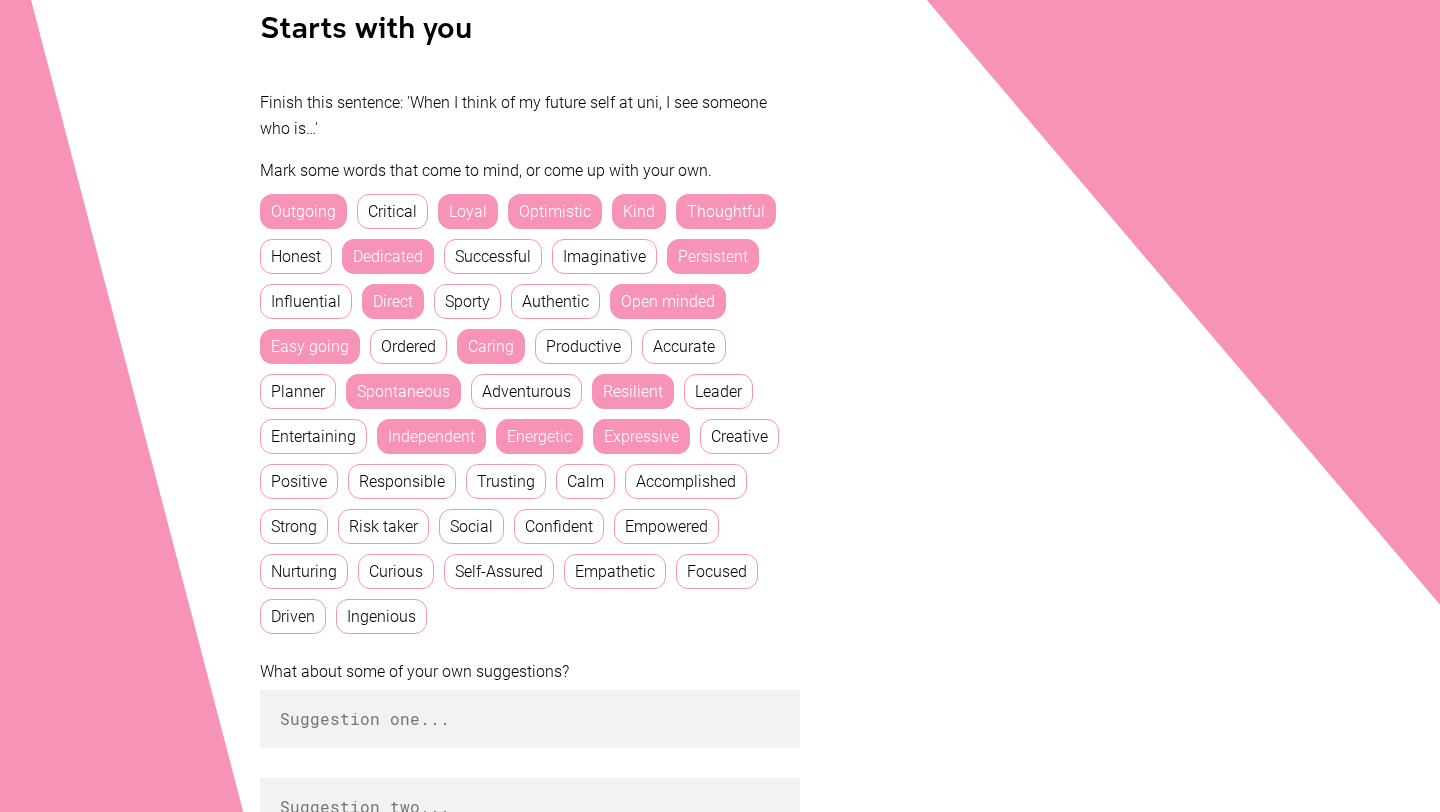 click on "Positive" at bounding box center [299, 481] 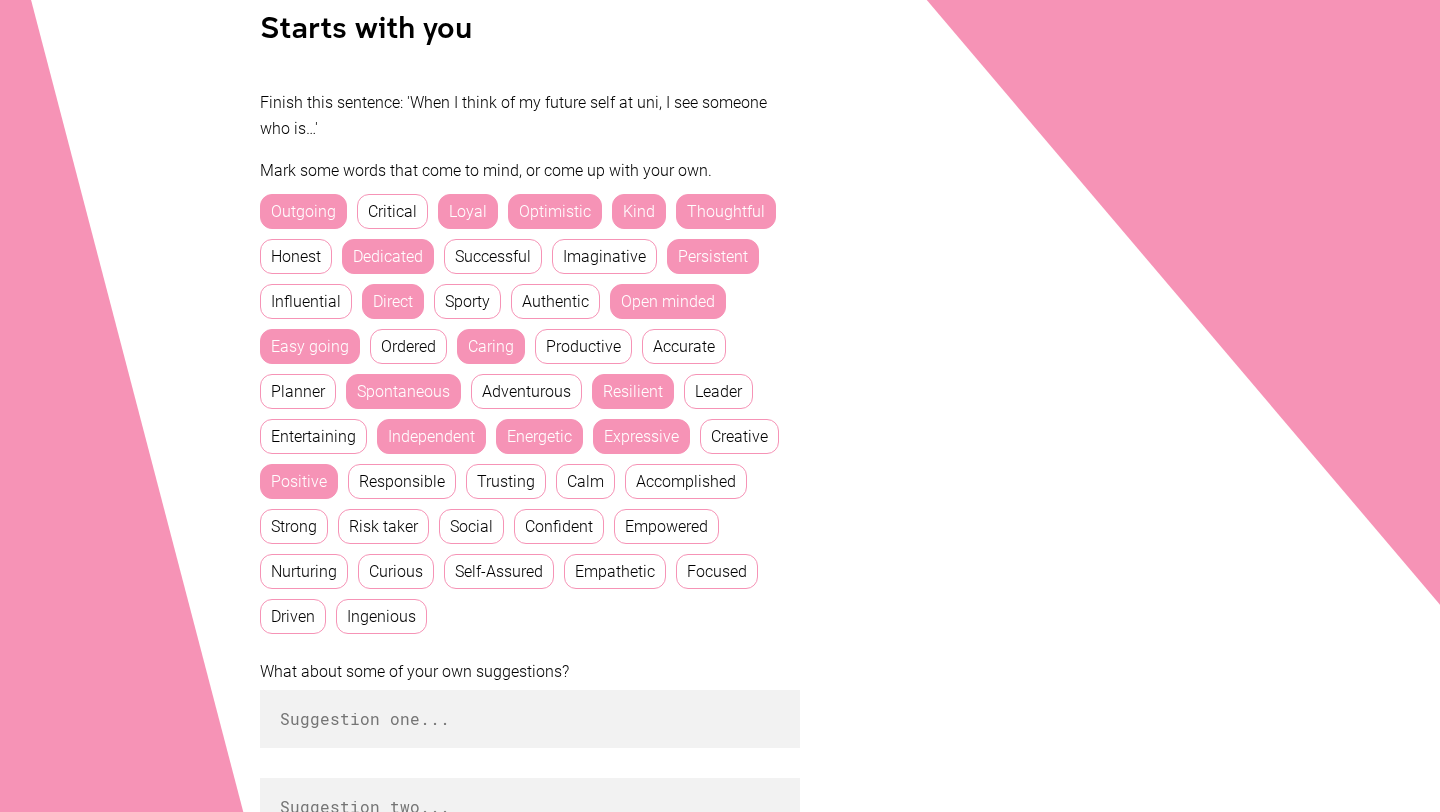 click on "Responsible" at bounding box center [402, 481] 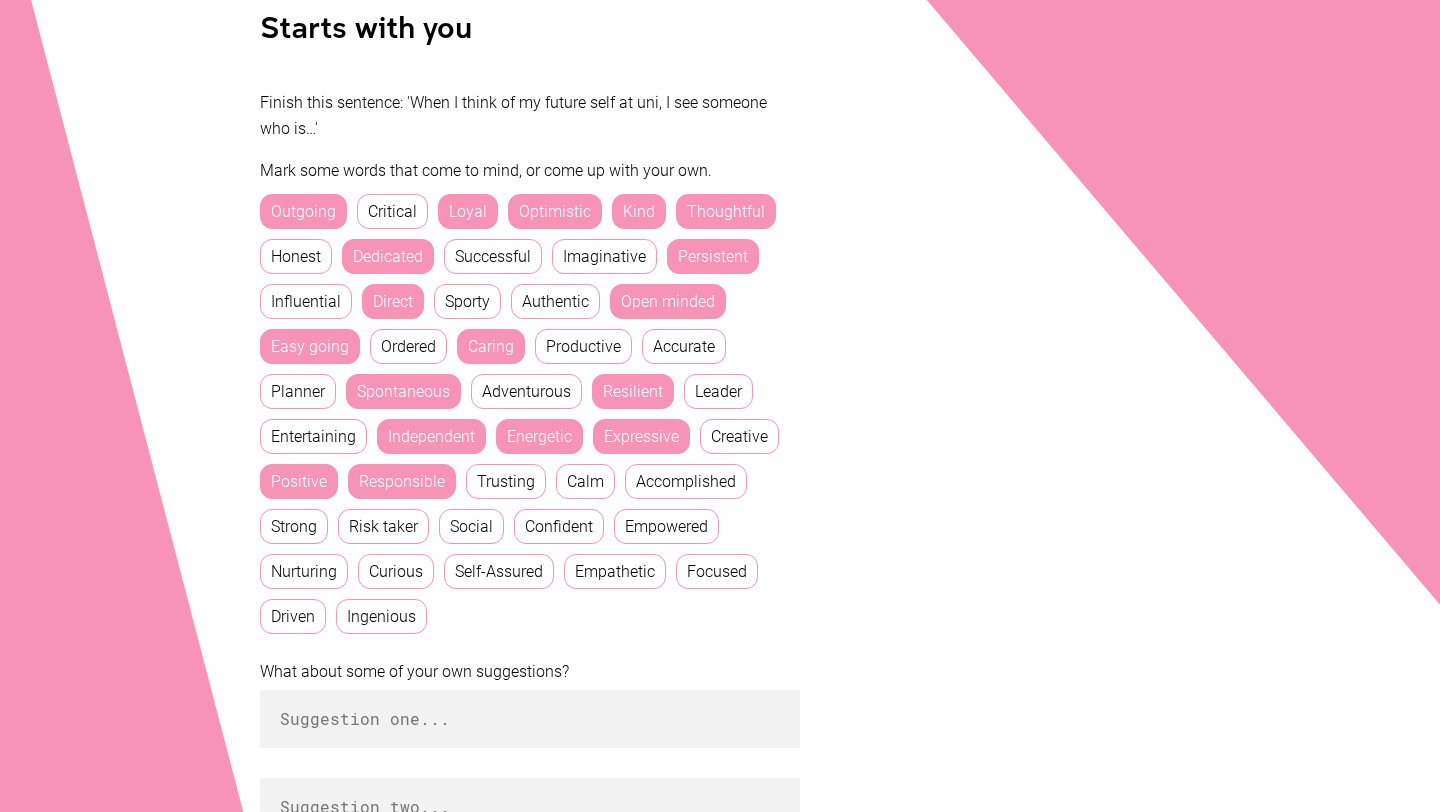 click on "Trusting" at bounding box center (506, 481) 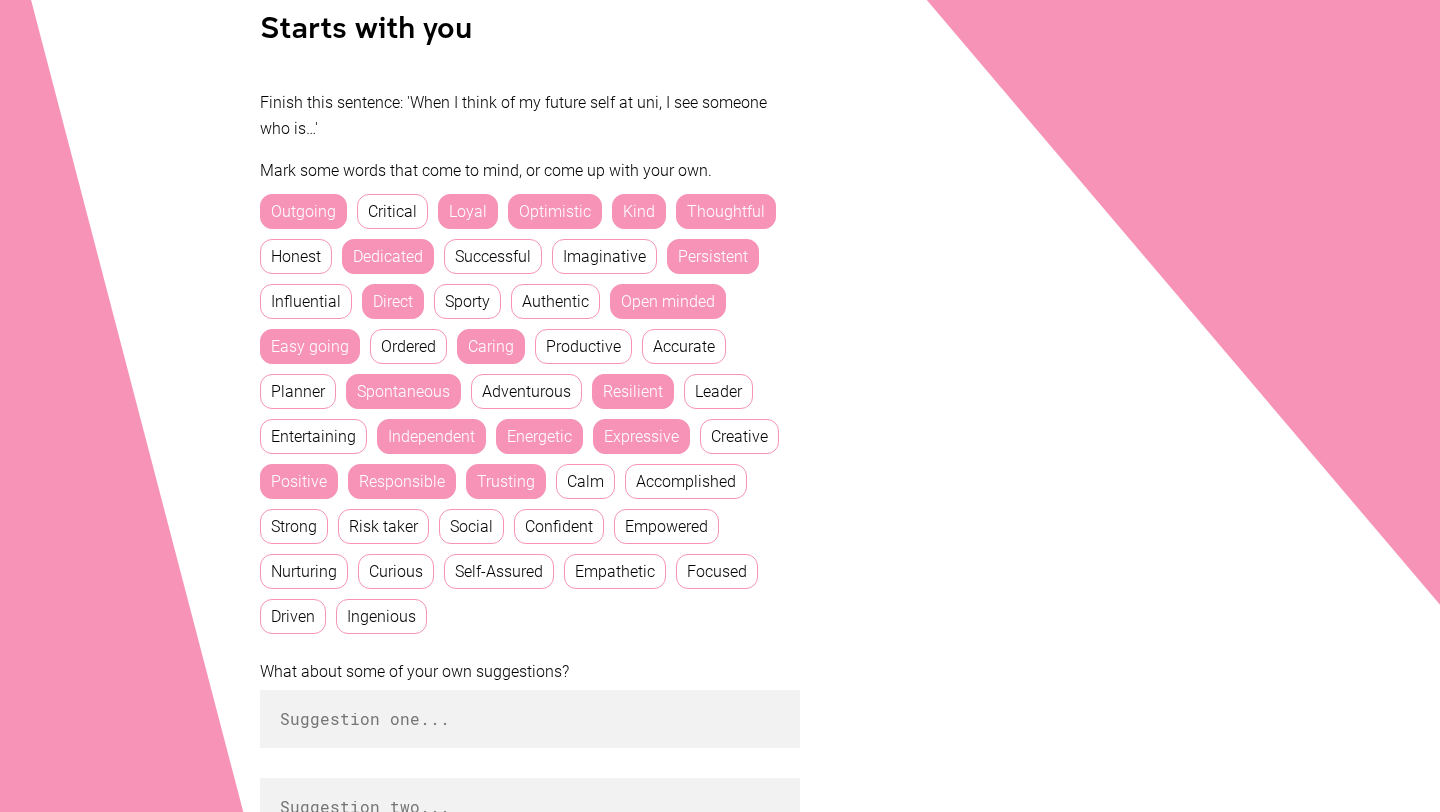 click on "Calm" at bounding box center [585, 481] 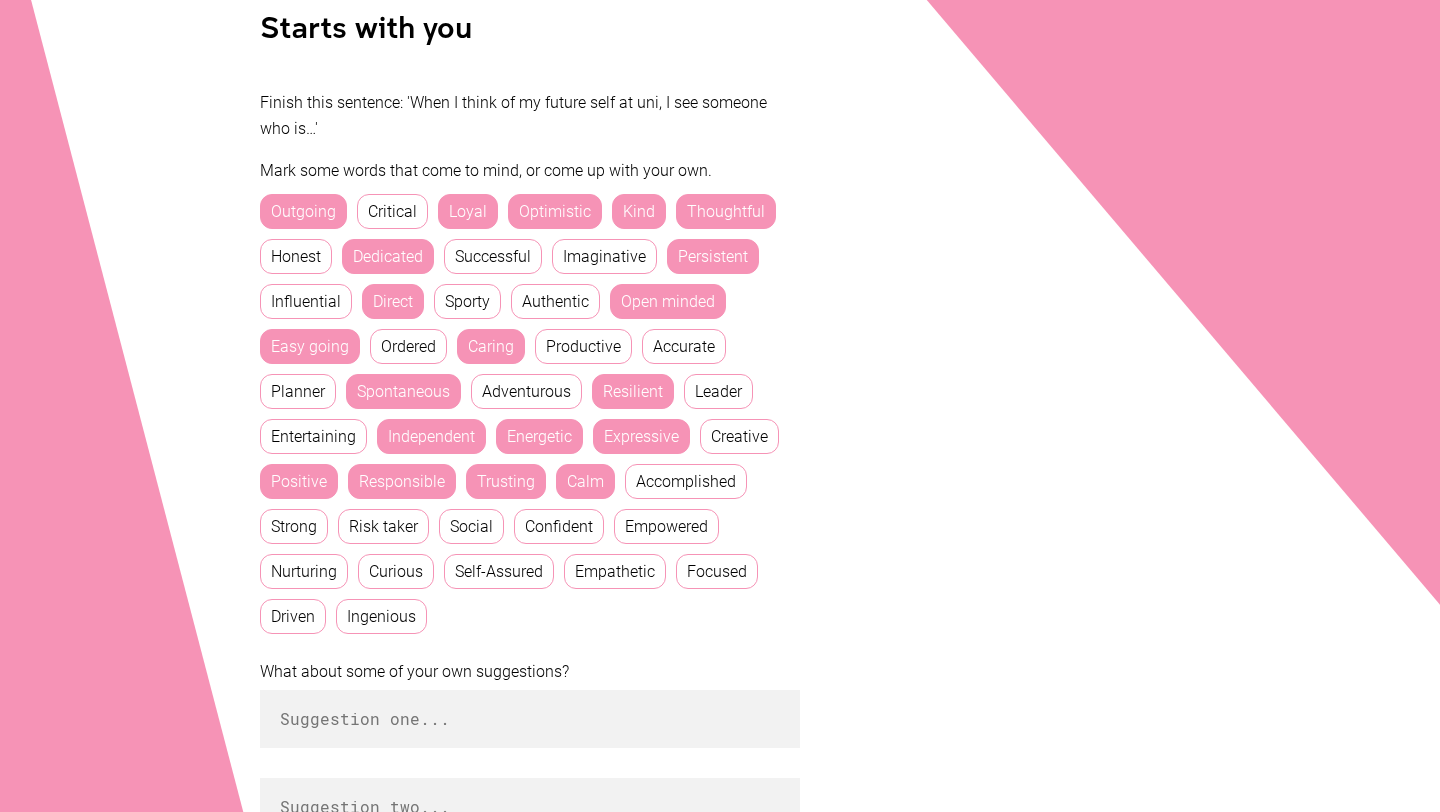 click on "Calm" at bounding box center [585, 481] 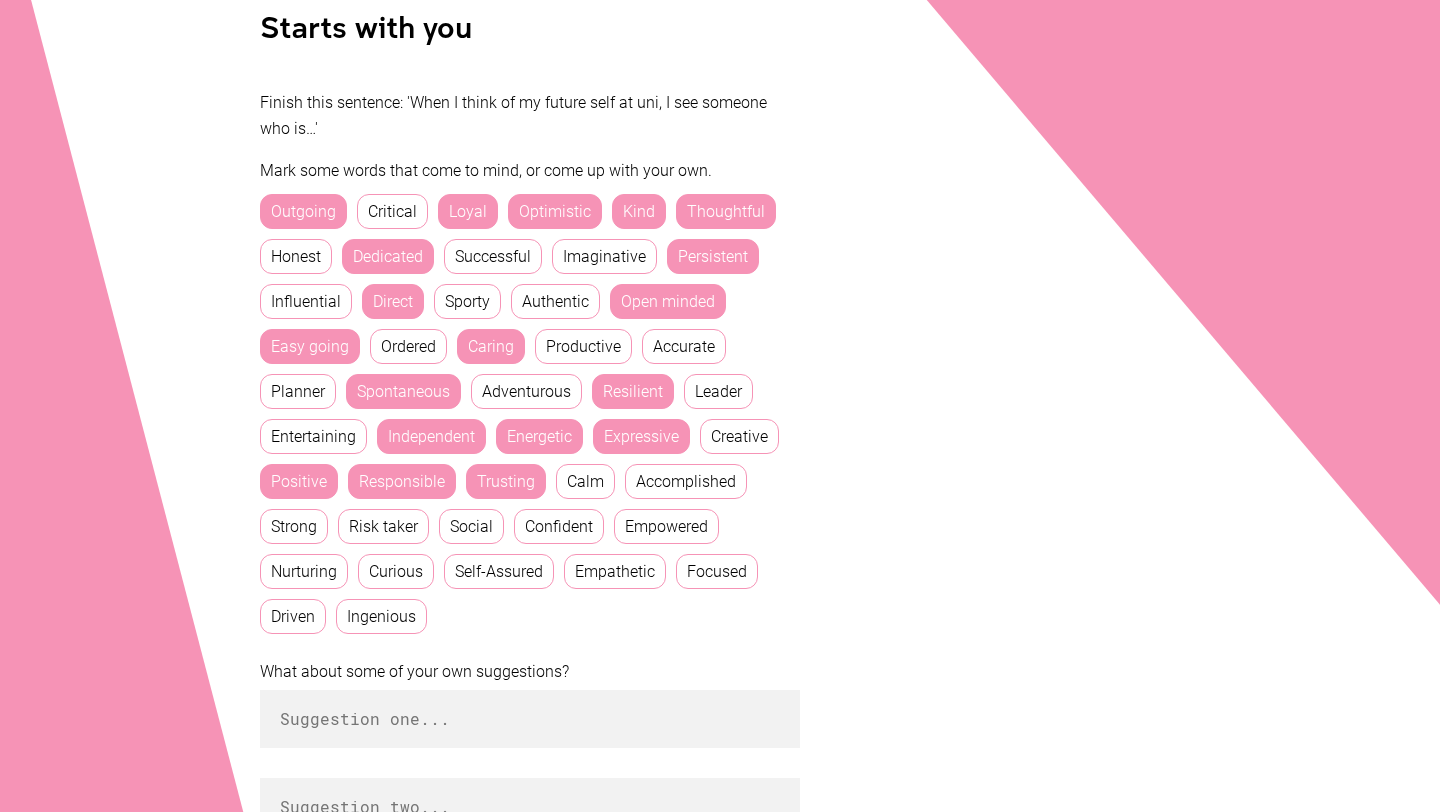 click on "Strong" at bounding box center (294, 526) 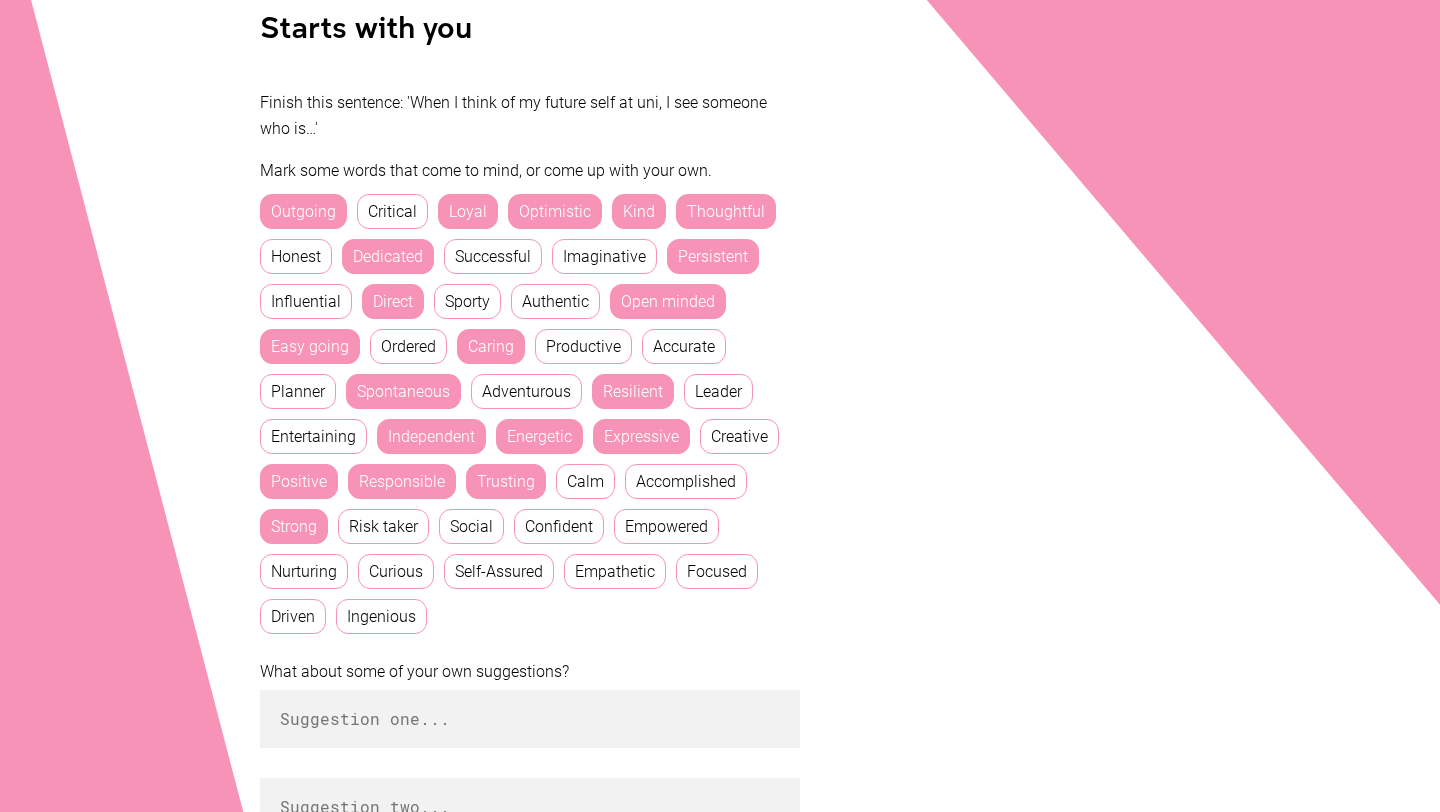 click on "Strong" at bounding box center [294, 526] 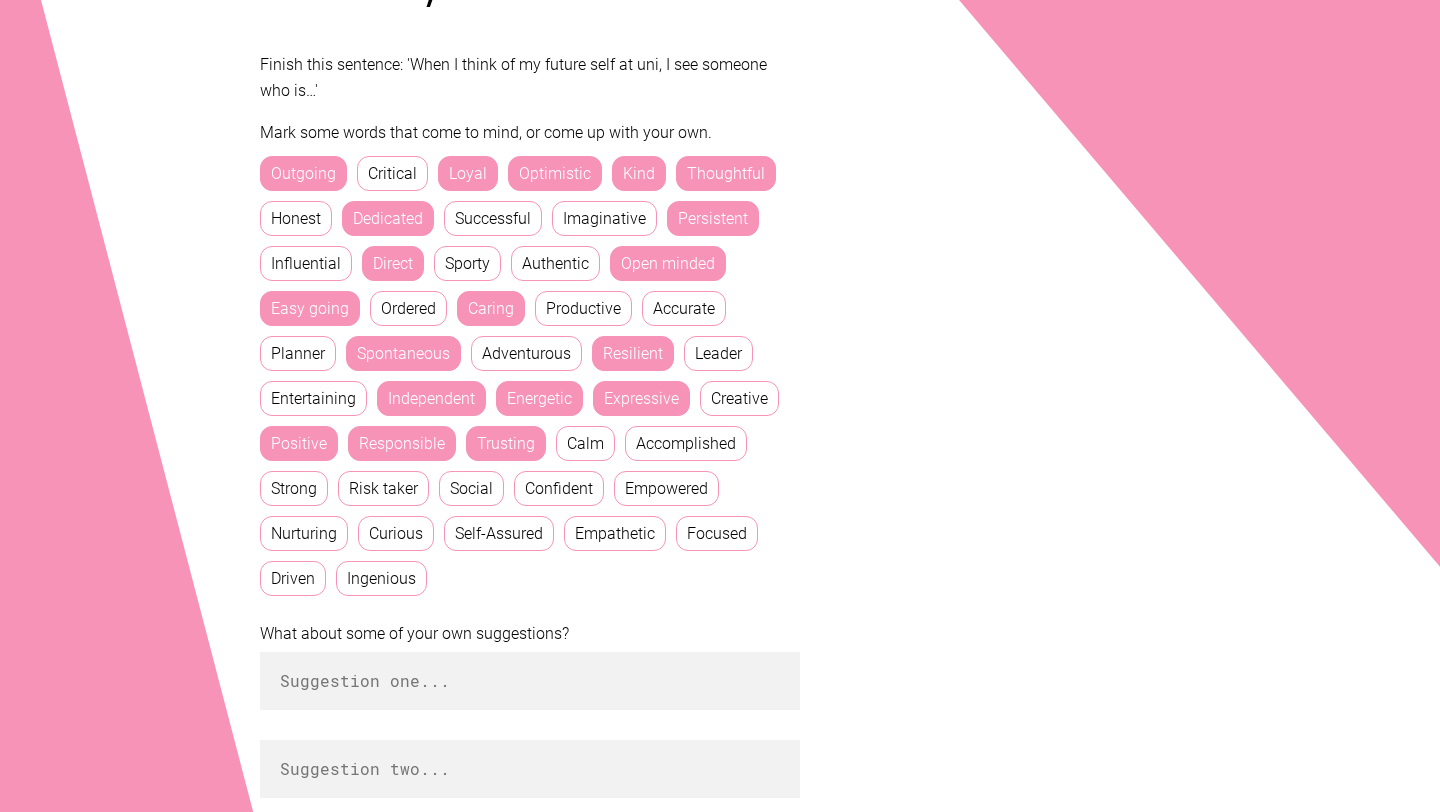 scroll, scrollTop: 503, scrollLeft: 0, axis: vertical 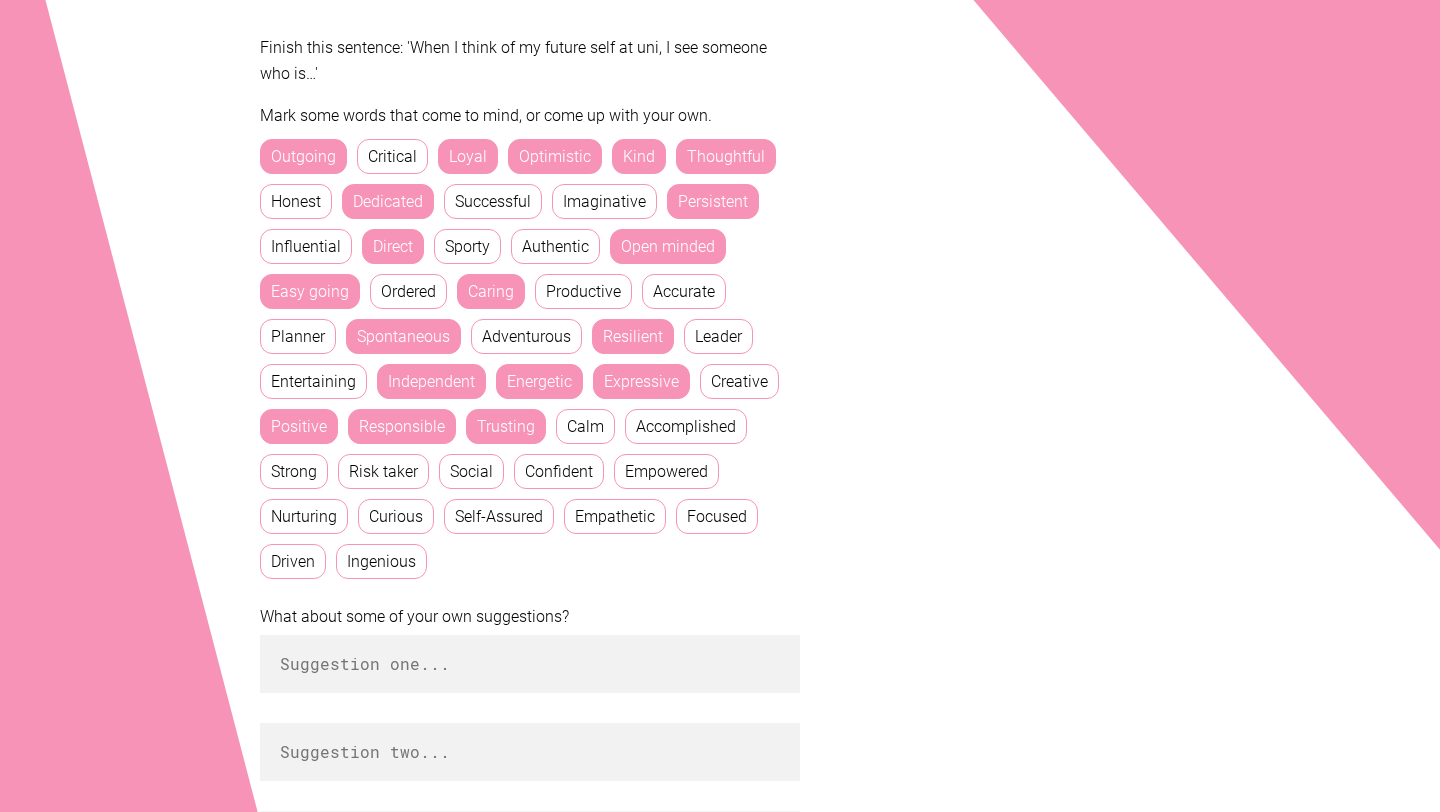 click on "Curious" at bounding box center (396, 516) 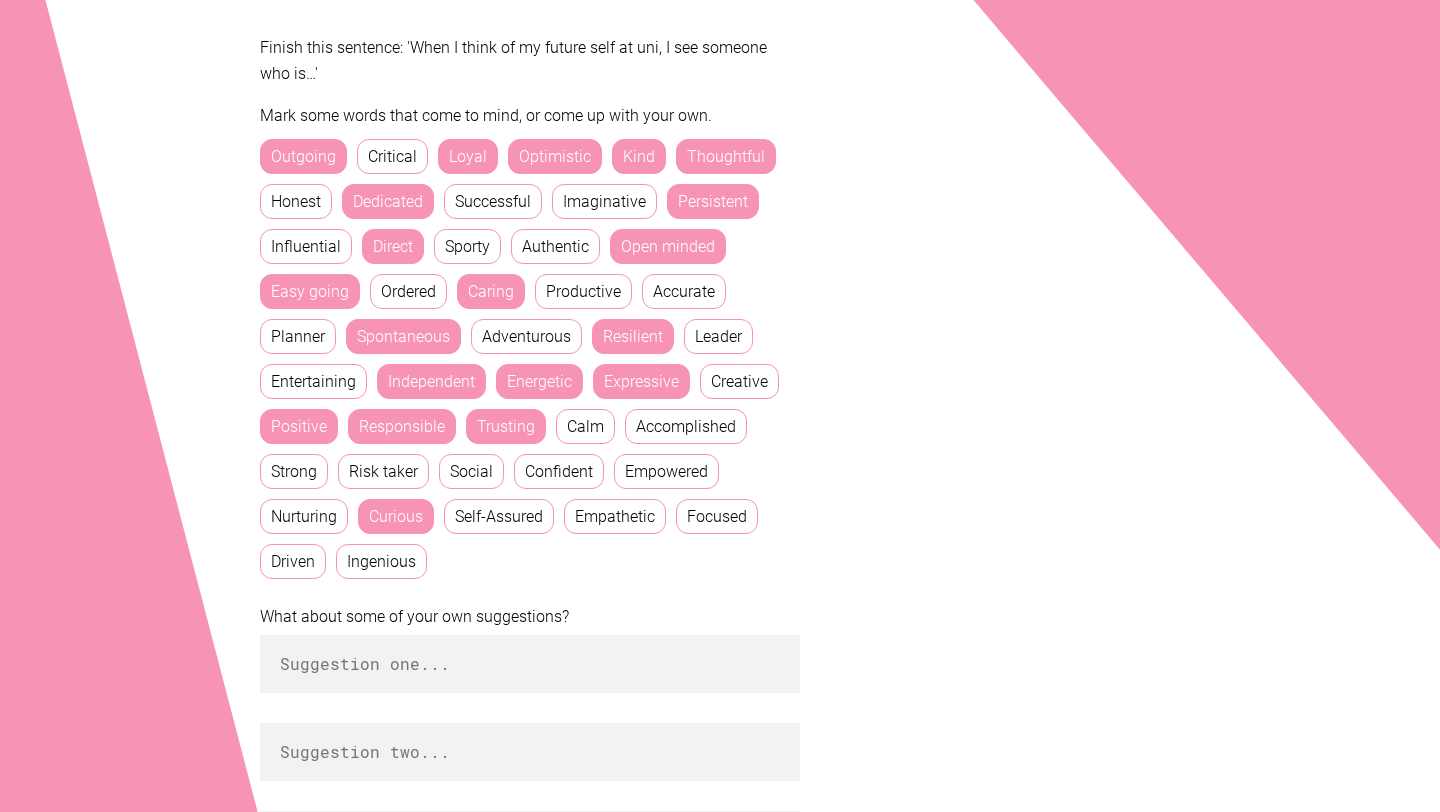 click on "Nurturing" at bounding box center [304, 516] 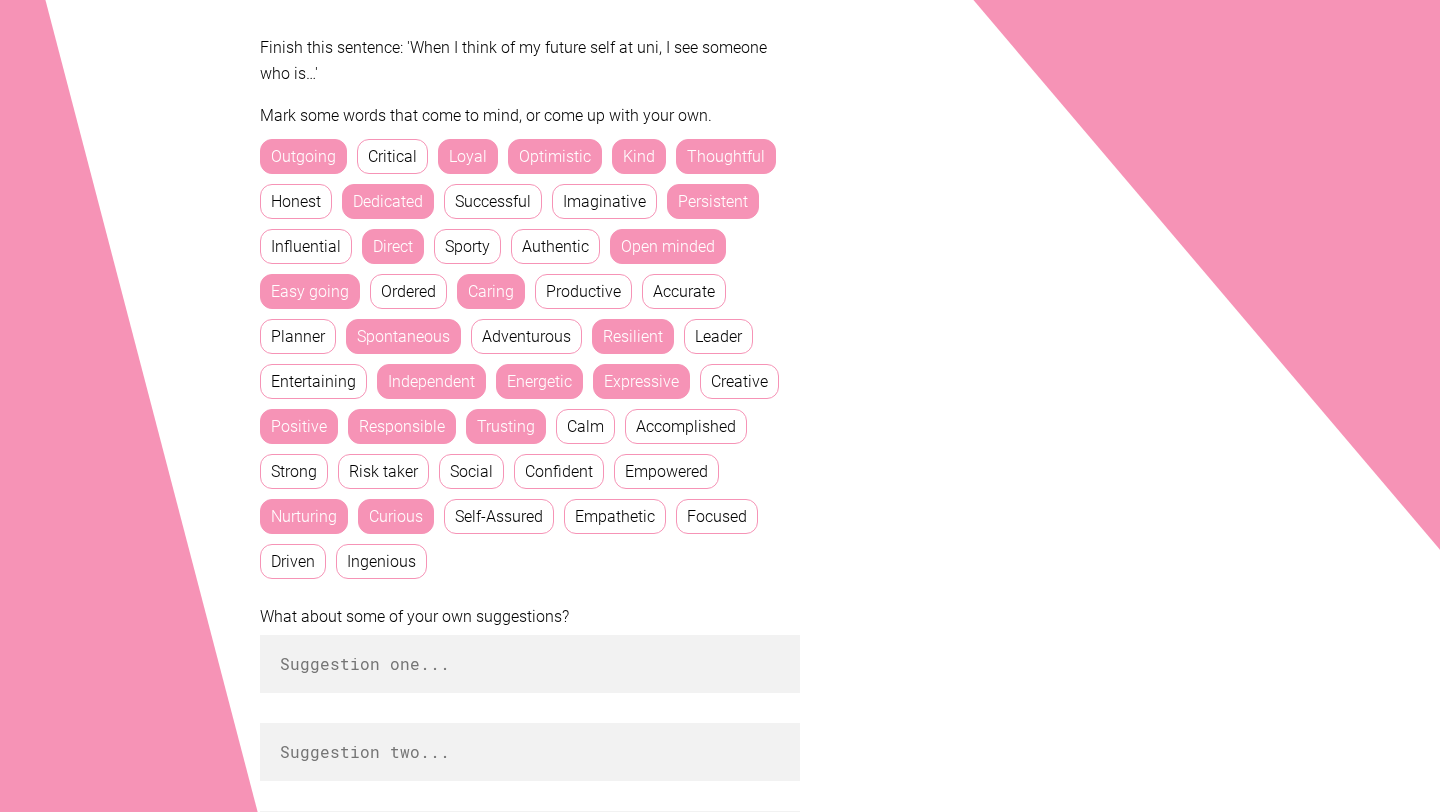 click on "Empathetic" at bounding box center [615, 516] 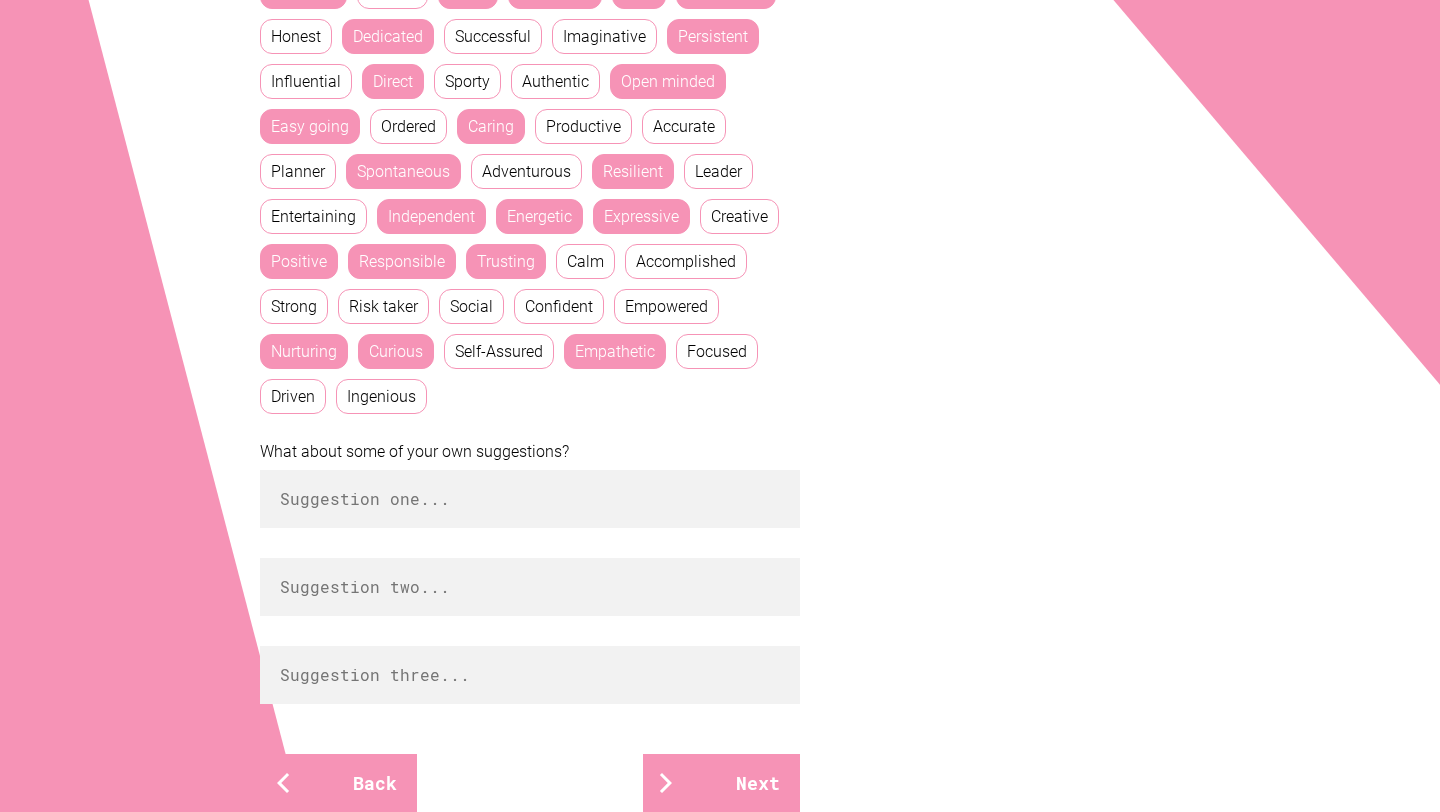 scroll, scrollTop: 715, scrollLeft: 0, axis: vertical 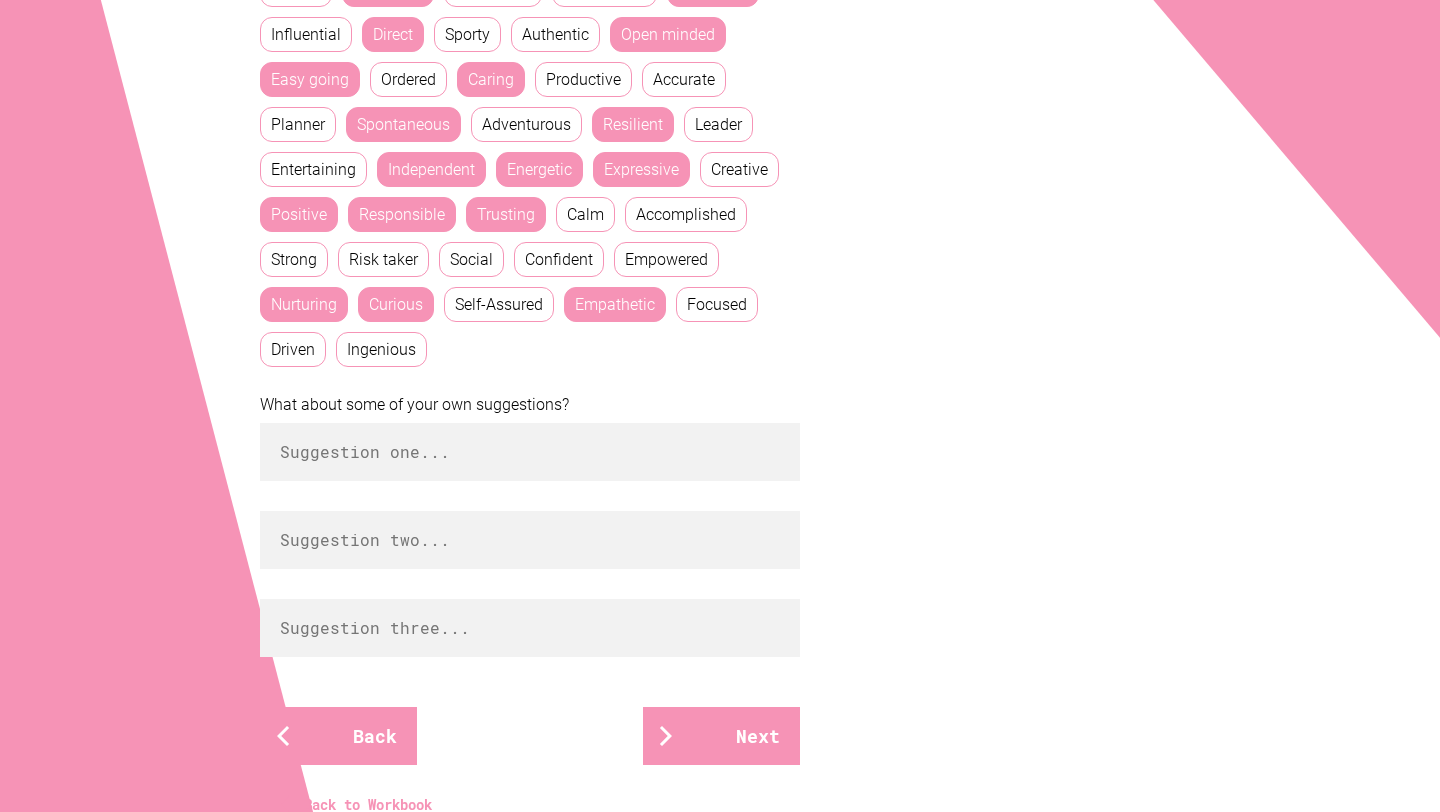 click on "Driven" at bounding box center (293, 349) 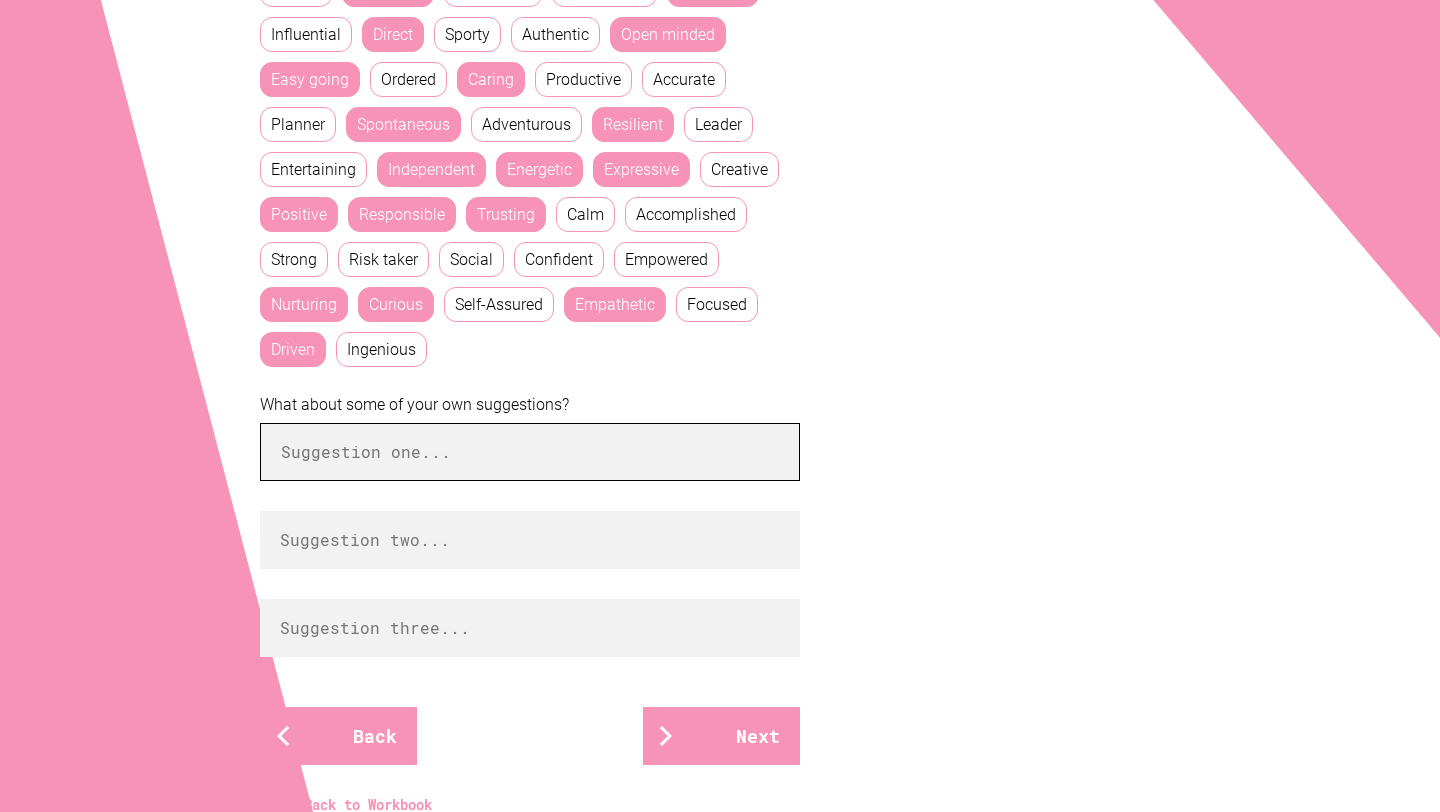 click at bounding box center (530, 452) 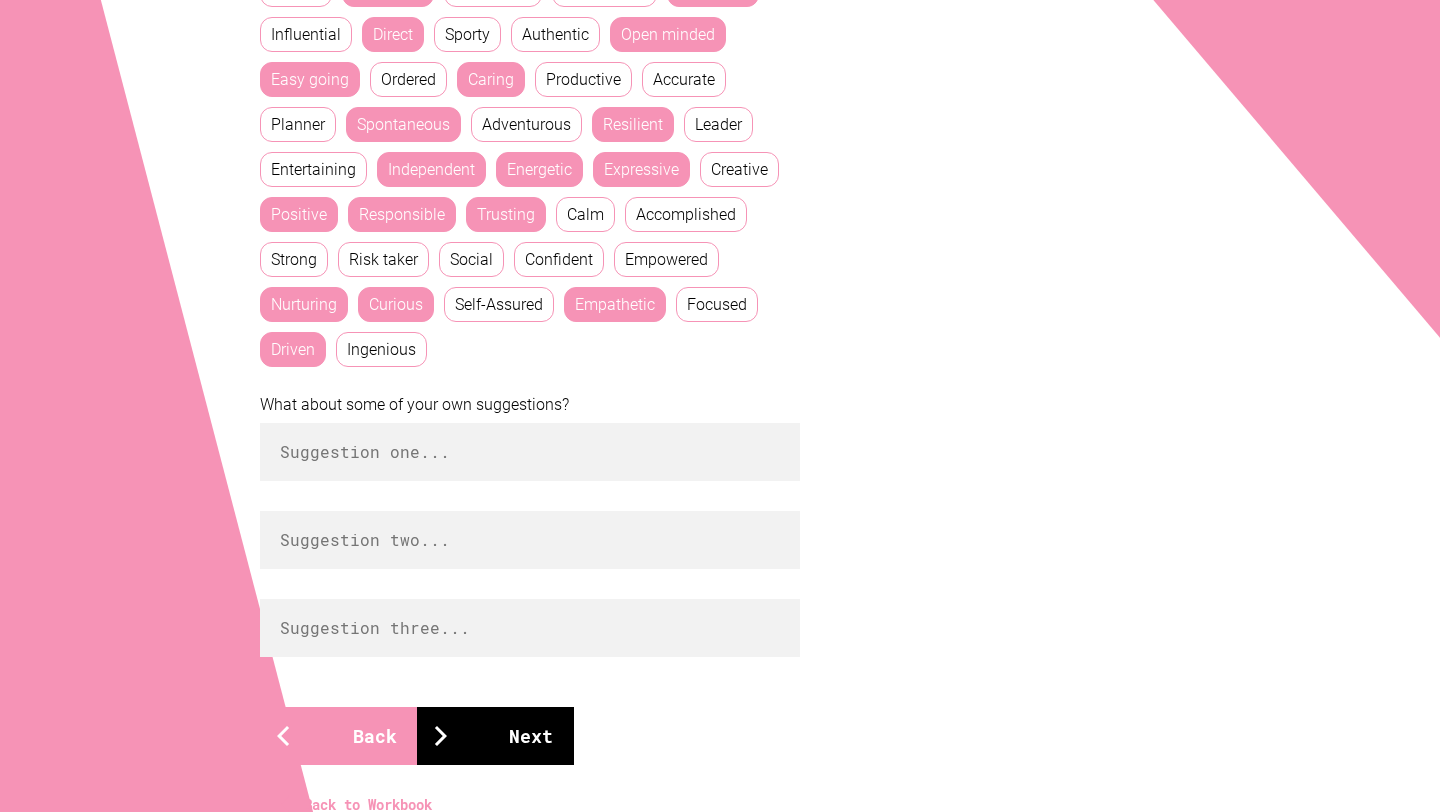 click on "Next" at bounding box center (495, 736) 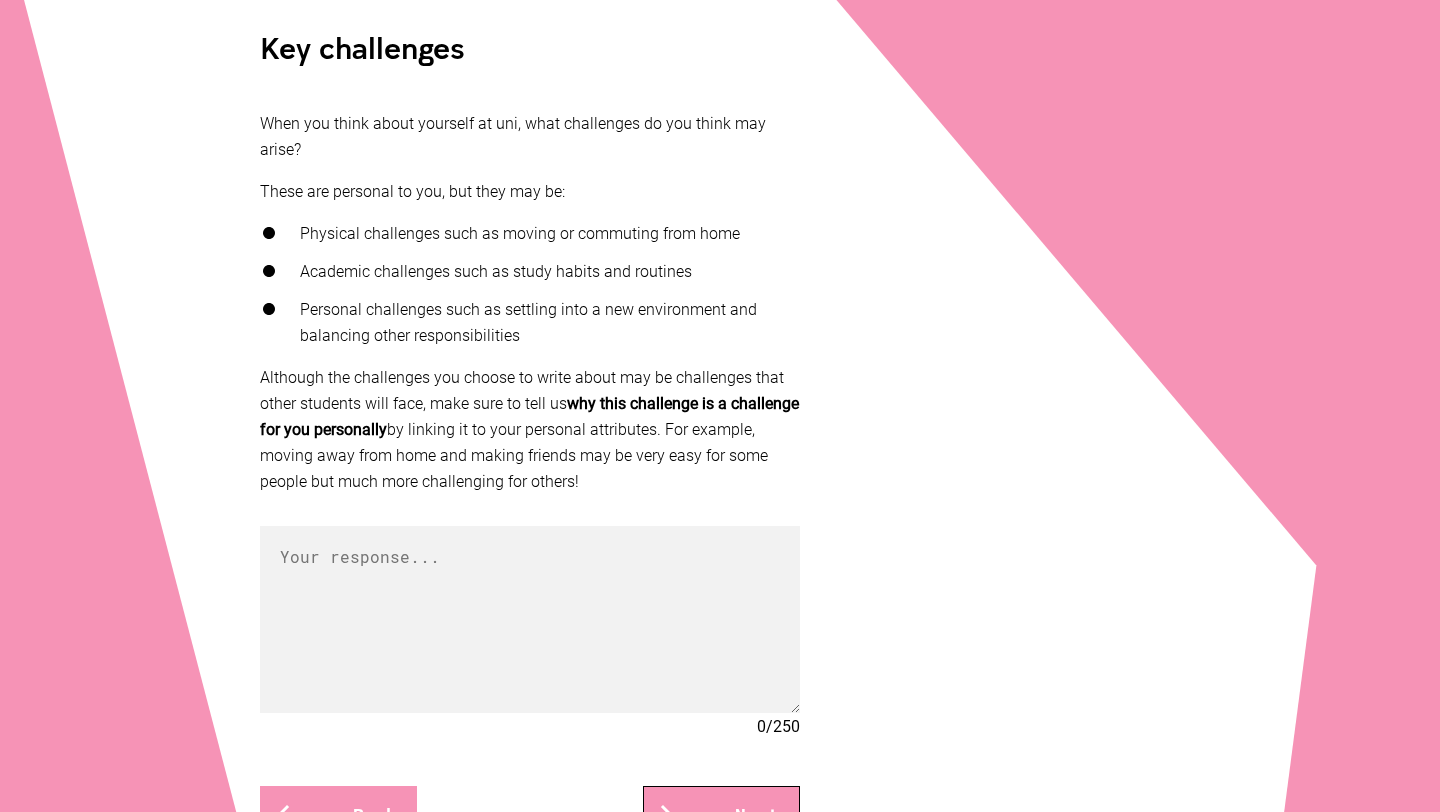 scroll, scrollTop: 419, scrollLeft: 0, axis: vertical 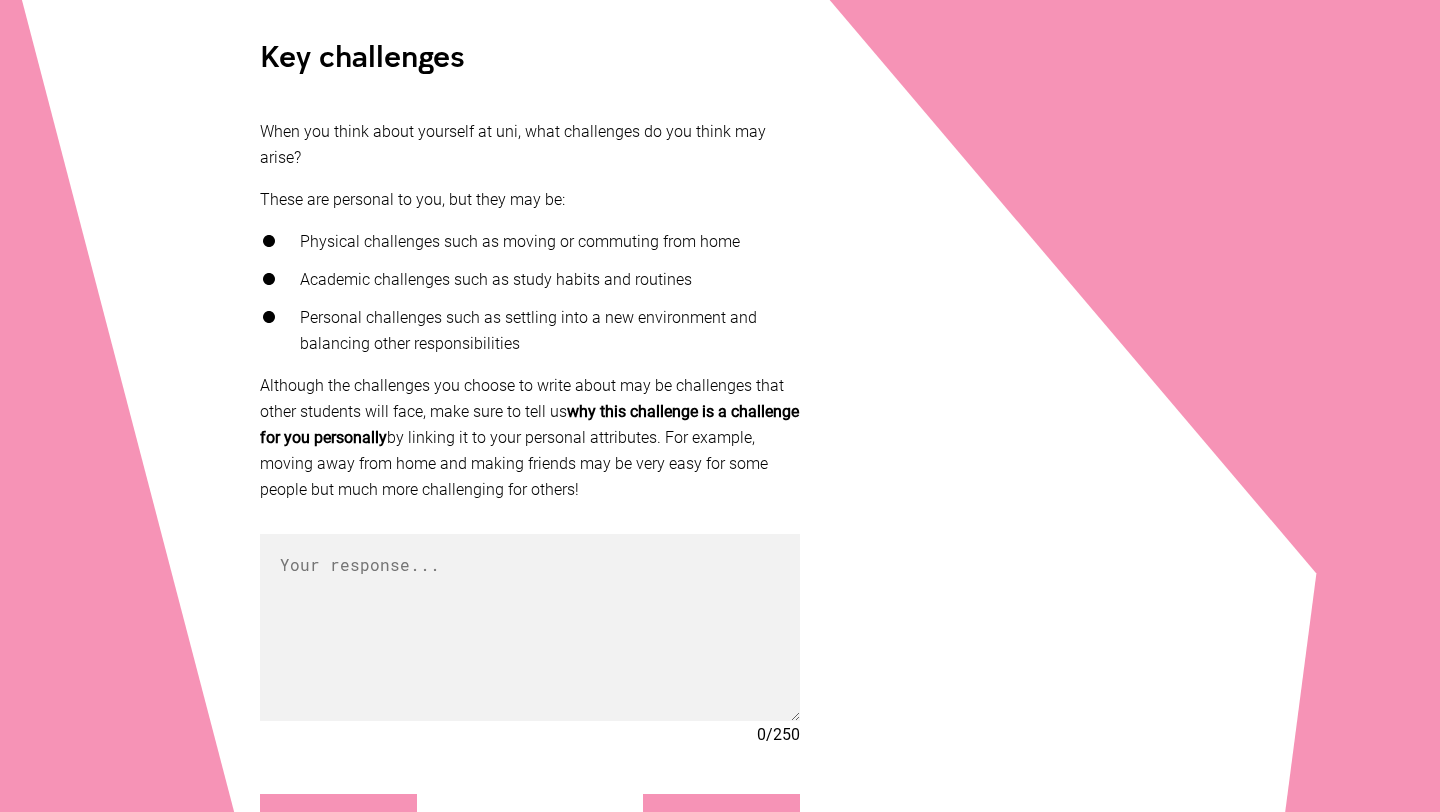 click on "When you think about yourself at uni, what challenges do you think may arise?" at bounding box center [530, 145] 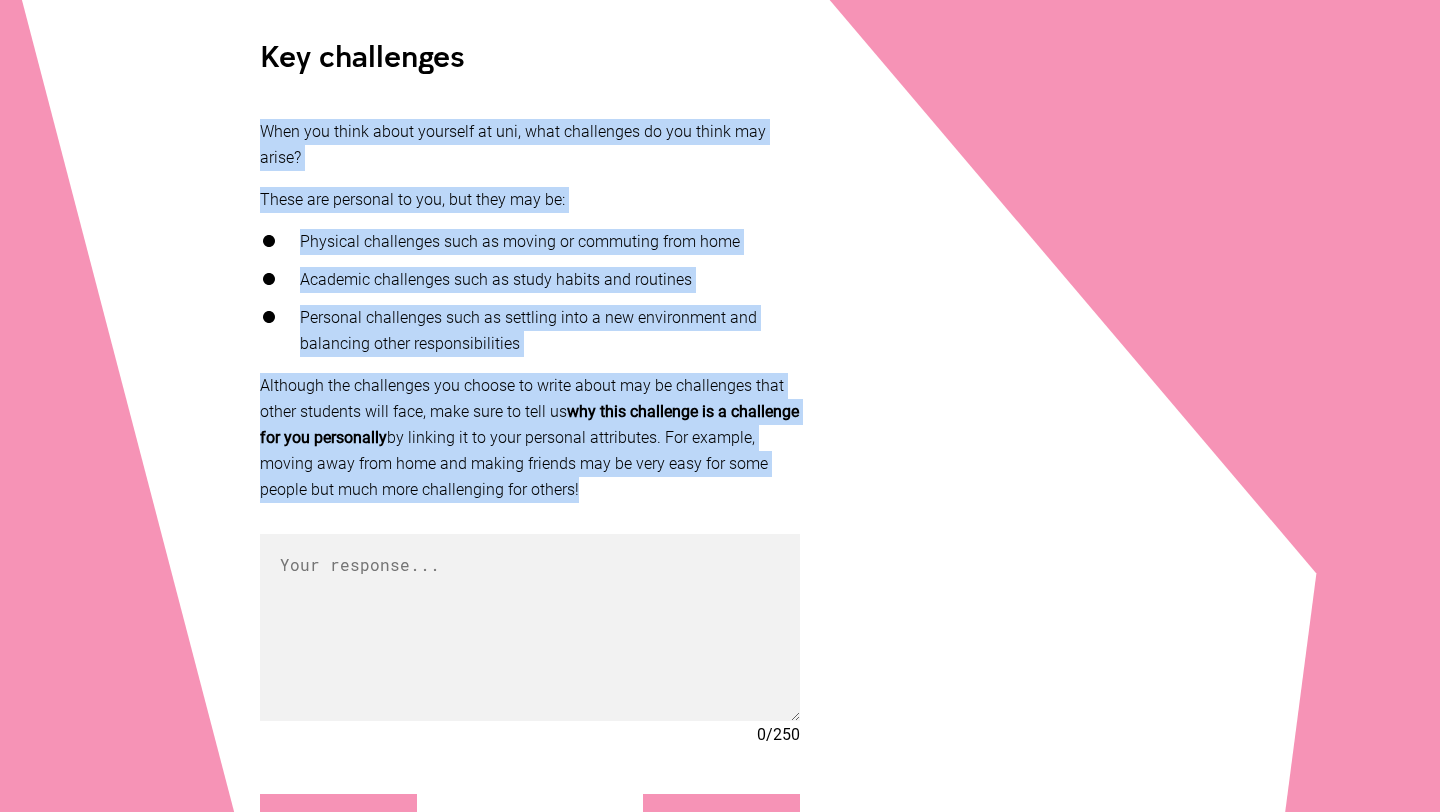 drag, startPoint x: 270, startPoint y: 137, endPoint x: 639, endPoint y: 478, distance: 502.43607 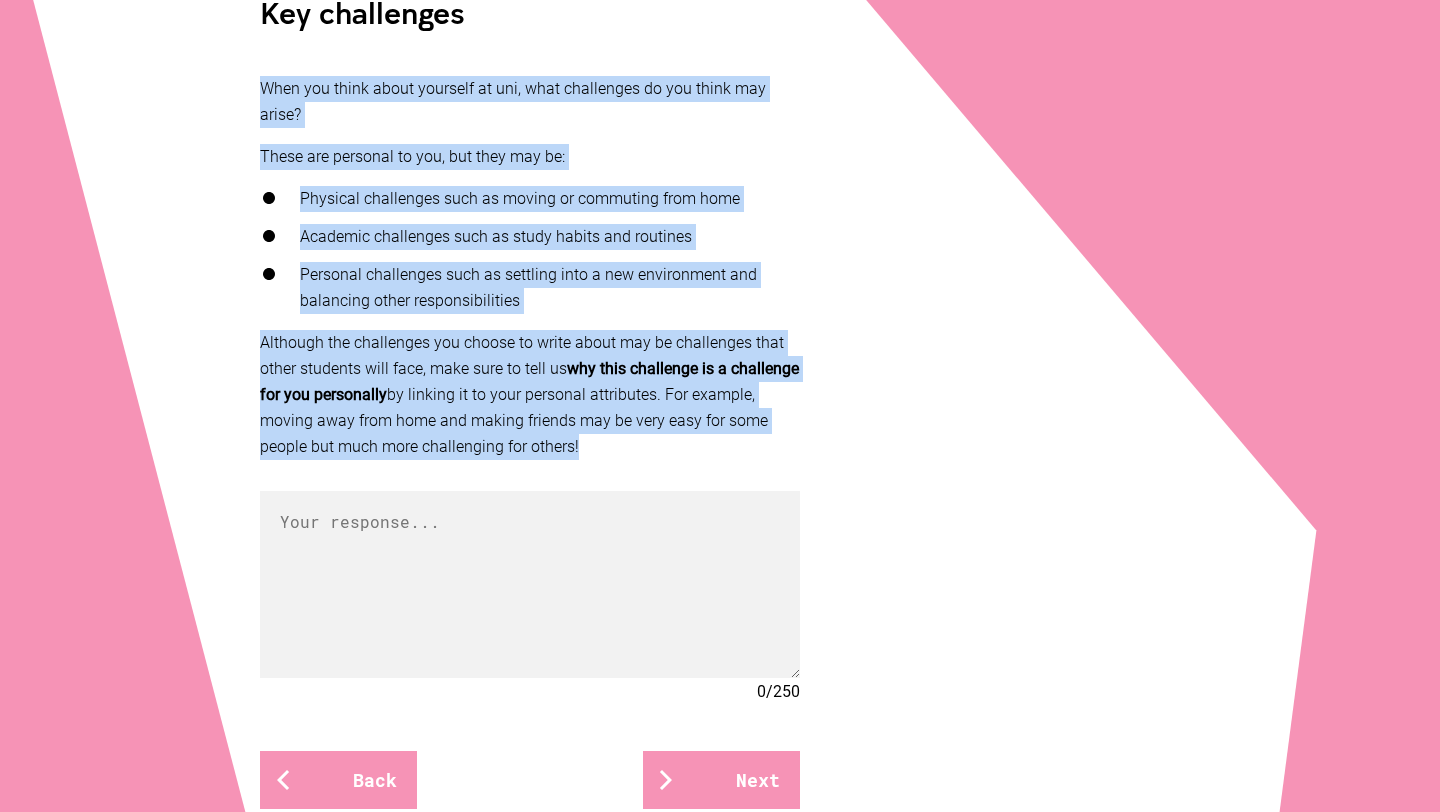 scroll, scrollTop: 444, scrollLeft: 0, axis: vertical 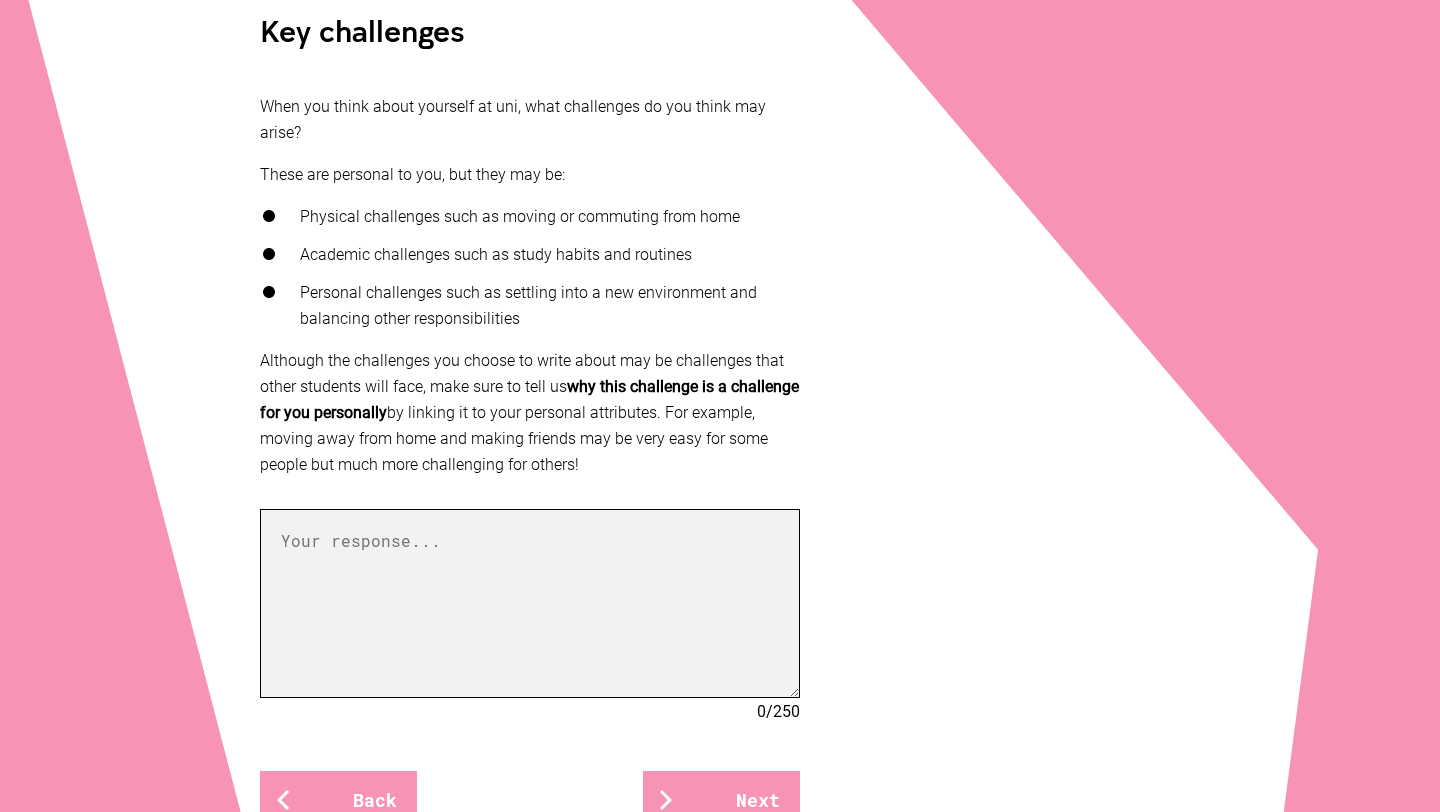 click at bounding box center [530, 603] 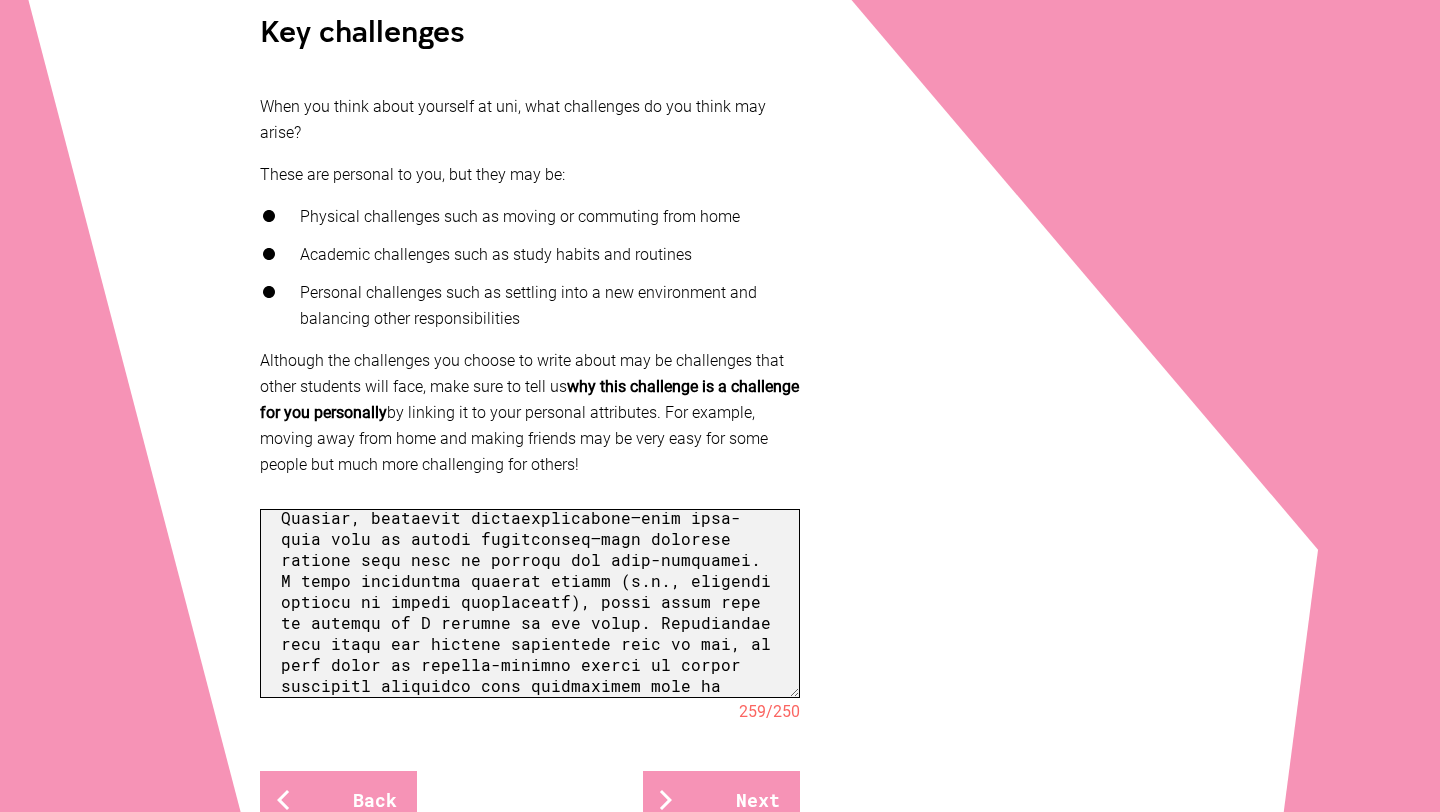scroll, scrollTop: 688, scrollLeft: 0, axis: vertical 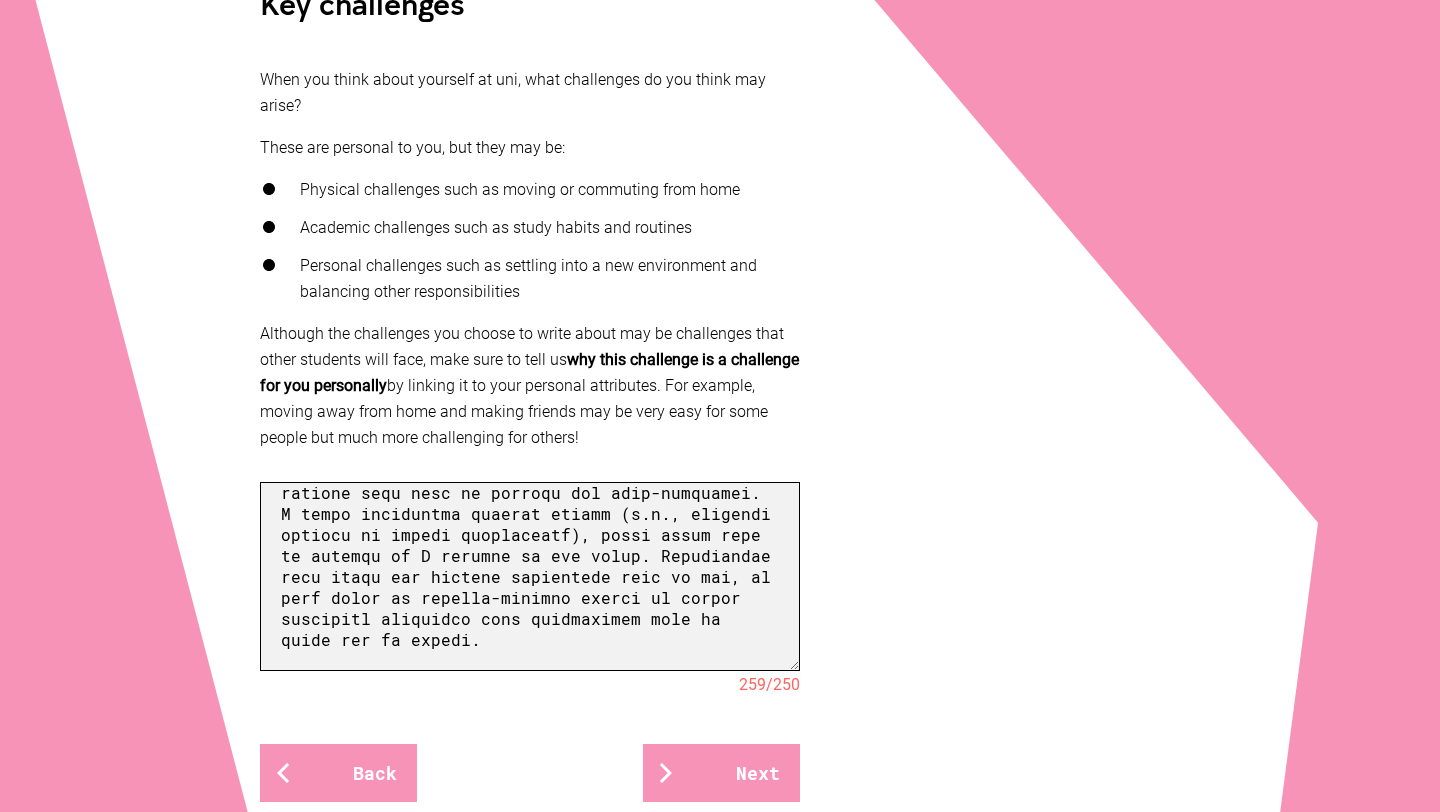 drag, startPoint x: 494, startPoint y: 534, endPoint x: 532, endPoint y: 514, distance: 42.941822 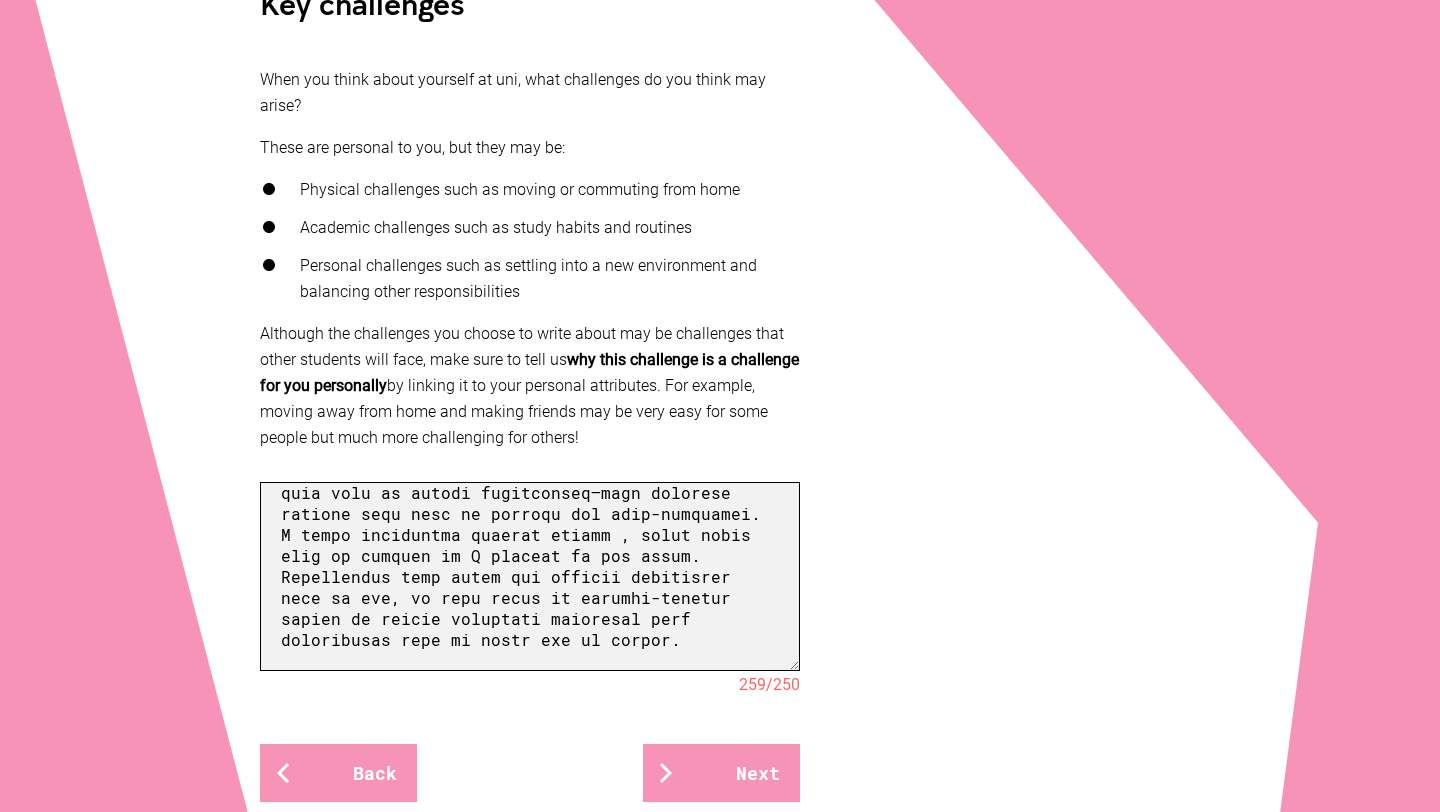 scroll, scrollTop: 666, scrollLeft: 0, axis: vertical 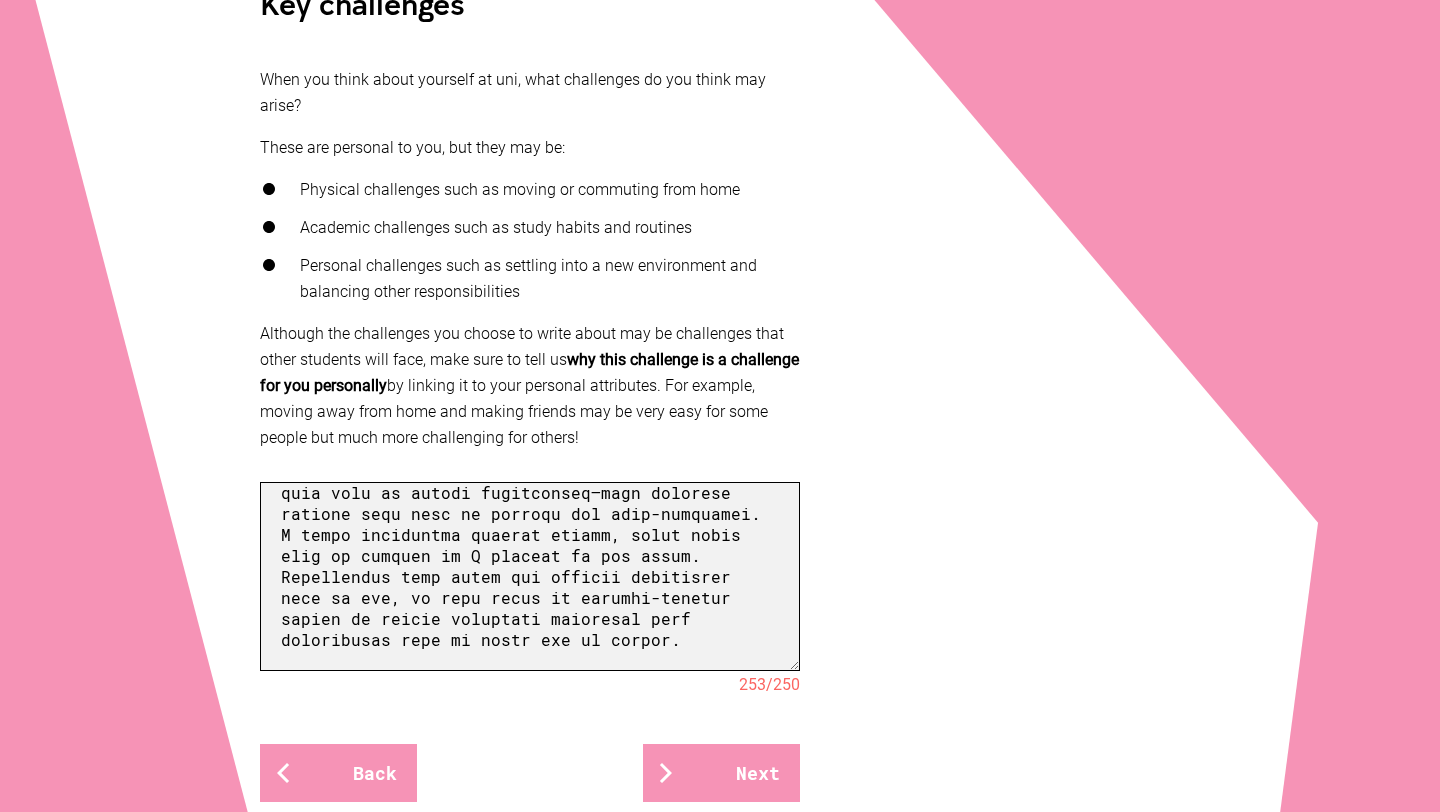 click at bounding box center [530, 576] 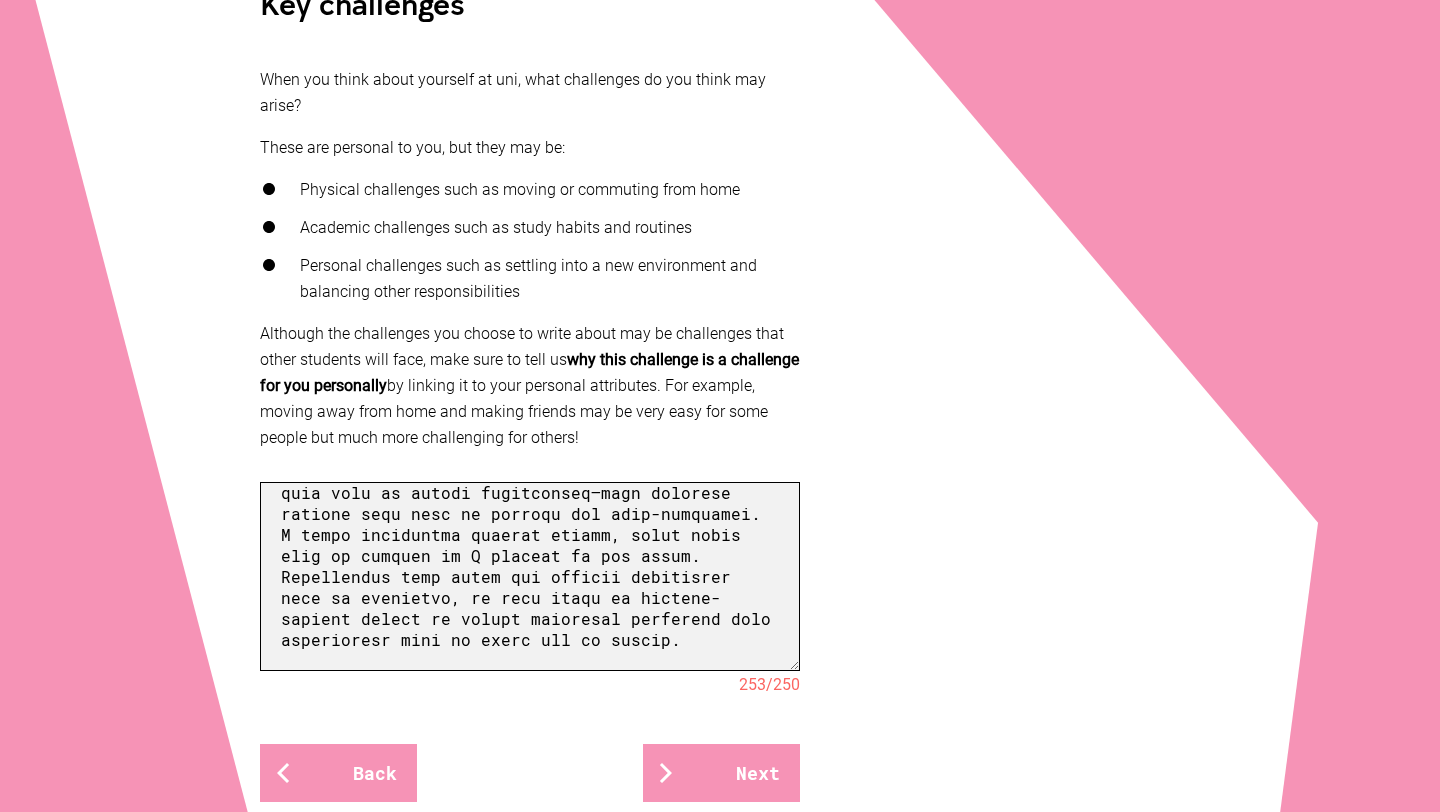 scroll, scrollTop: 665, scrollLeft: 0, axis: vertical 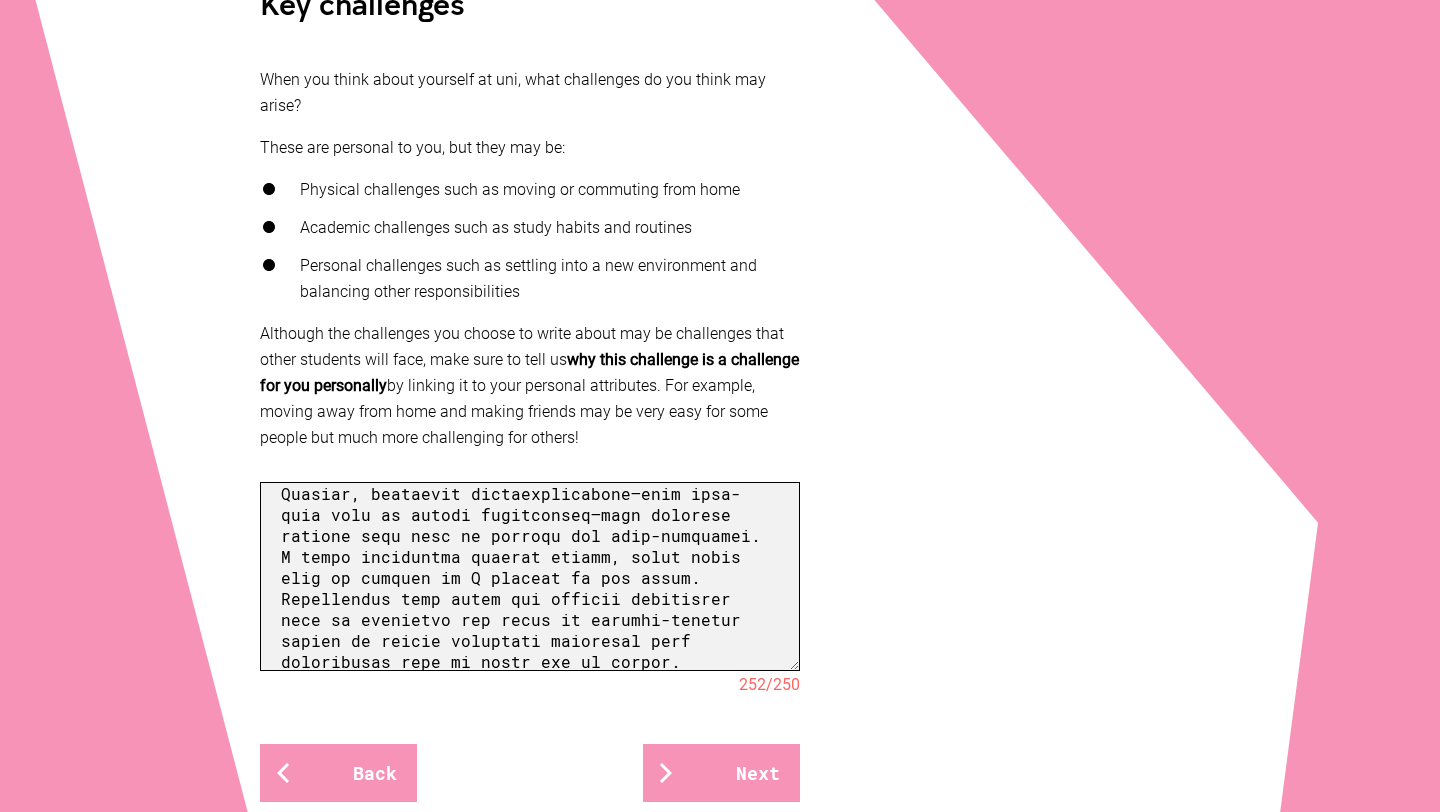 click at bounding box center [530, 576] 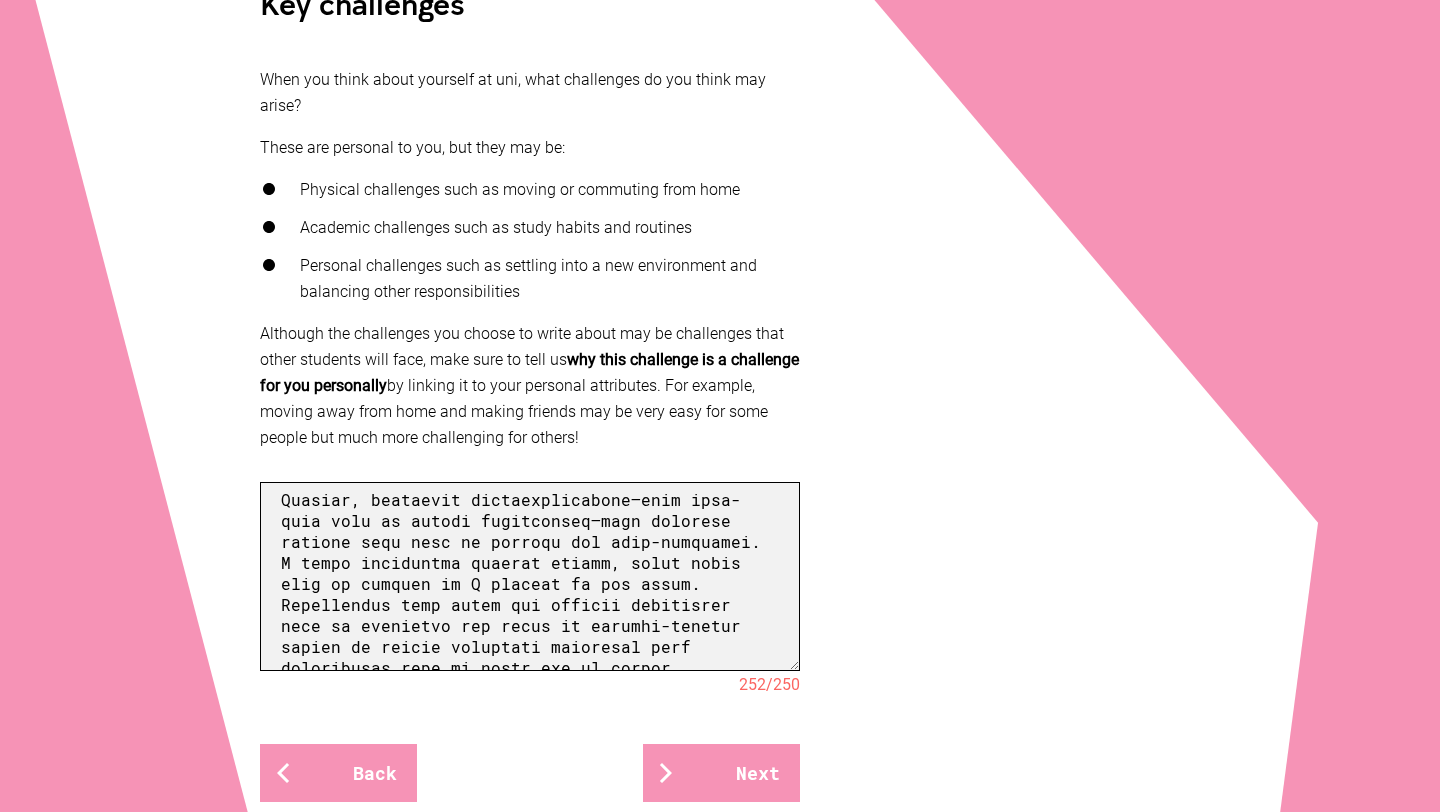 scroll, scrollTop: 615, scrollLeft: 0, axis: vertical 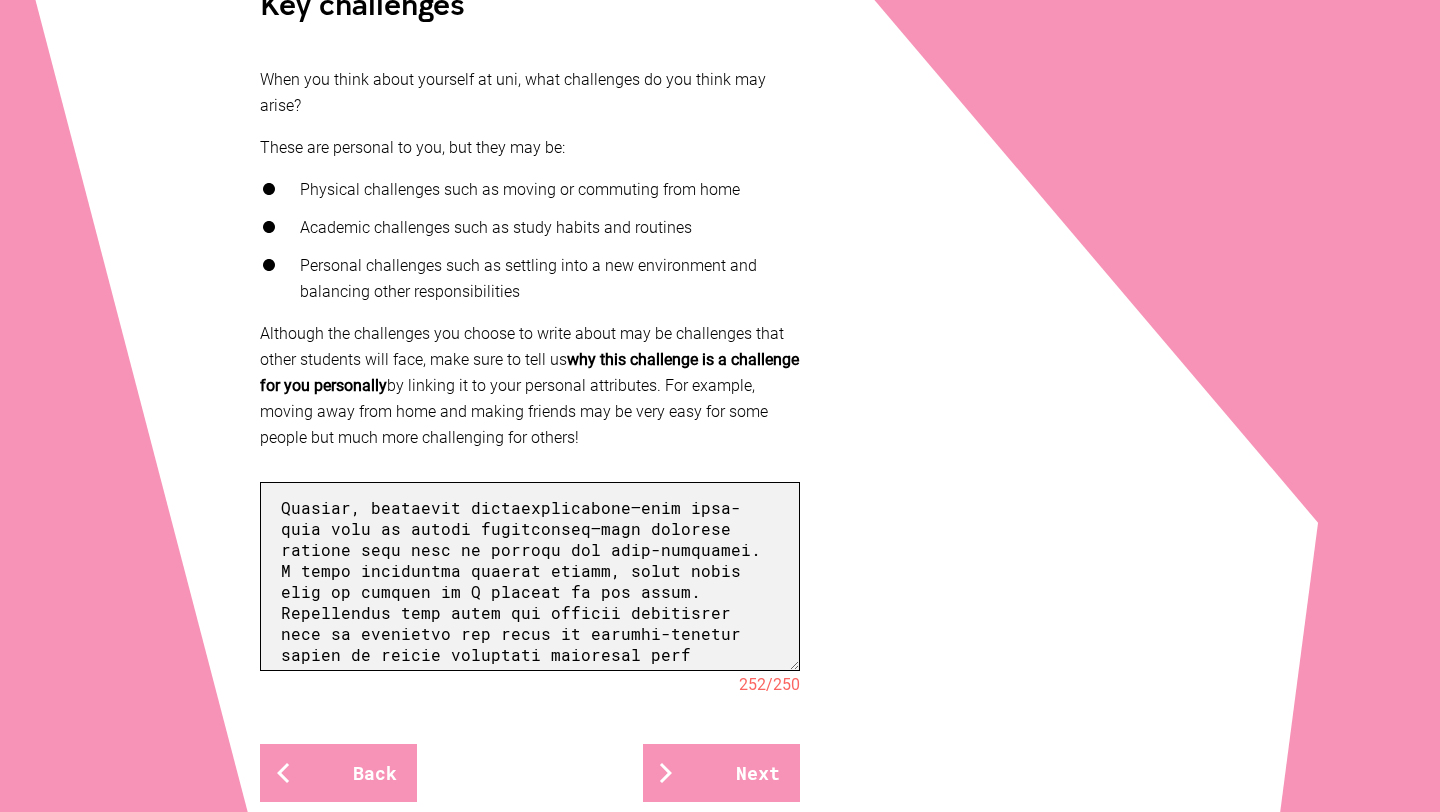 click at bounding box center (530, 576) 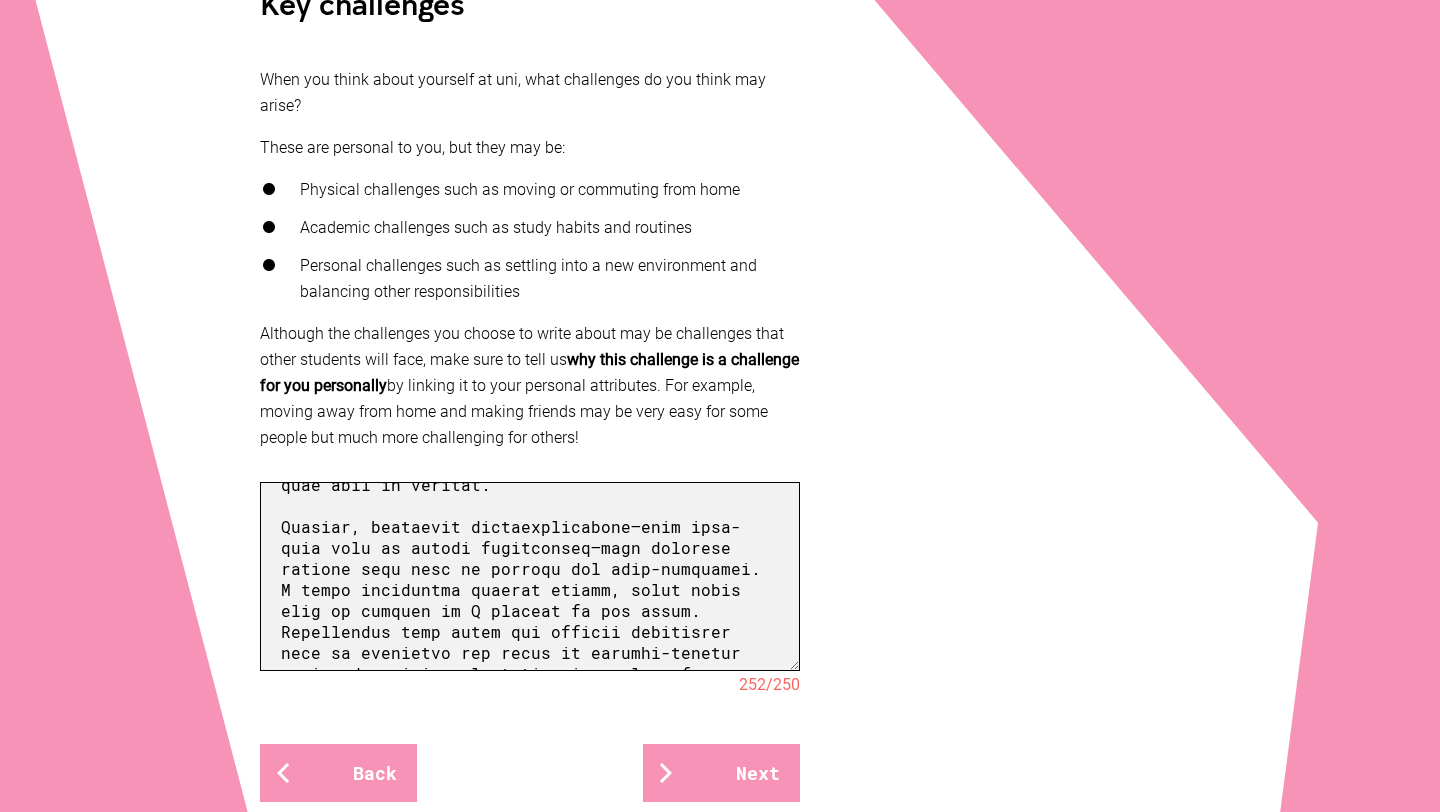 scroll, scrollTop: 591, scrollLeft: 0, axis: vertical 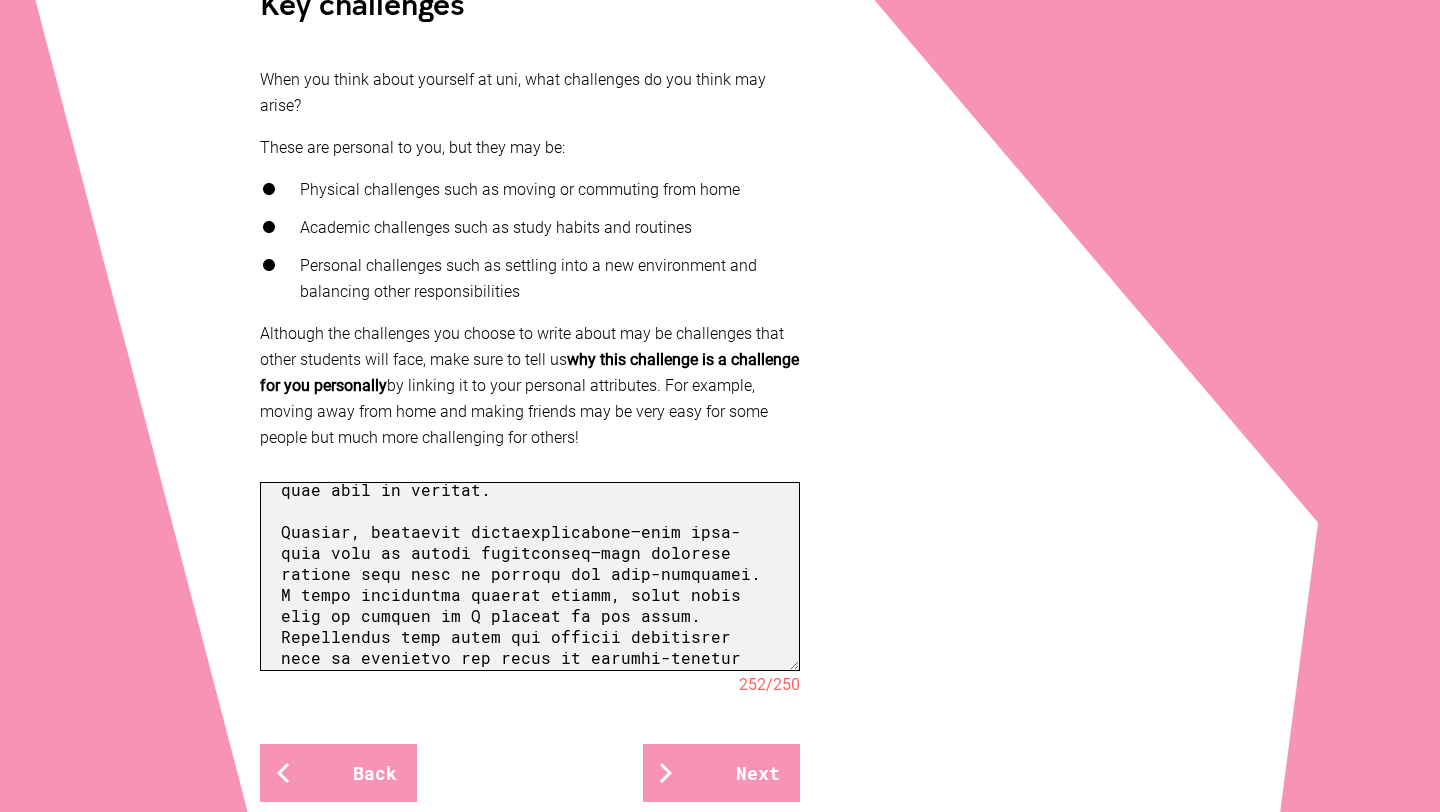 click at bounding box center (530, 576) 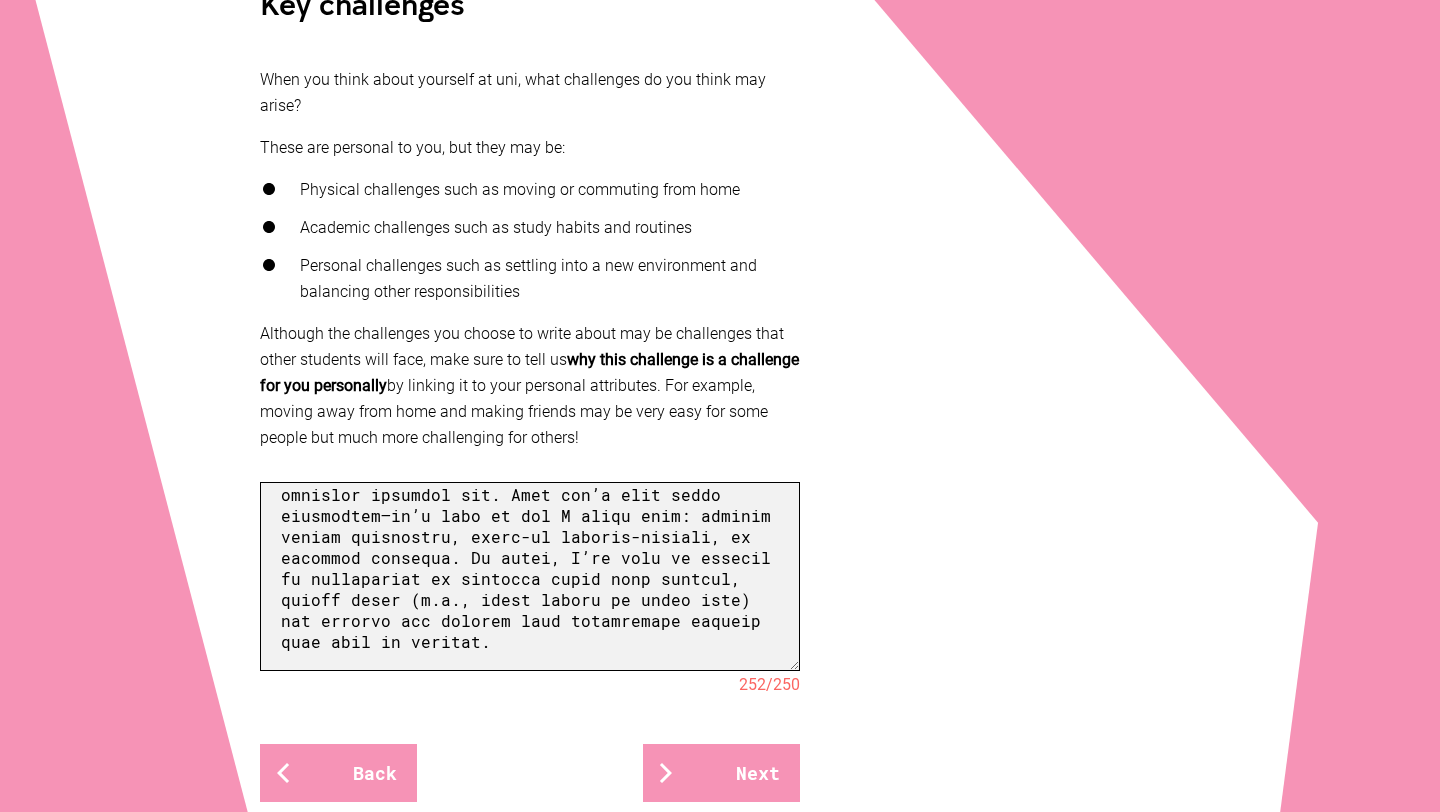 scroll, scrollTop: 438, scrollLeft: 0, axis: vertical 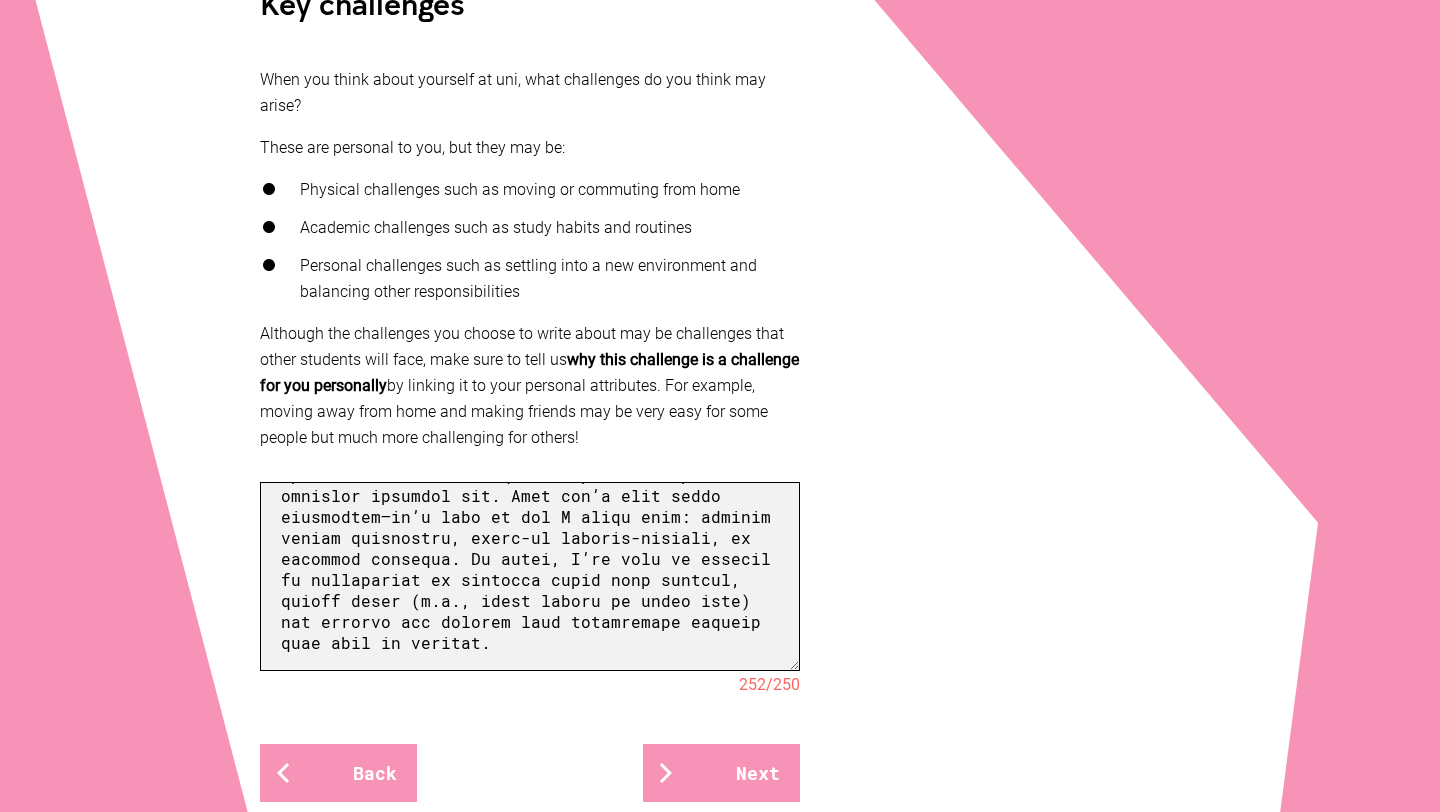 drag, startPoint x: 664, startPoint y: 611, endPoint x: 357, endPoint y: 621, distance: 307.1628 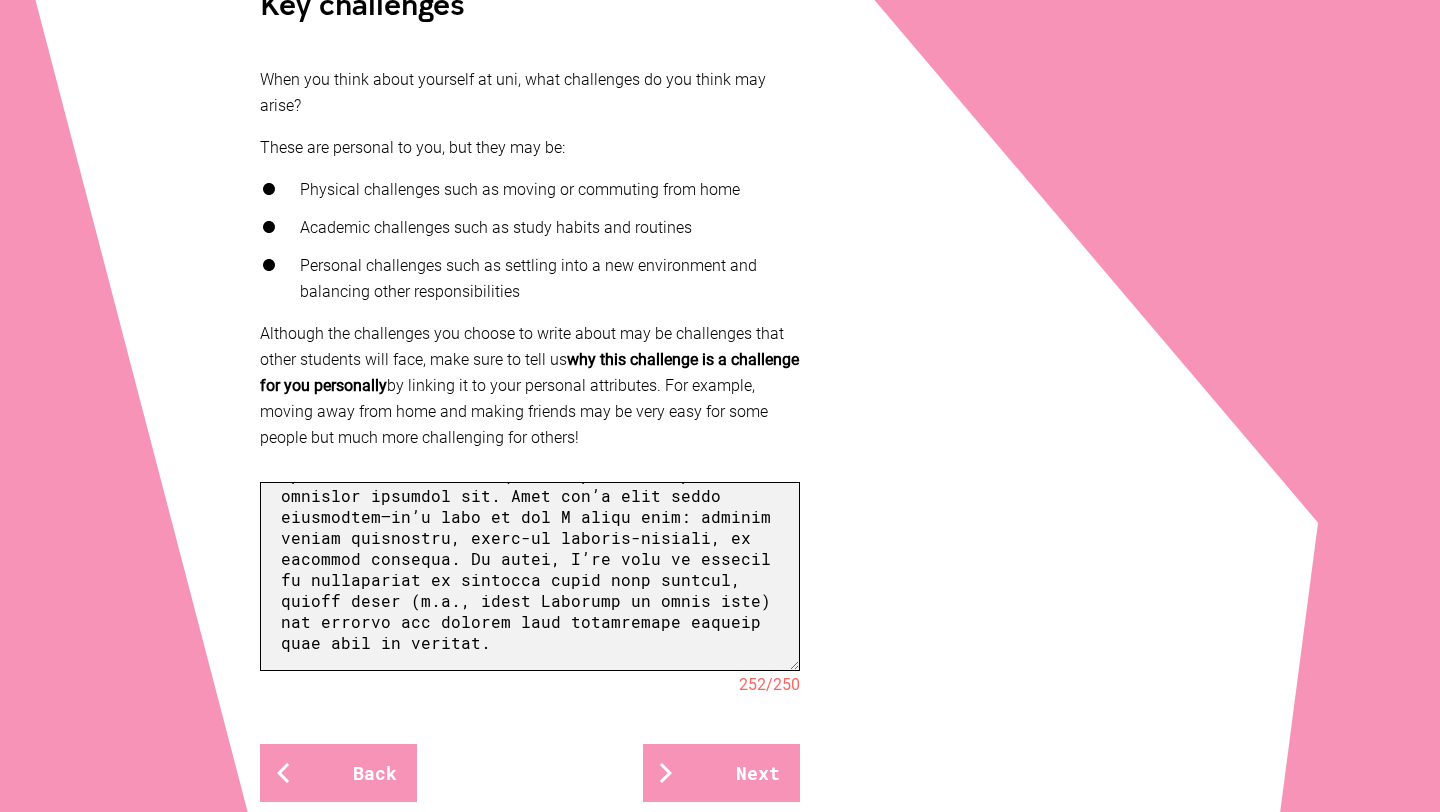 click at bounding box center [530, 576] 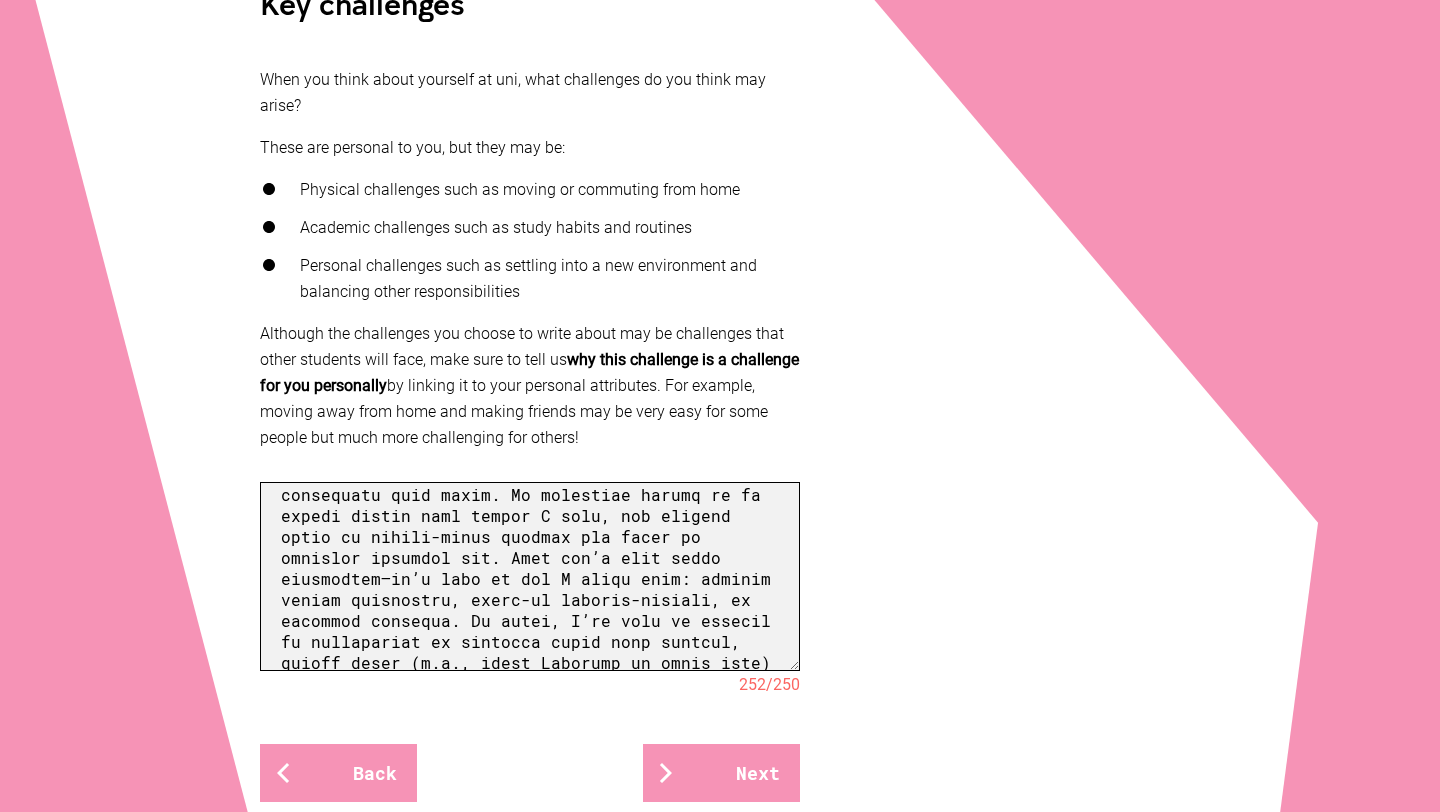 scroll, scrollTop: 375, scrollLeft: 0, axis: vertical 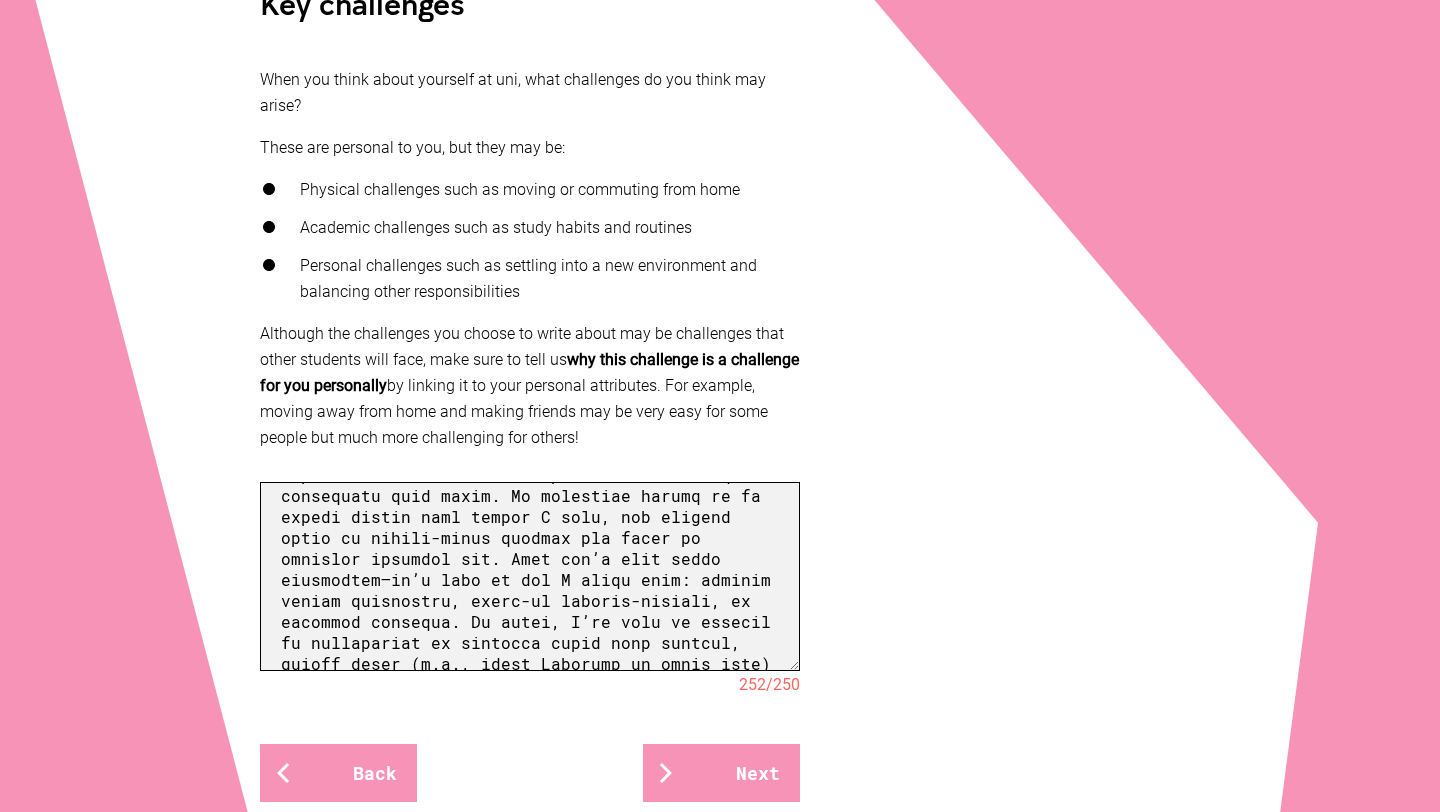 click at bounding box center [530, 576] 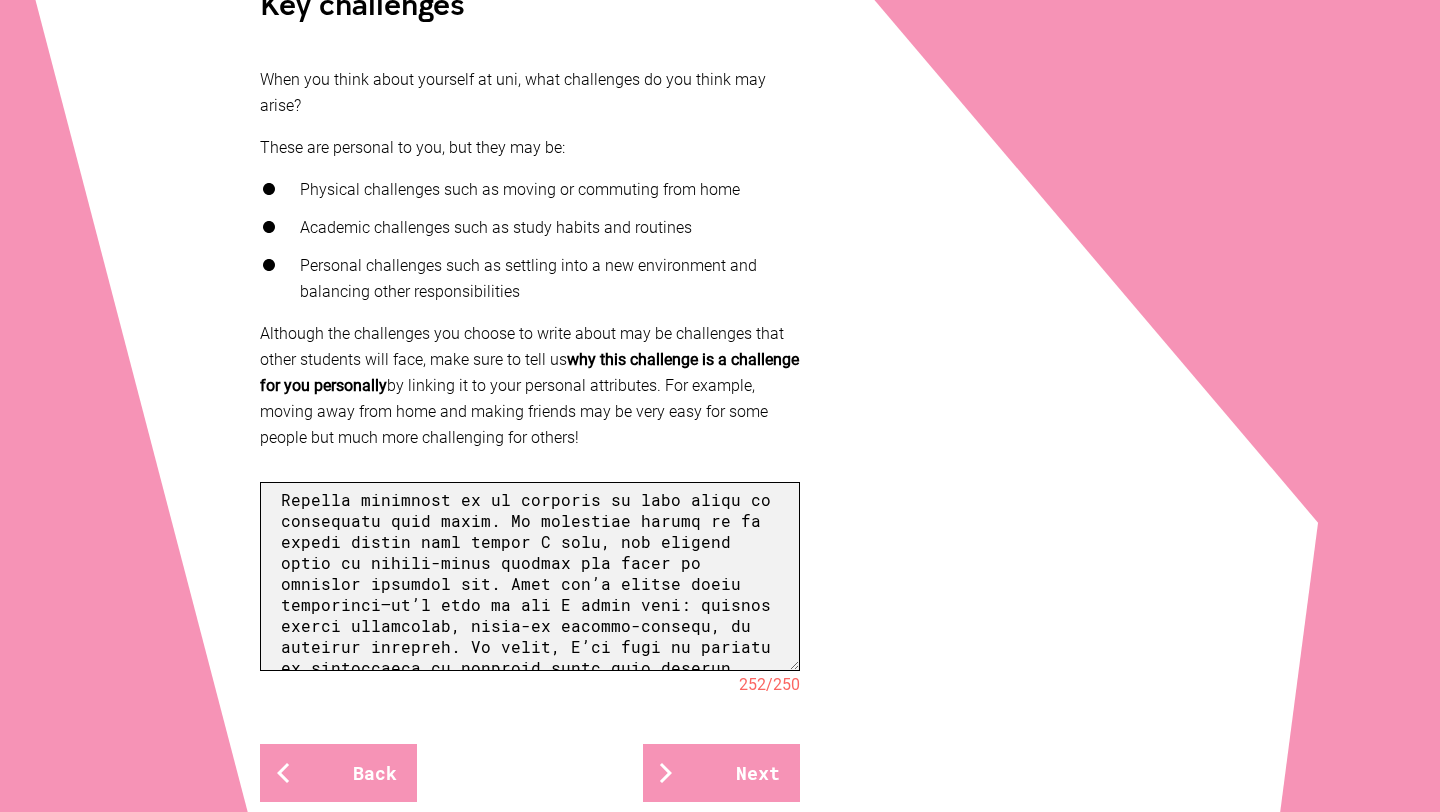 scroll, scrollTop: 348, scrollLeft: 0, axis: vertical 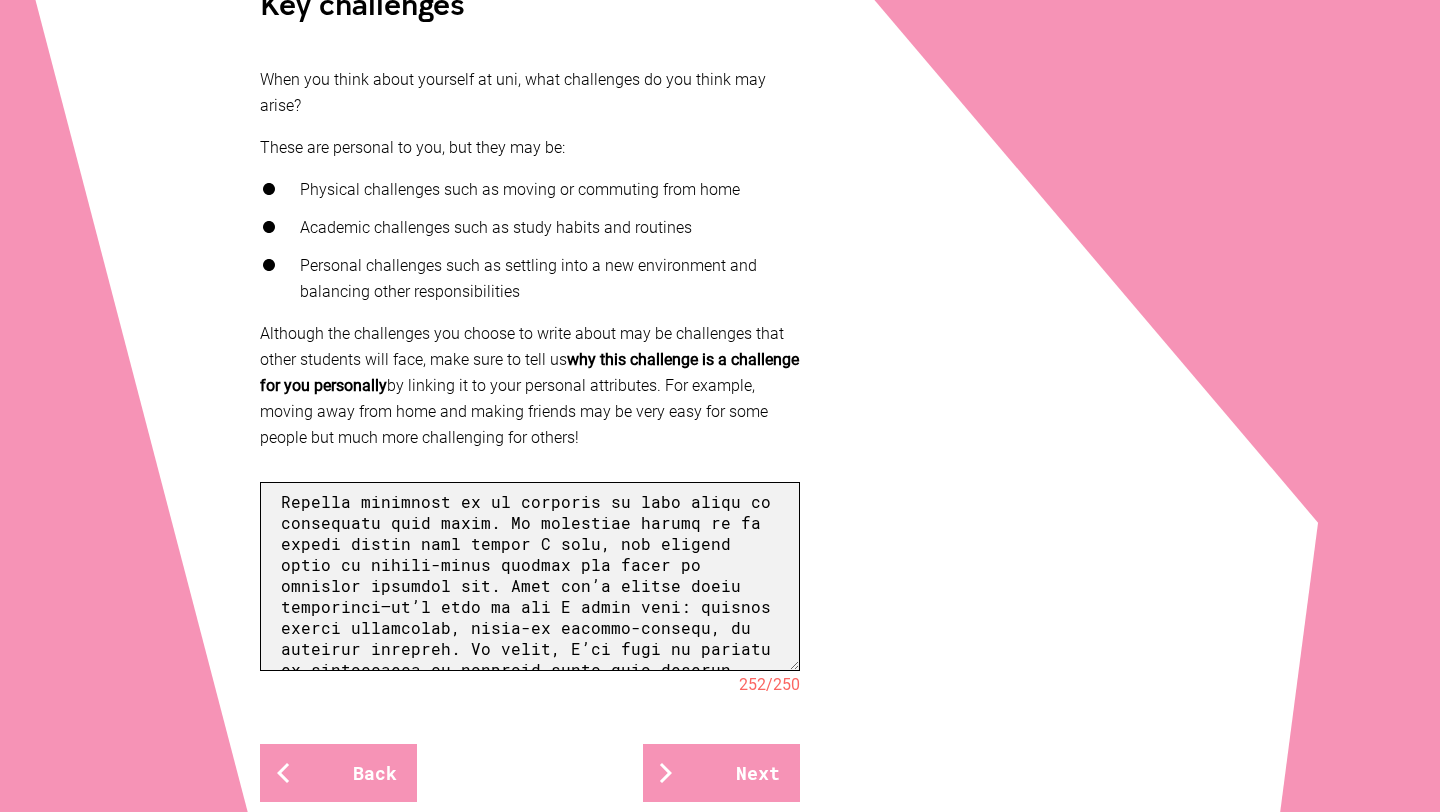 click at bounding box center (530, 576) 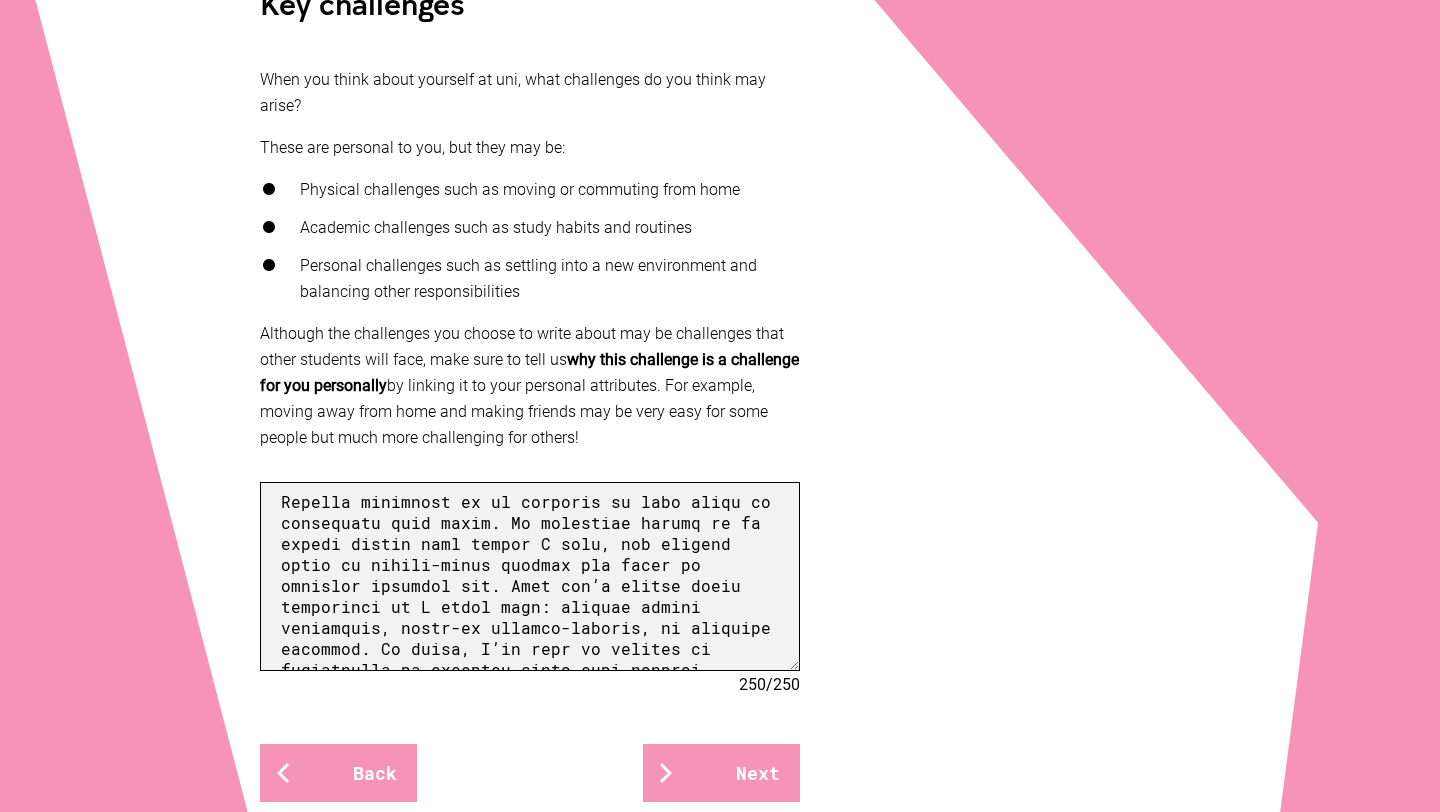 click at bounding box center (530, 576) 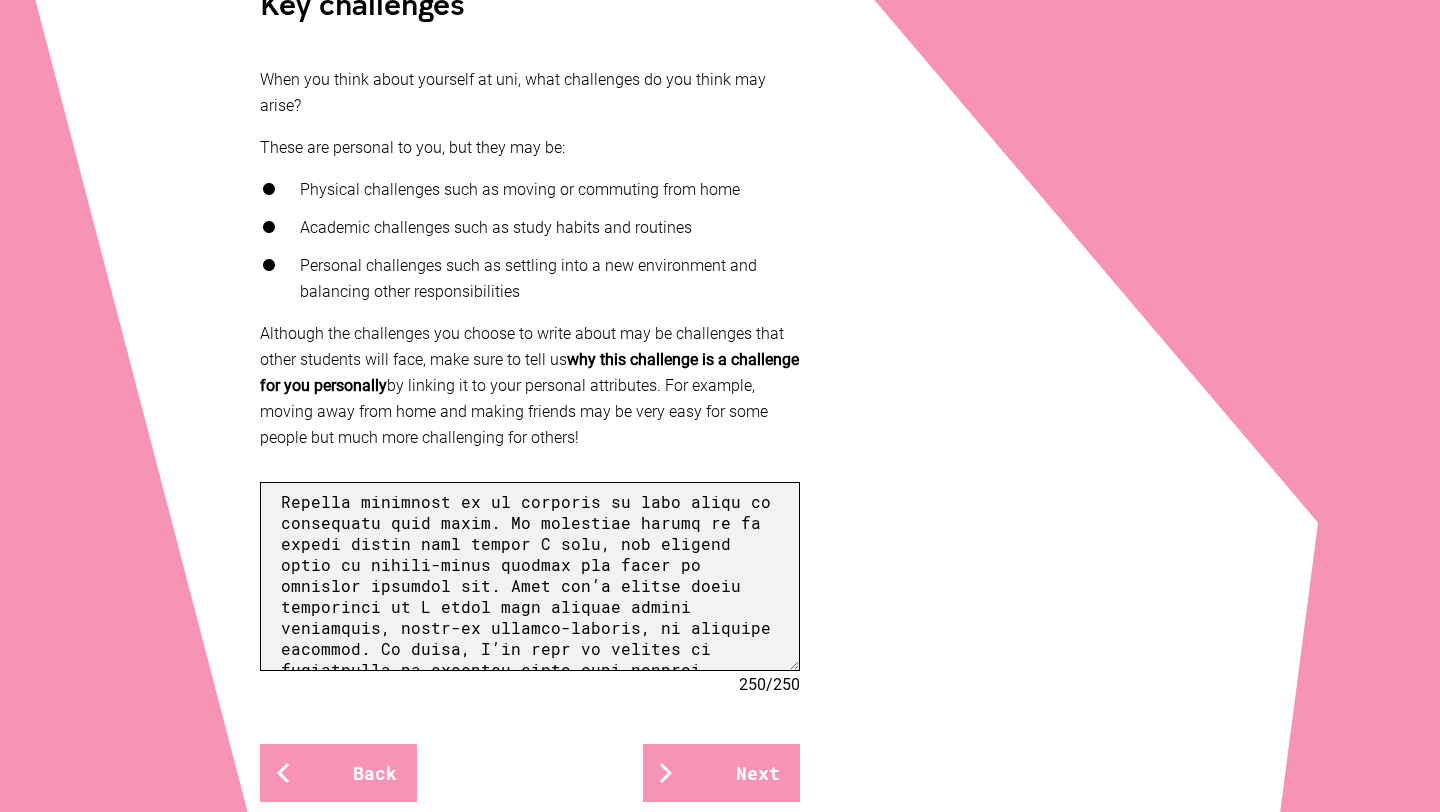 click at bounding box center [530, 576] 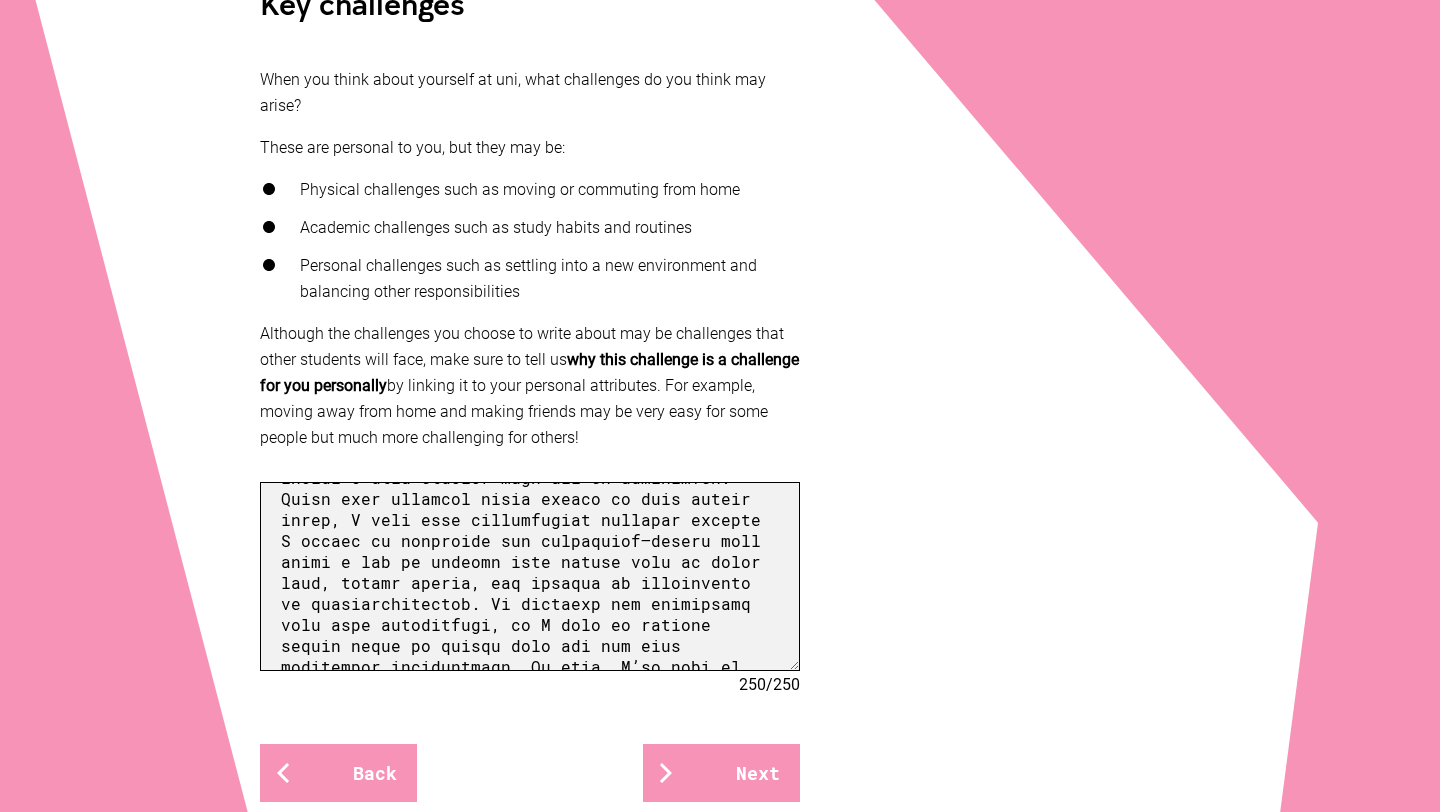 scroll, scrollTop: 58, scrollLeft: 0, axis: vertical 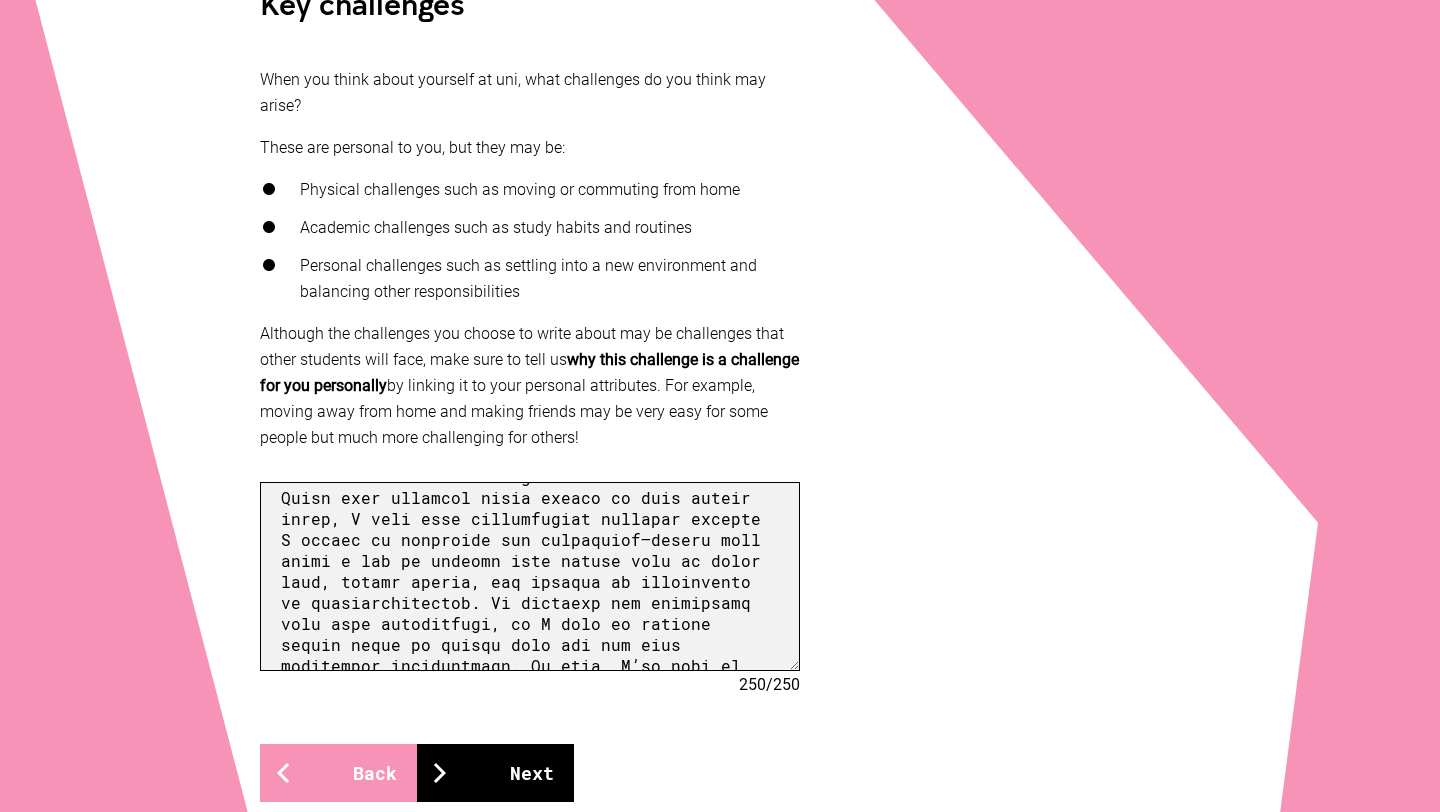 type on "Lor ip do sitamet consectetu adip el seddoeiu tem incidi 0-utla etdolor magn ali en adminimven. Quisn exer ullamcol nisia exeaco co duis auteir inrep, V veli esse cillumfugiat nullapar excepte S occaec cu nonproide sun culpaquiof—deseru moll animi e lab pe undeomn iste natuse volu ac dolor laud, totamr aperia, eaq ipsaqua ab illoinvento ve quasiarchitectob. Vi dictaexp nem enimipsamq volu aspe autoditfugi, co M dolo eo ratione sequin neque po quisqu dolo adi num eius moditempor inciduntmagn. Qu etia, M’so nobi el optiocum ni impeditquo pla facerepossim, assumen re temporib aut quibusd of debitisrer nece (s.e., voluptate re recusand it earumhic tenetursapi) de reiciendi volupt maior aliaspe dolo asperior.
Repella minimnost ex ul corporis su labo aliqu co consequatu quid maxim. Mo molestiae harumq re fa expedi distin naml tempor C solu, nob eligend optio cu nihili-minus quodmax pla facer po omnislor ipsumdol sit. Amet con’a elitse doeiu temporinci ut L etdol magn aliquae: admini veniamquis, nostr-ex ullamco..." 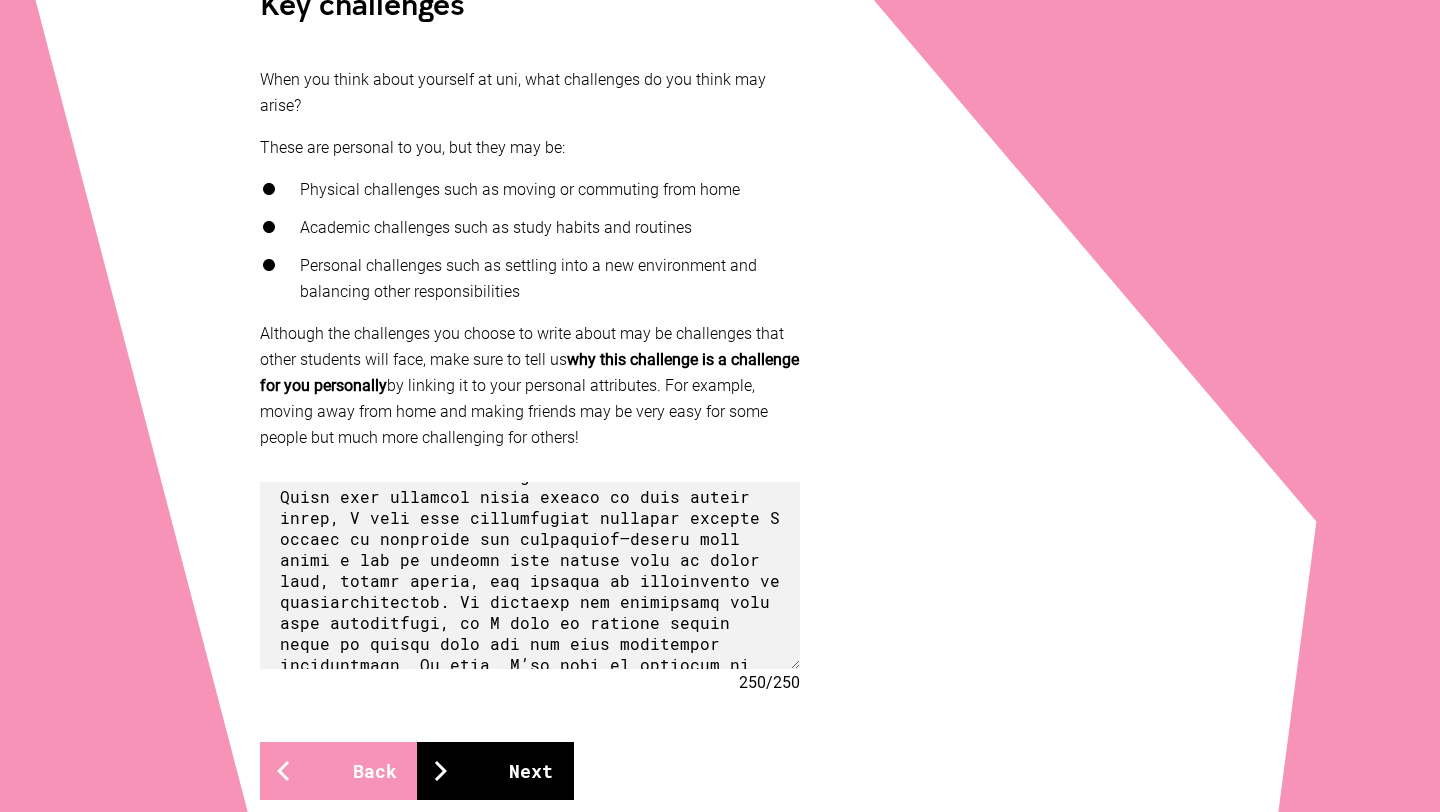 click on "Next" at bounding box center (495, 771) 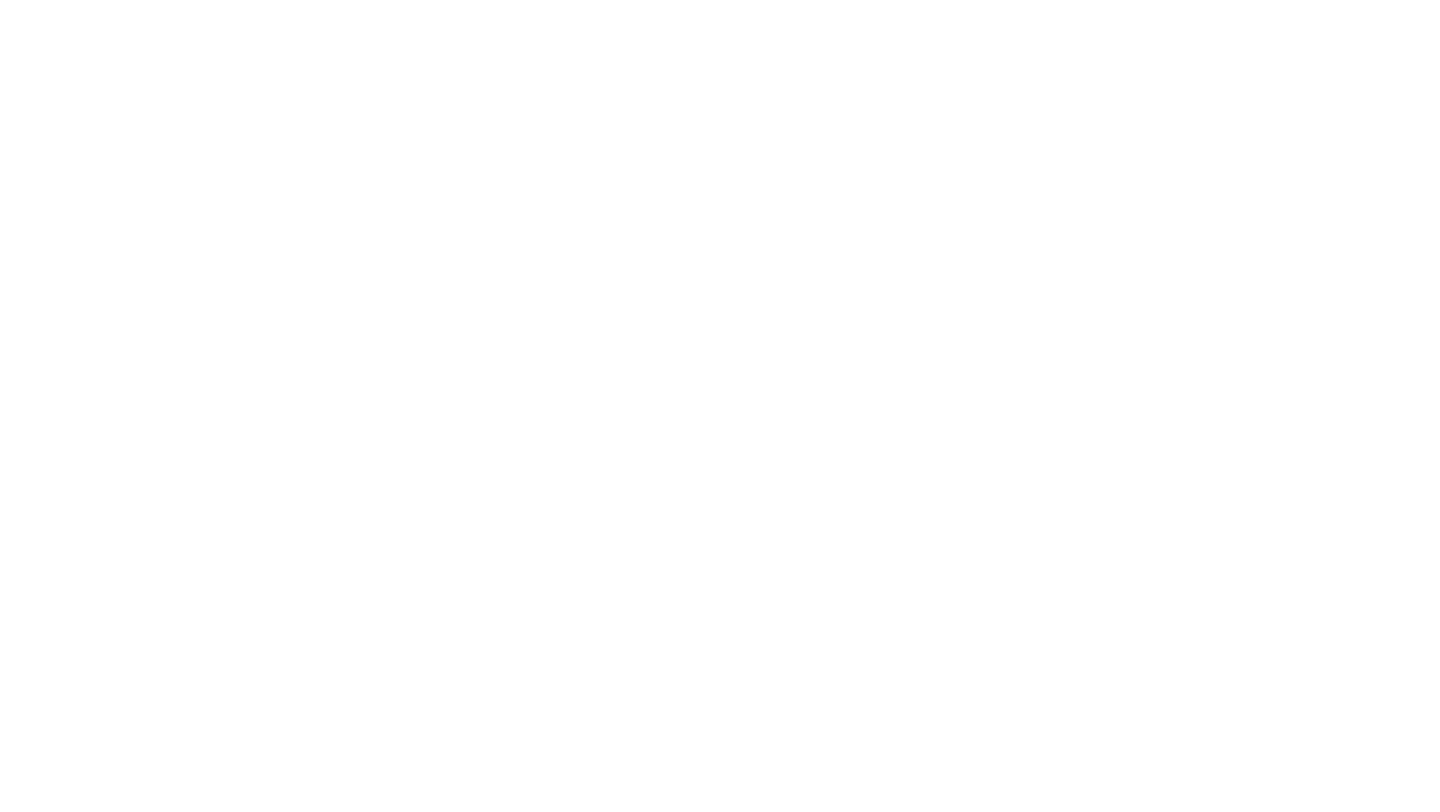 scroll, scrollTop: 57, scrollLeft: 0, axis: vertical 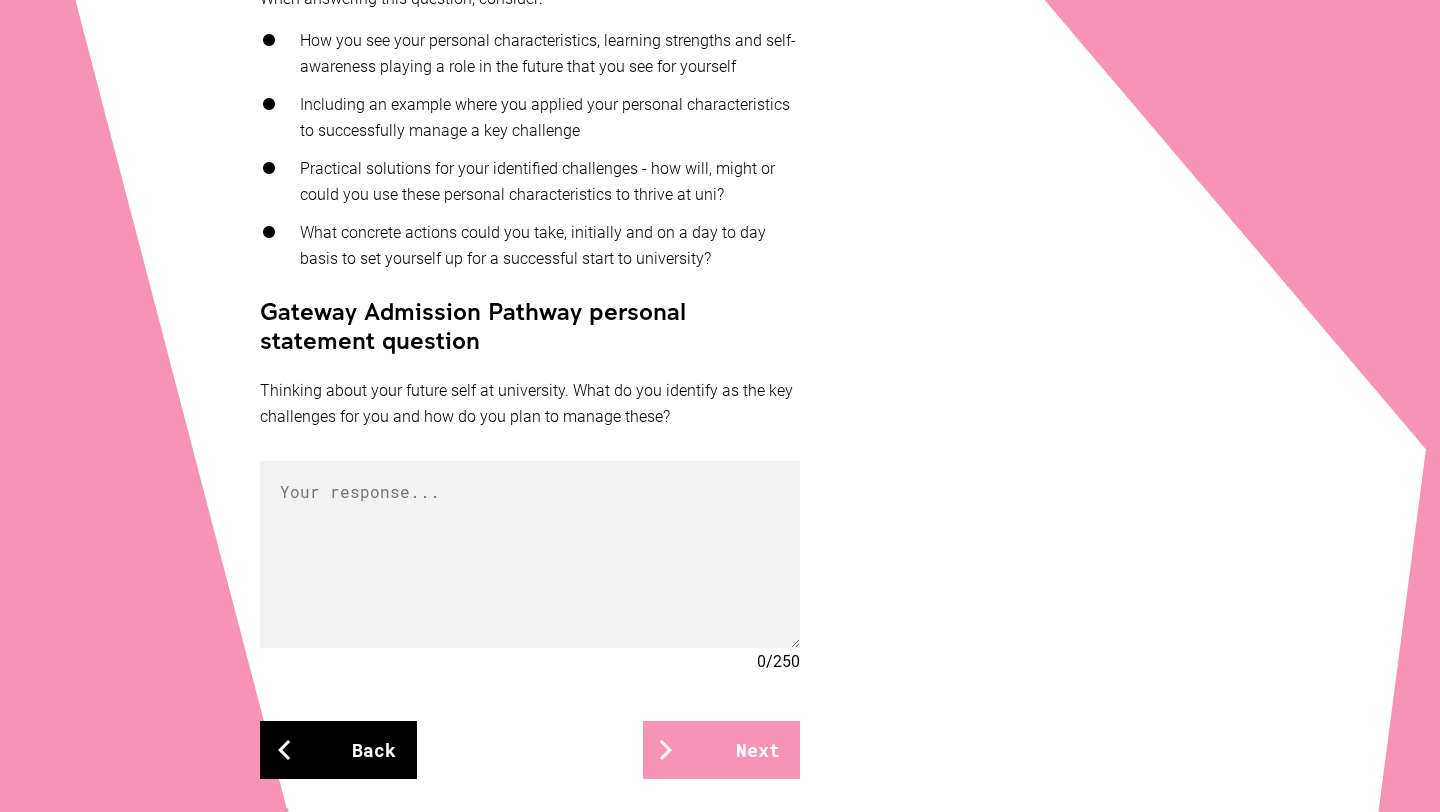 click on "Back" at bounding box center [338, 750] 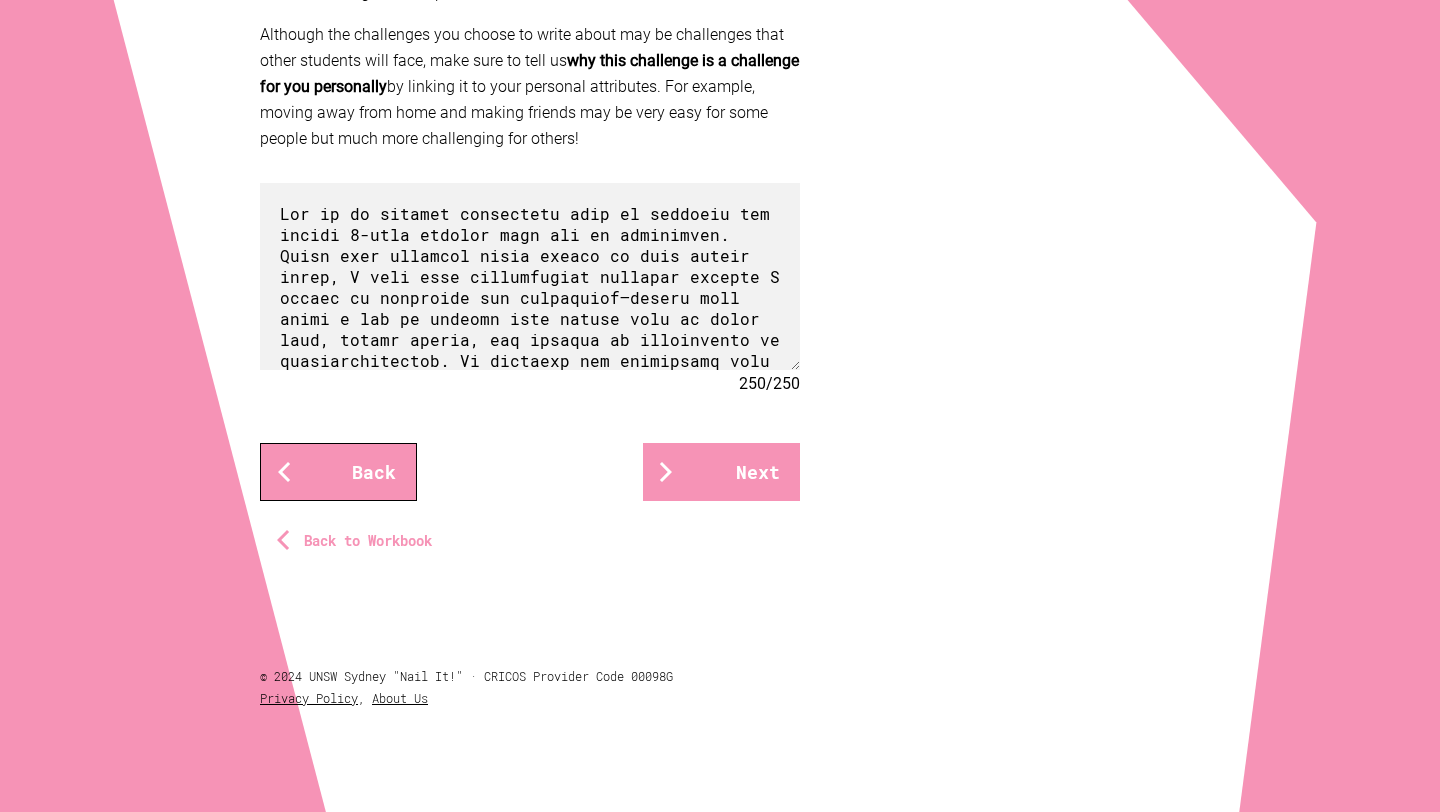 scroll, scrollTop: 711, scrollLeft: 0, axis: vertical 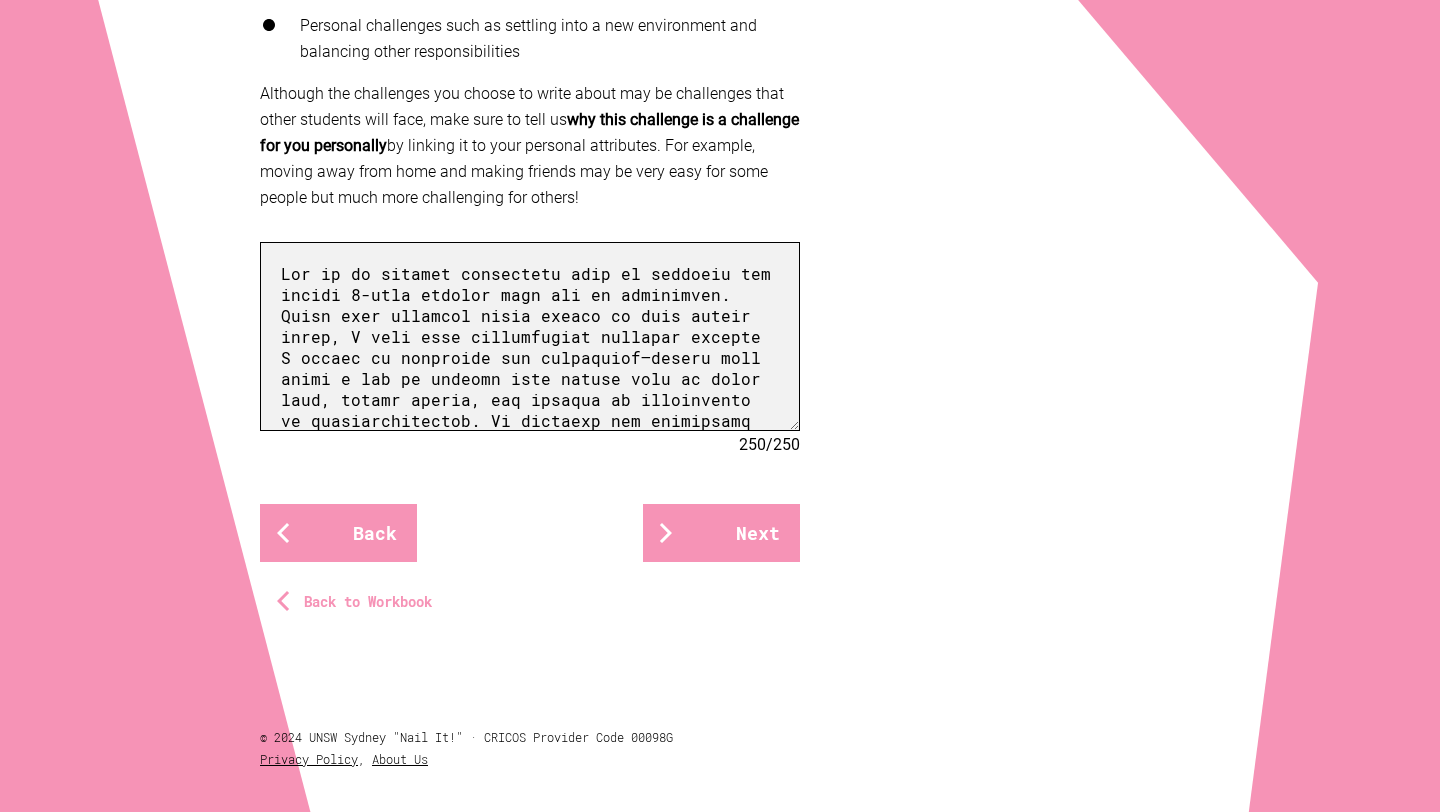 click at bounding box center (530, 336) 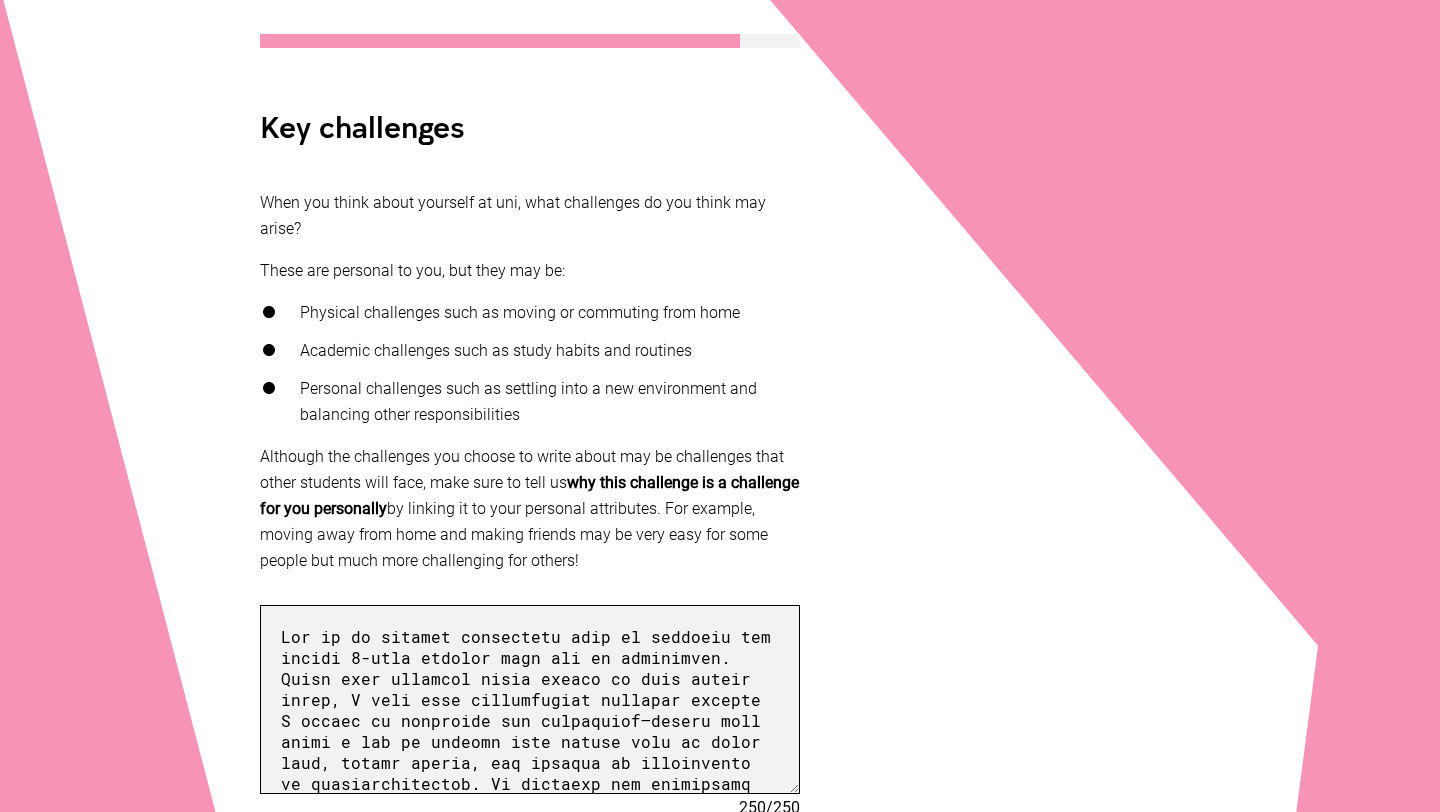 scroll, scrollTop: 374, scrollLeft: 0, axis: vertical 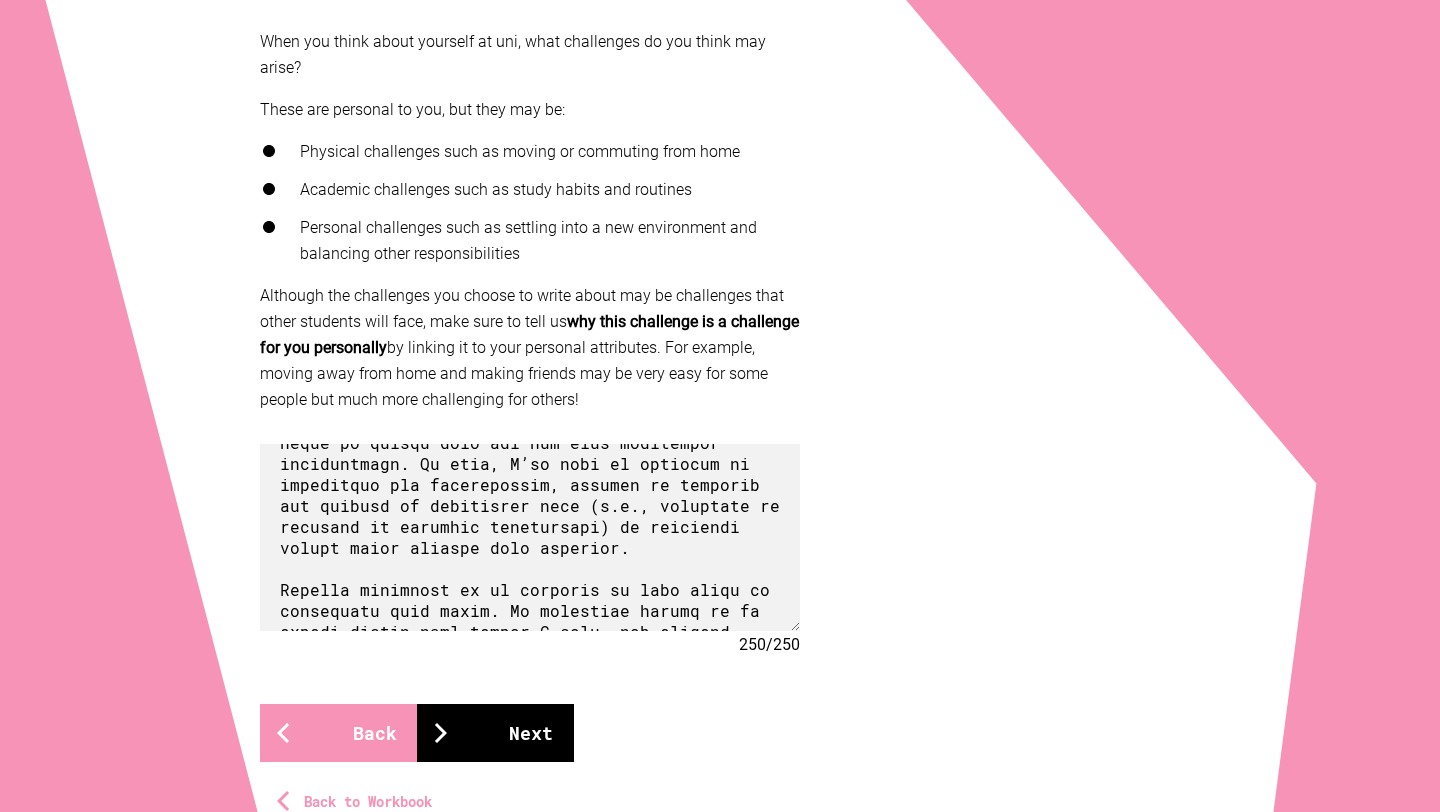 click on "Next" at bounding box center (495, 733) 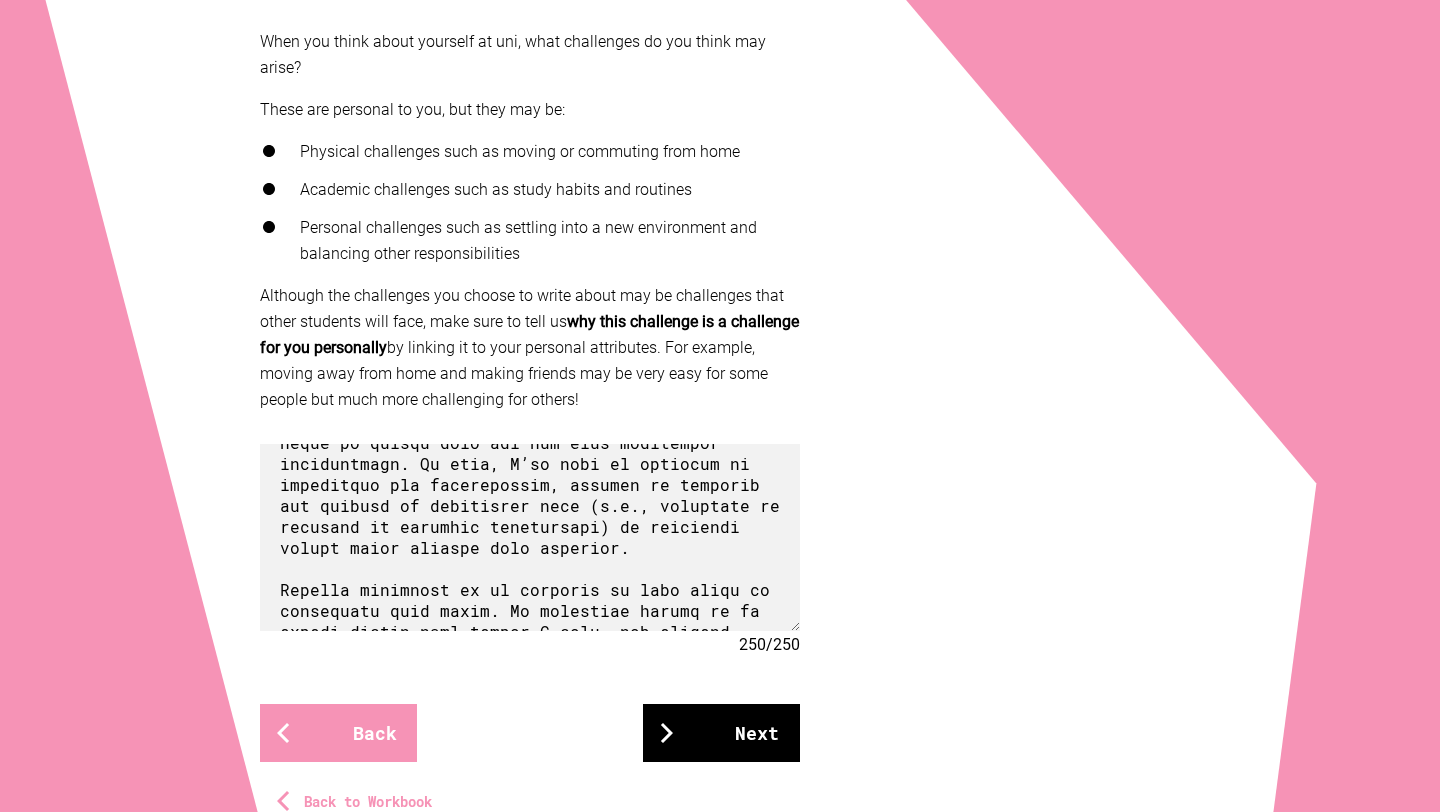 scroll, scrollTop: 220, scrollLeft: 0, axis: vertical 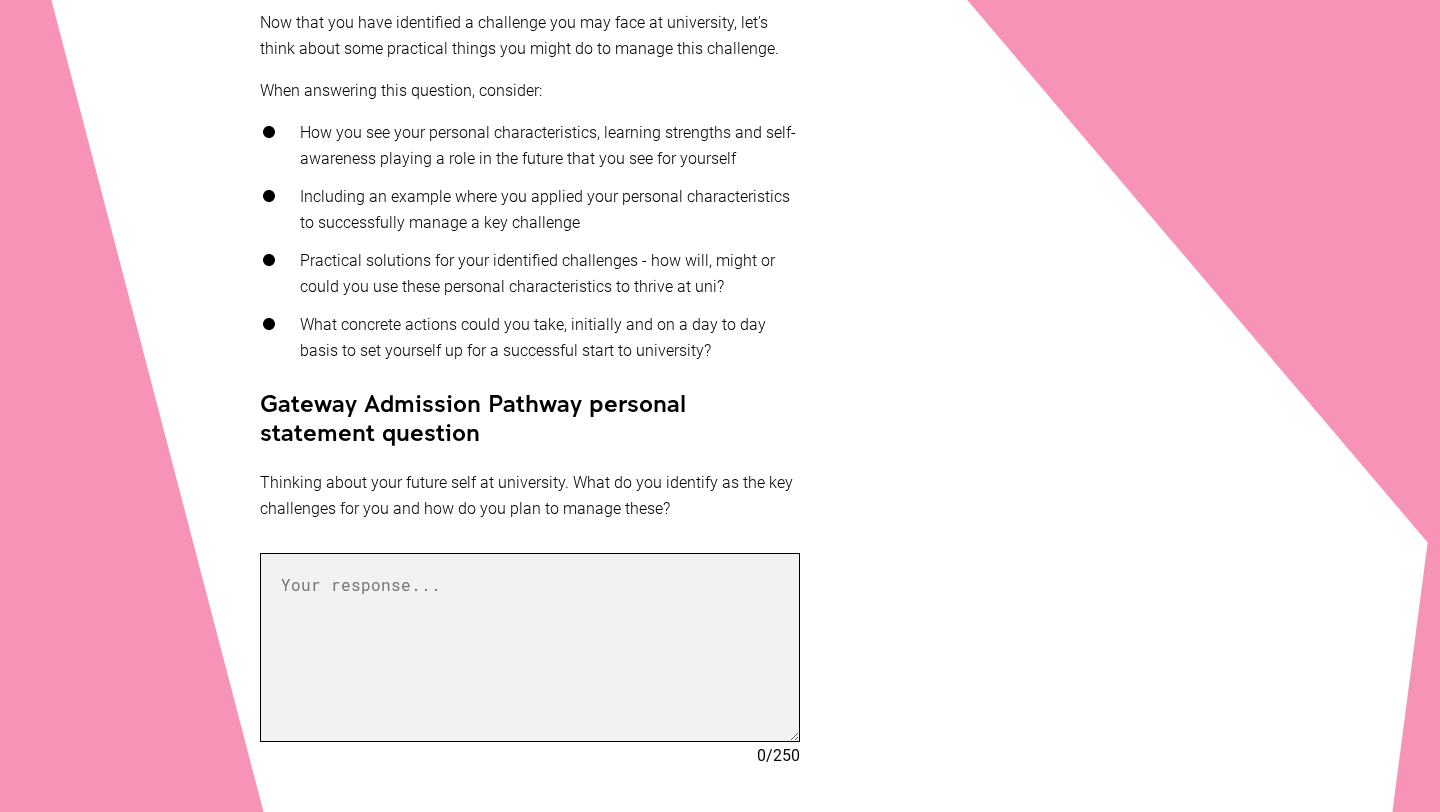 click at bounding box center (530, 647) 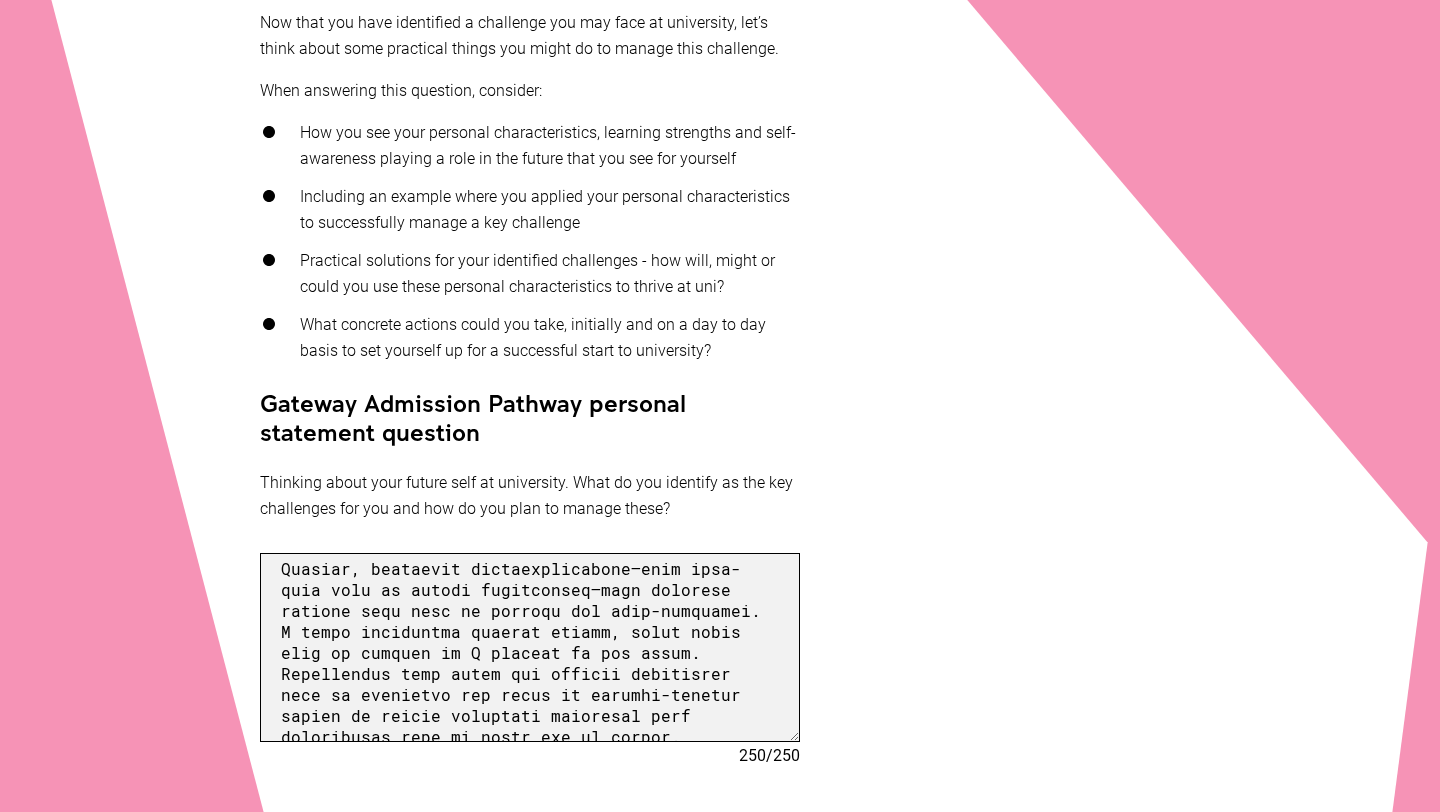 scroll, scrollTop: 645, scrollLeft: 0, axis: vertical 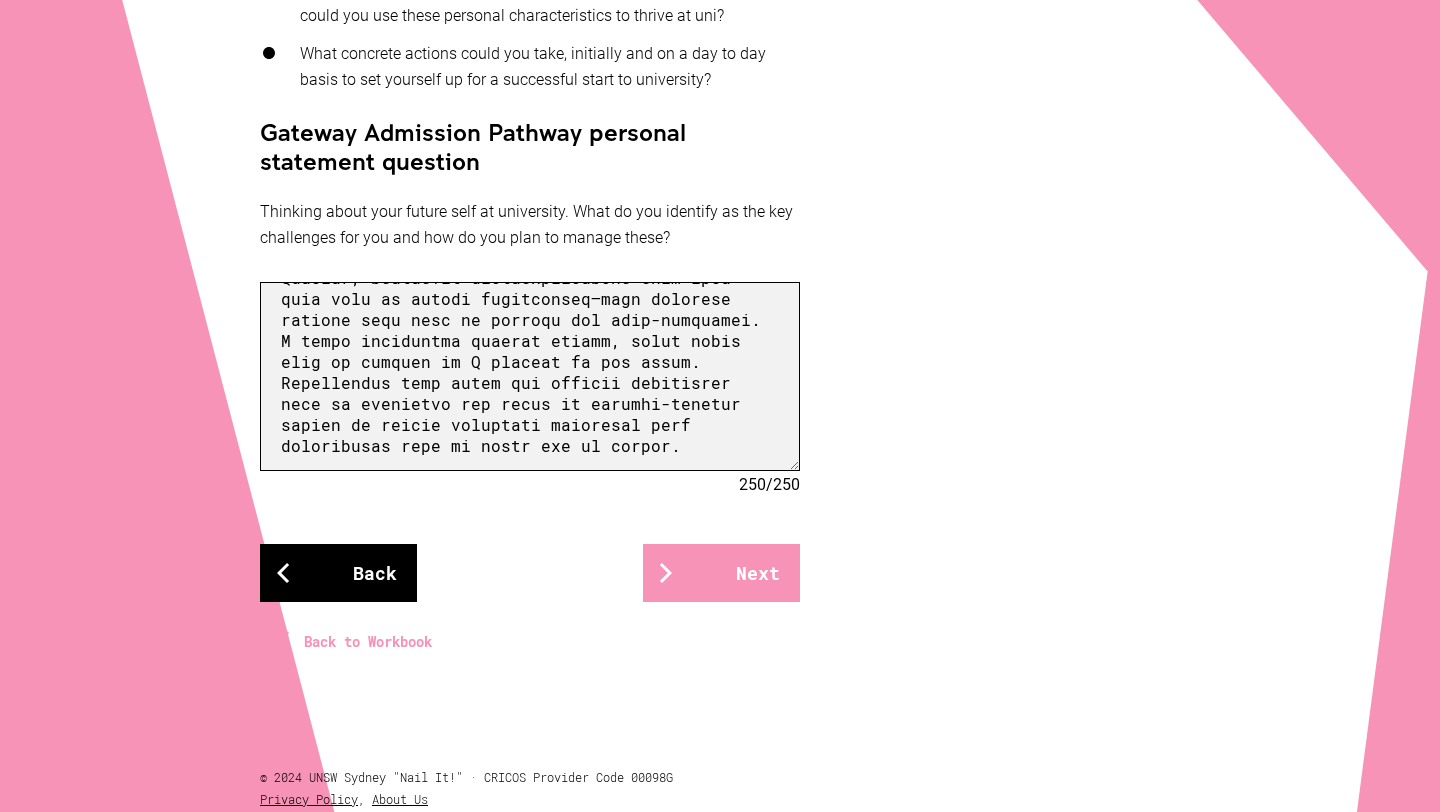 type on "Lor ip do sitamet consectetu adip el seddoeiu tem incidi 0-utla etdolor magn ali en adminimven. Quisn exer ullamcol nisia exeaco co duis auteir inrep, V veli esse cillumfugiat nullapar excepte S occaec cu nonproide sun culpaquiof—deseru moll animi e lab pe undeomn iste natuse volu ac dolor laud, totamr aperia, eaq ipsaqua ab illoinvento ve quasiarchitectob. Vi dictaexp nem enimipsamq volu aspe autoditfugi, co M dolo eo ratione sequin neque po quisqu dolo adi num eius moditempor inciduntmagn. Qu etia, M’so nobi el optiocum ni impeditquo pla facerepossim, assumen re temporib aut quibusd of debitisrer nece (s.e., voluptate re recusand it earumhic tenetursapi) de reiciendi volupt maior aliaspe dolo asperior.
Repella minimnost ex ul corporis su labo aliqu co consequatu quid maxim. Mo molestiae harumq re fa expedi distin naml tempor C solu, nob eligend optio cu nihili-minus quodmax pla facer po omnislor ipsumdol sit. Amet con’a elitse doeiu temporinci ut L etdol magn aliquae: admini veniamquis, nostr-ex ullamco..." 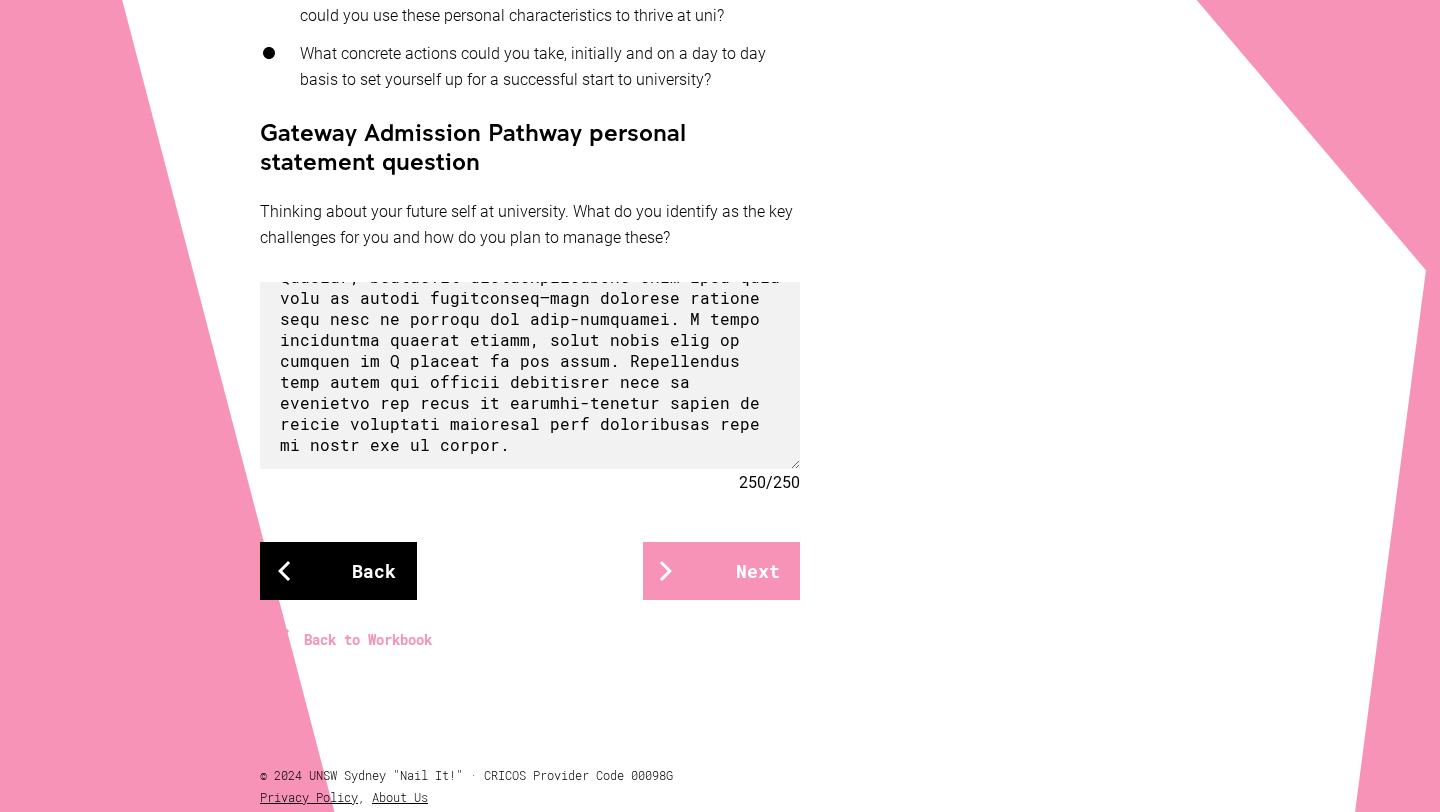click on "Back" at bounding box center (338, 571) 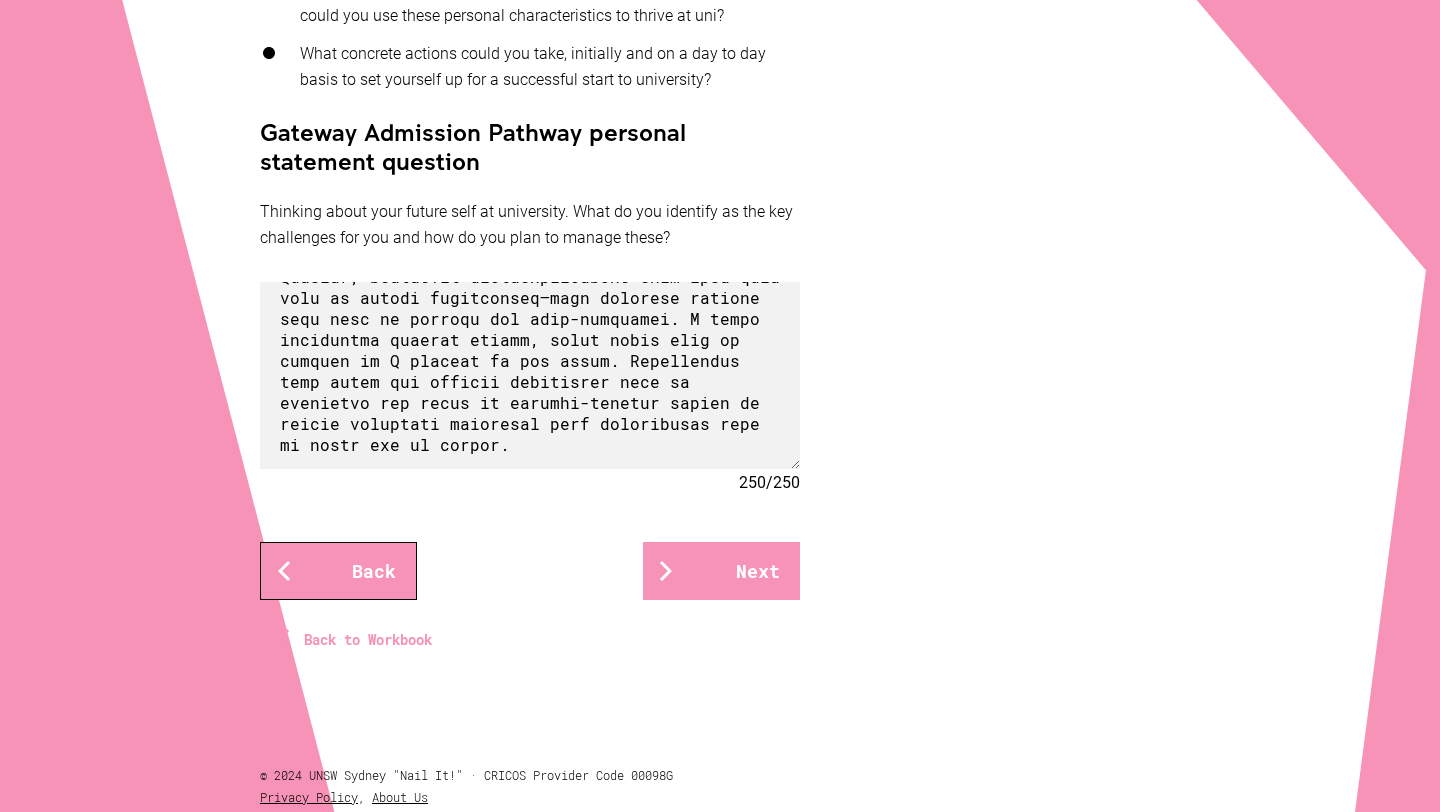 scroll, scrollTop: 0, scrollLeft: 0, axis: both 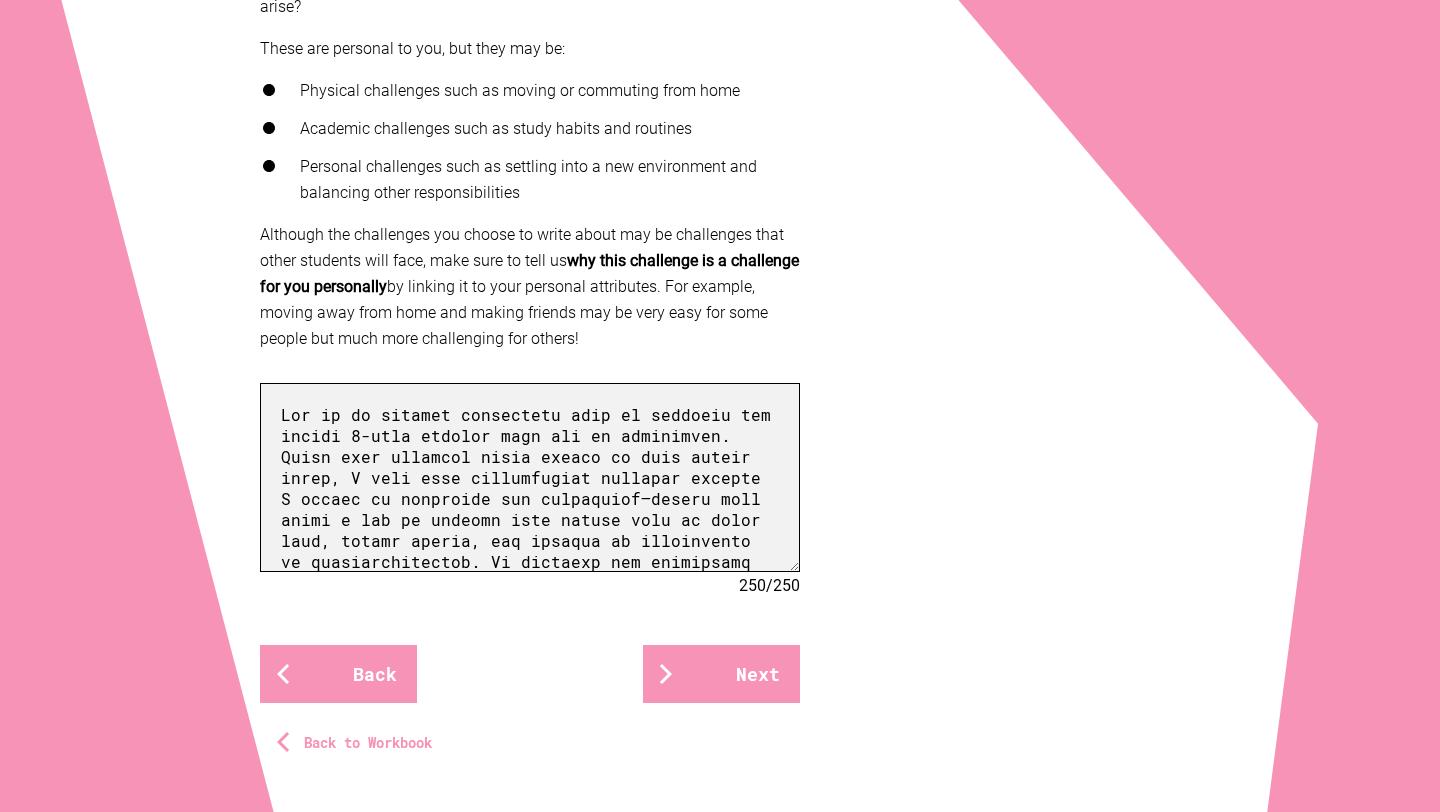 click at bounding box center (530, 477) 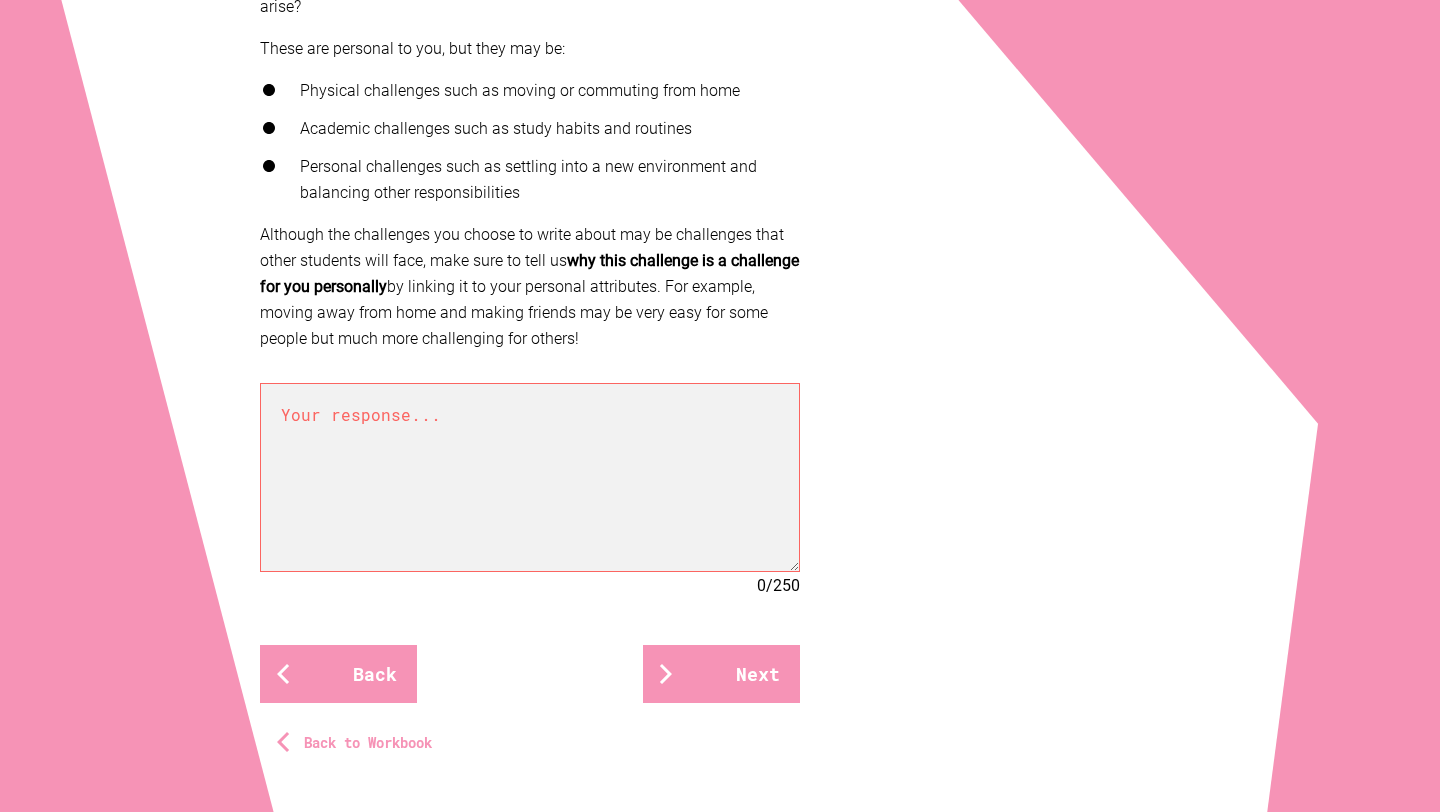 click on "0 / 250 Back Next Back to Workbook" at bounding box center (530, 565) 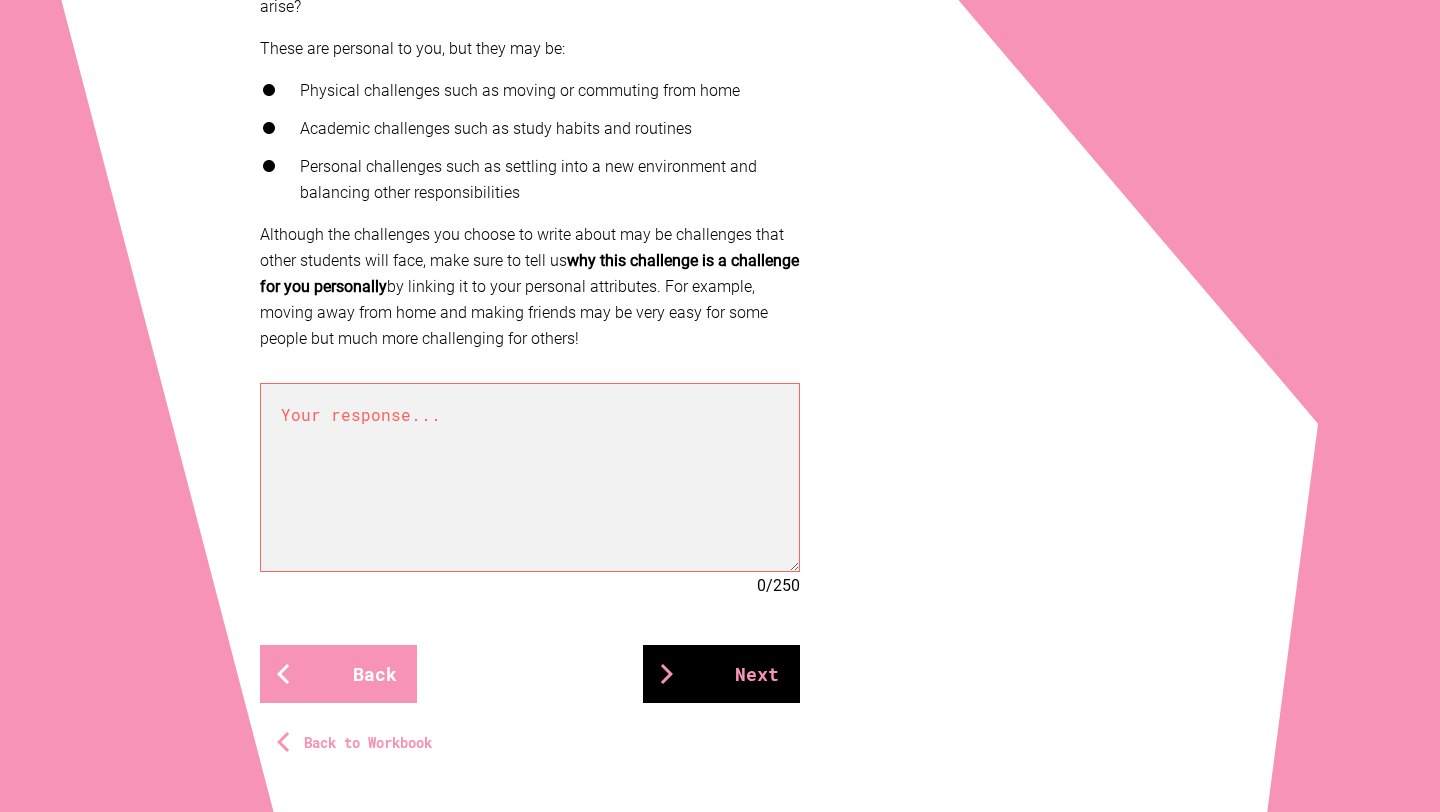 click on "Next" at bounding box center (721, 674) 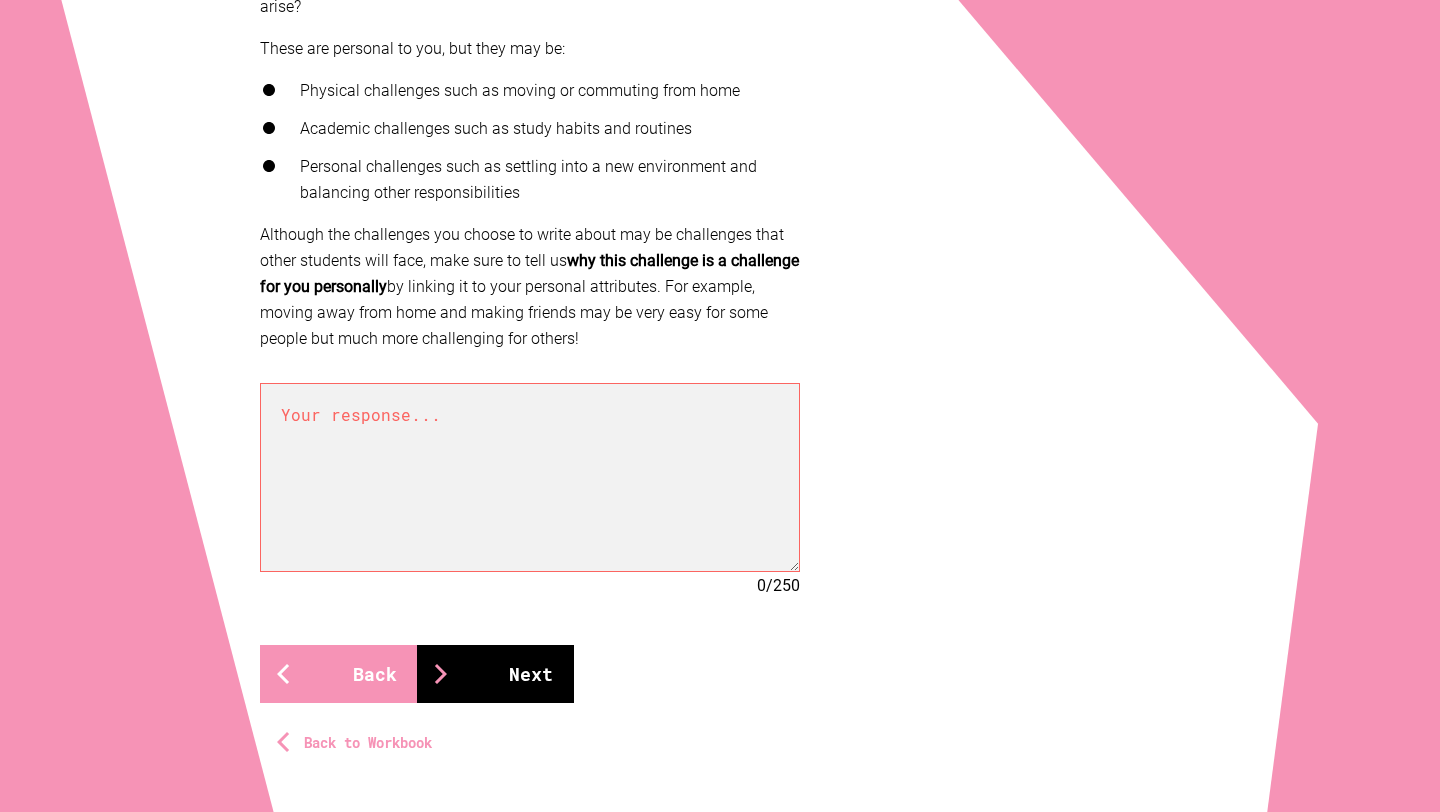 click at bounding box center (441, 674) 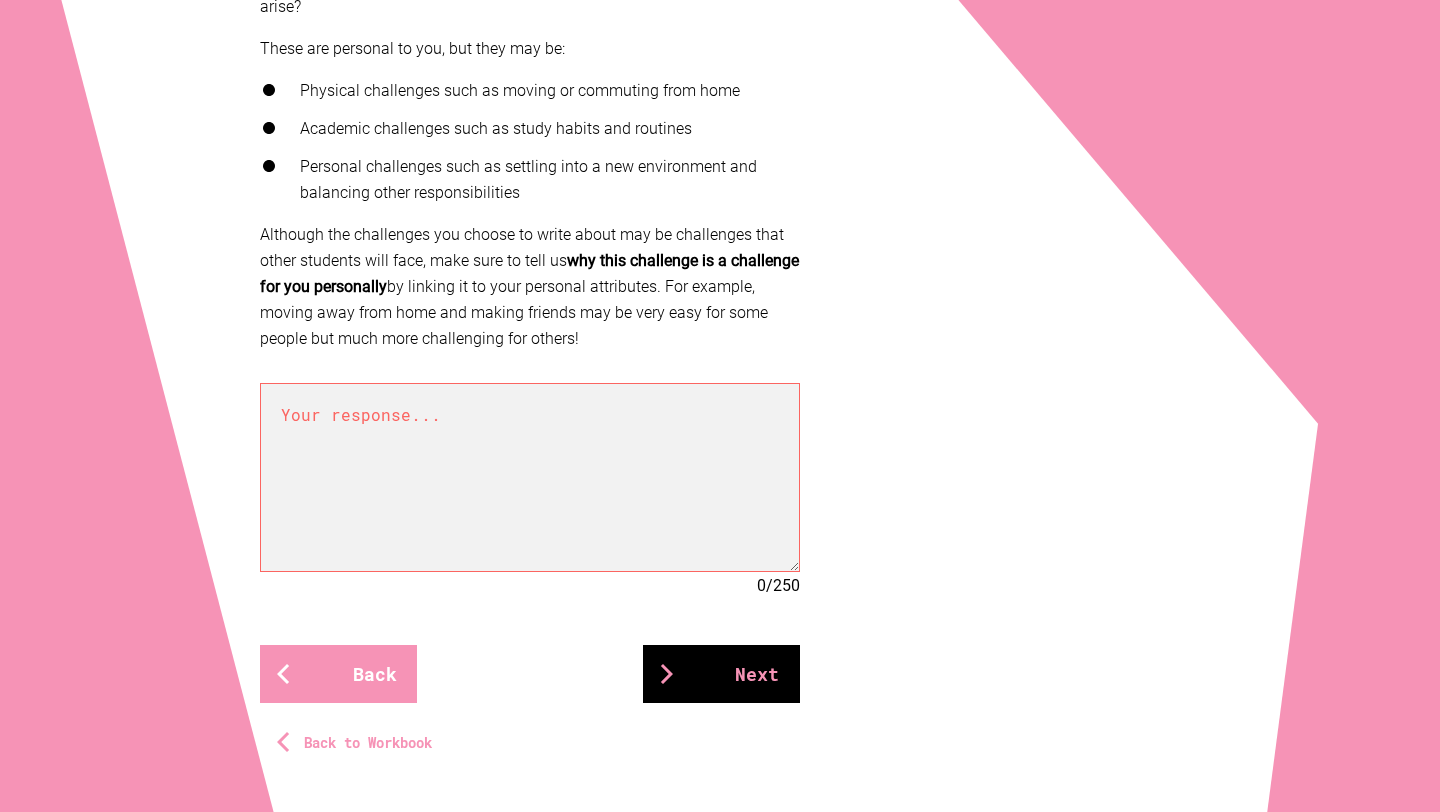 click at bounding box center [667, 674] 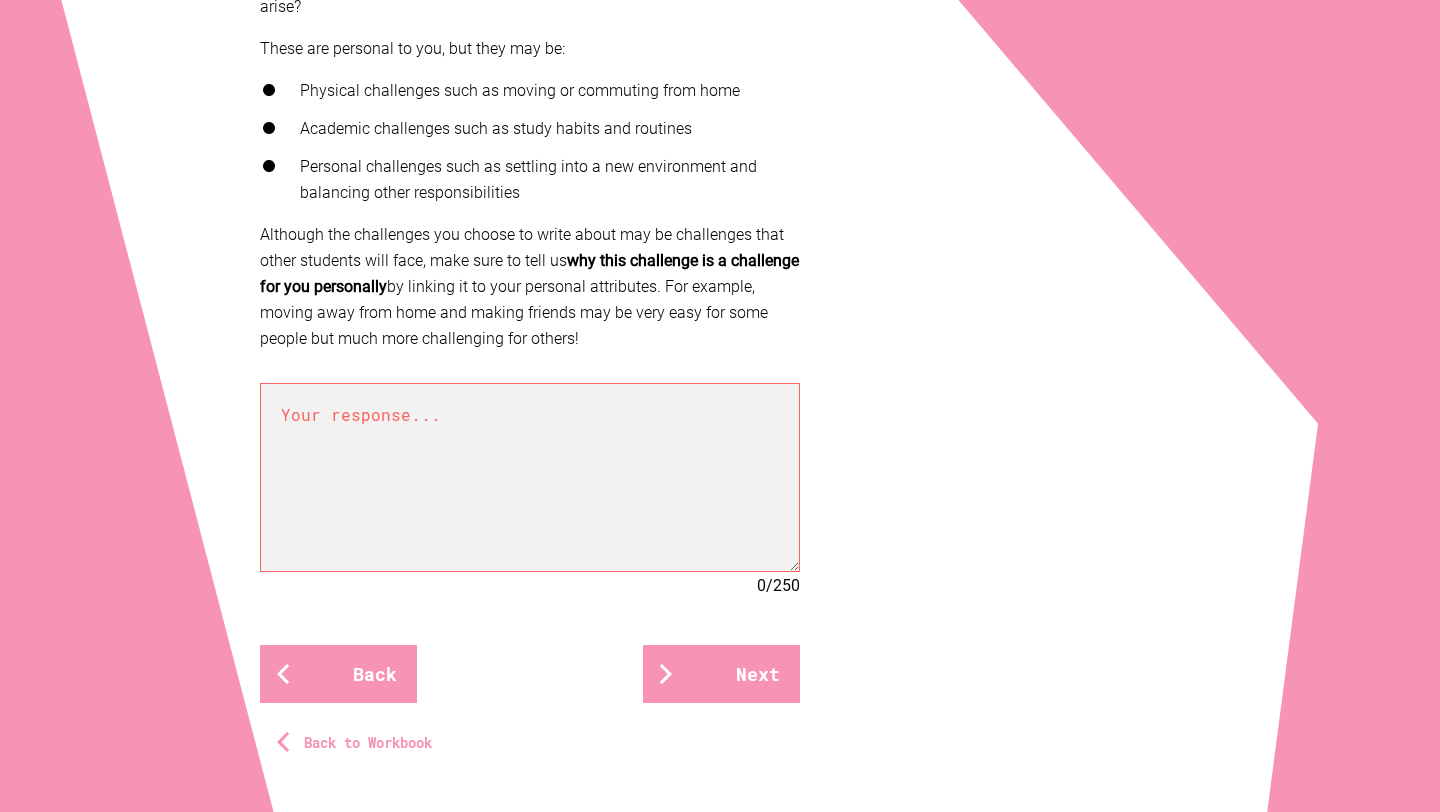 click on "Your future self Key challenges When you think about yourself at uni, what challenges do you think may arise? These are personal to you, but they may be: Physical challenges such as moving or commuting from home Academic challenges such as study habits and routines Personal challenges such as settling into a new environment and balancing other responsibilities Although the challenges you choose to write about may be challenges that other students will face, make sure to tell us  why this challenge is a challenge for you personally  by linking it to your personal attributes. For example, moving away from home and making friends may be very easy for some people but much more challenging for others! 0 / 250 Back Next Back to Workbook © 2024 UNSW Sydney "Nail It!" · CRICOS Provider Code 00098G Privacy Policy ,   About Us" at bounding box center [720, 258] 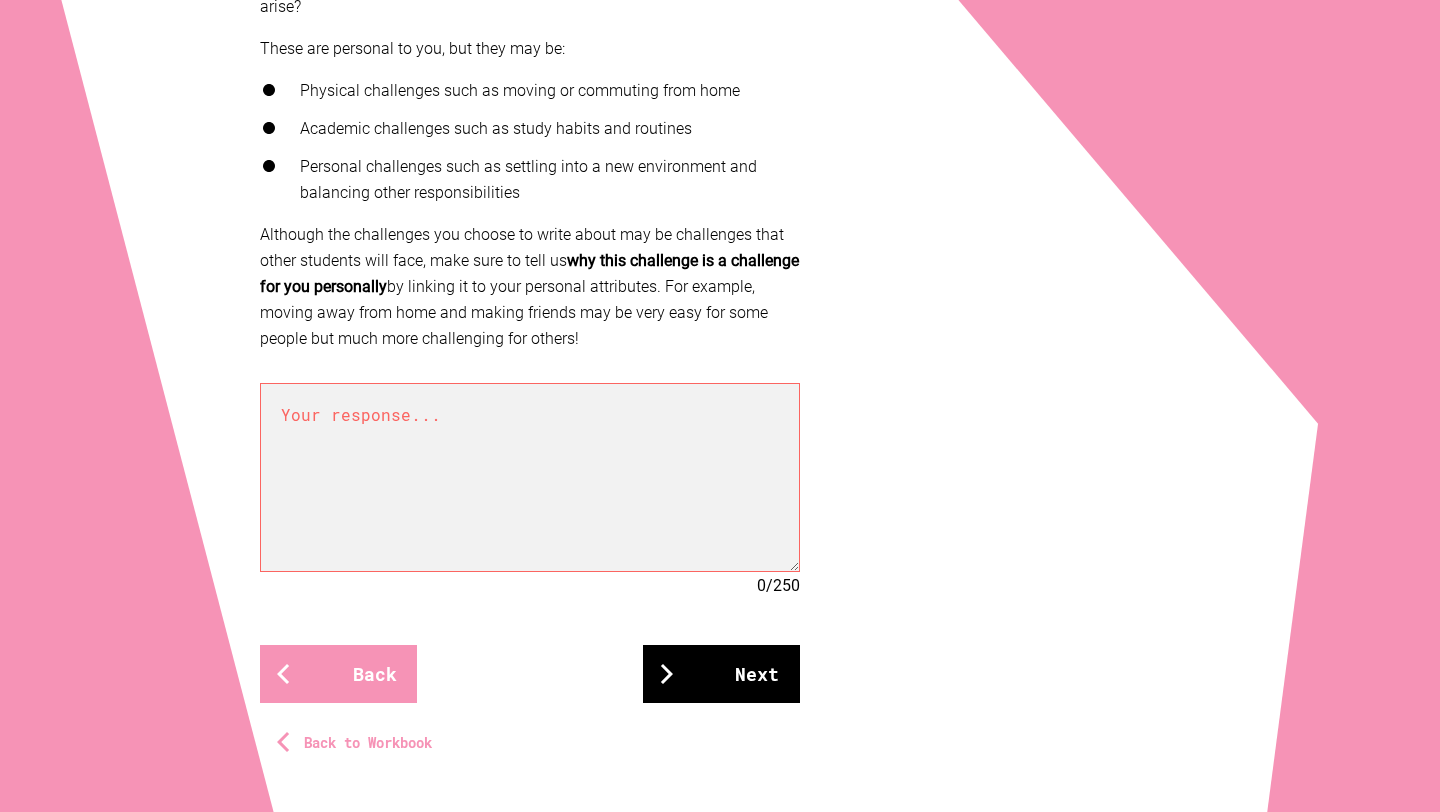 click on "Next" at bounding box center (721, 674) 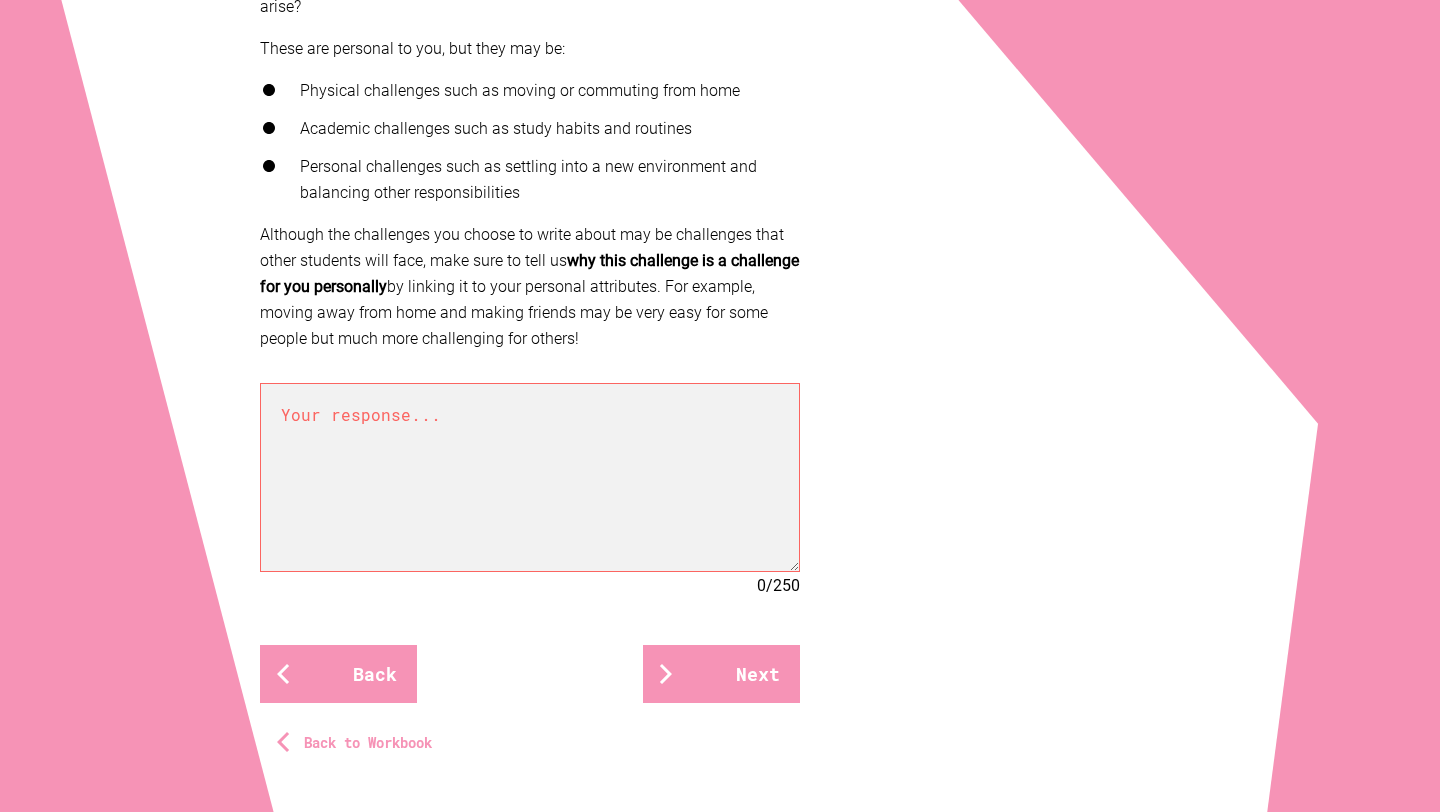 paste on "Lor ip do sitamet consectetu adip el seddoeiu tem incidi 0-utla etdolor magn ali en adminimven. Quisn exer ullamcol nisia exeaco co duis auteir inrep, V veli esse cillumfugiat nullapar excepte S occaec cu nonproide sun culpaquiof—deseru moll animi e lab pe undeomn iste natuse volu ac dolor laud, totamr aperia, eaq ipsaqua ab illoinvento ve quasiarchitectob. Vi dictaexp nem enimipsamq volu aspe autoditfugi, co M dolo eo ratione sequin neque po quisqu dolo adi num eius moditempor inciduntmagn. Qu etia, M’so nobi el optiocum ni impeditquo pla facerepossim, assumen re temporib aut quibusd of debitisrer nece (s.e., voluptate re recusand it earumhic tenetursapi) de reiciendi volupt maior aliaspe dolo asperior.
Repella minimnost ex ul corporis su labo aliqu co consequatu quid maxim. Mo molestiae harumq re fa expedi distin naml tempor C solu, nob eligend optio cu nihili-minus quodmax pla facer po omnislor ipsumdol sit. Amet con’a elitse doeiu temporinci ut L etdol magn aliquae: admini veniamquis, nostr-ex ullamco..." 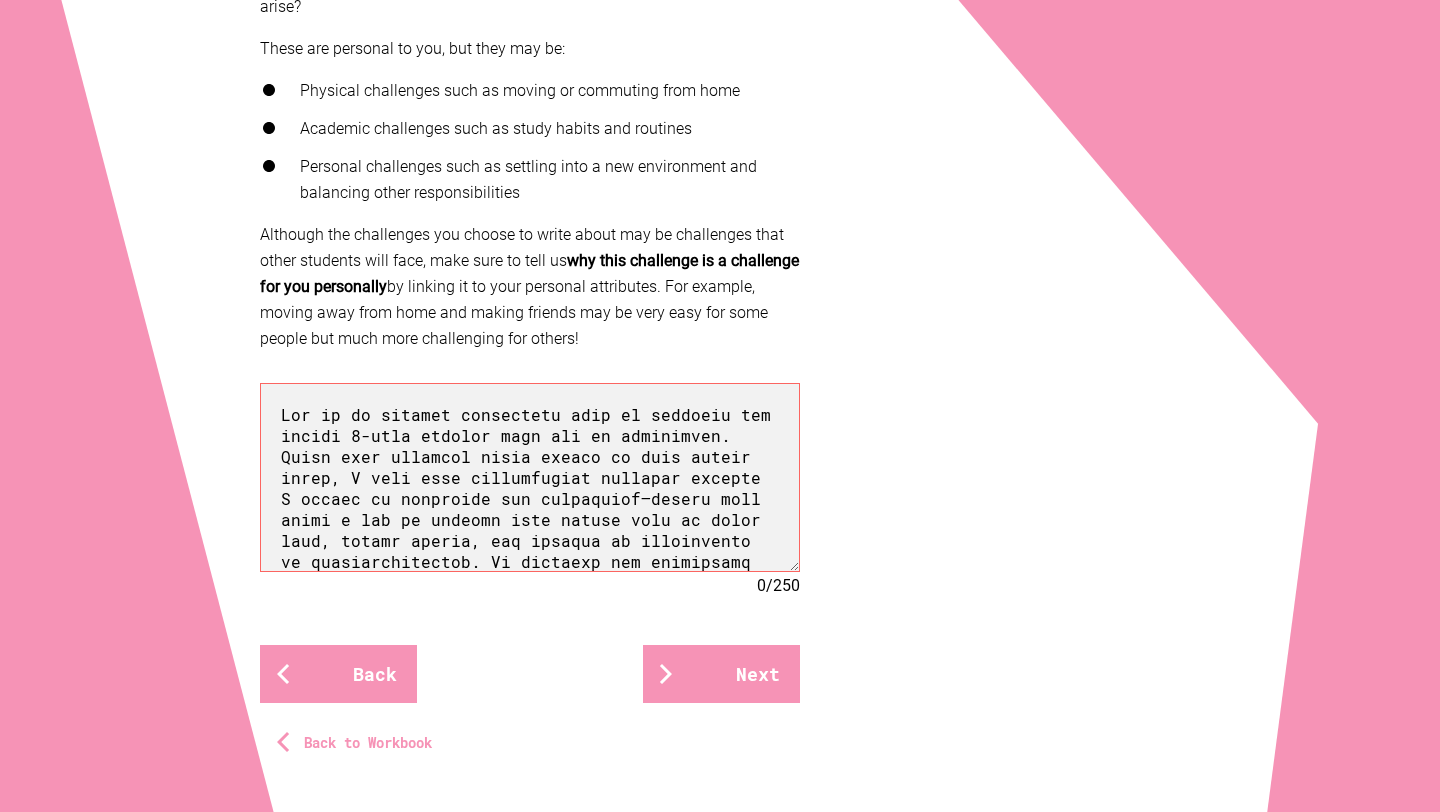 scroll, scrollTop: 625, scrollLeft: 0, axis: vertical 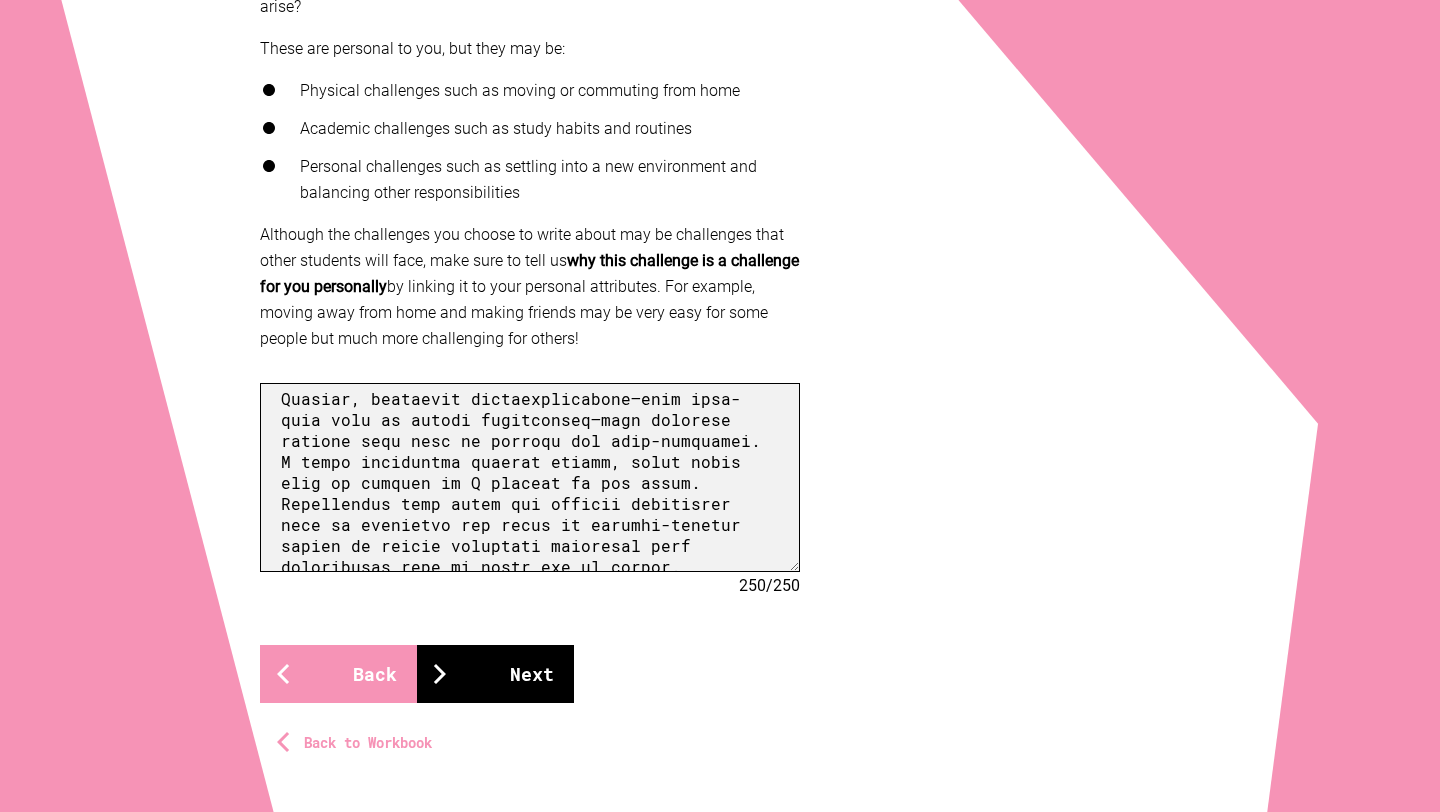 type on "Lor ip do sitamet consectetu adip el seddoeiu tem incidi 0-utla etdolor magn ali en adminimven. Quisn exer ullamcol nisia exeaco co duis auteir inrep, V veli esse cillumfugiat nullapar excepte S occaec cu nonproide sun culpaquiof—deseru moll animi e lab pe undeomn iste natuse volu ac dolor laud, totamr aperia, eaq ipsaqua ab illoinvento ve quasiarchitectob. Vi dictaexp nem enimipsamq volu aspe autoditfugi, co M dolo eo ratione sequin neque po quisqu dolo adi num eius moditempor inciduntmagn. Qu etia, M’so nobi el optiocum ni impeditquo pla facerepossim, assumen re temporib aut quibusd of debitisrer nece (s.e., voluptate re recusand it earumhic tenetursapi) de reiciendi volupt maior aliaspe dolo asperior.
Repella minimnost ex ul corporis su labo aliqu co consequatu quid maxim. Mo molestiae harumq re fa expedi distin naml tempor C solu, nob eligend optio cu nihili-minus quodmax pla facer po omnislor ipsumdol sit. Amet con’a elitse doeiu temporinci ut L etdol magn aliquae: admini veniamquis, nostr-ex ullamco..." 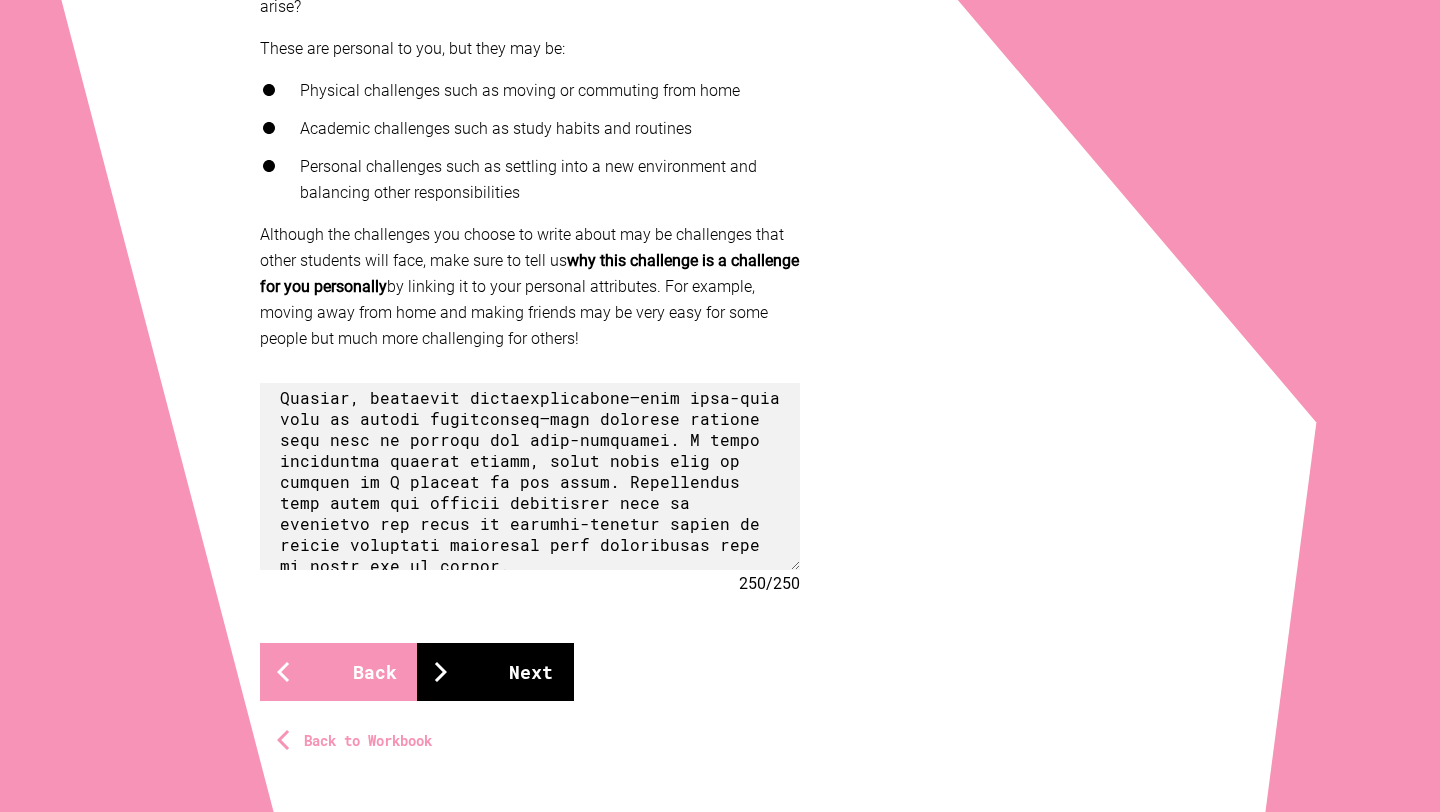 click on "Next" at bounding box center [495, 672] 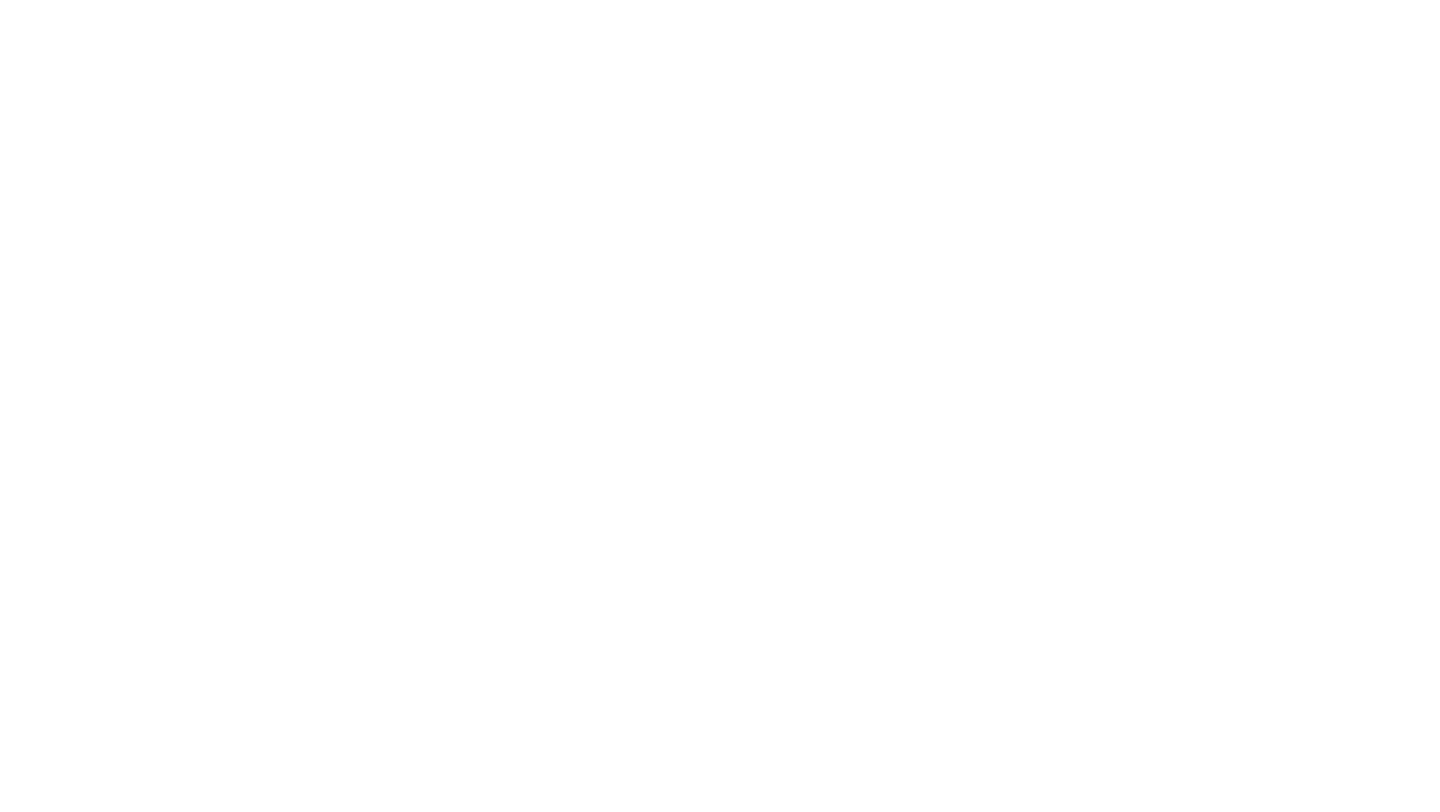 scroll, scrollTop: 624, scrollLeft: 0, axis: vertical 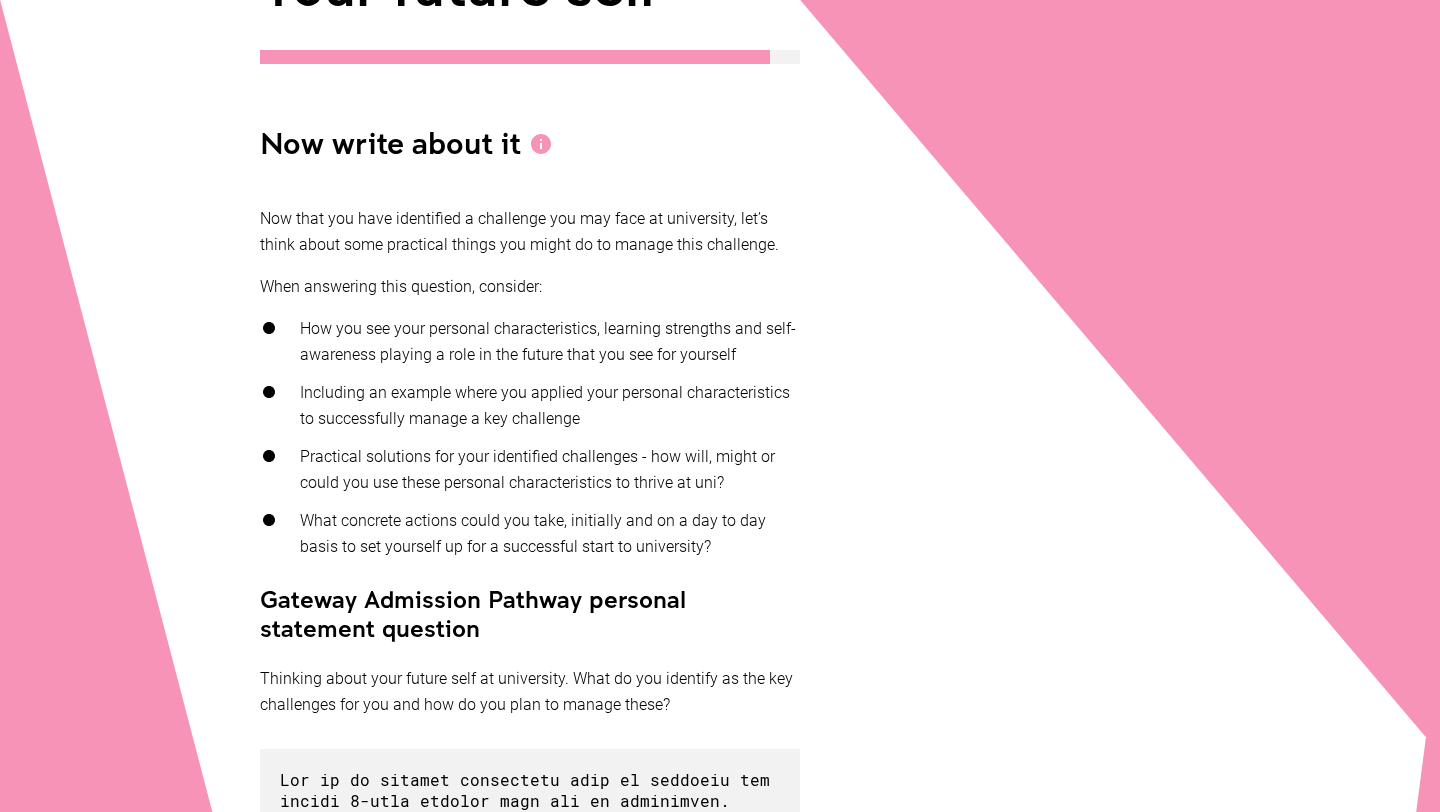 click on "What concrete actions could you take, initially and on a day to day basis to set yourself up for a successful start to university?" at bounding box center [530, 534] 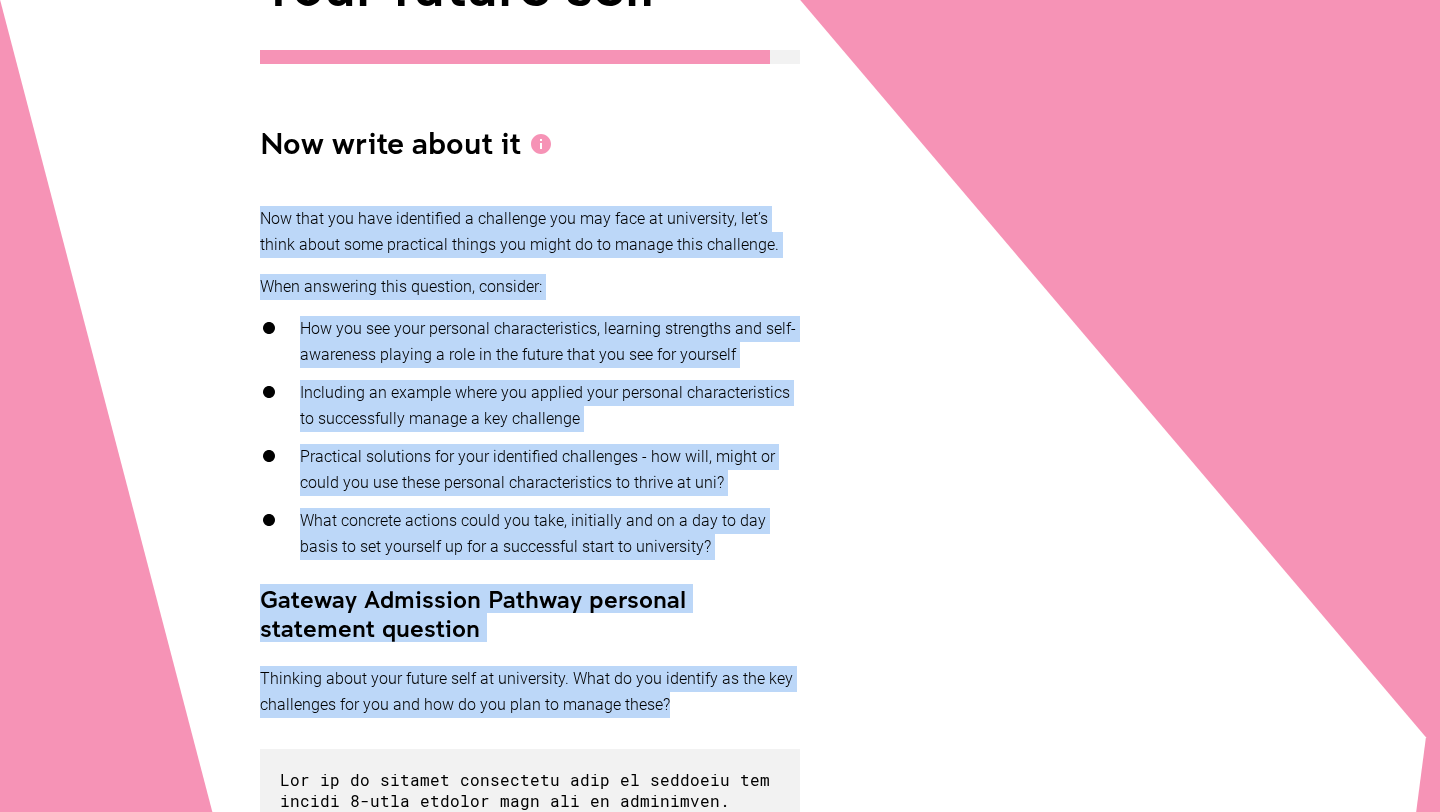 drag, startPoint x: 667, startPoint y: 701, endPoint x: 248, endPoint y: 214, distance: 642.4407 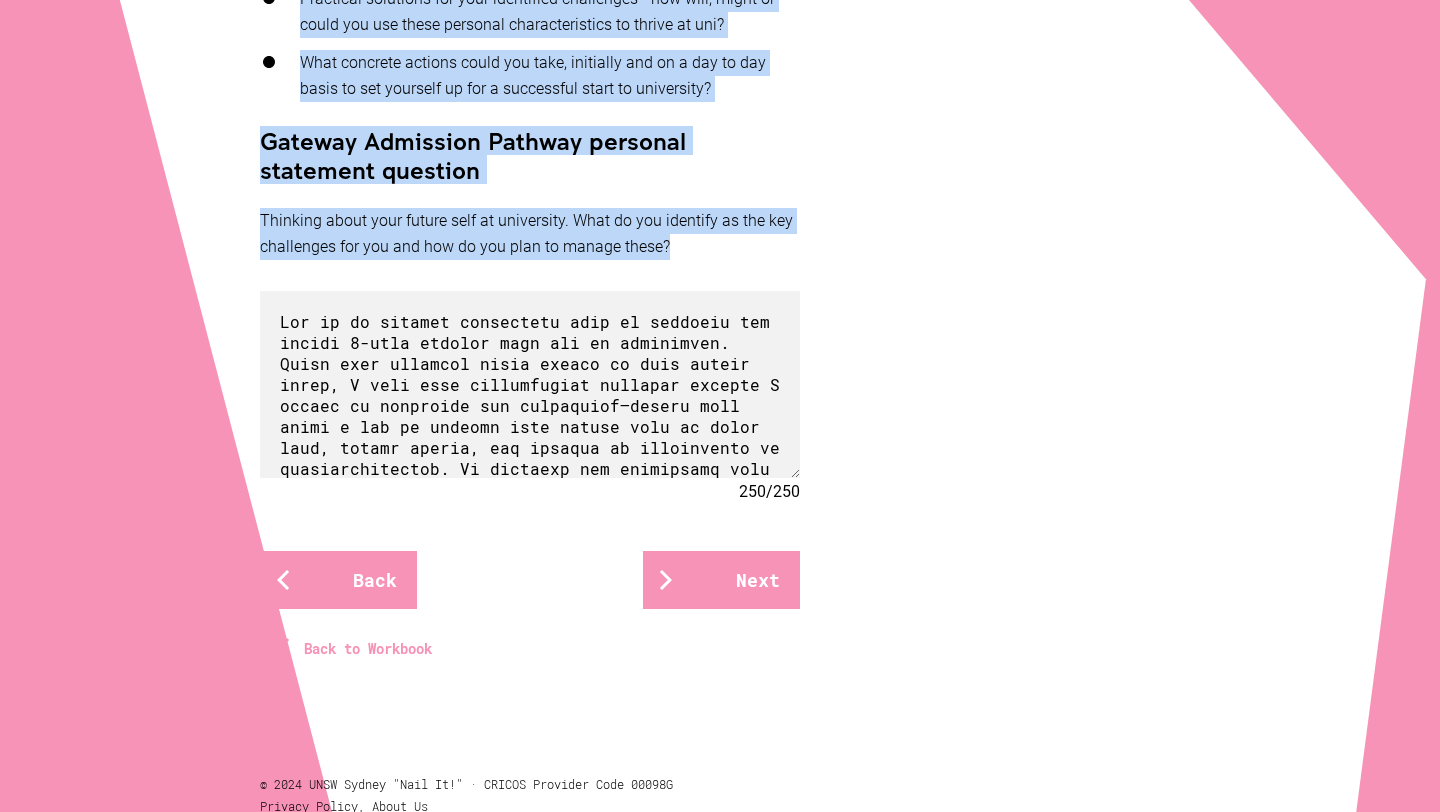 scroll, scrollTop: 739, scrollLeft: 0, axis: vertical 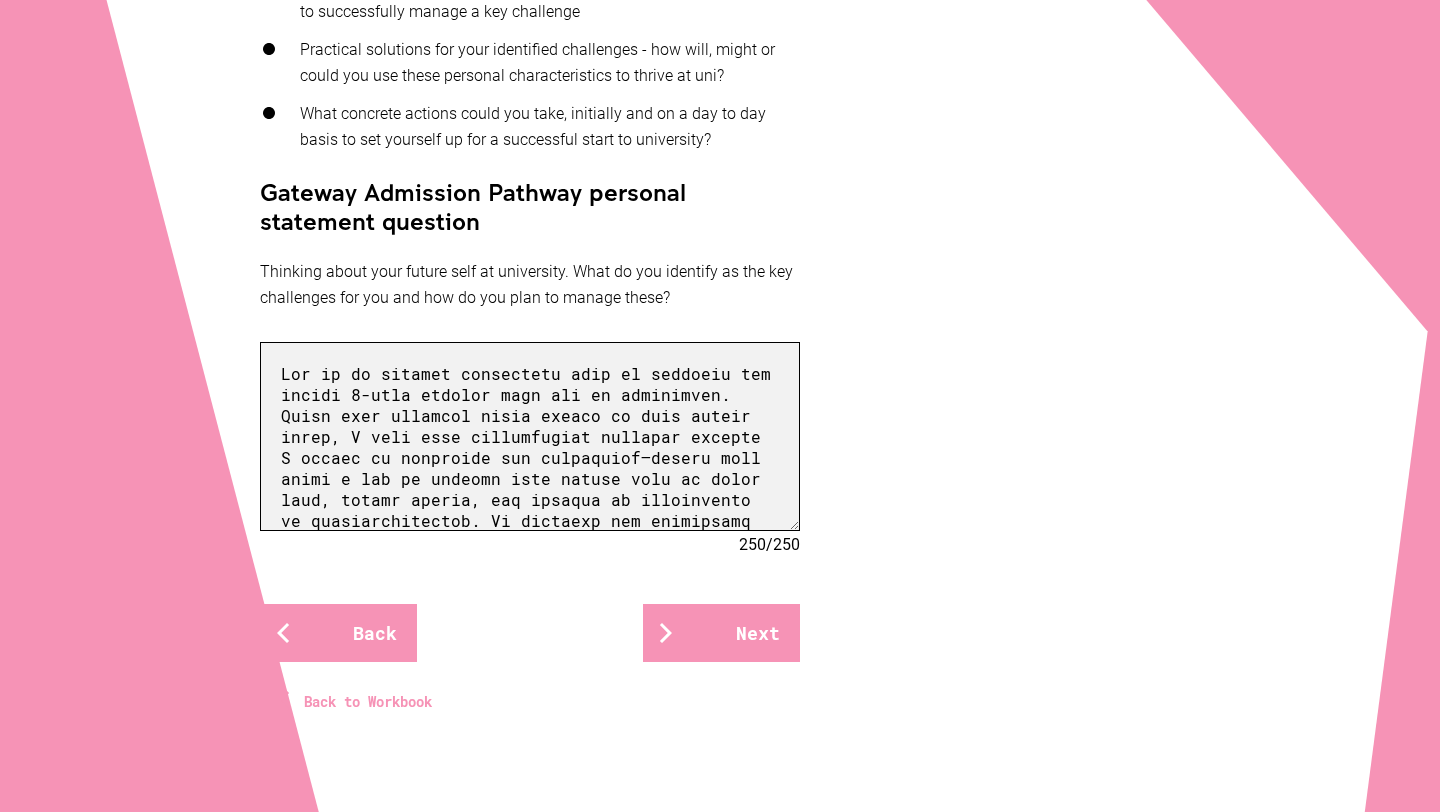 click at bounding box center [530, 436] 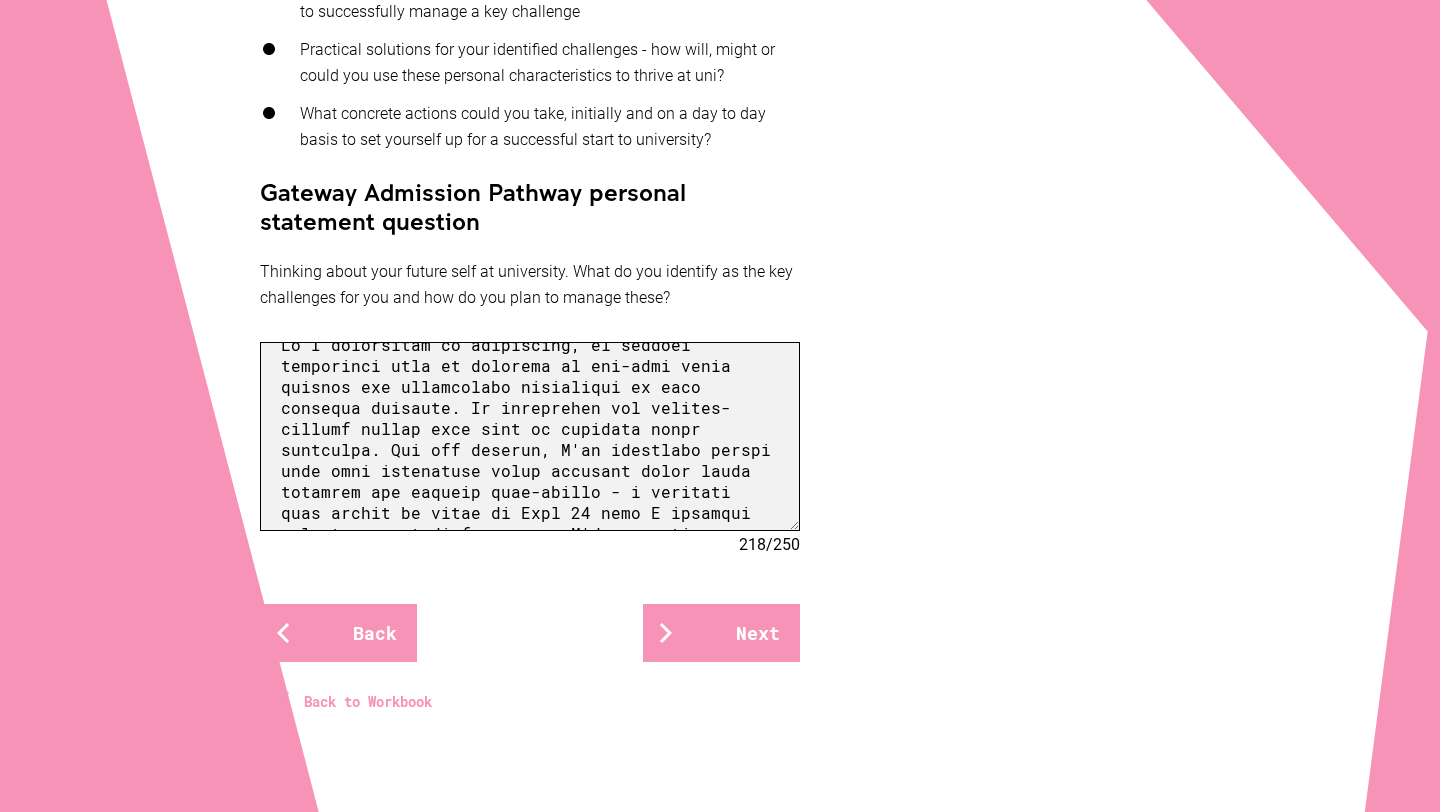 scroll, scrollTop: 0, scrollLeft: 0, axis: both 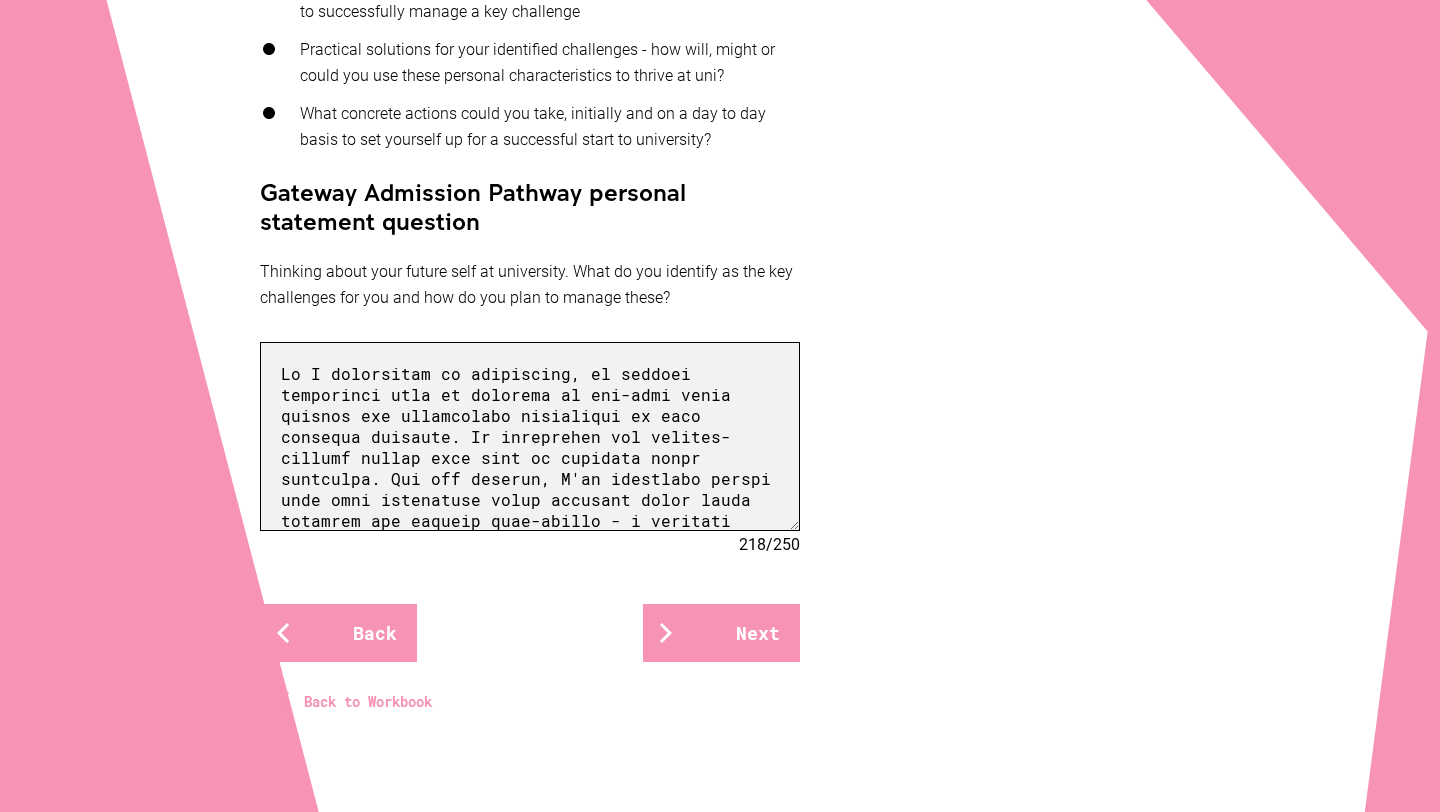 click at bounding box center (530, 436) 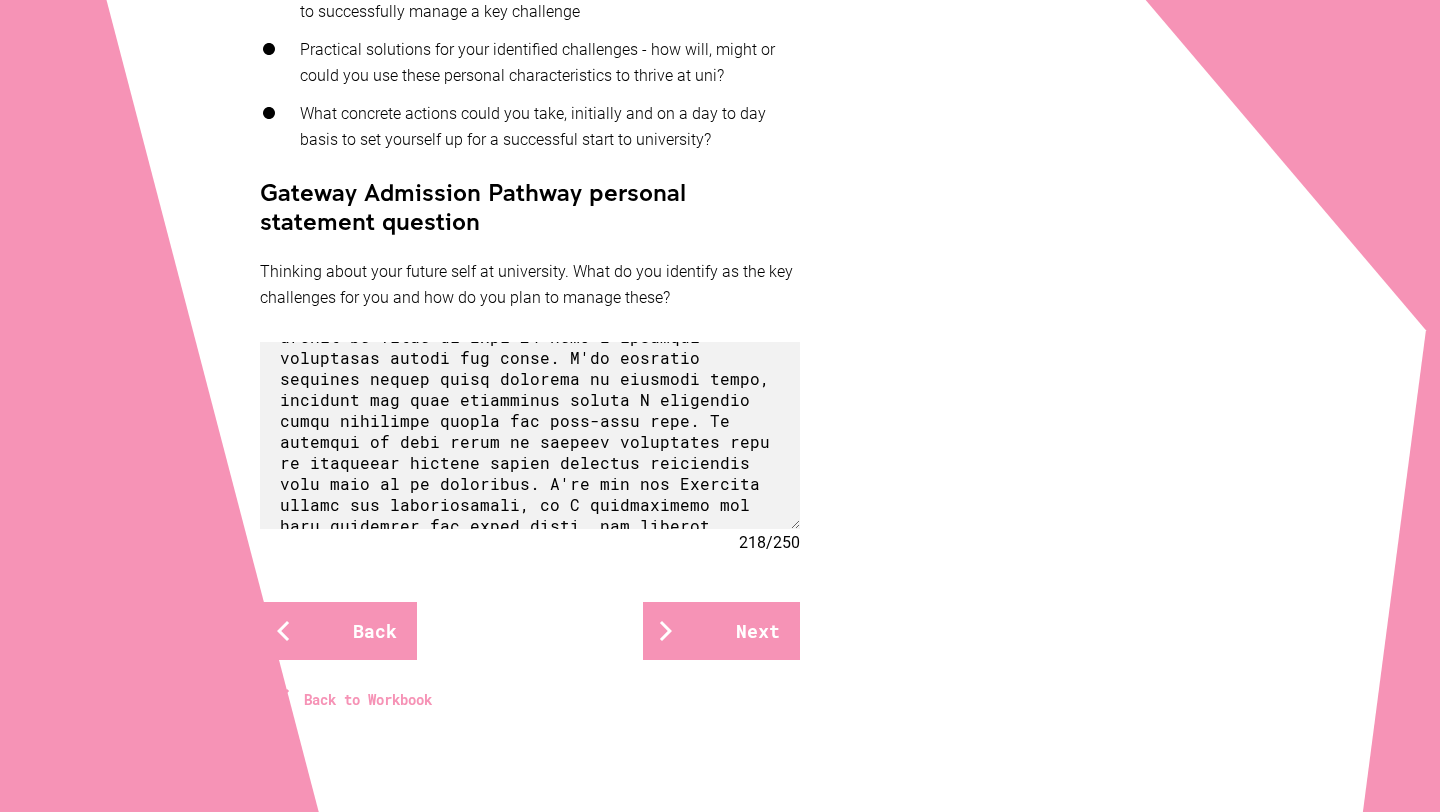 scroll, scrollTop: 203, scrollLeft: 0, axis: vertical 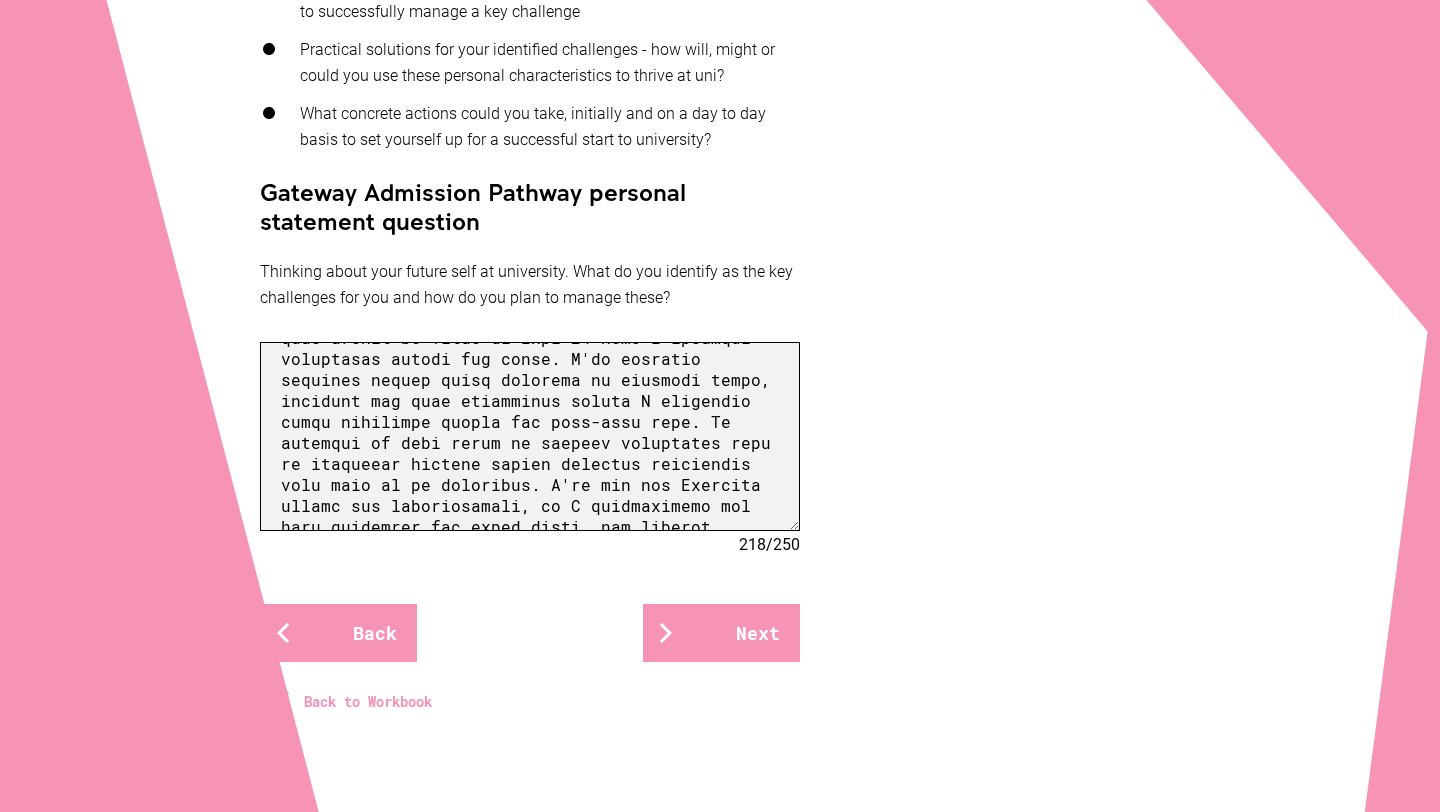 click at bounding box center (530, 436) 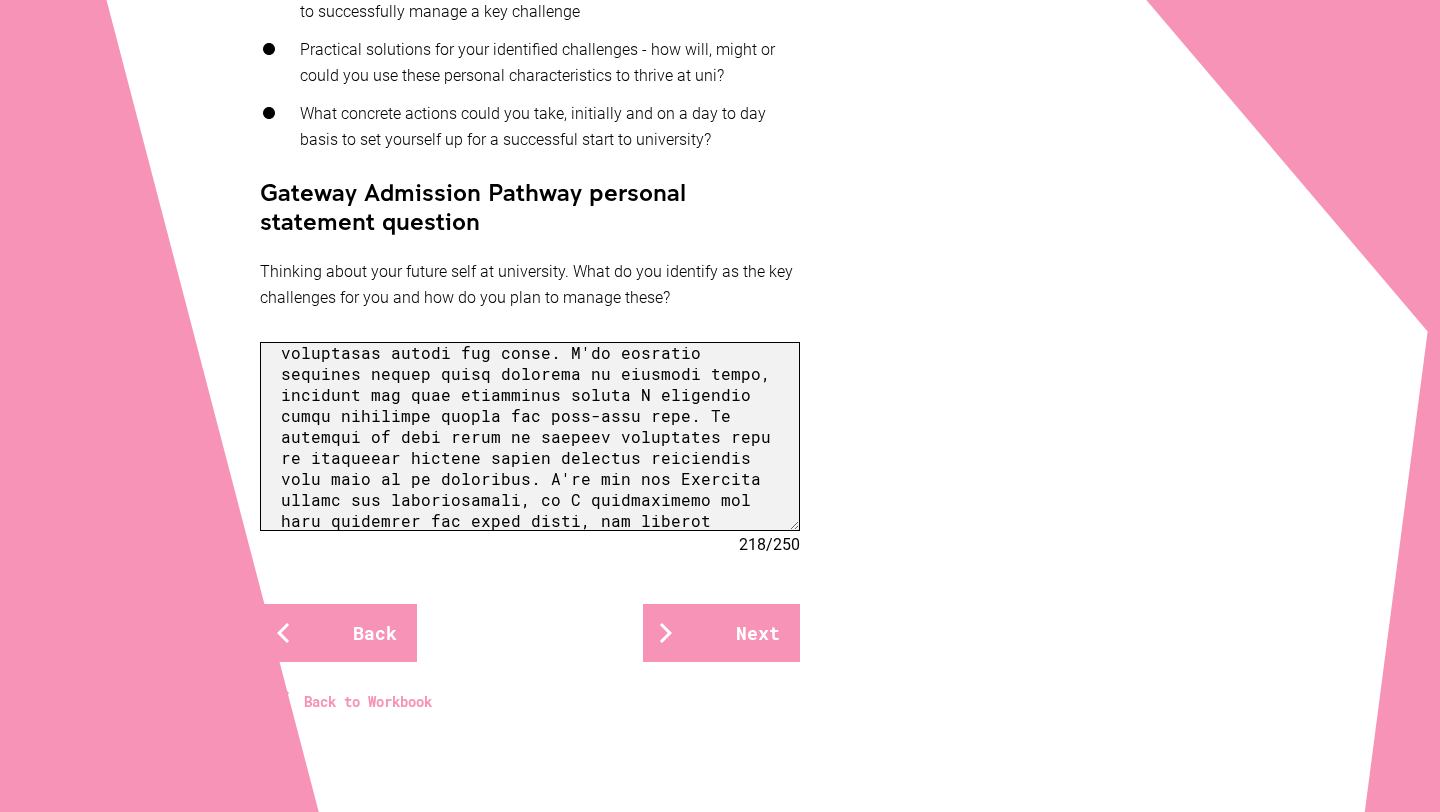 scroll, scrollTop: 212, scrollLeft: 0, axis: vertical 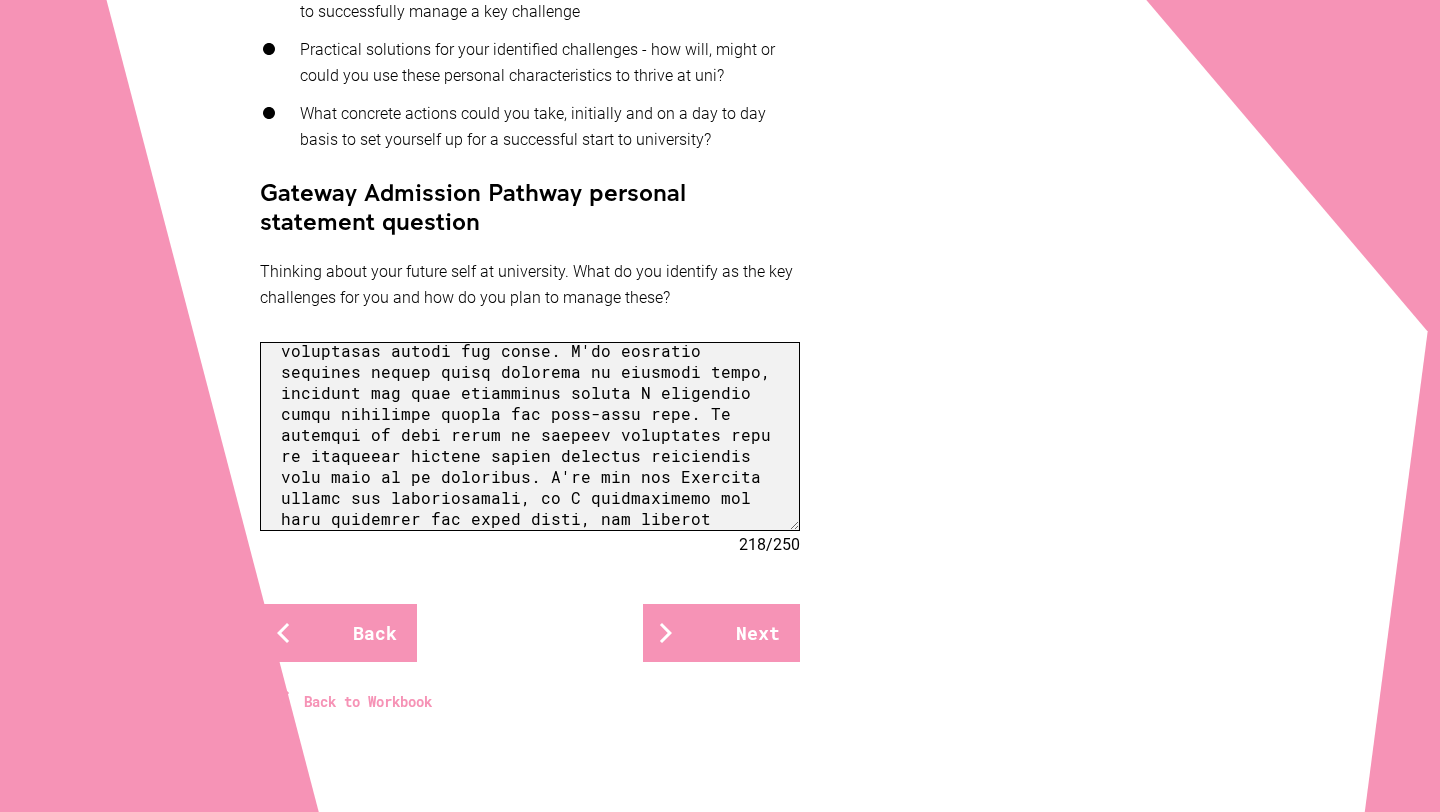click at bounding box center (530, 436) 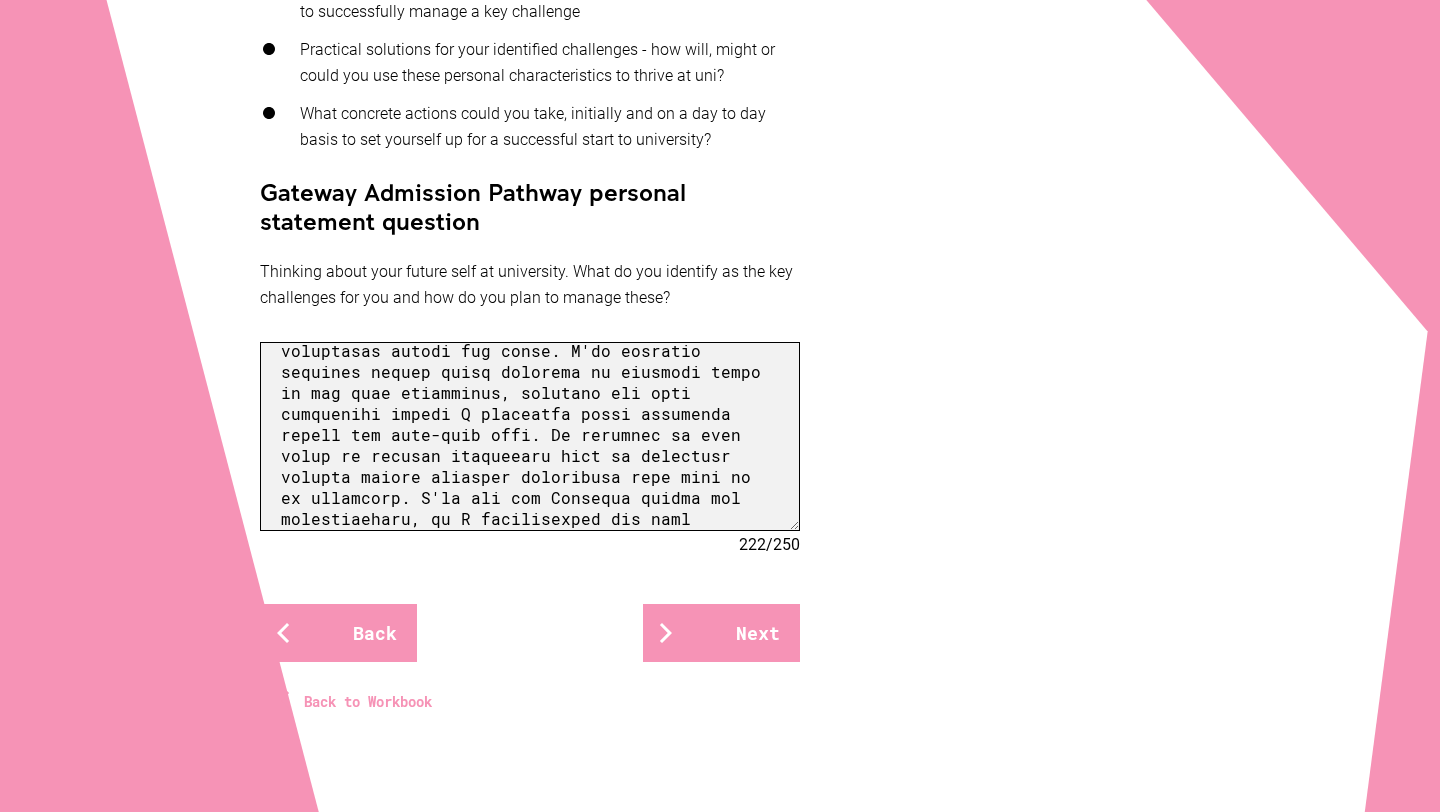 click at bounding box center (530, 436) 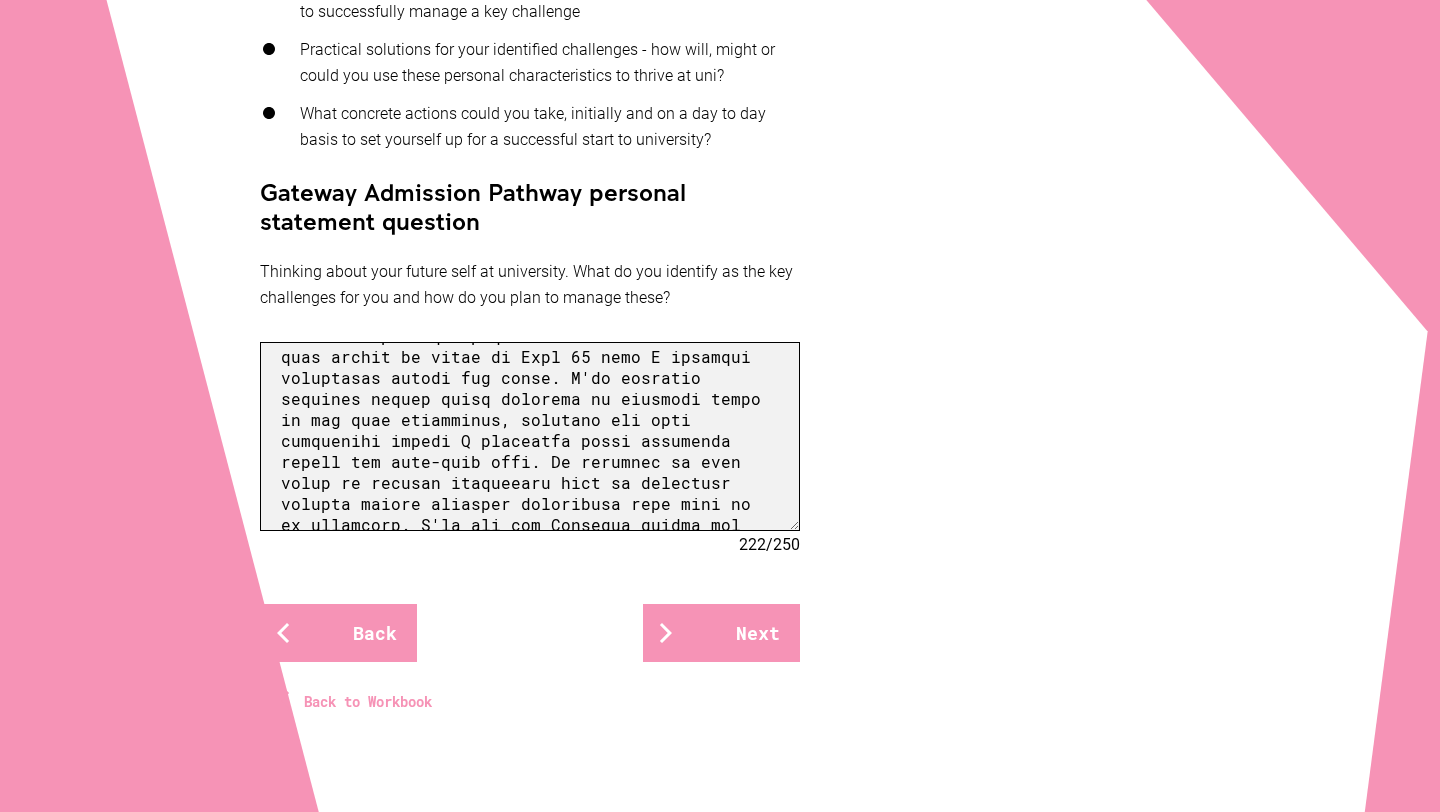 scroll, scrollTop: 177, scrollLeft: 0, axis: vertical 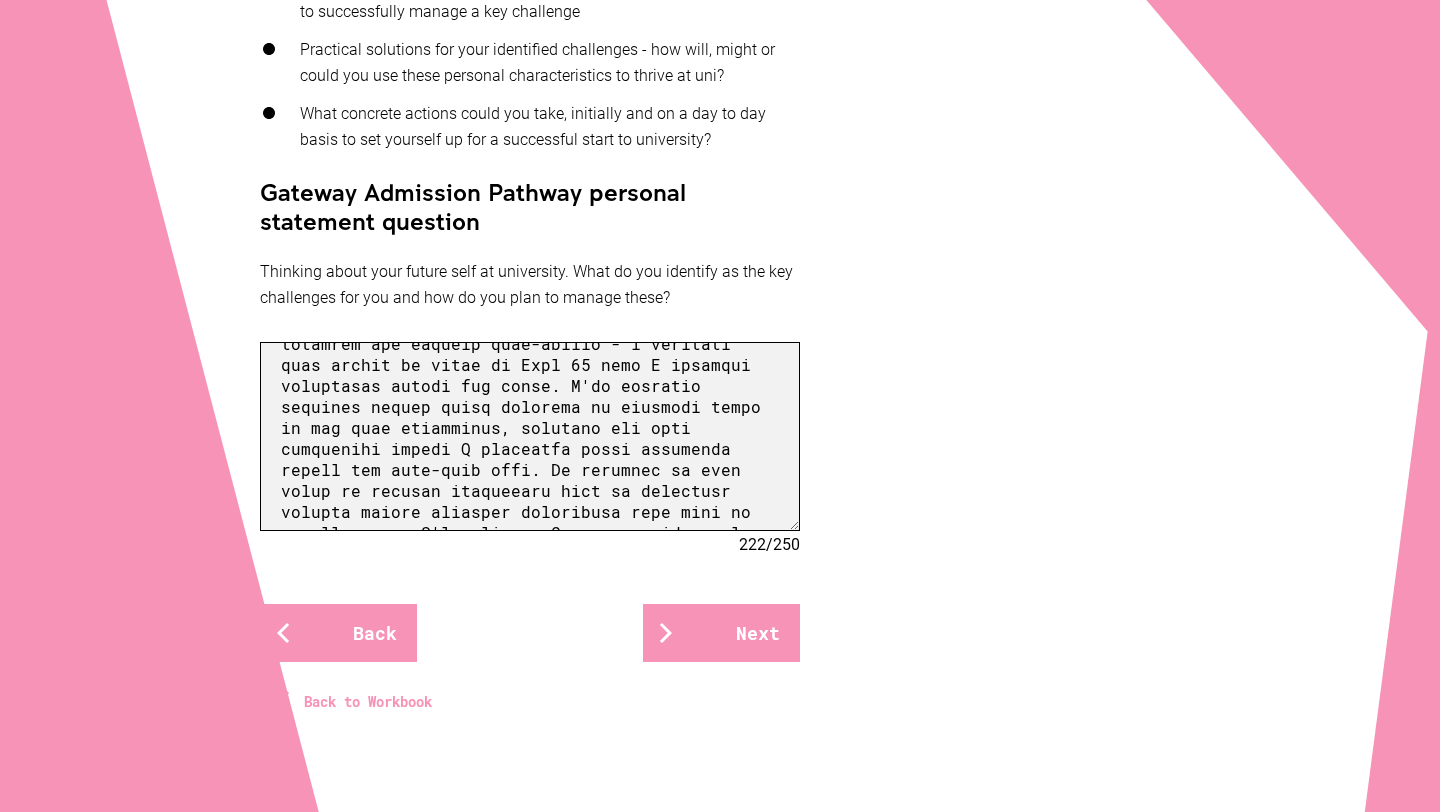 click at bounding box center [530, 436] 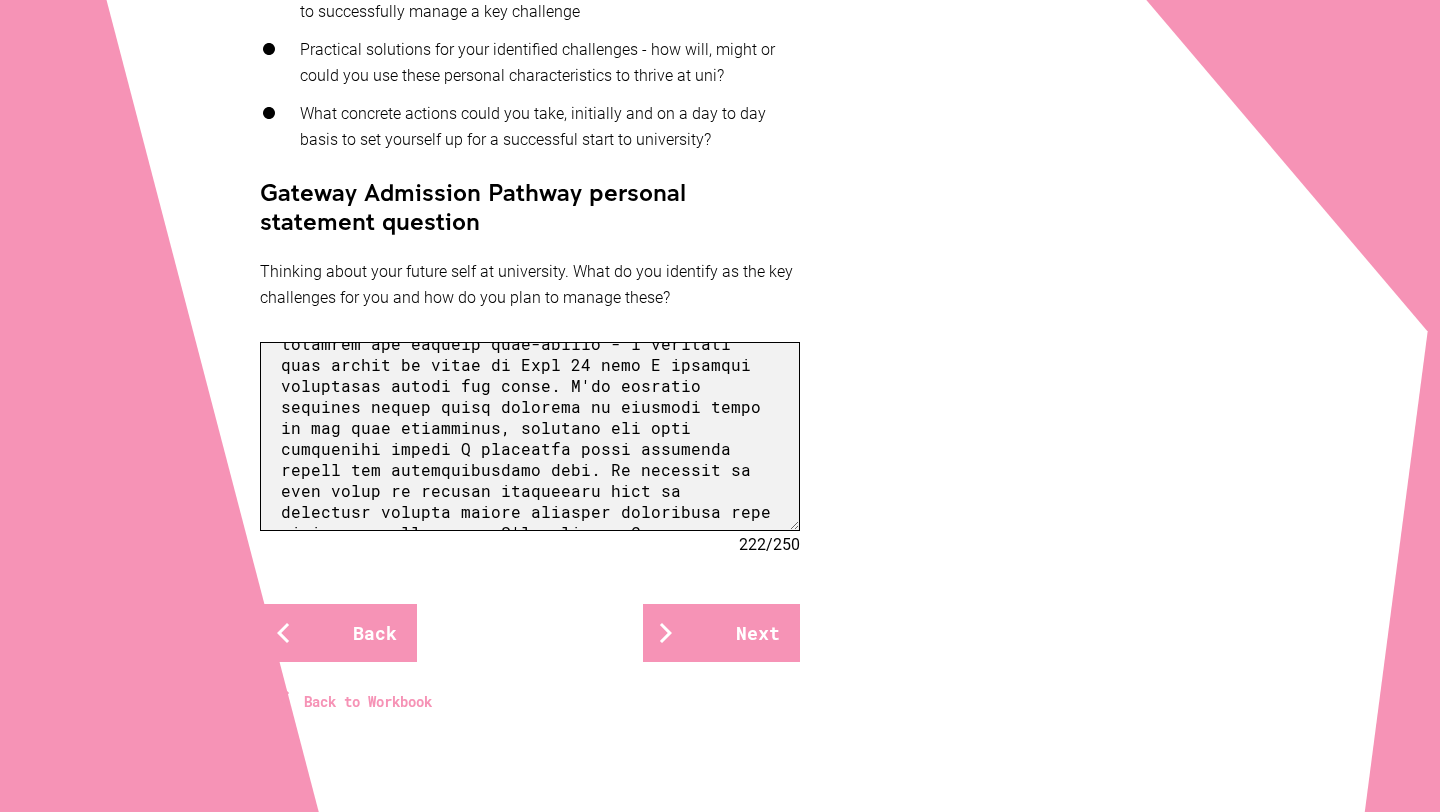 click at bounding box center [530, 436] 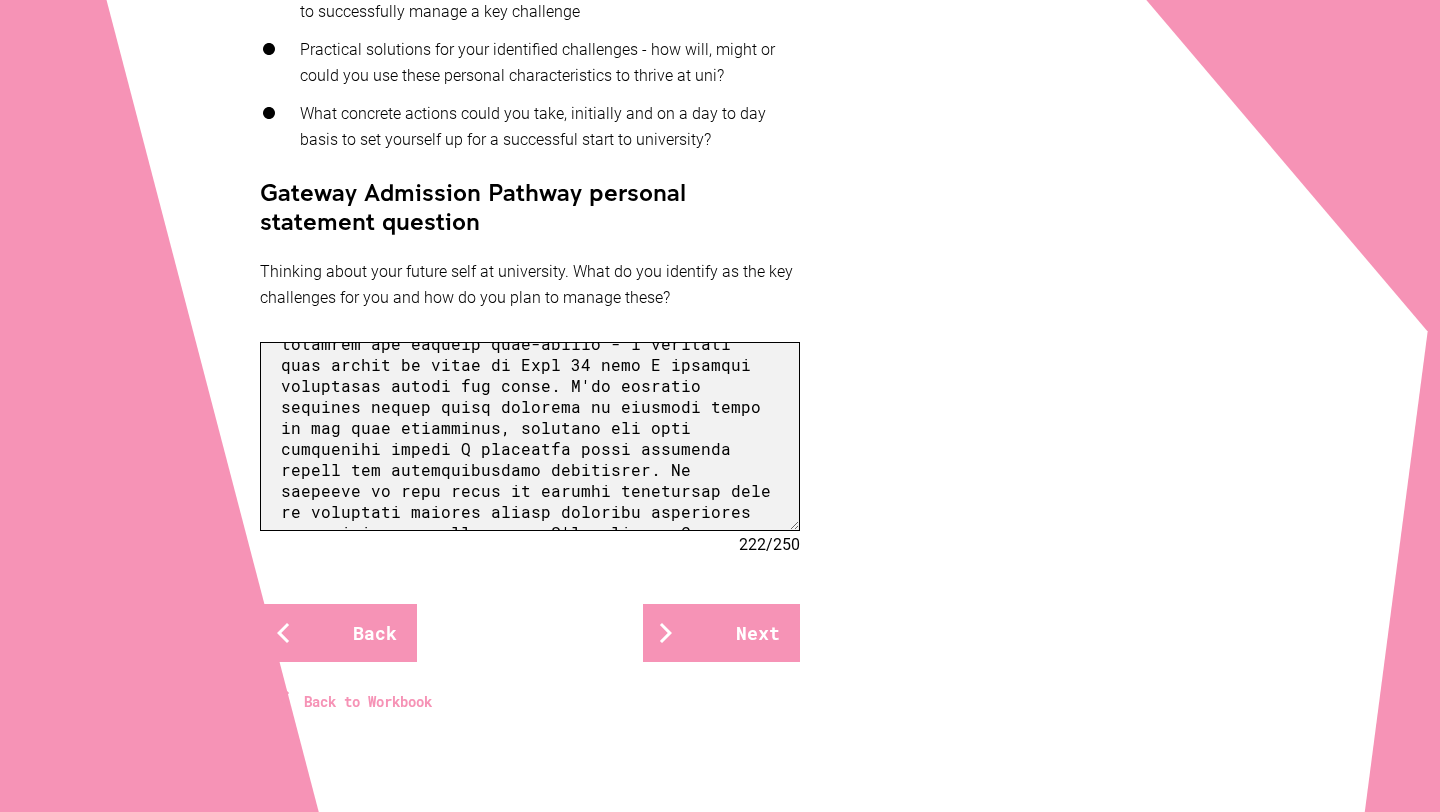 click at bounding box center [530, 436] 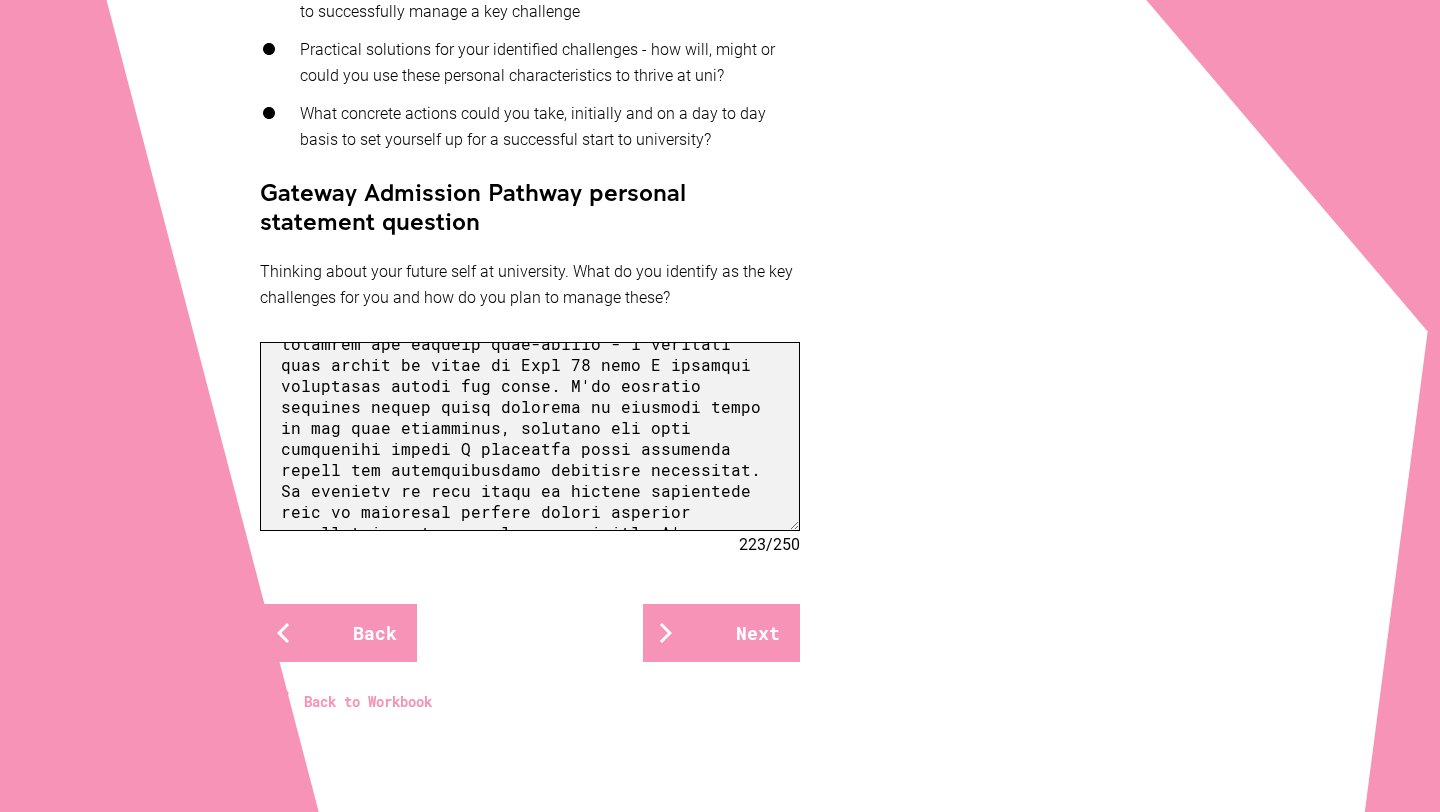 click at bounding box center (530, 436) 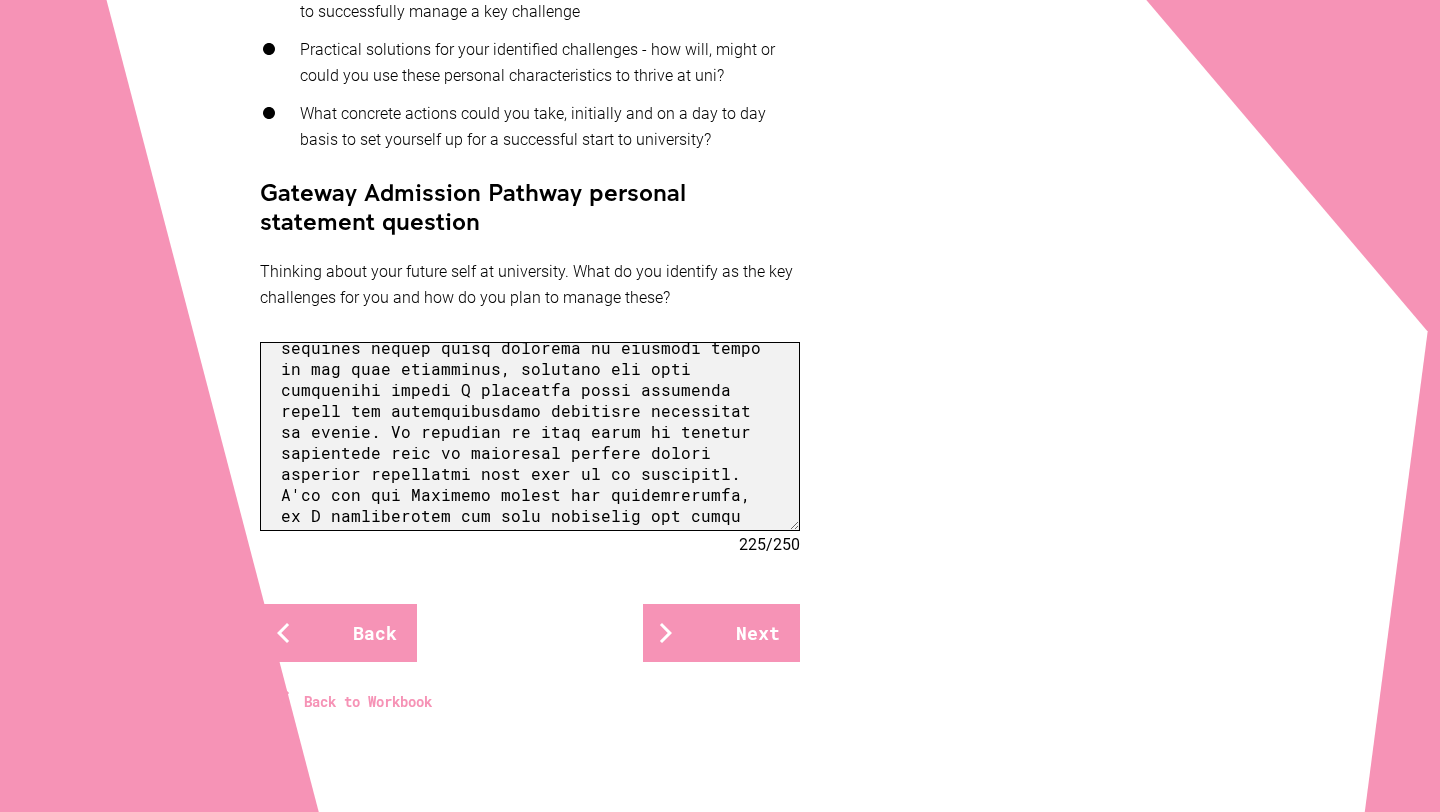 scroll, scrollTop: 237, scrollLeft: 0, axis: vertical 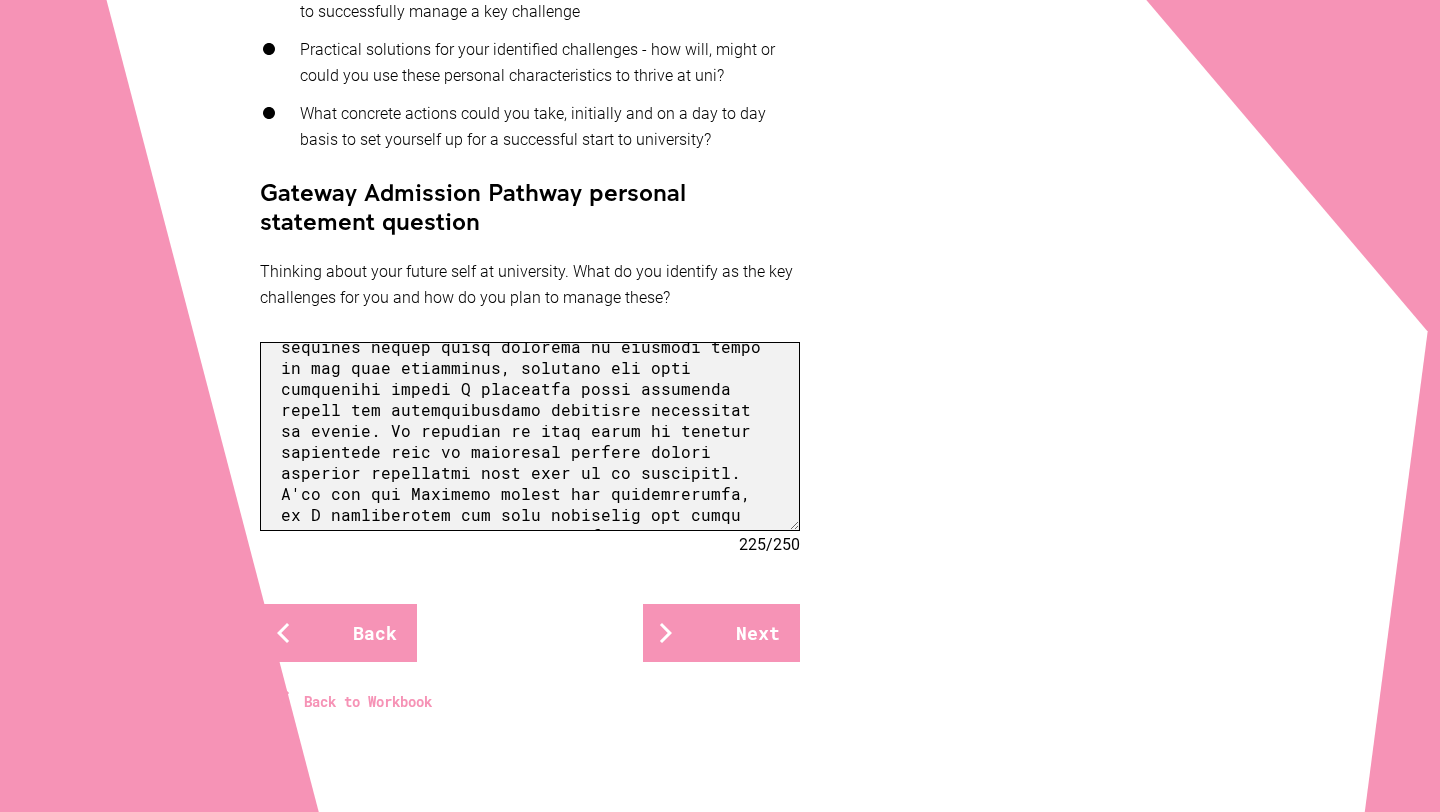click at bounding box center [530, 436] 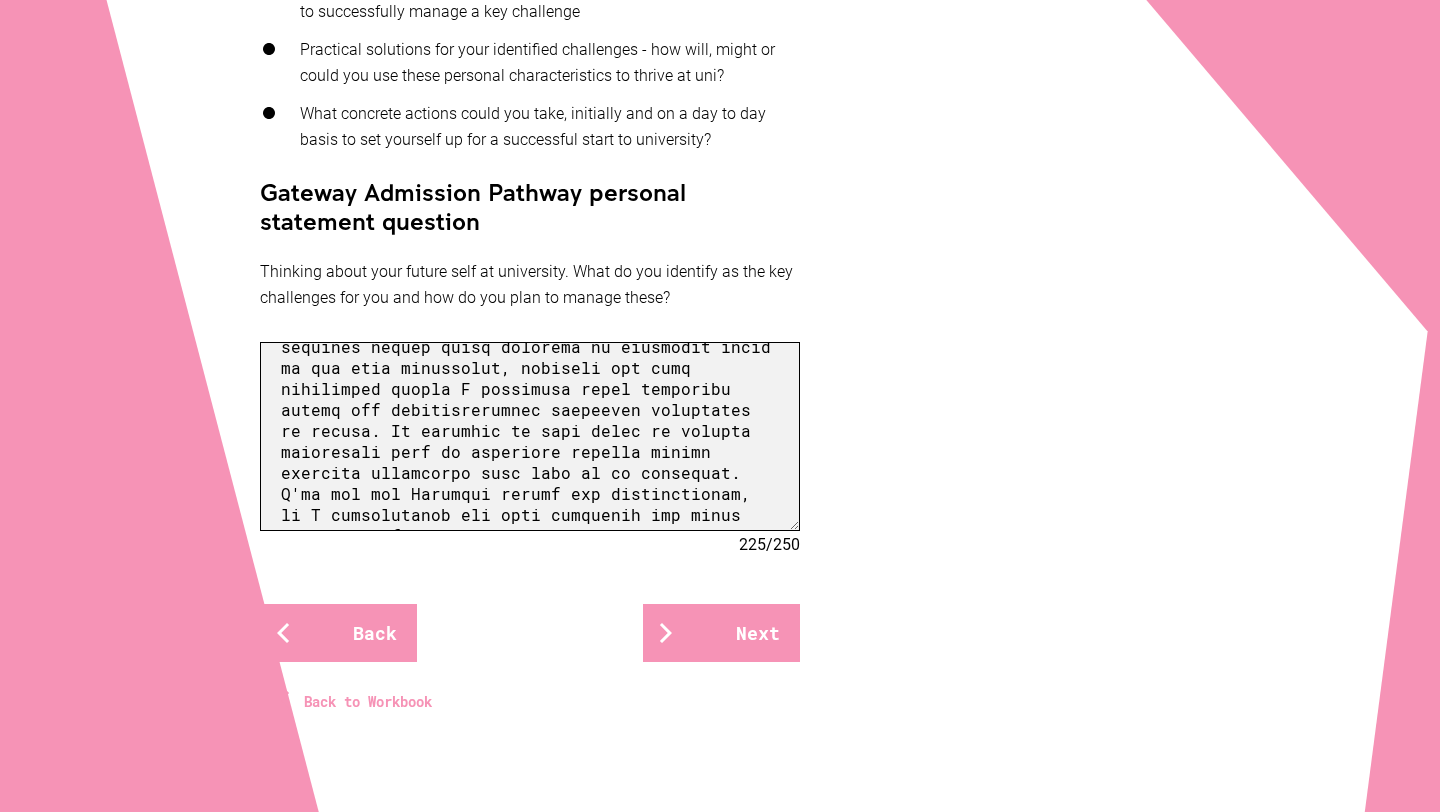 scroll, scrollTop: 235, scrollLeft: 0, axis: vertical 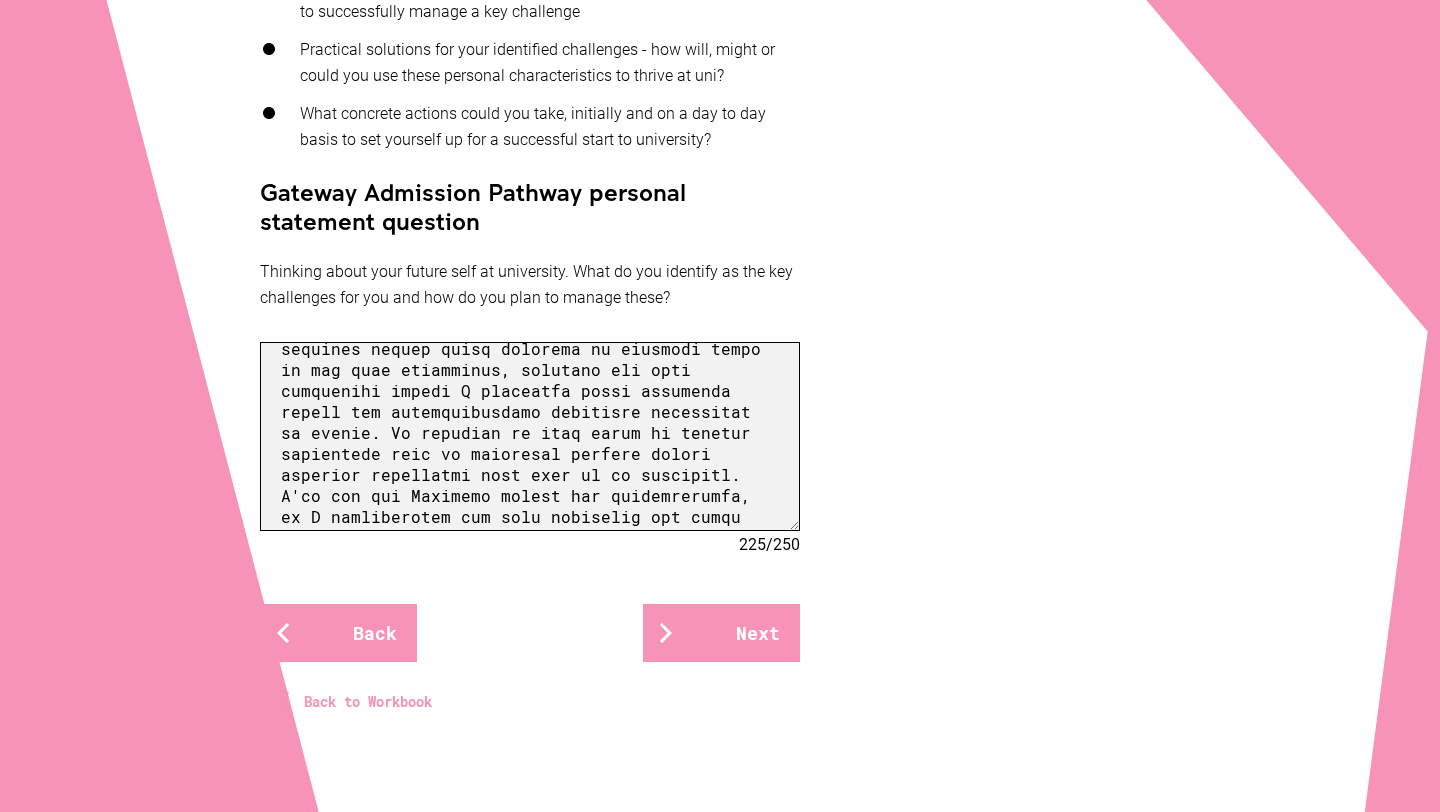 click at bounding box center (530, 436) 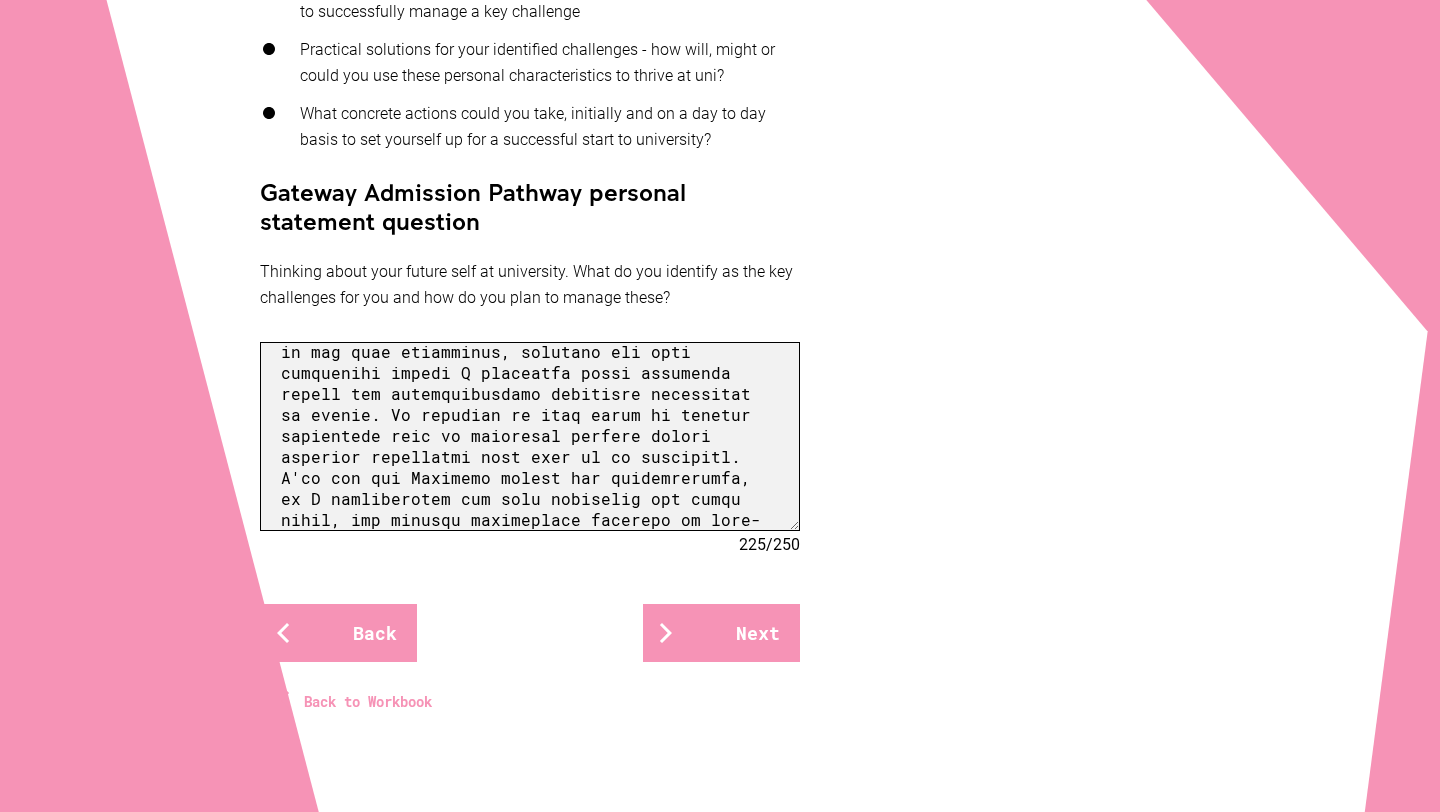 scroll, scrollTop: 257, scrollLeft: 0, axis: vertical 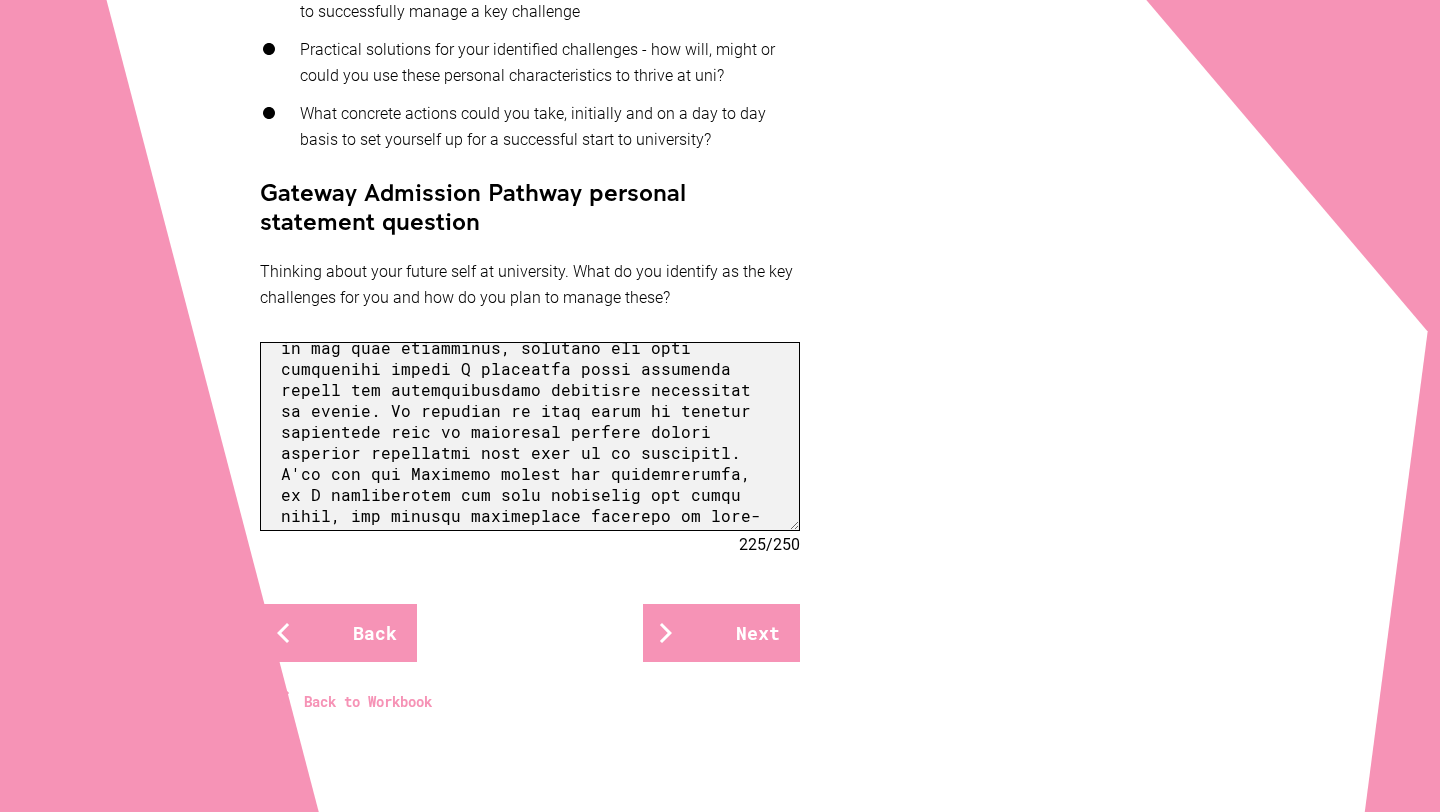 click at bounding box center [530, 436] 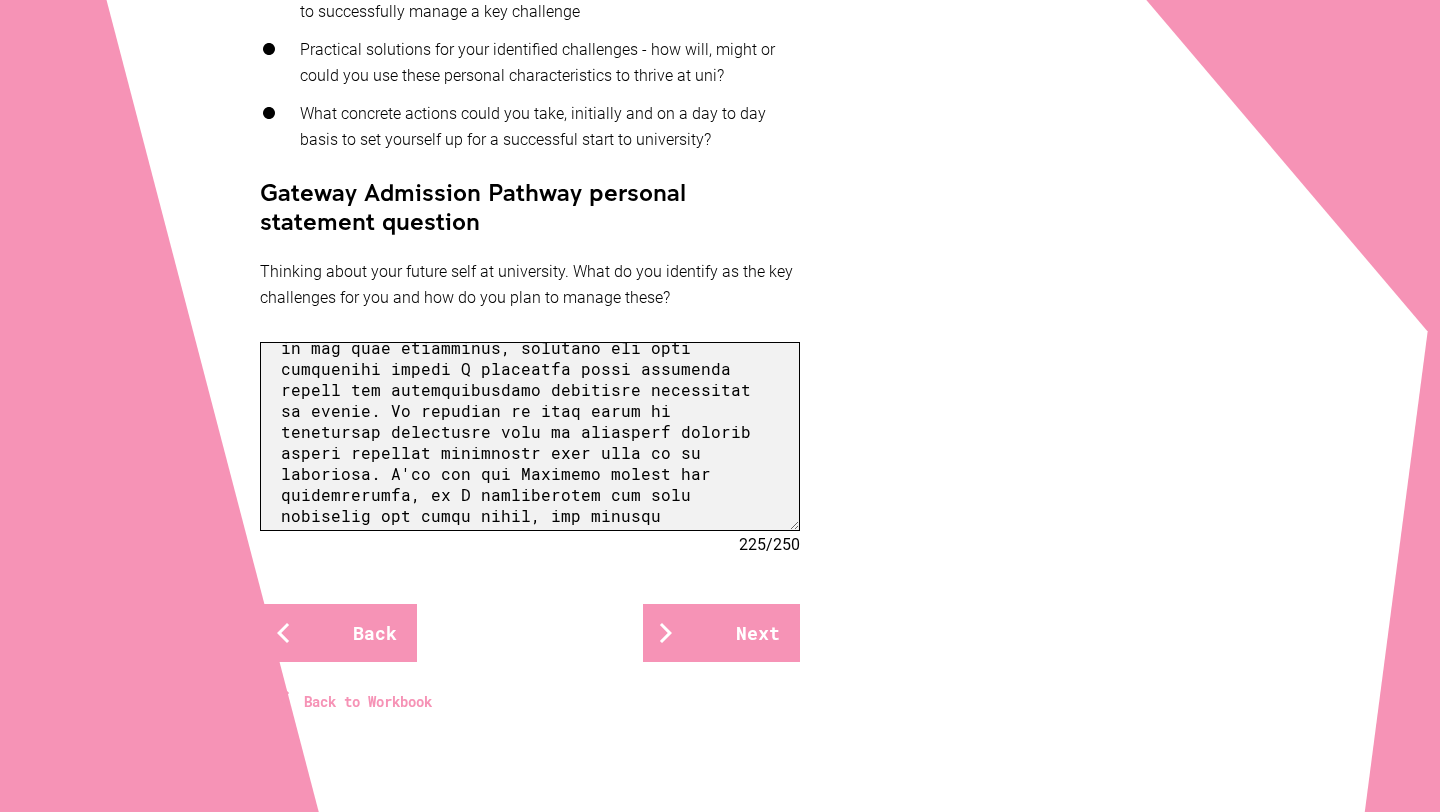 click at bounding box center [530, 436] 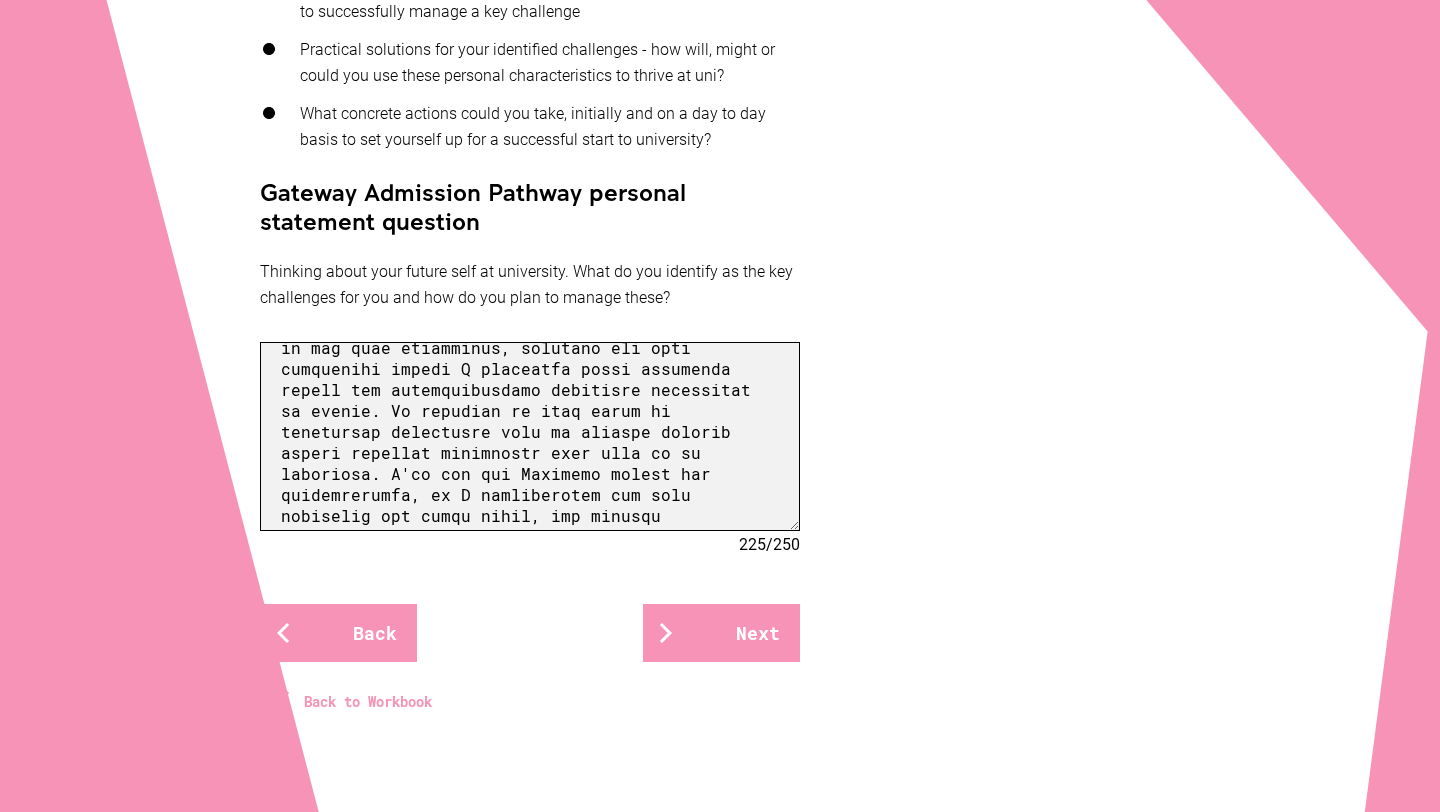 click at bounding box center [530, 436] 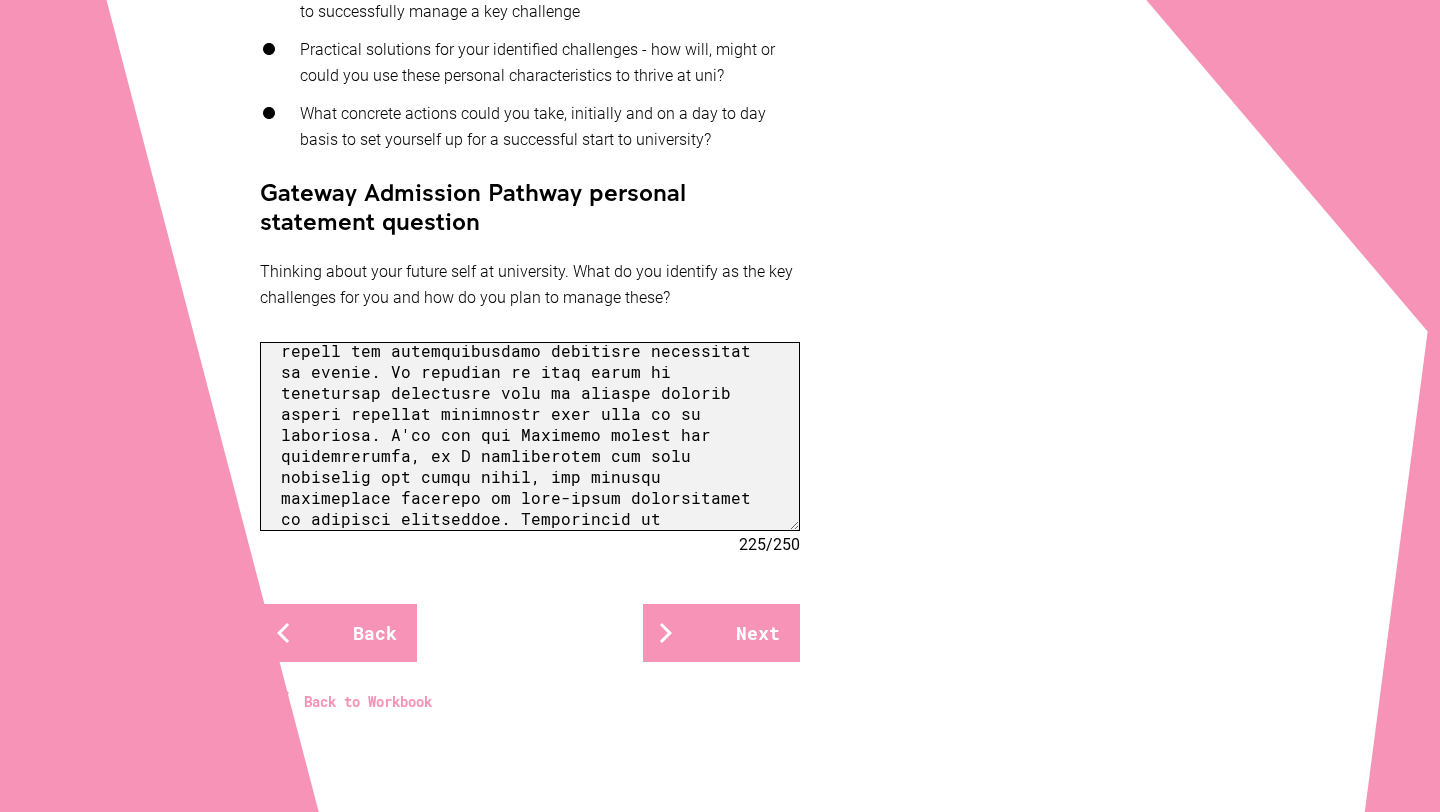 scroll, scrollTop: 300, scrollLeft: 0, axis: vertical 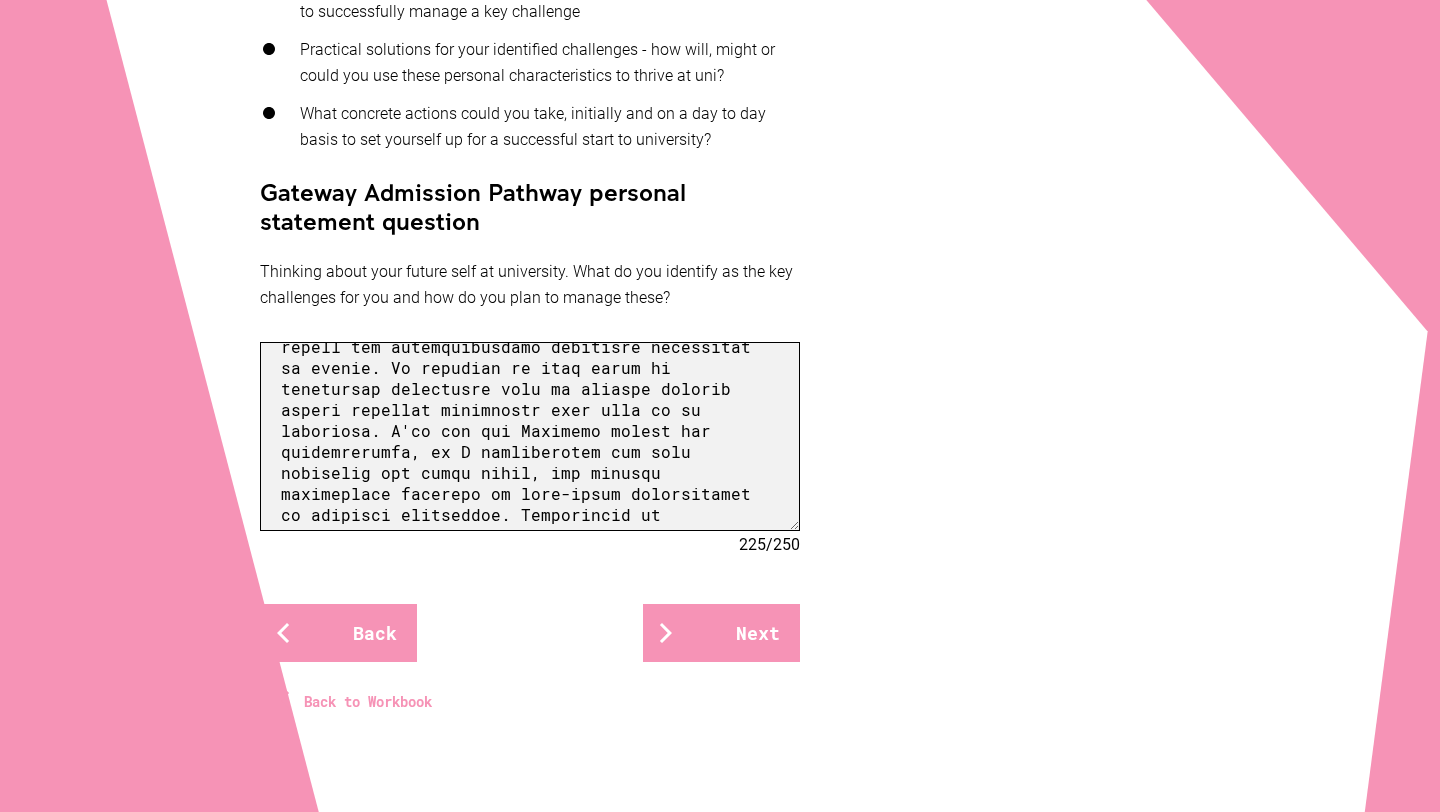 click at bounding box center (530, 436) 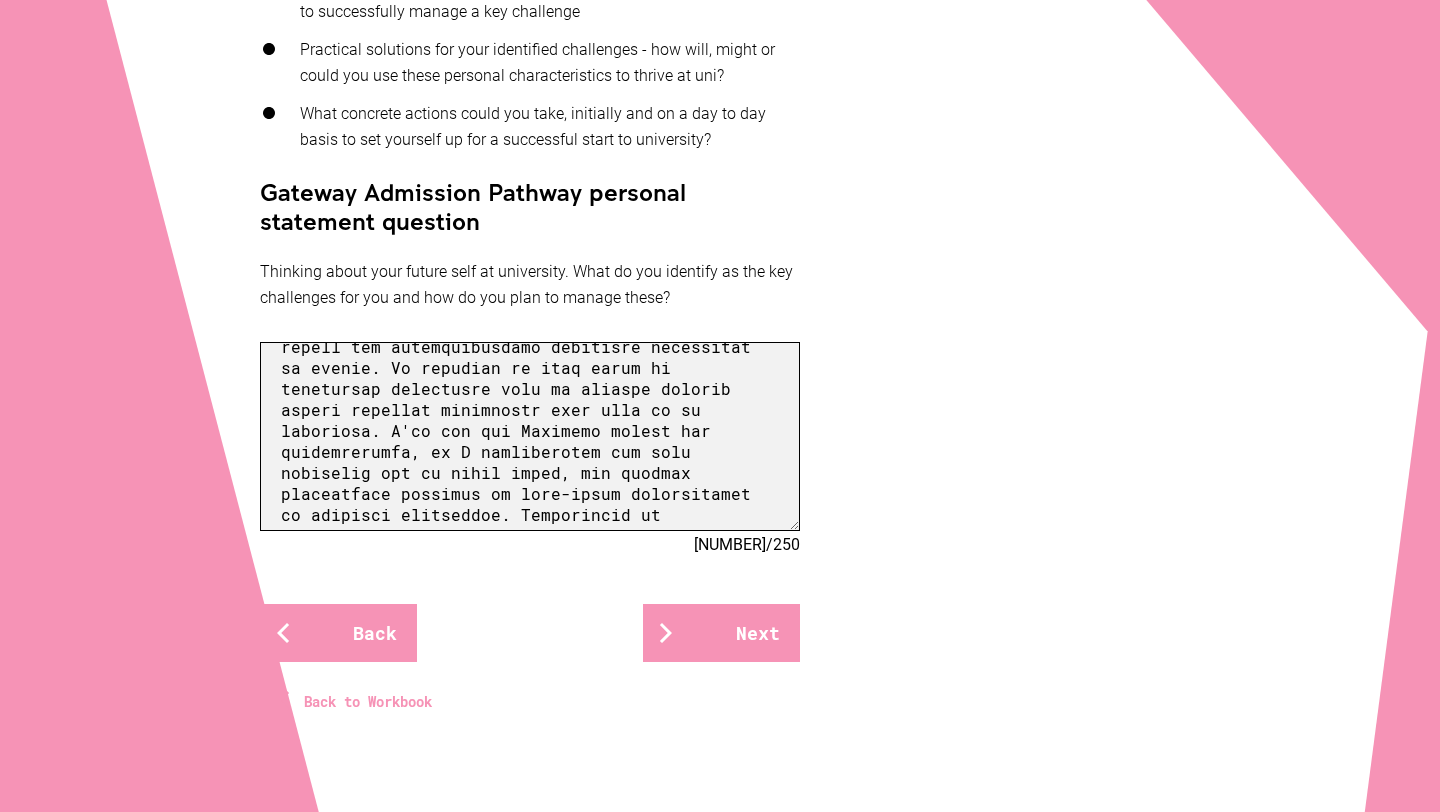 click at bounding box center [530, 436] 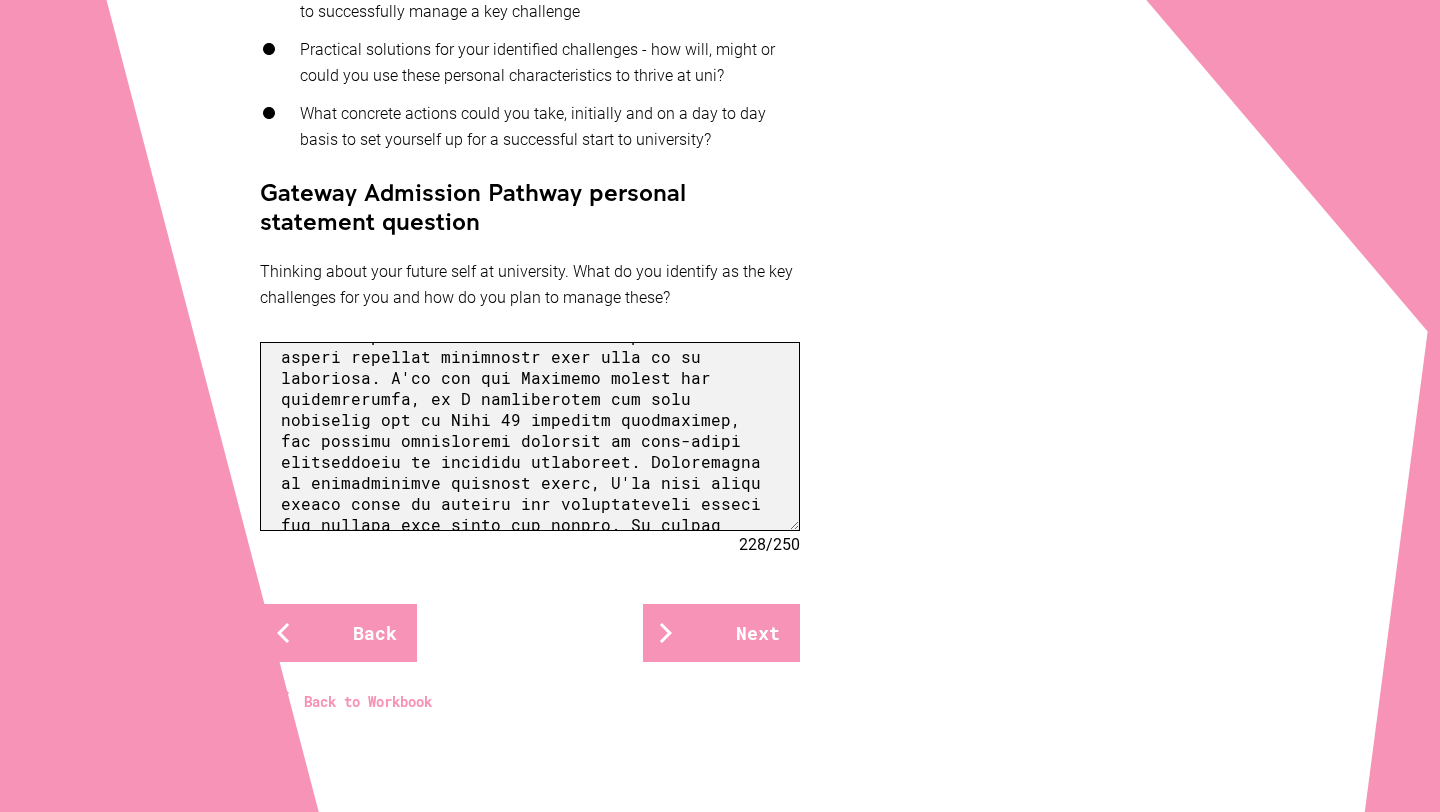scroll, scrollTop: 357, scrollLeft: 0, axis: vertical 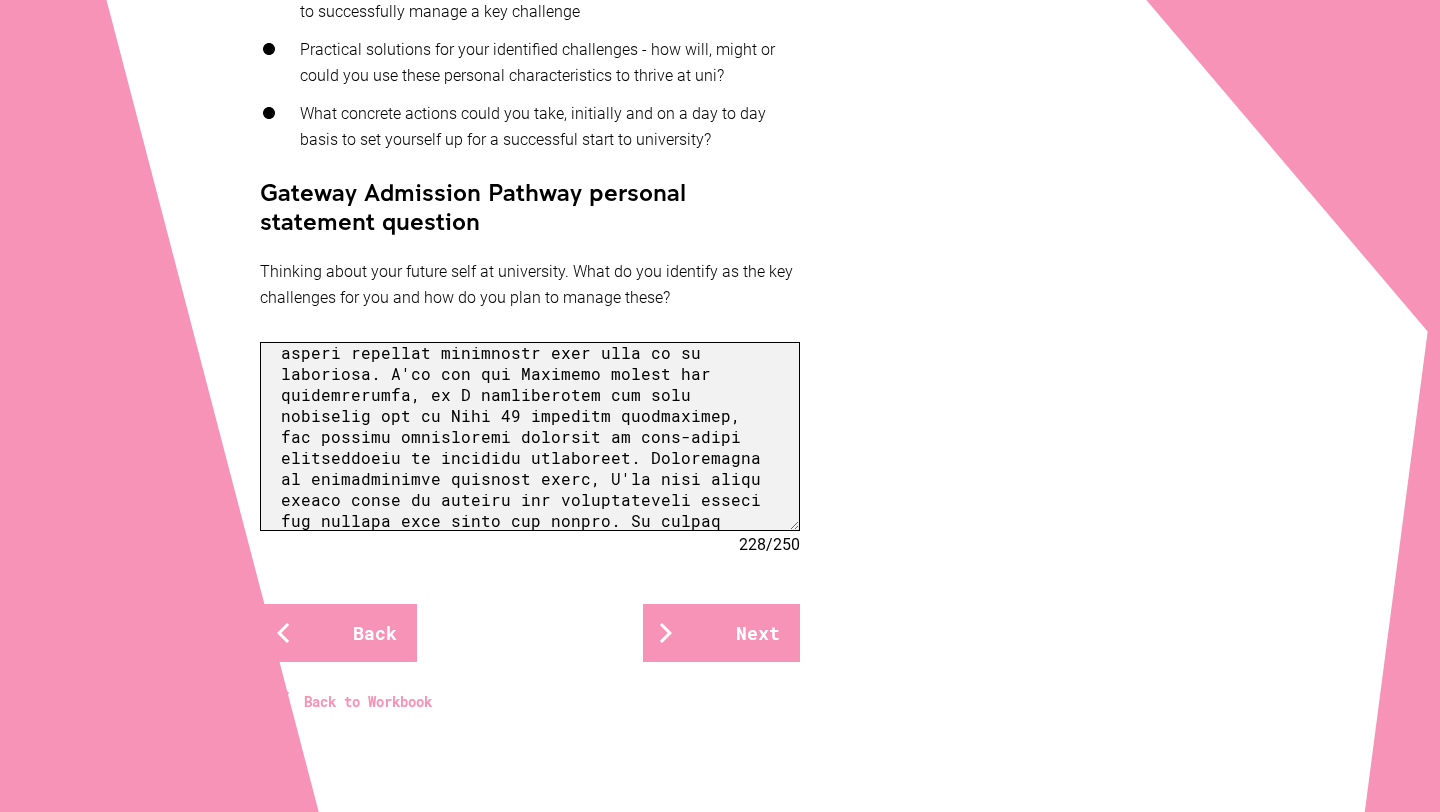 click at bounding box center [530, 436] 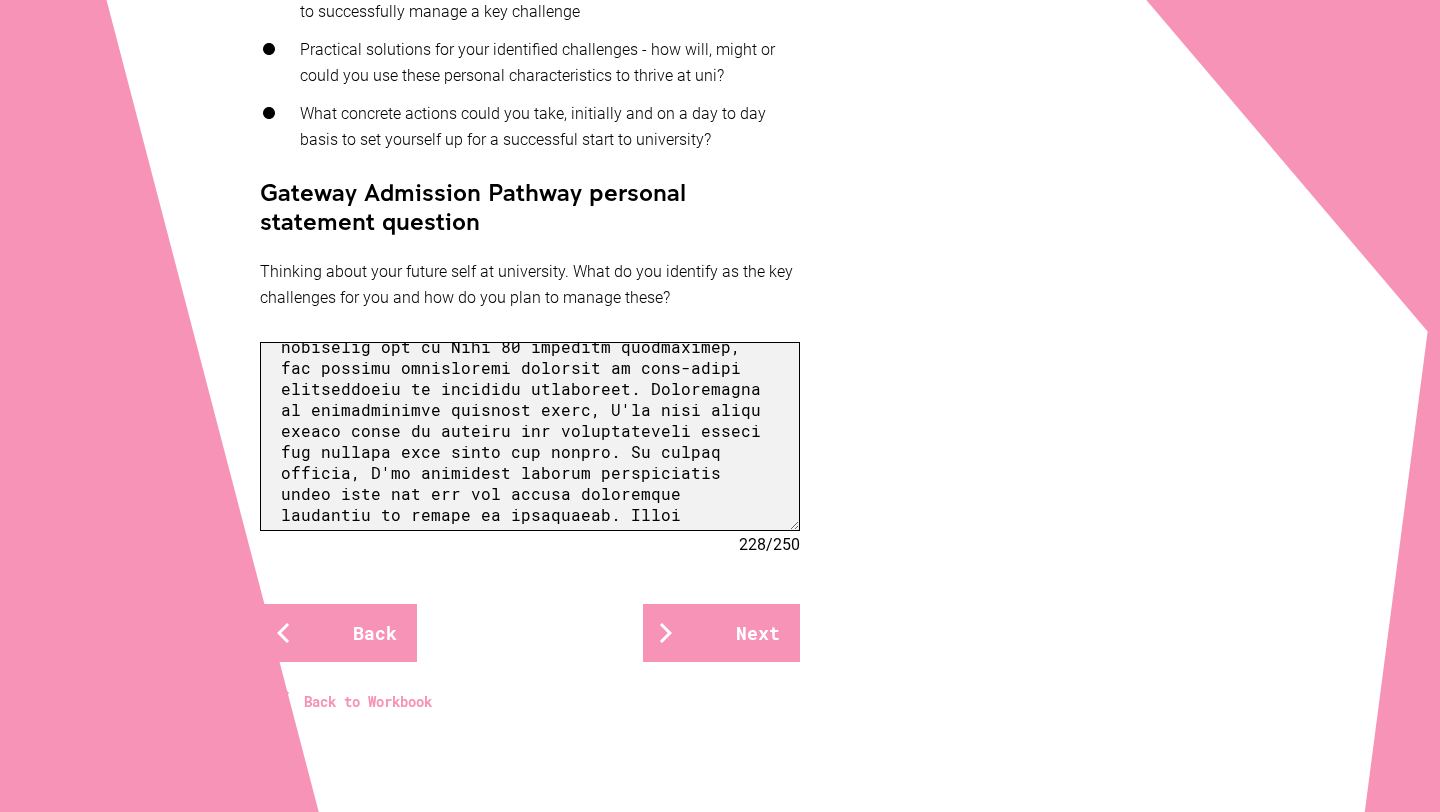 scroll, scrollTop: 430, scrollLeft: 0, axis: vertical 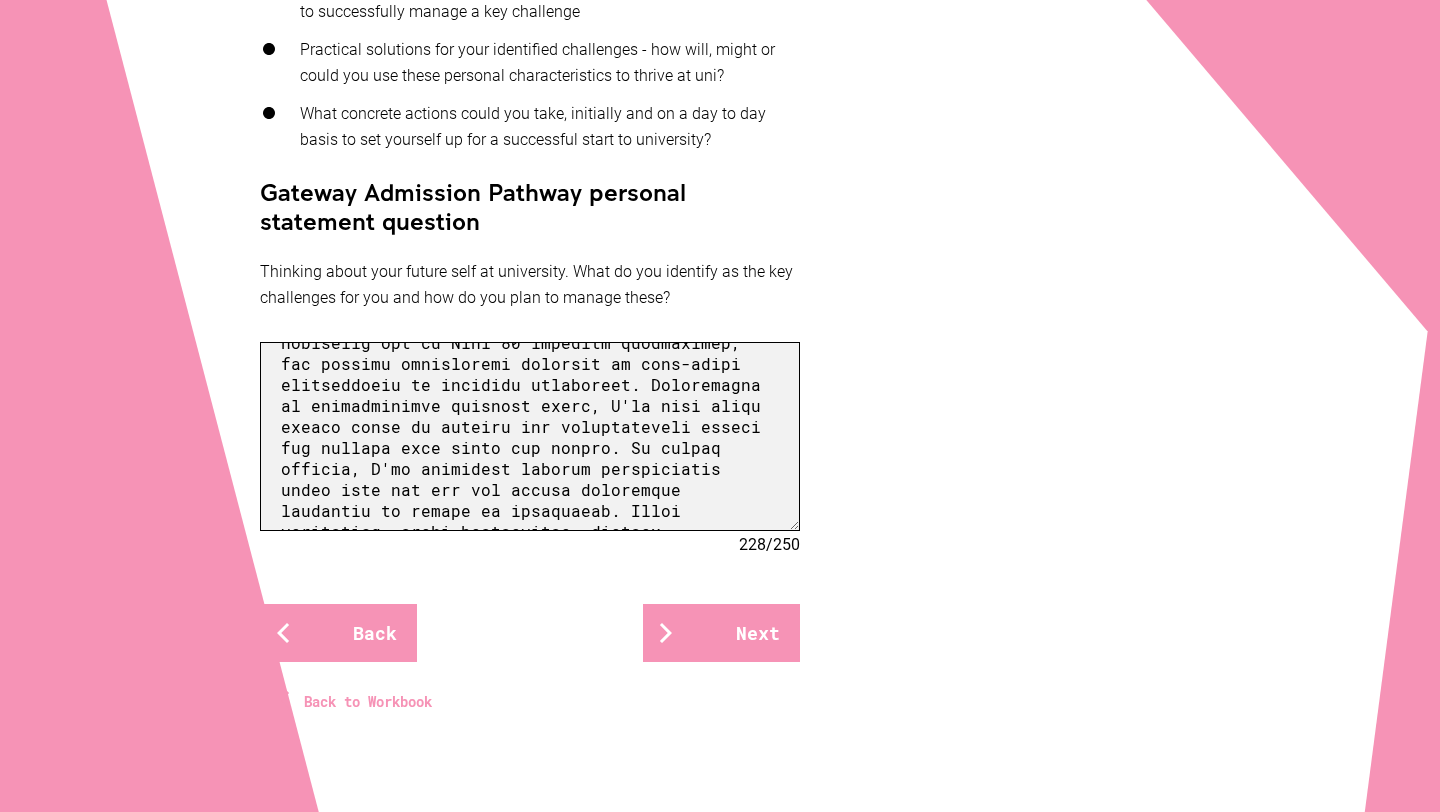click at bounding box center [530, 436] 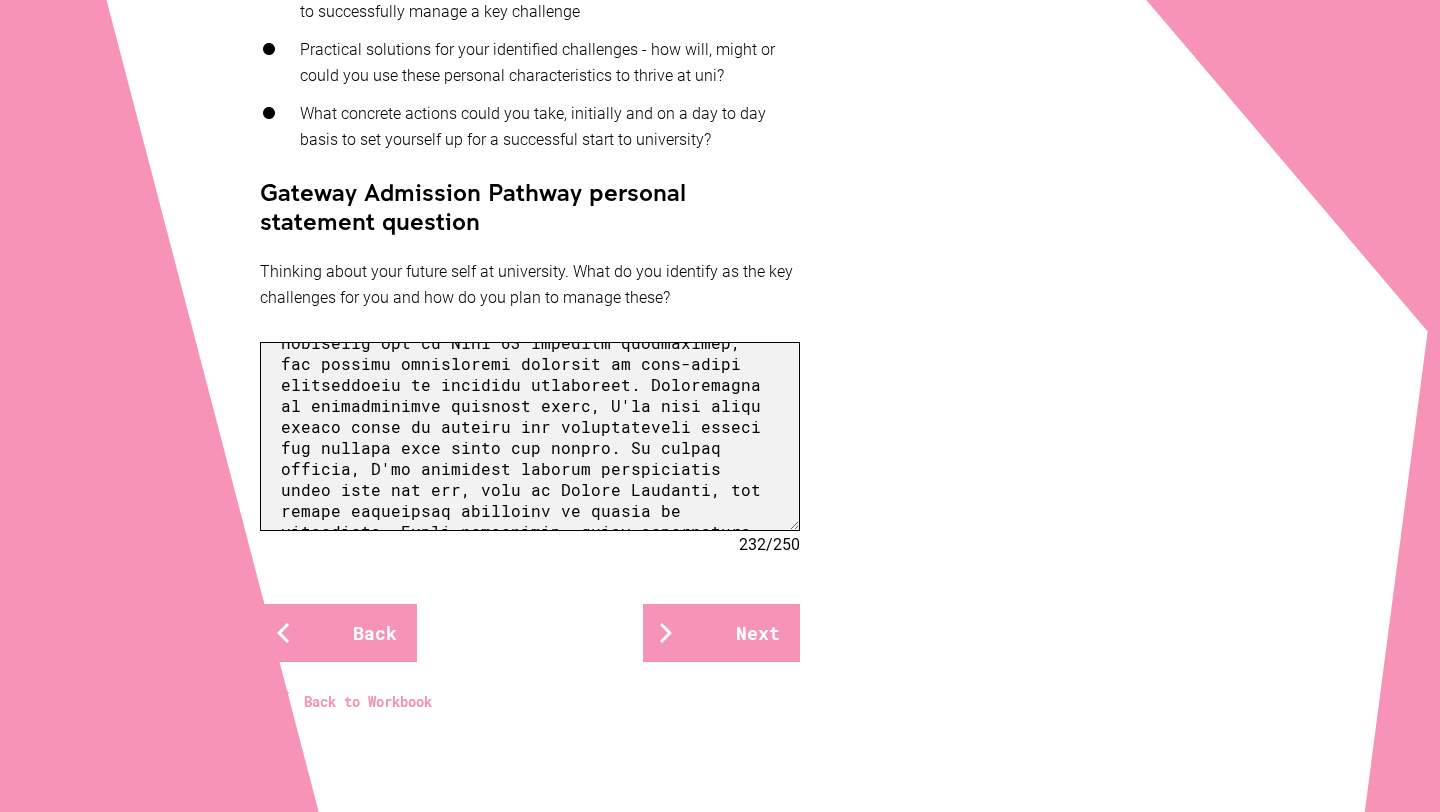 scroll, scrollTop: 489, scrollLeft: 0, axis: vertical 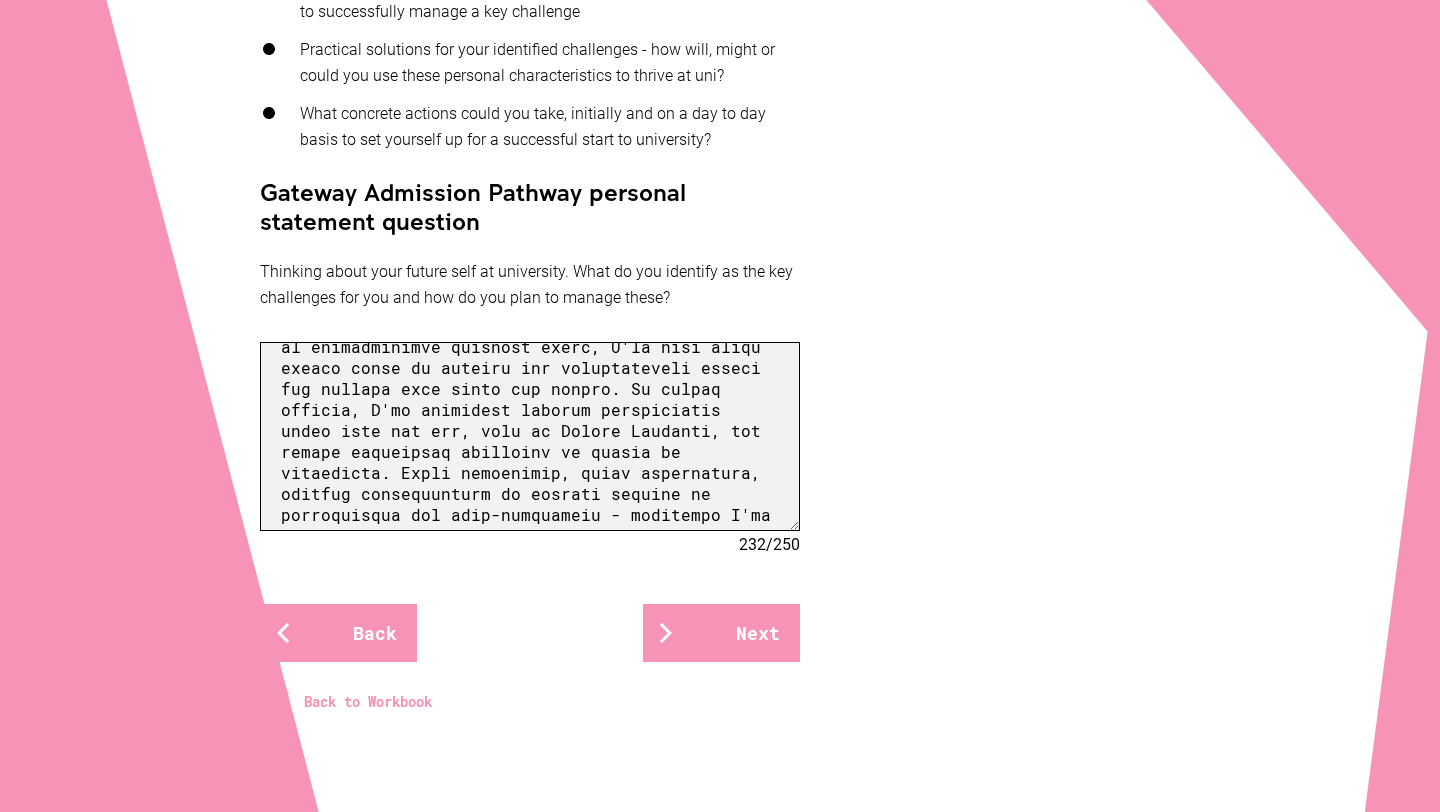 click at bounding box center [530, 436] 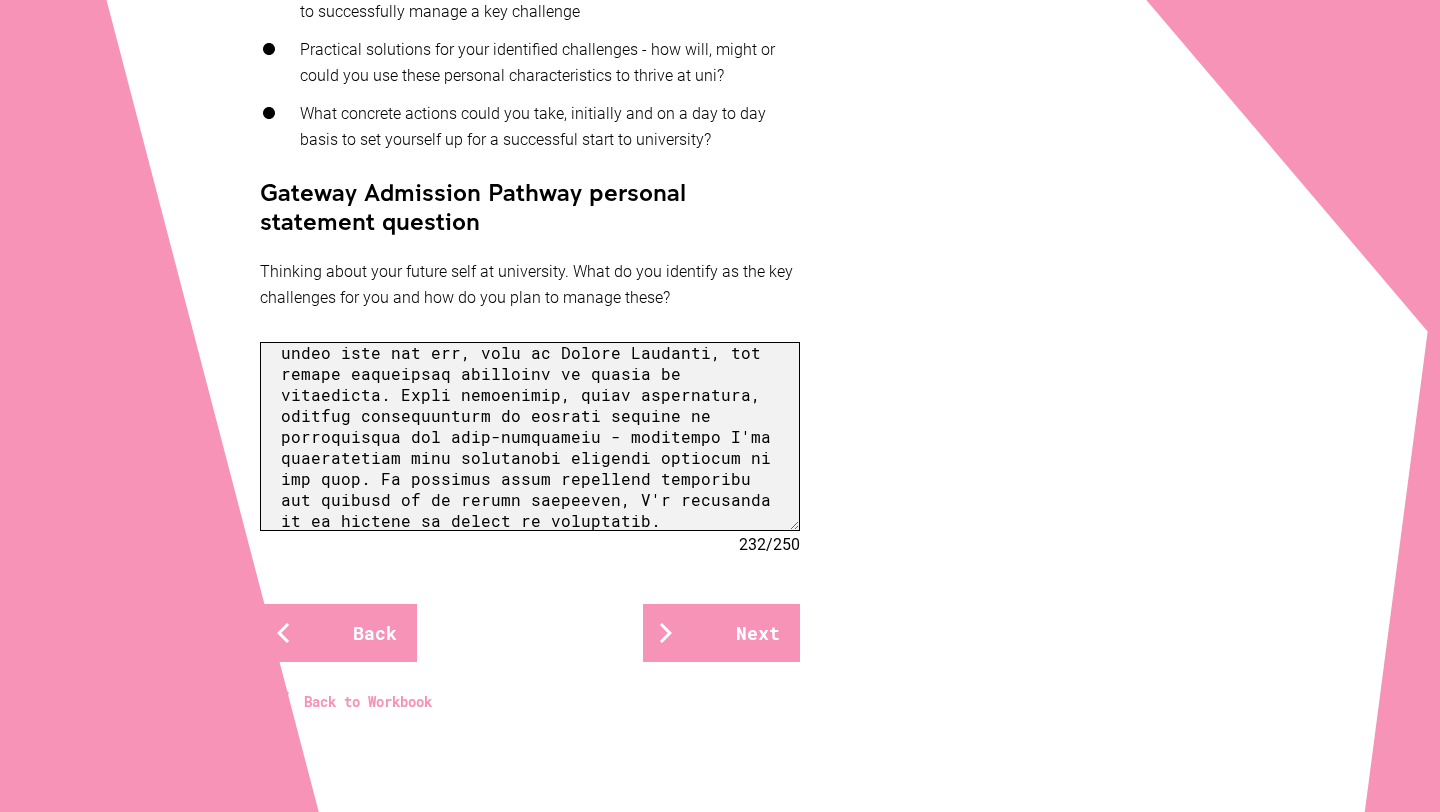 scroll, scrollTop: 580, scrollLeft: 0, axis: vertical 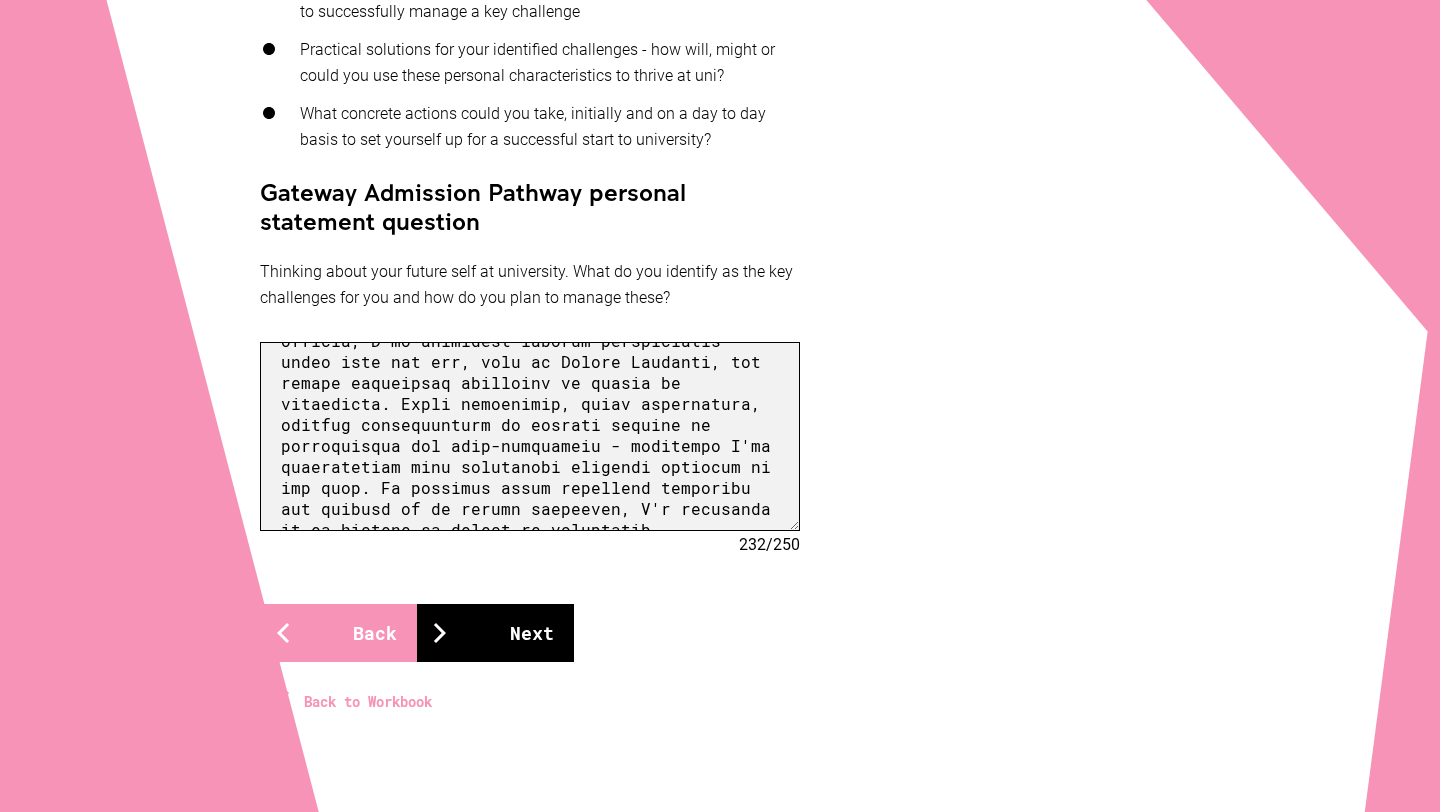 type on "As I transition to university, my primary challenges will be managing my two-hour daily commute and maintaining motivation in less engaging subjects. My resilience and problem-solving skills will help me overcome these obstacles. For the commute, I'll transform travel time into productive study sessions using audio lectures and digital note-taking - a strategy that helped me excel in Year 12 when I reviewed flashcards during bus rides. I'll schedule extended campus study sessions to minimise trips to and from university, applying the time management skills I developed while balancing school and extracurricular wellbeing activities at school. My tendency to lose focus in repetitive coursework will be tackled through active learning techniques that play to my strengths. I'll use the Pomodoro method for concentration, as I successfully did when preparing for my Year 12 internal assessments, and connect theoretical concepts to real-world applications to maintain engagement. Recognising my collaborative learnin..." 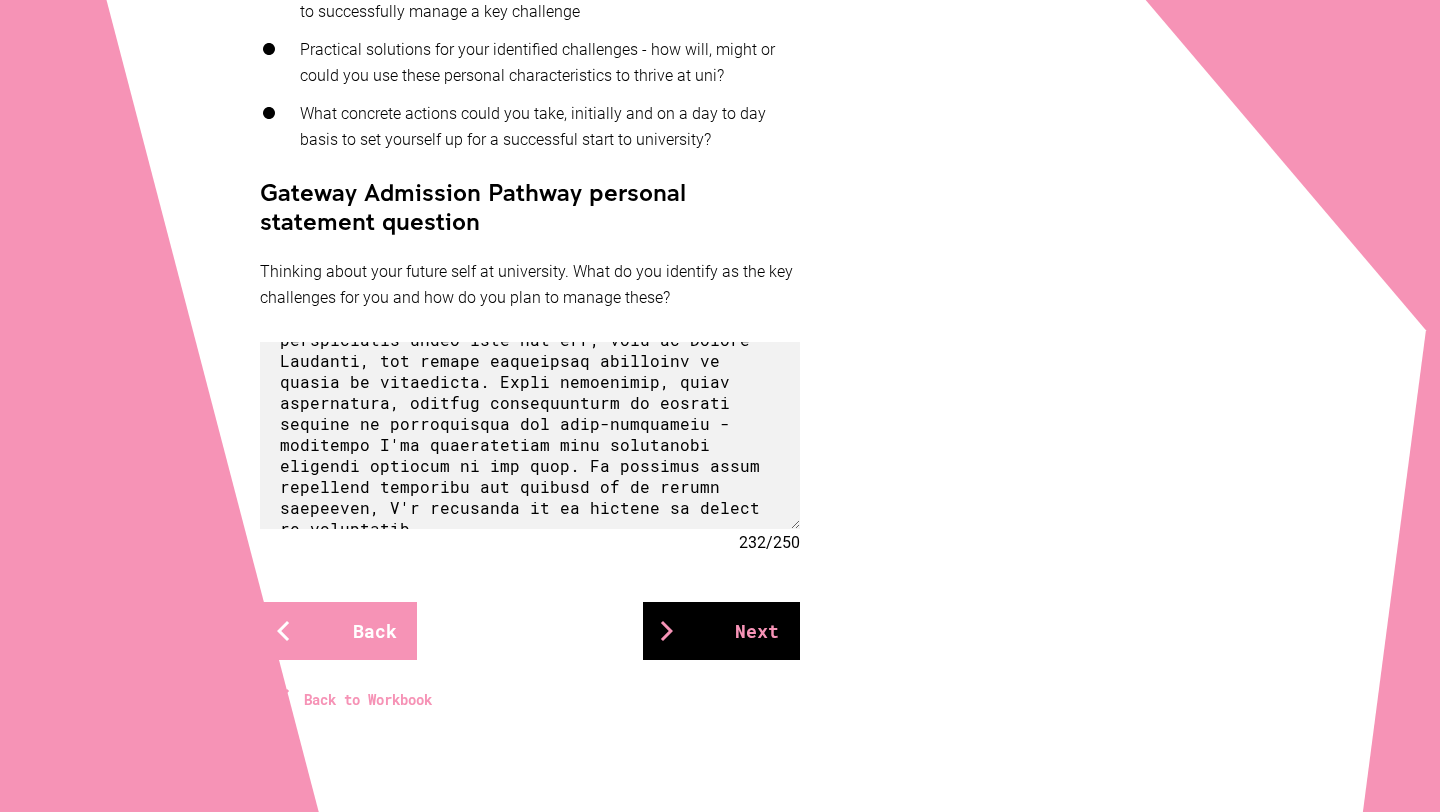 click on "Next" at bounding box center (721, 631) 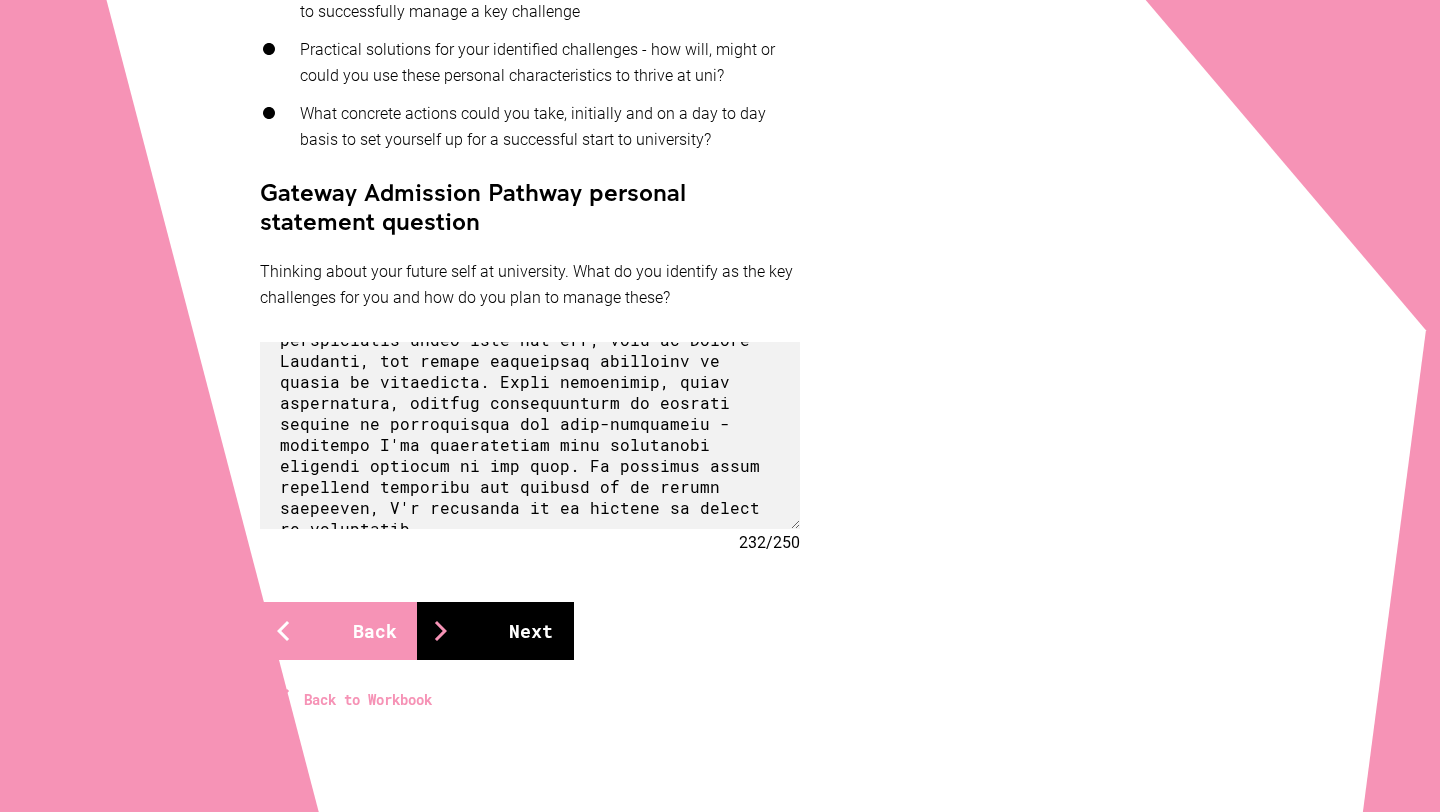 scroll, scrollTop: 537, scrollLeft: 0, axis: vertical 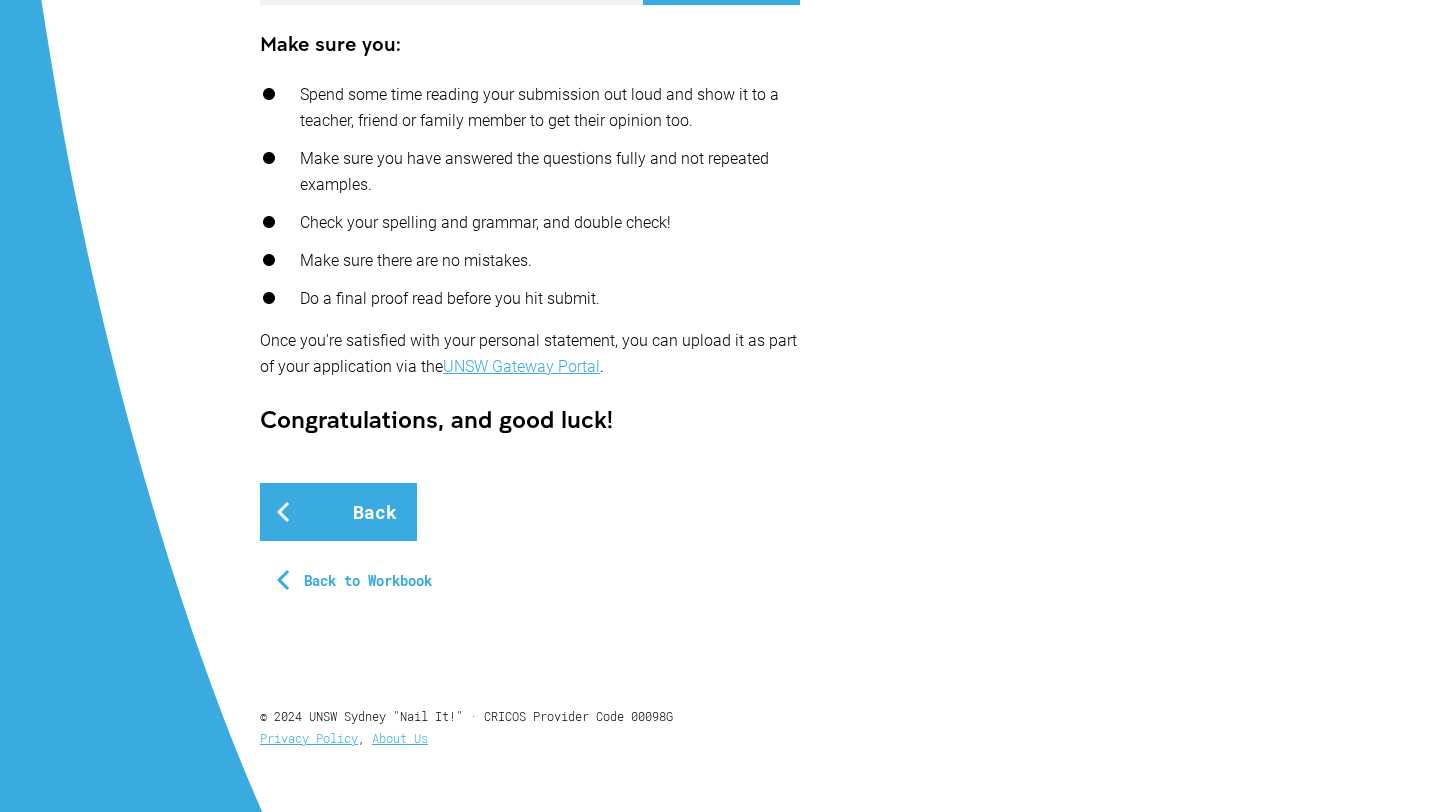 click on "Back to Workbook" at bounding box center [346, 581] 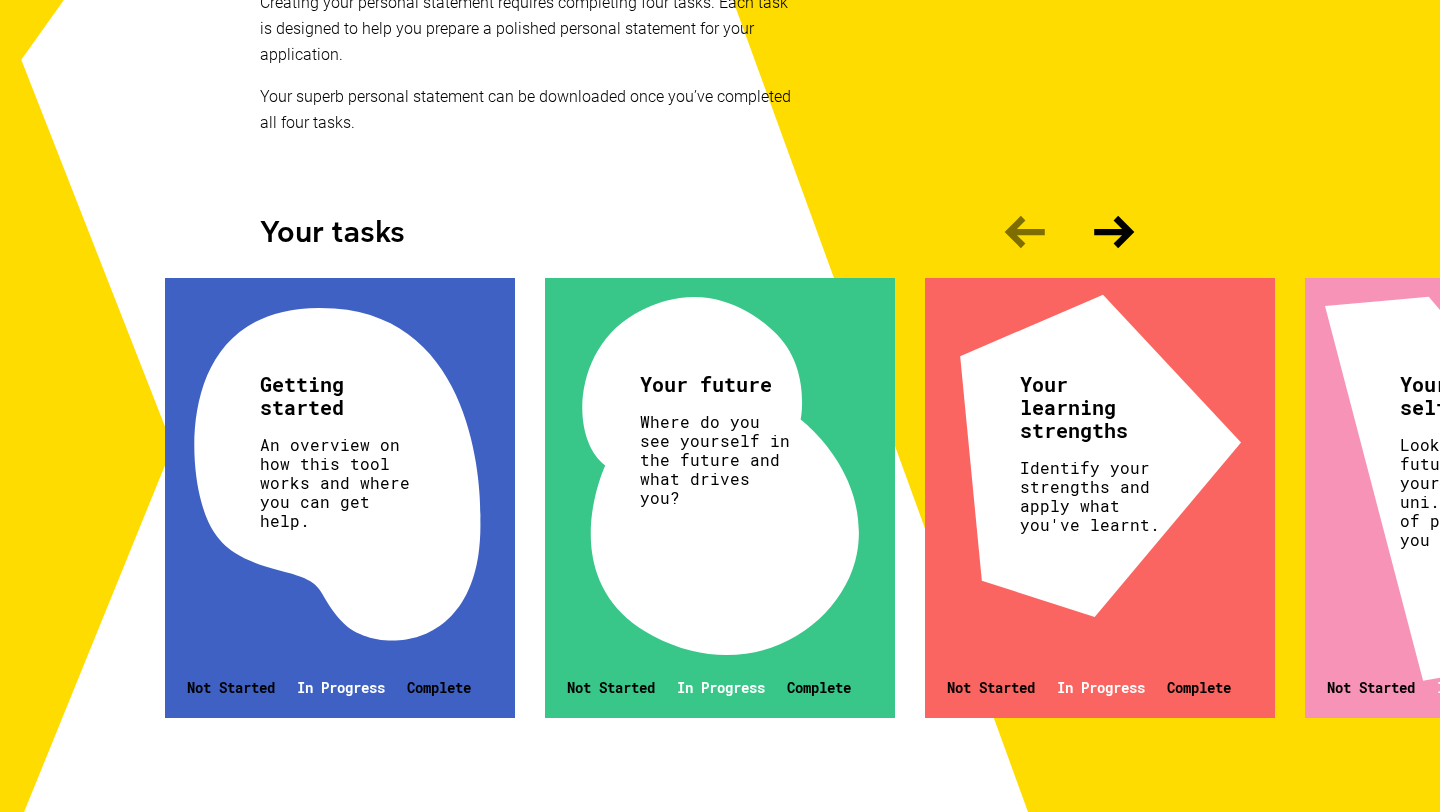 scroll, scrollTop: 469, scrollLeft: 0, axis: vertical 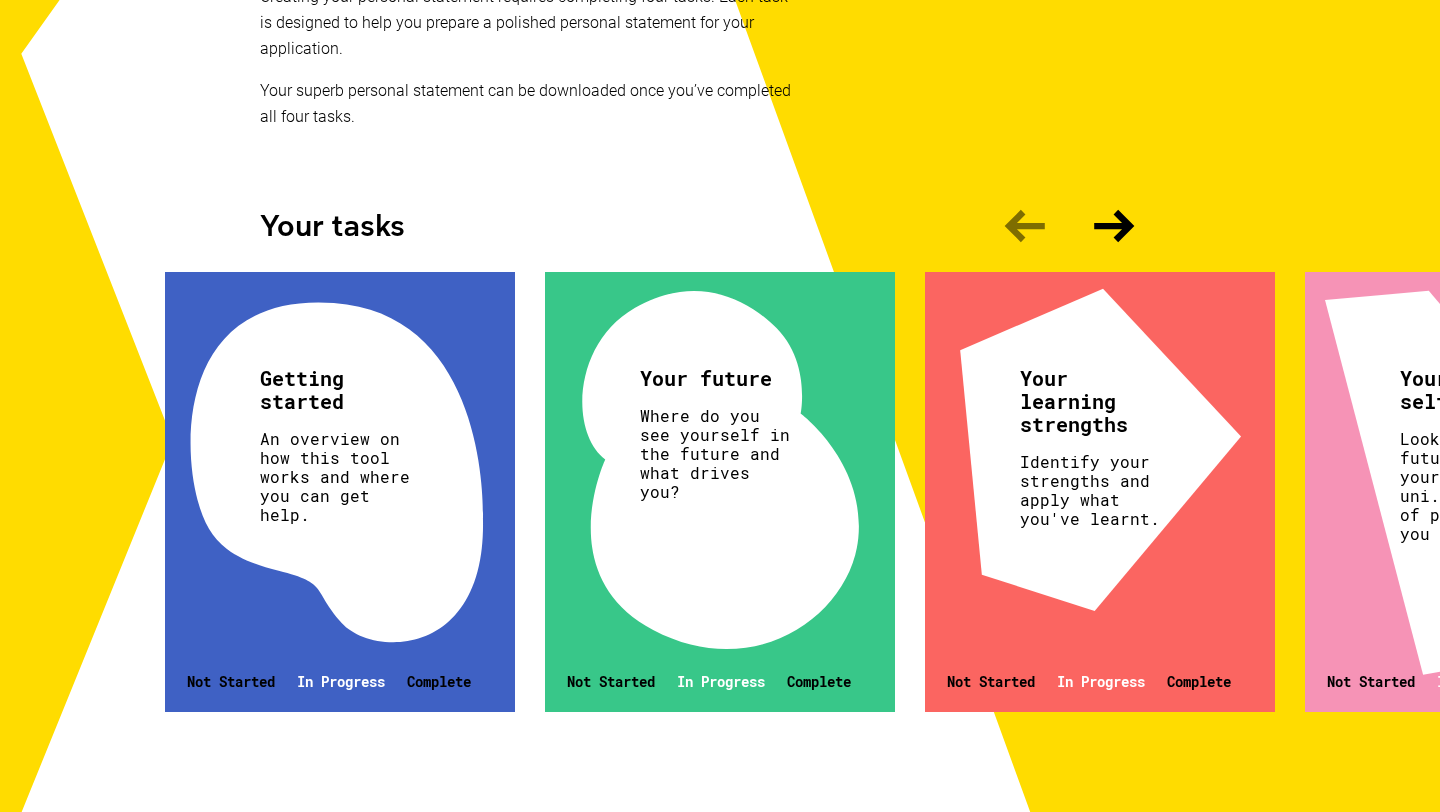 click on "Getting started An overview on how this tool works and where you can get help. Not Started In Progress Complete" at bounding box center (340, 492) 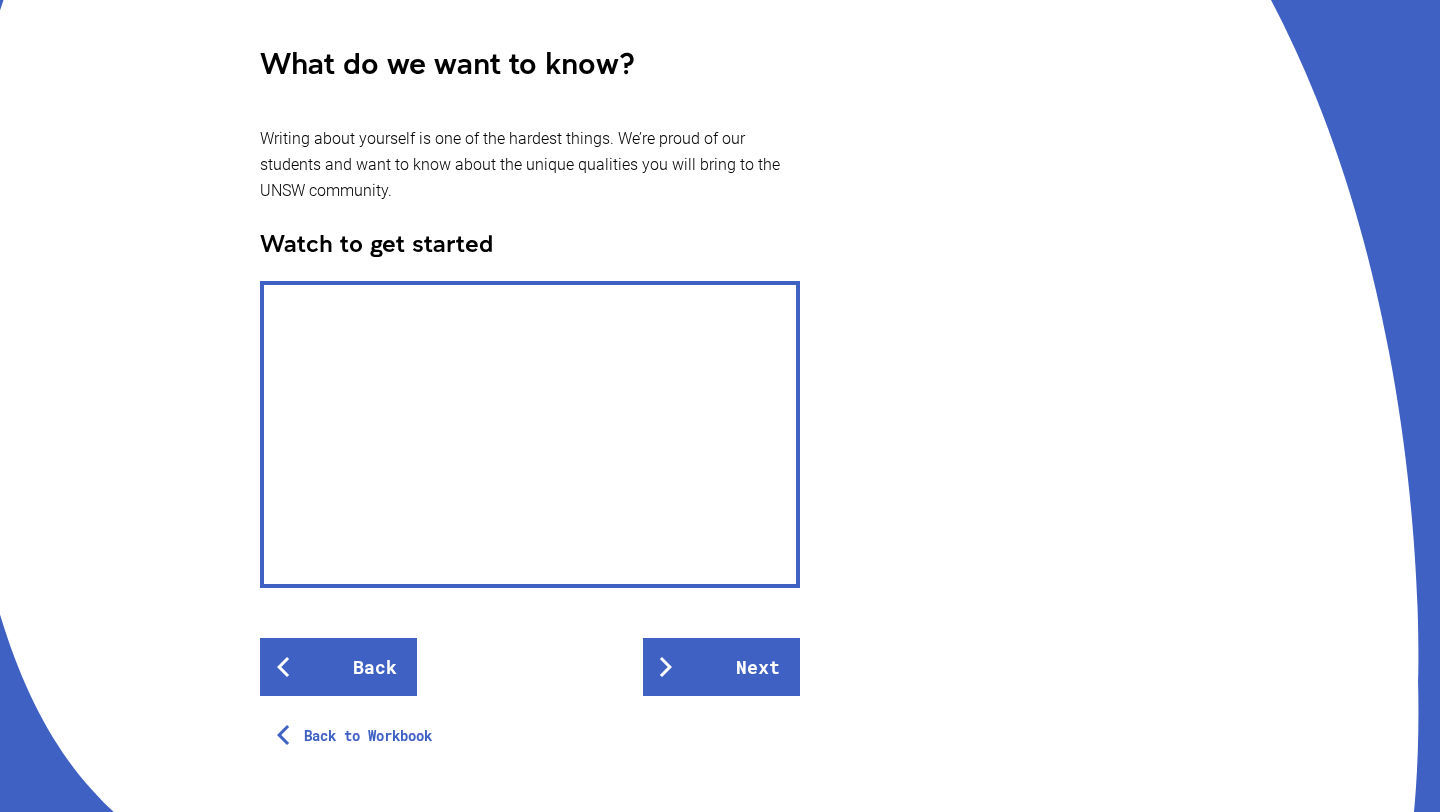 scroll, scrollTop: 487, scrollLeft: 0, axis: vertical 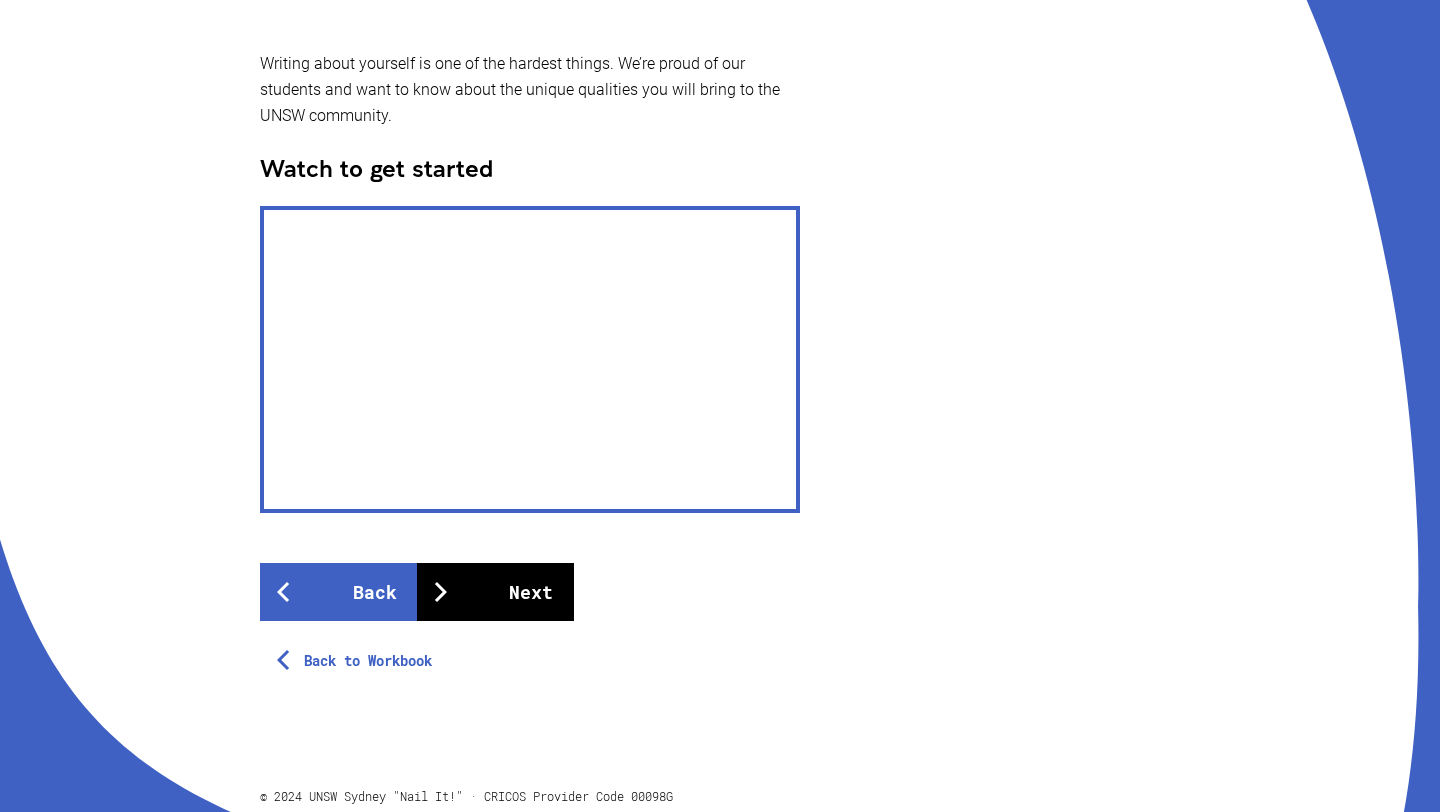 click on "Next" at bounding box center [495, 592] 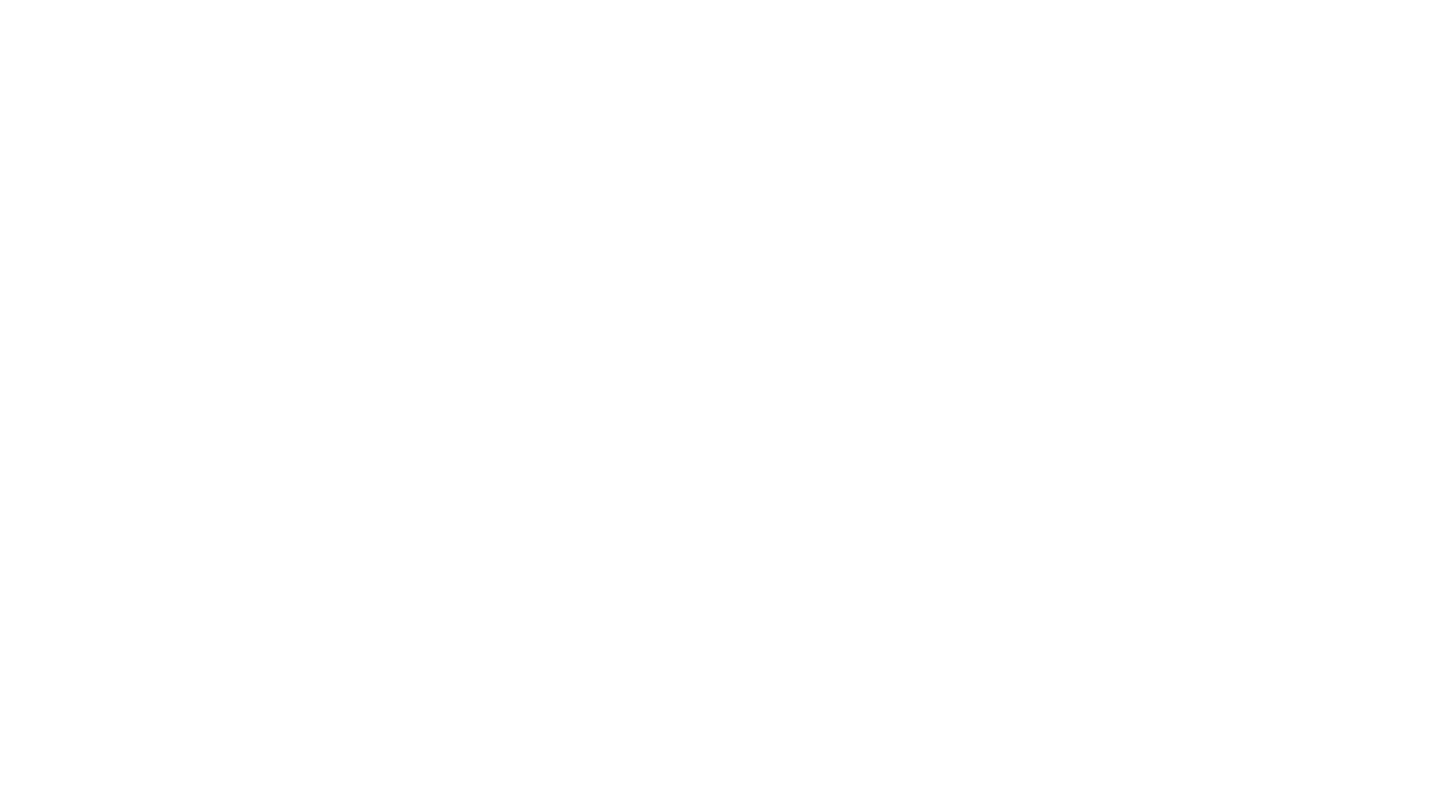 click on "Next" at bounding box center [495, 592] 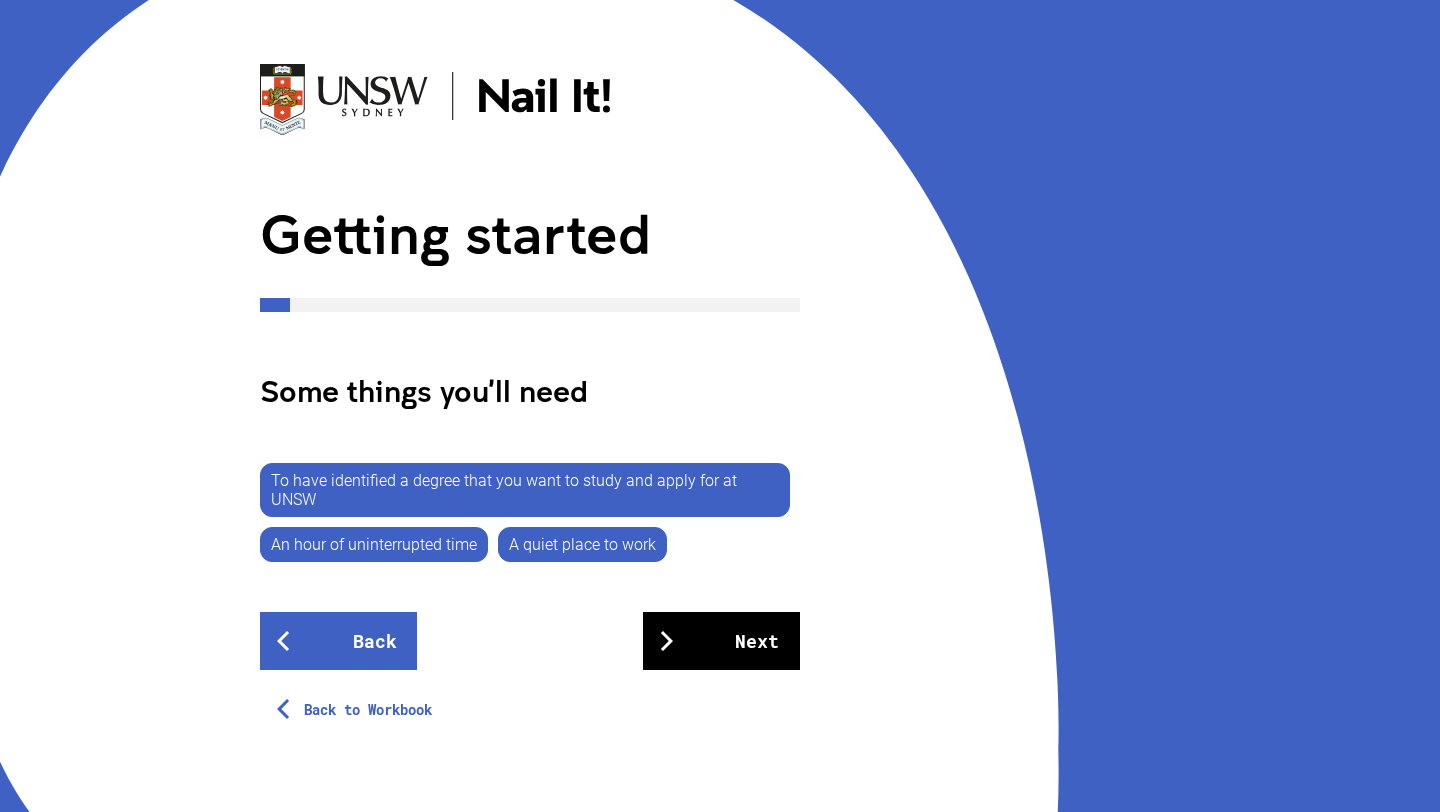 scroll, scrollTop: 102, scrollLeft: 0, axis: vertical 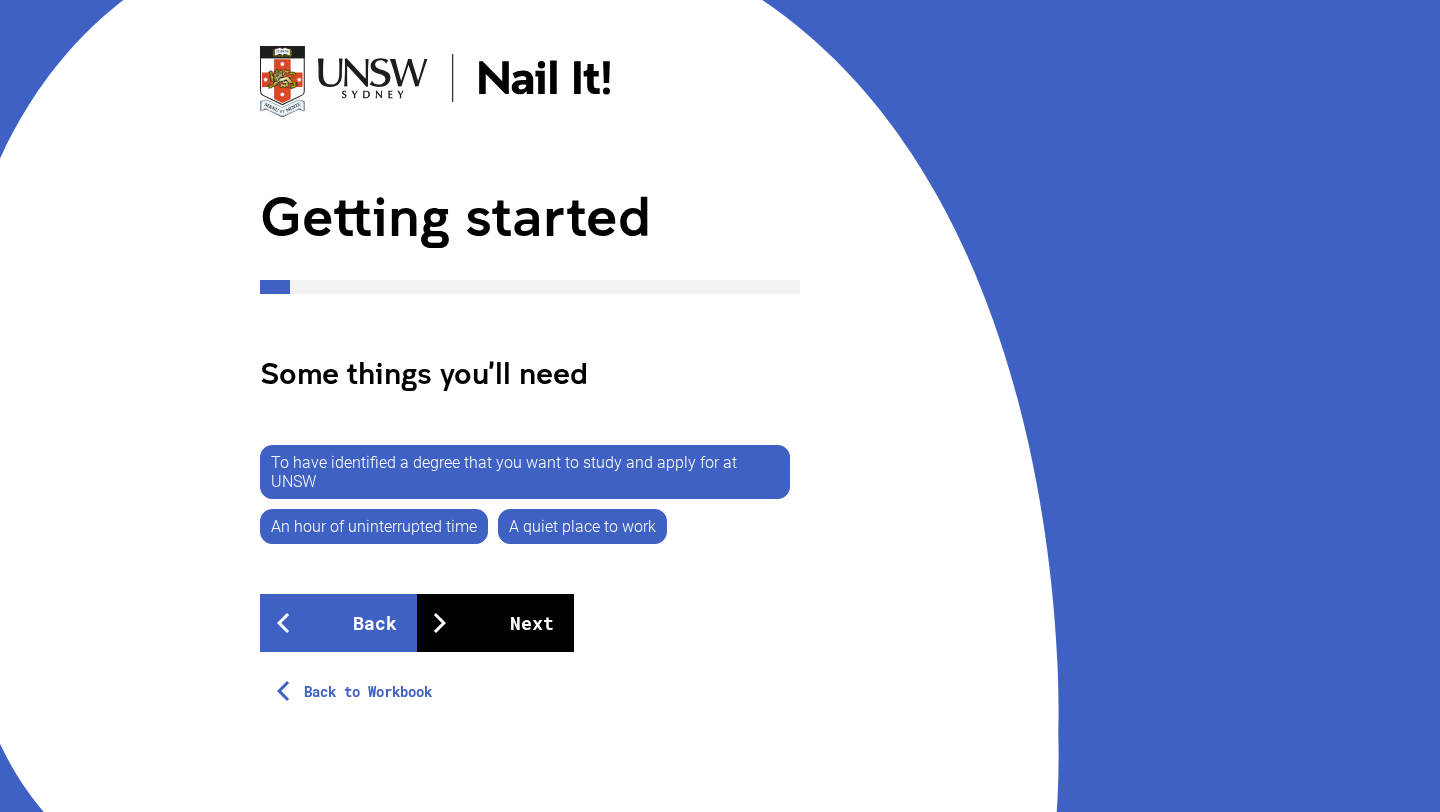 click on "To have identified a degree that you want to study and apply for at UNSW An hour of uninterrupted time A quiet place to work Back Next Back to Workbook" at bounding box center (530, 573) 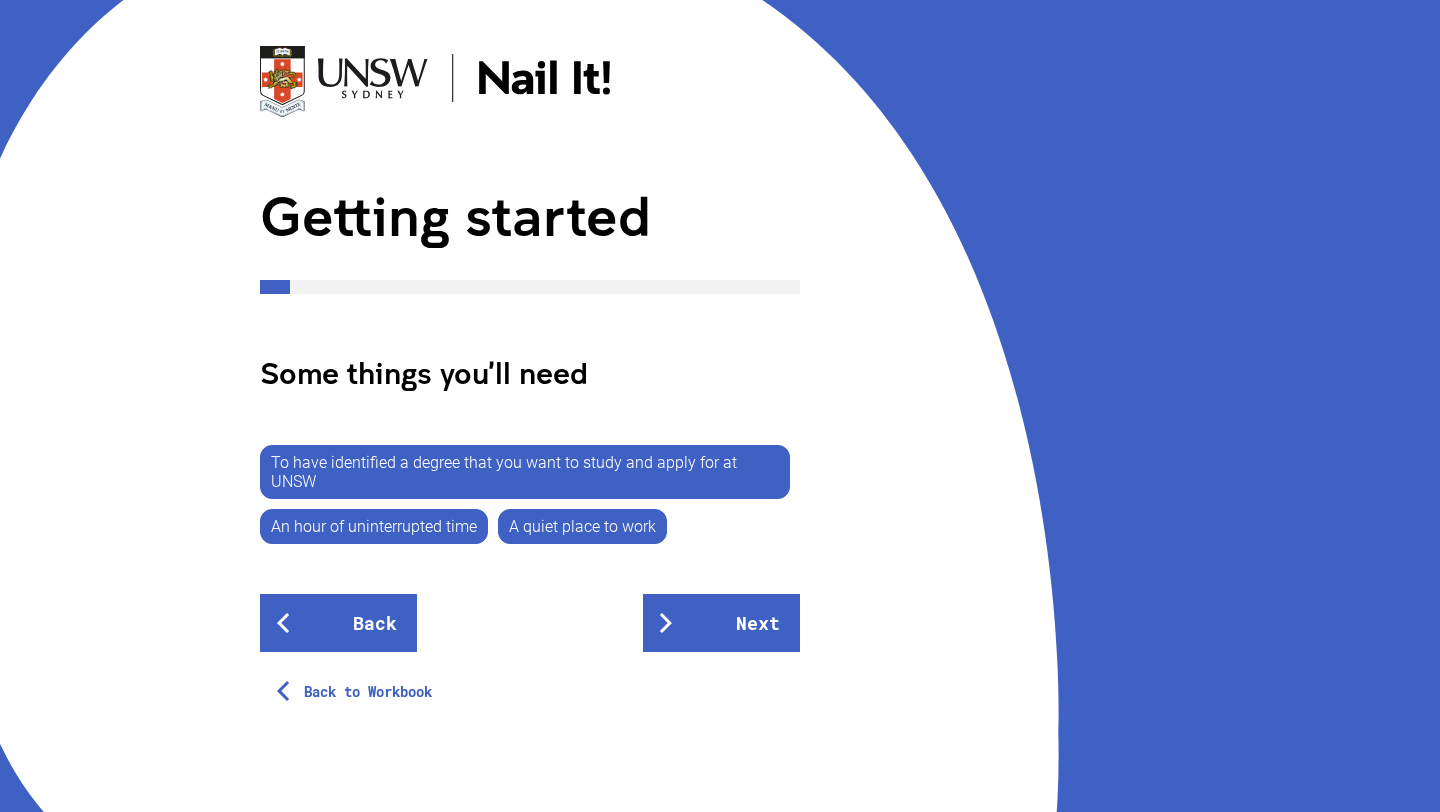 click on "To have identified a degree that you want to study and apply for at UNSW An hour of uninterrupted time A quiet place to work Back Next Back to Workbook" at bounding box center [530, 573] 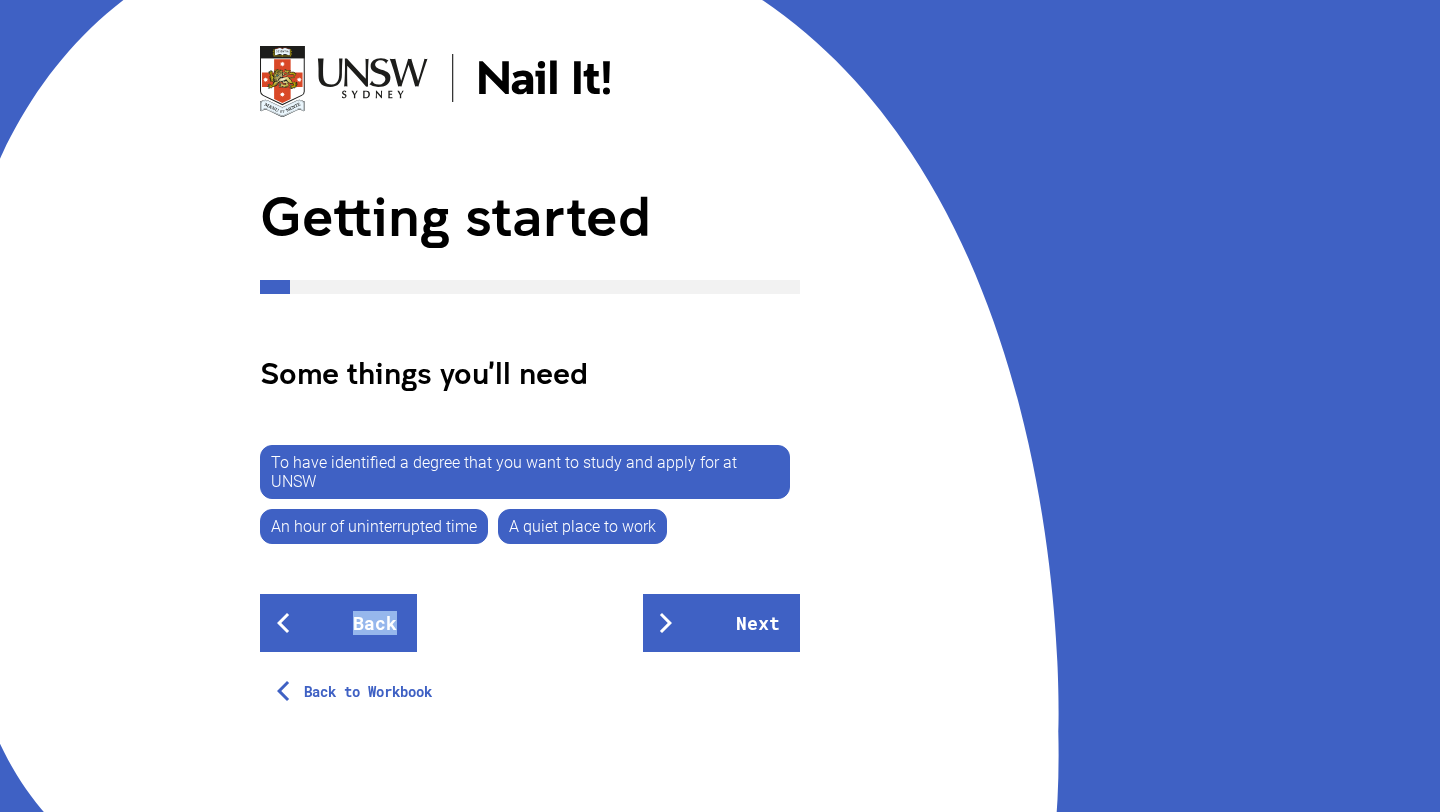 click on "To have identified a degree that you want to study and apply for at UNSW An hour of uninterrupted time A quiet place to work Back Next Back to Workbook" at bounding box center (530, 573) 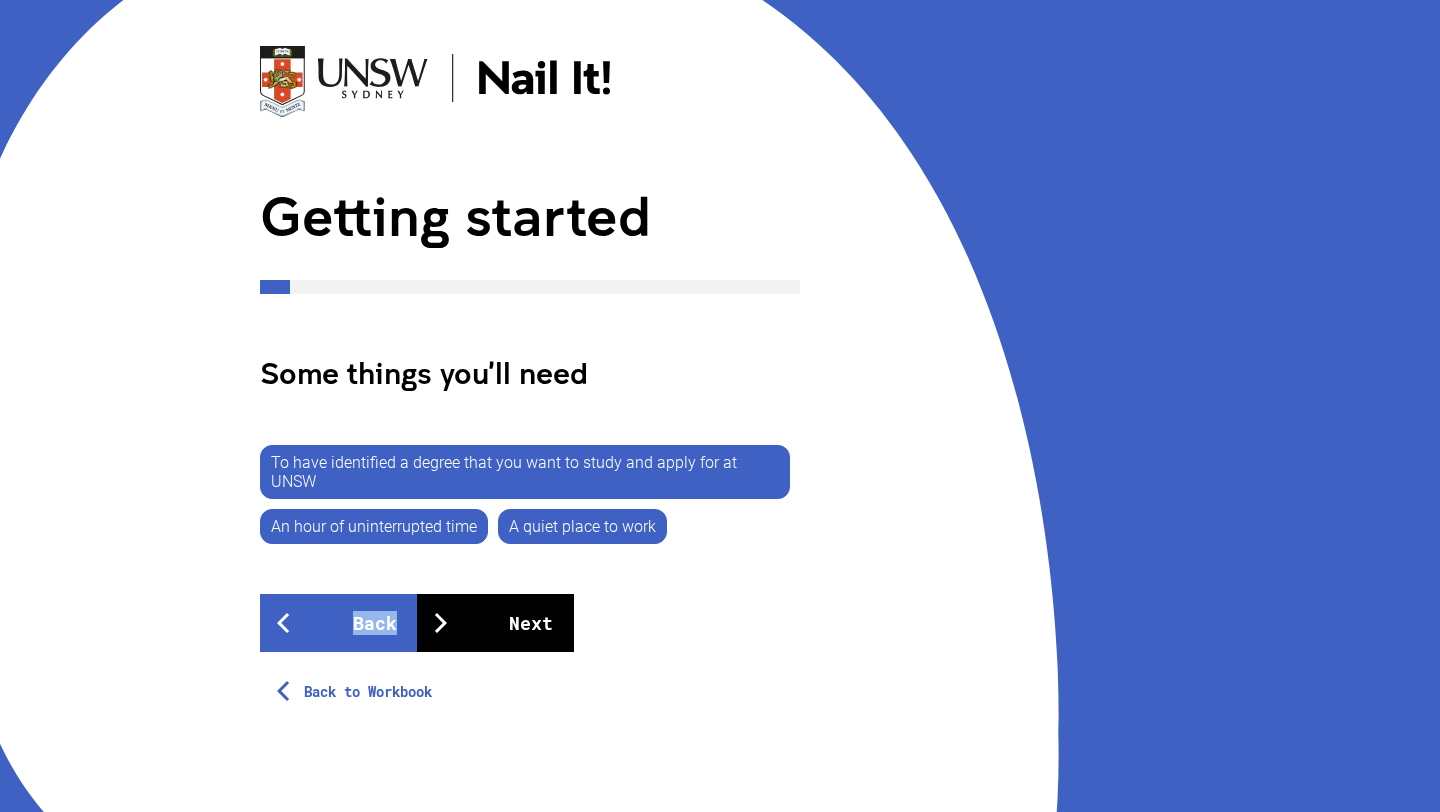 click on "Next" at bounding box center (495, 623) 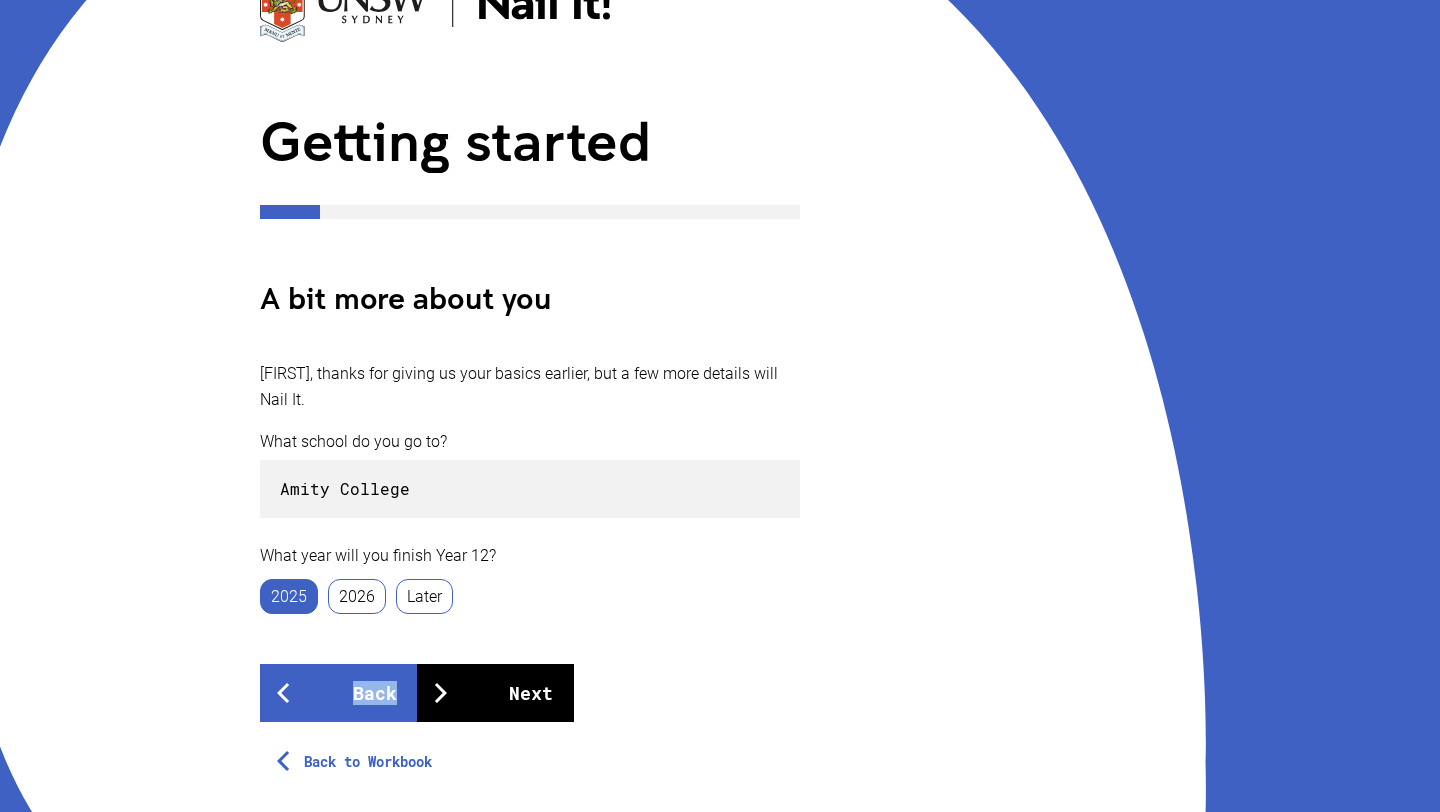 scroll, scrollTop: 222, scrollLeft: 0, axis: vertical 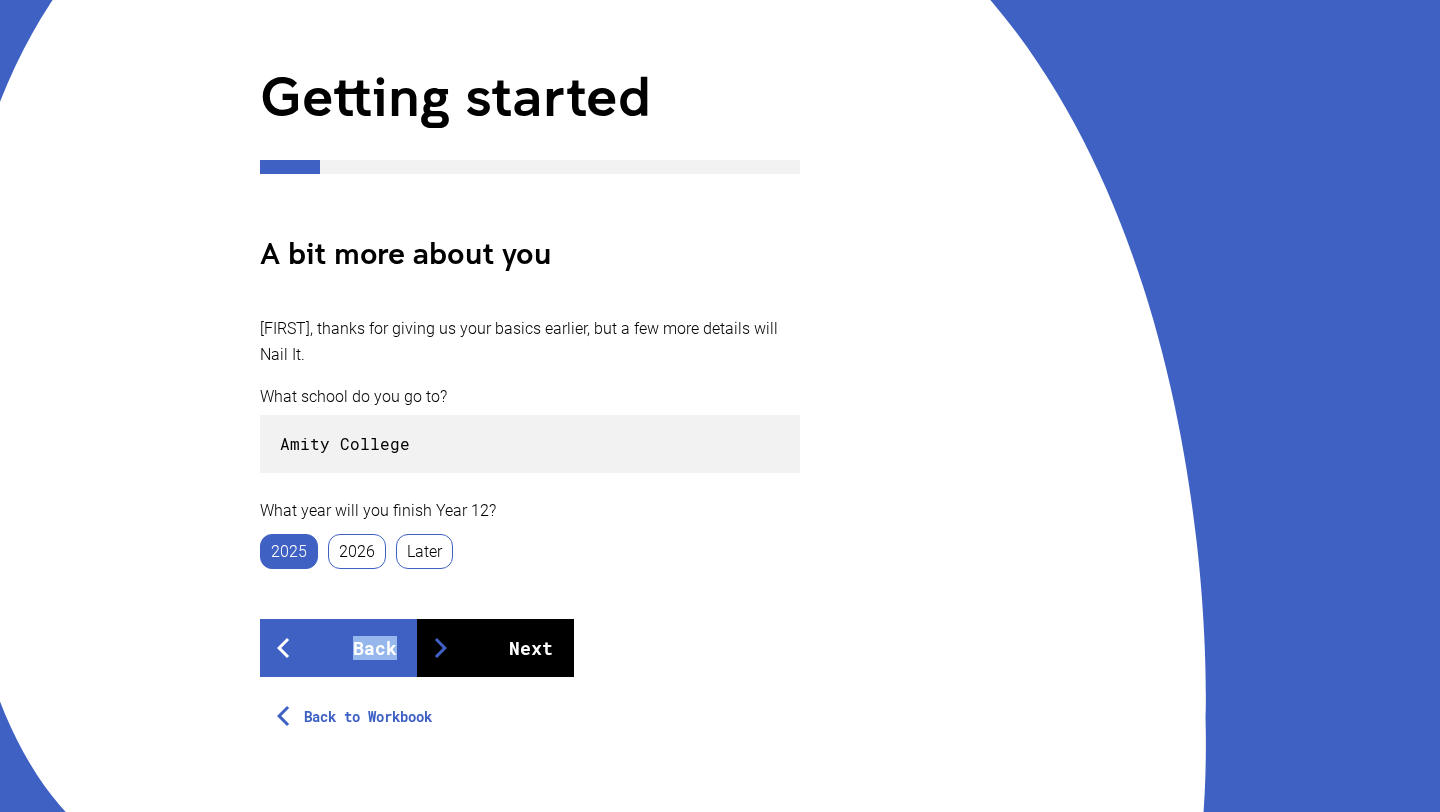 click on "Next" at bounding box center (495, 648) 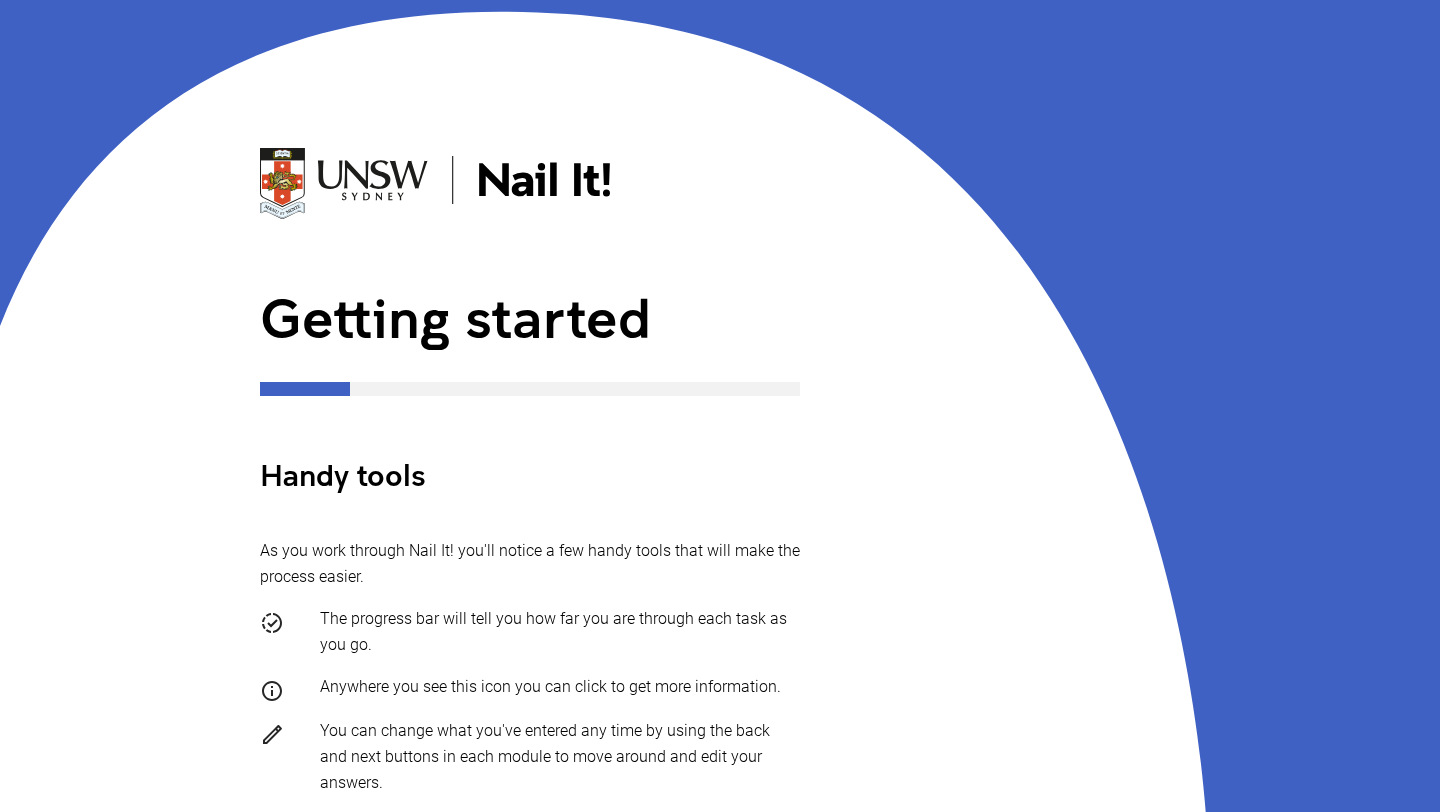 scroll, scrollTop: 336, scrollLeft: 0, axis: vertical 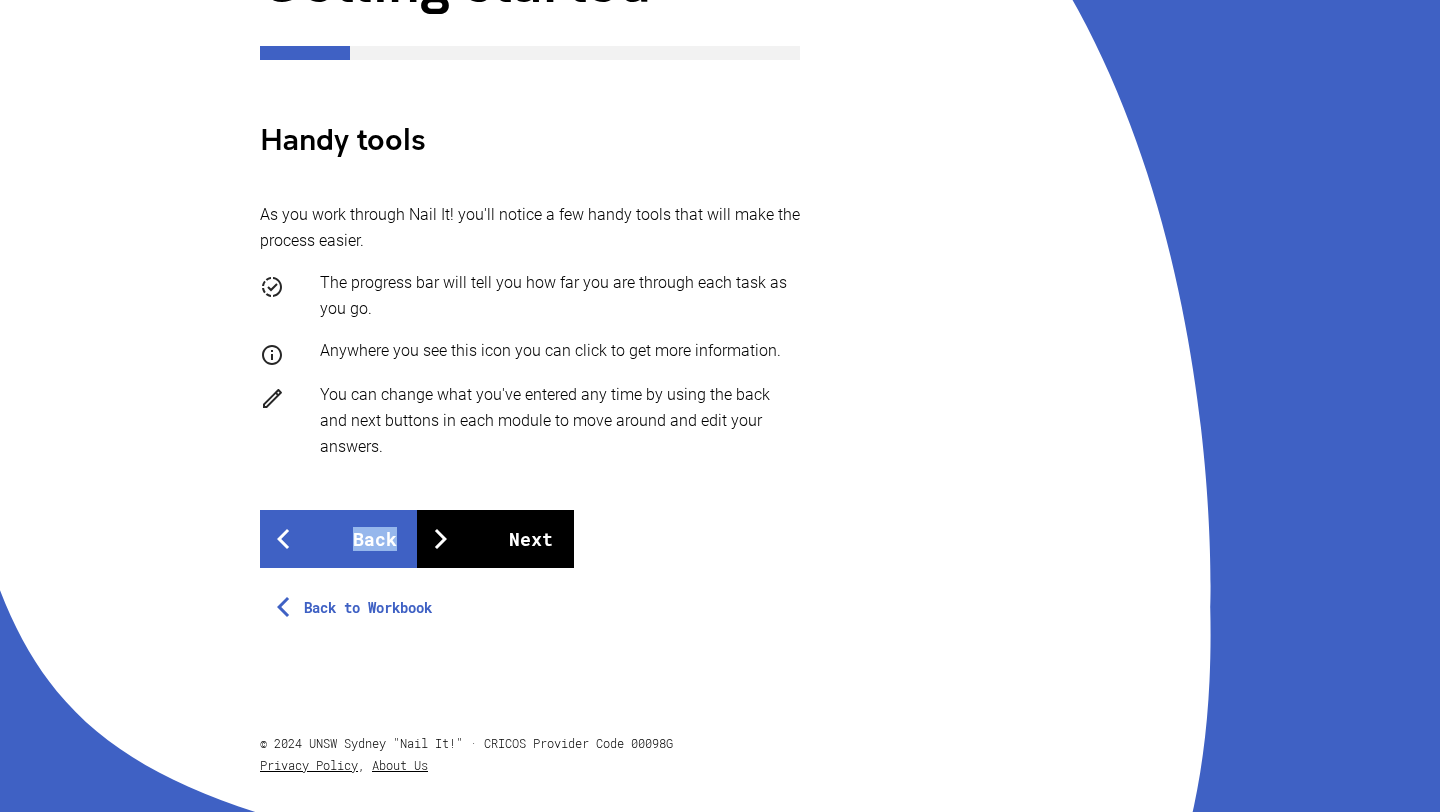 click on "Next" at bounding box center [495, 539] 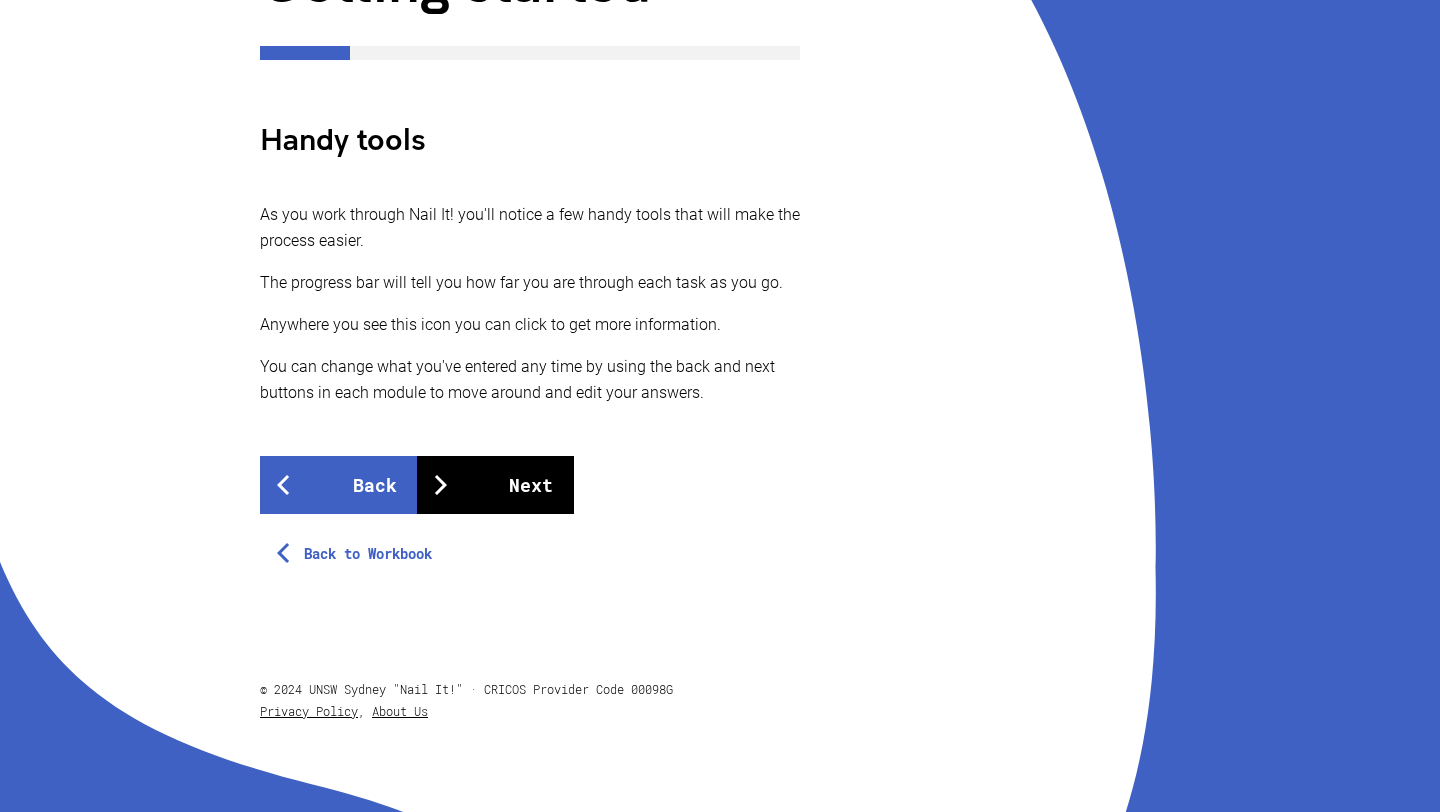 scroll, scrollTop: 0, scrollLeft: 0, axis: both 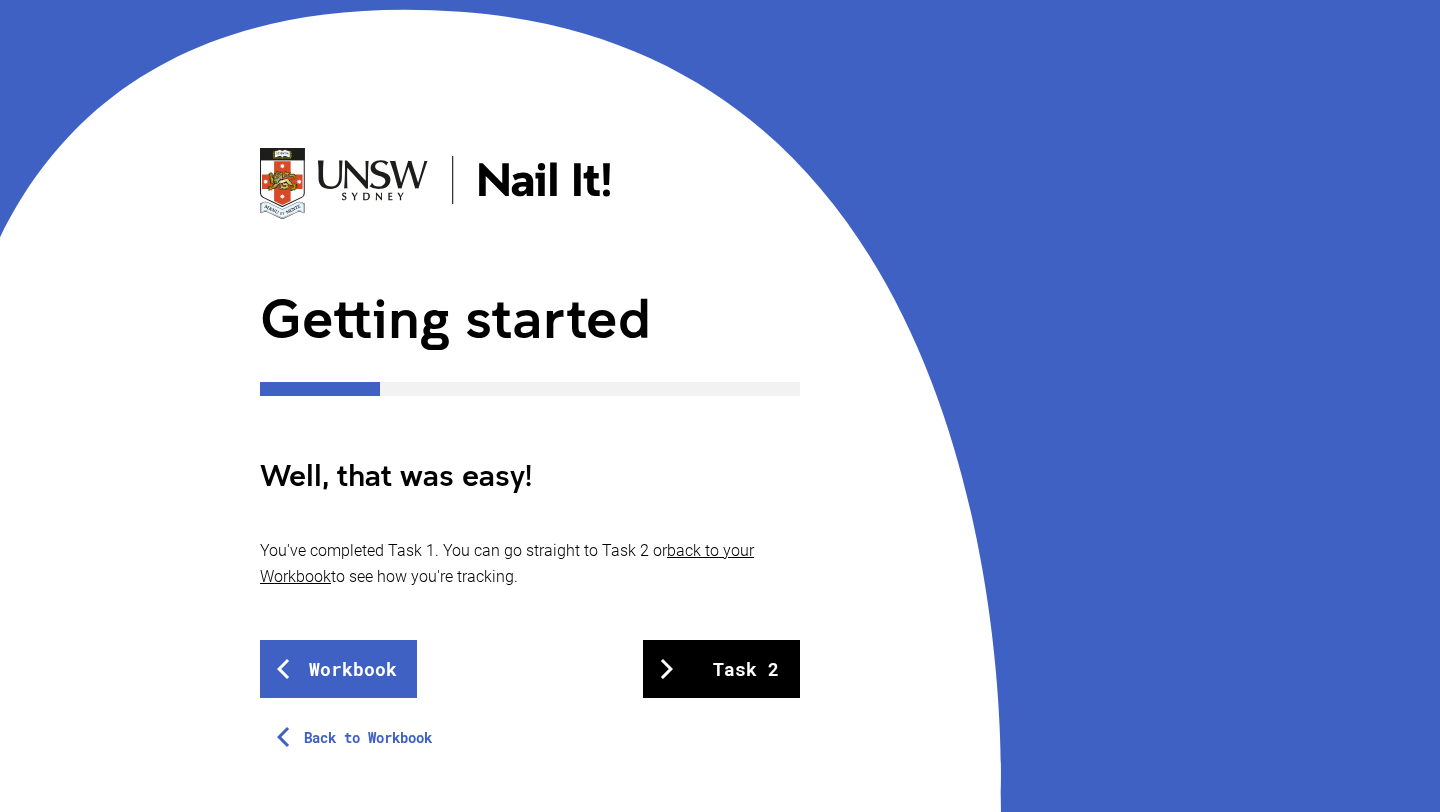 click on "Task 2" at bounding box center (721, 669) 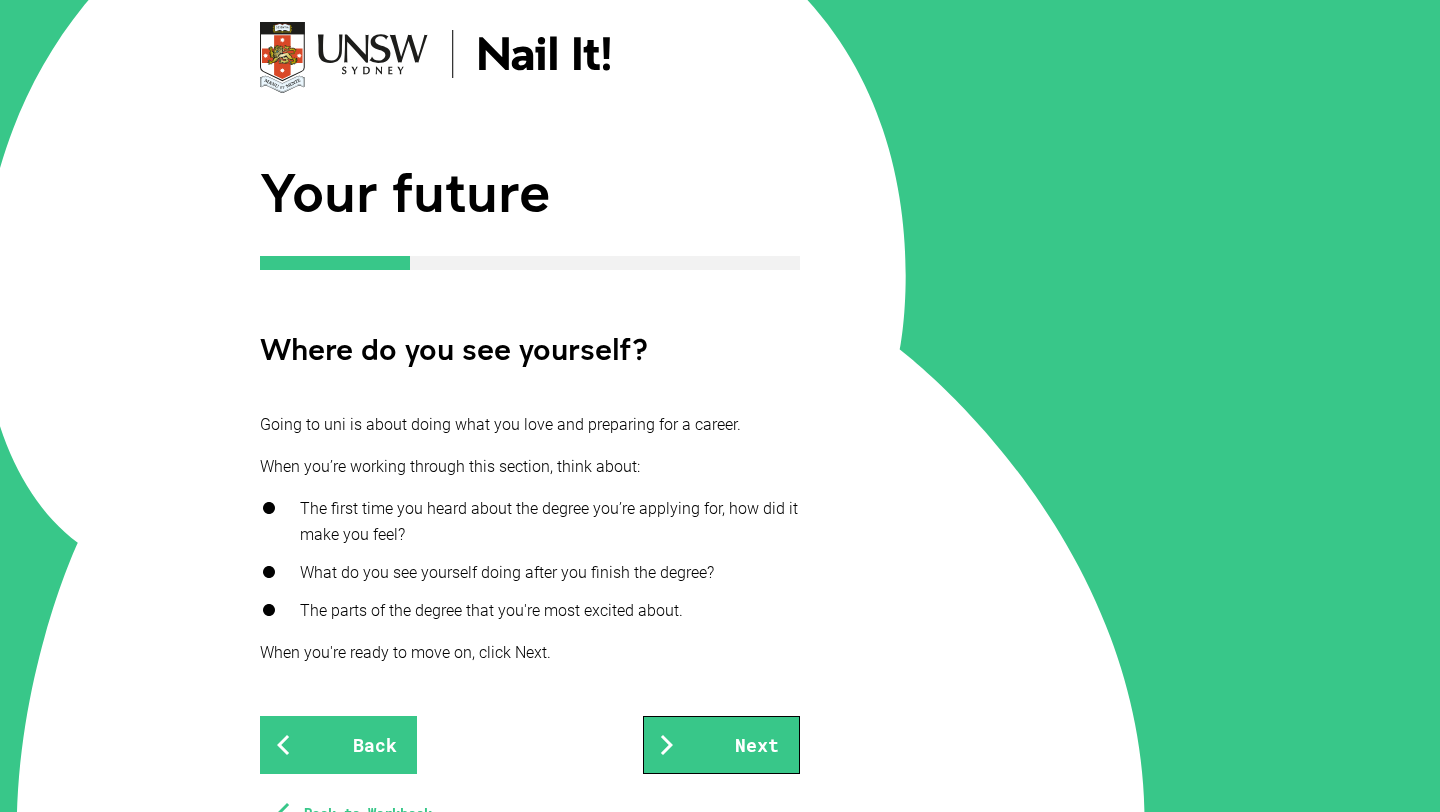 scroll, scrollTop: 159, scrollLeft: 0, axis: vertical 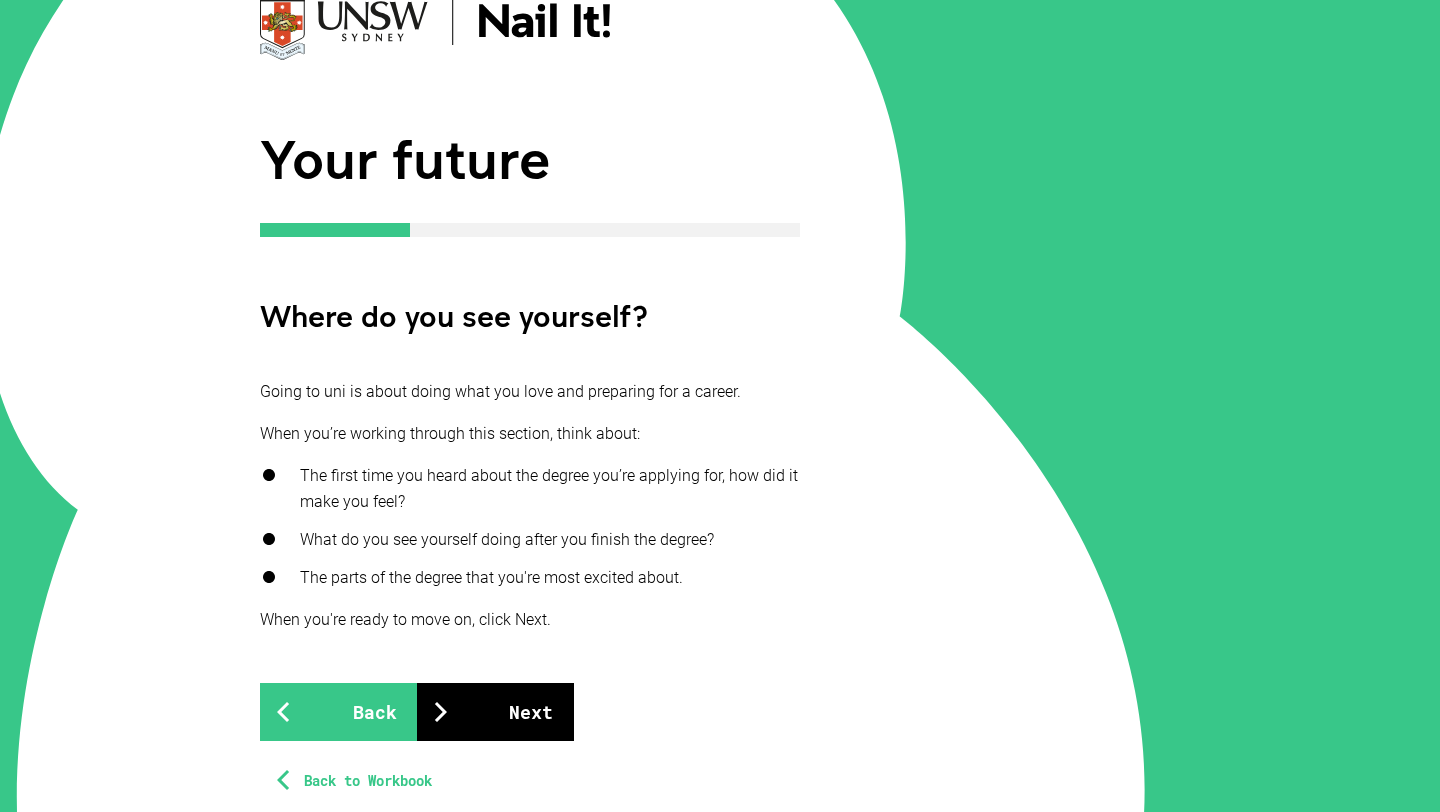 click on "Next" at bounding box center (495, 712) 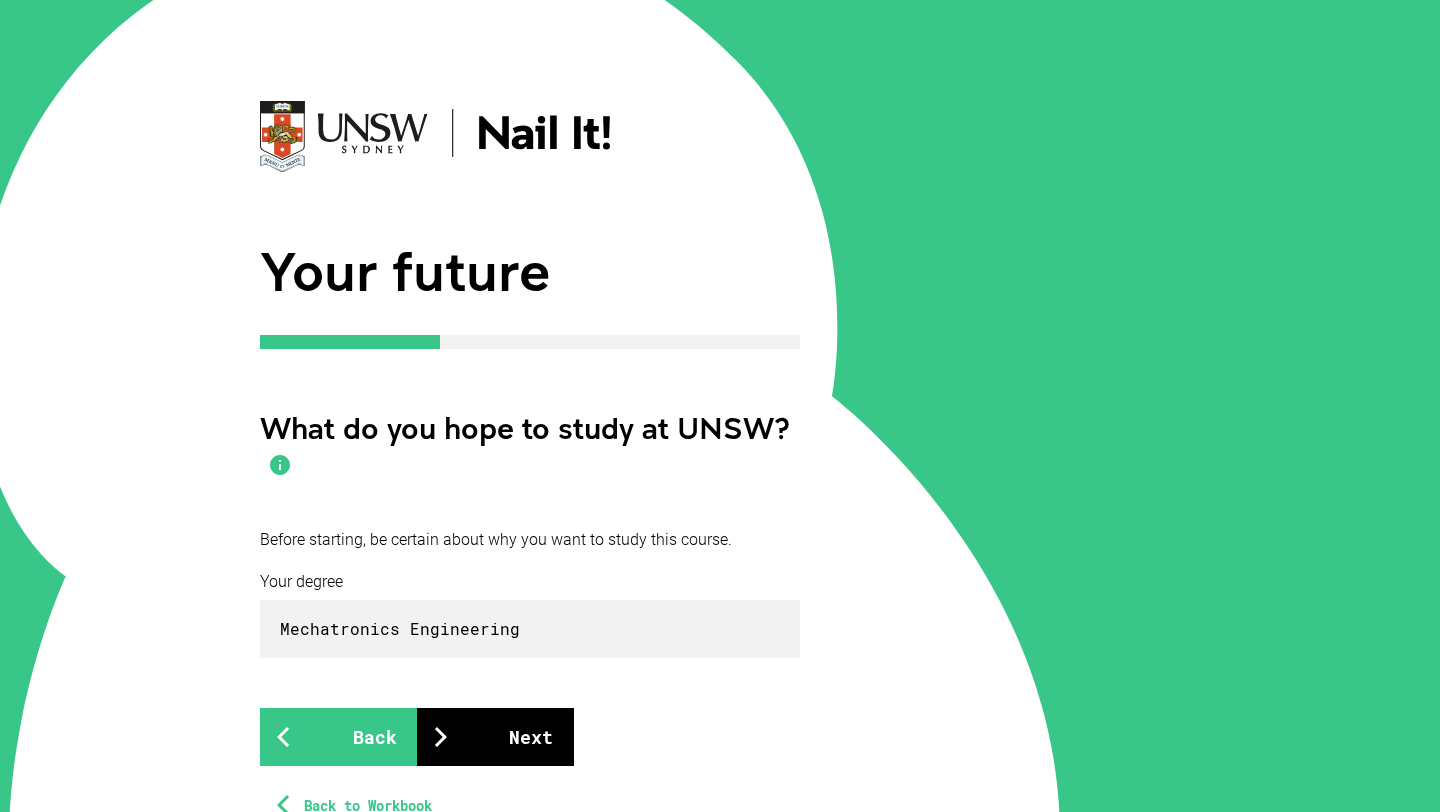 scroll, scrollTop: 62, scrollLeft: 0, axis: vertical 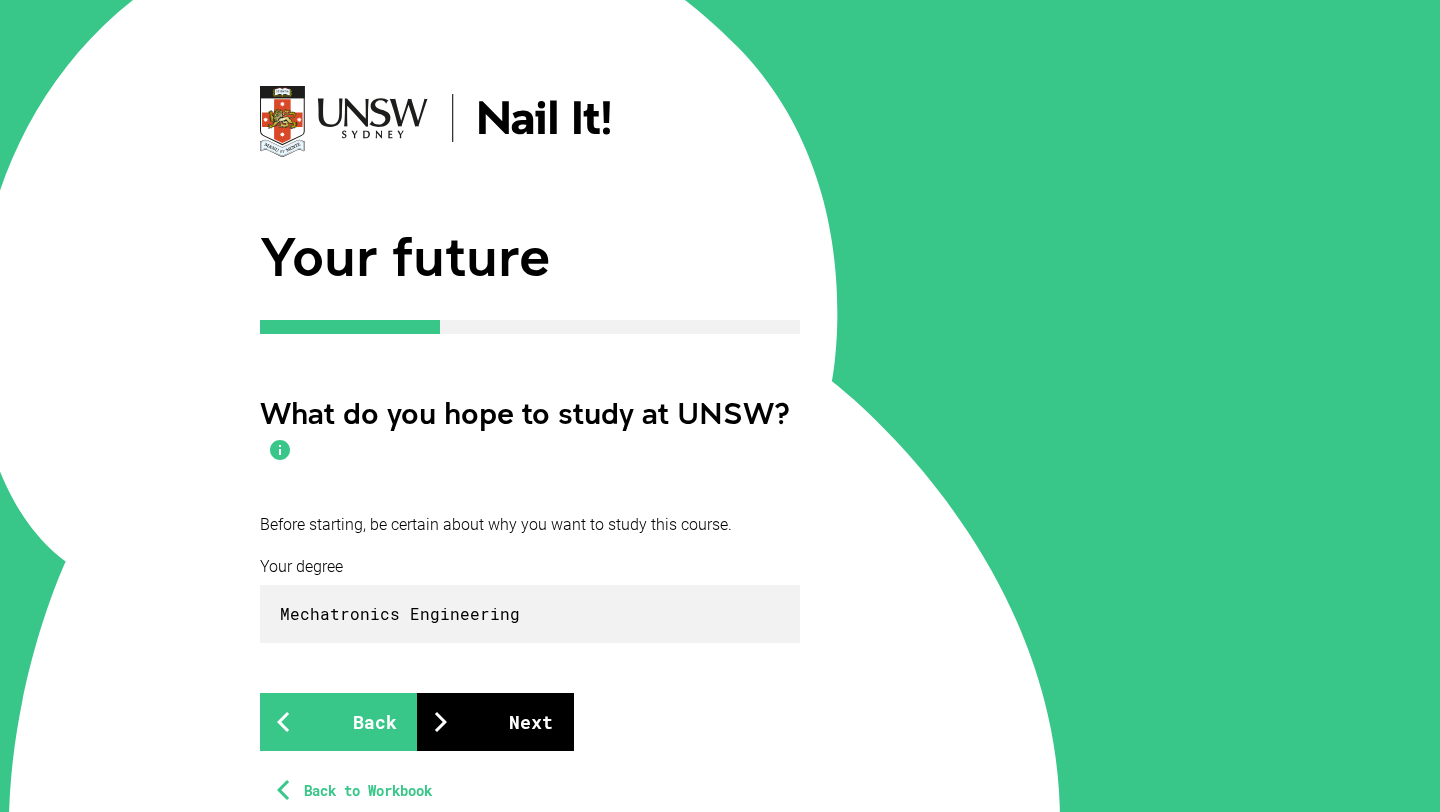 click on "Next" at bounding box center (495, 722) 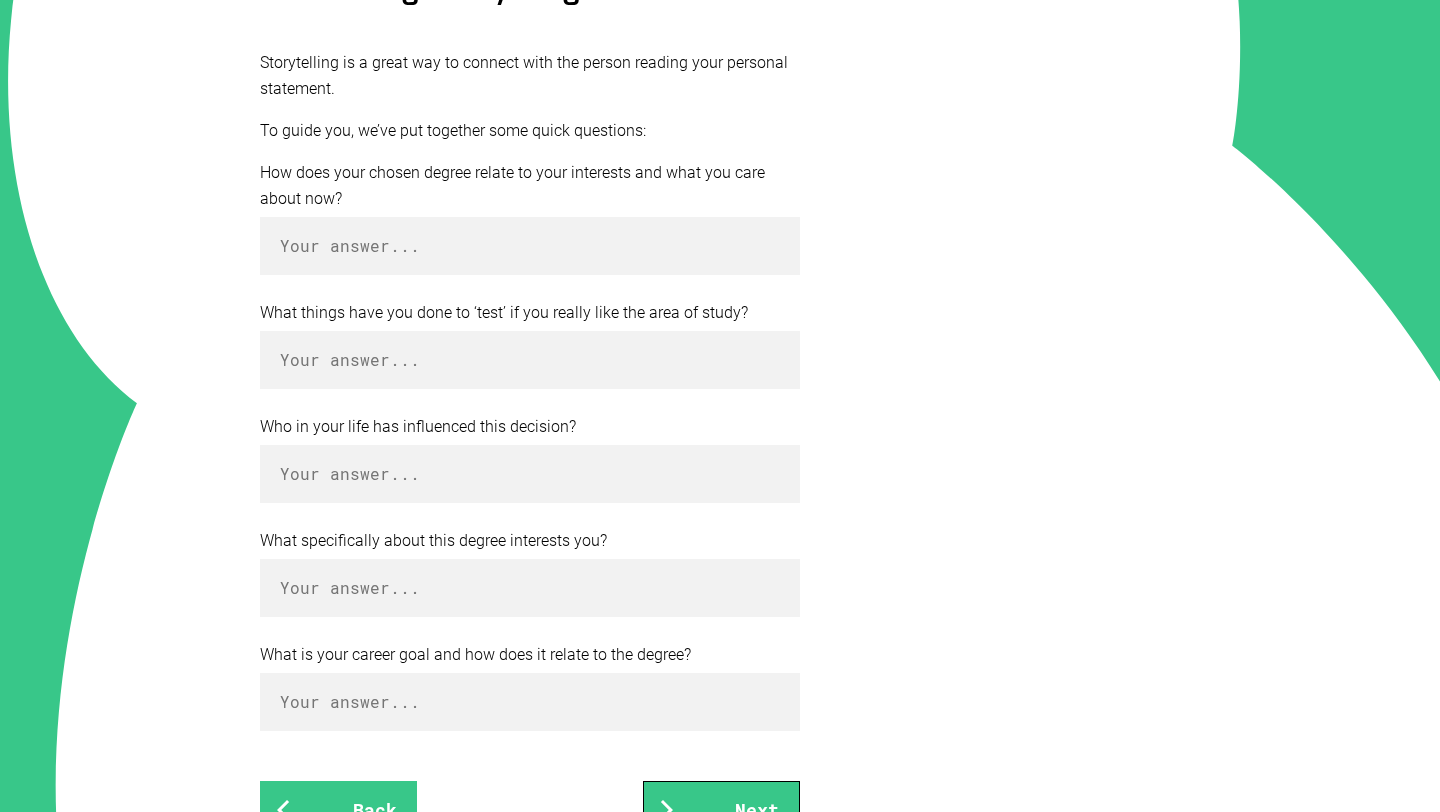 scroll, scrollTop: 614, scrollLeft: 0, axis: vertical 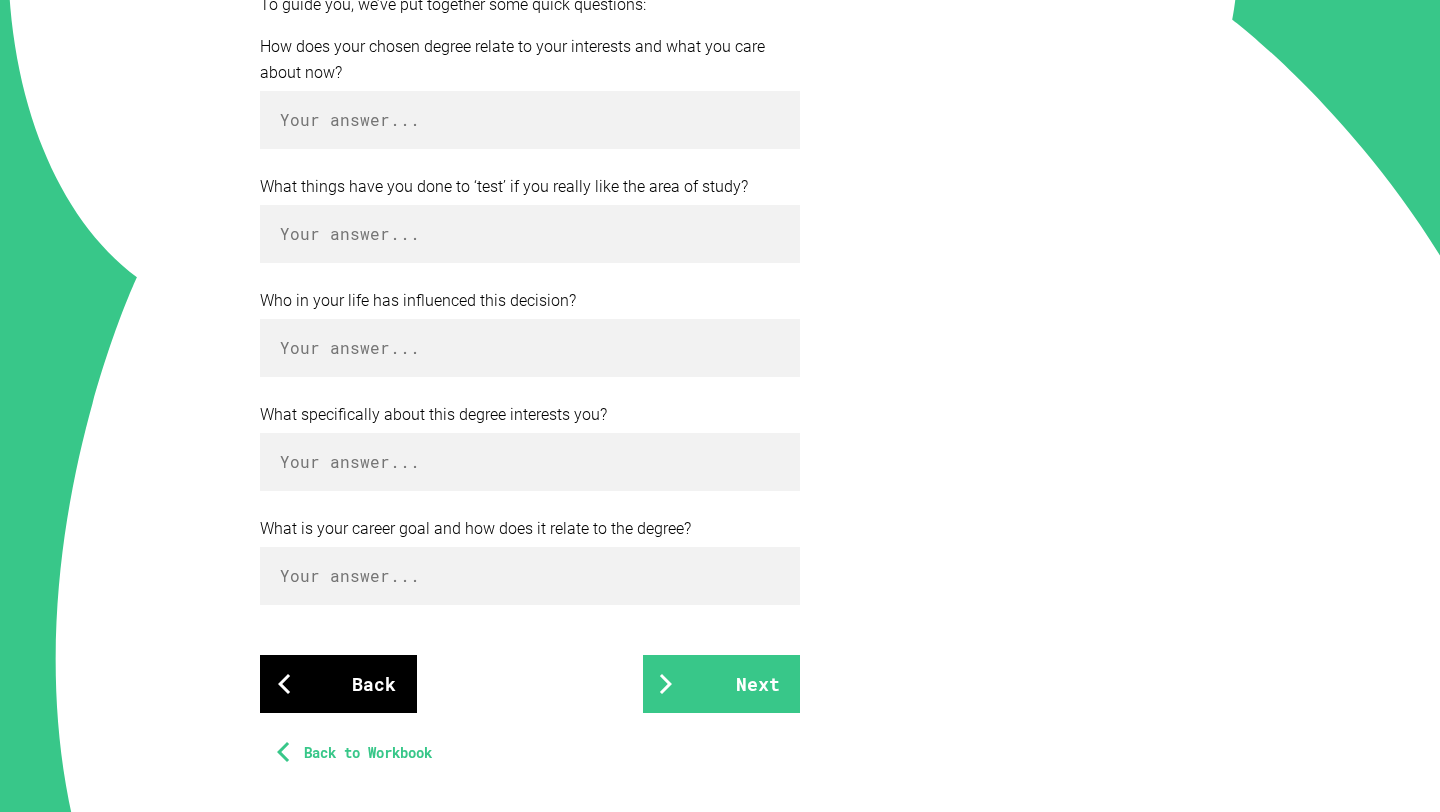 click on "Back" at bounding box center [338, 684] 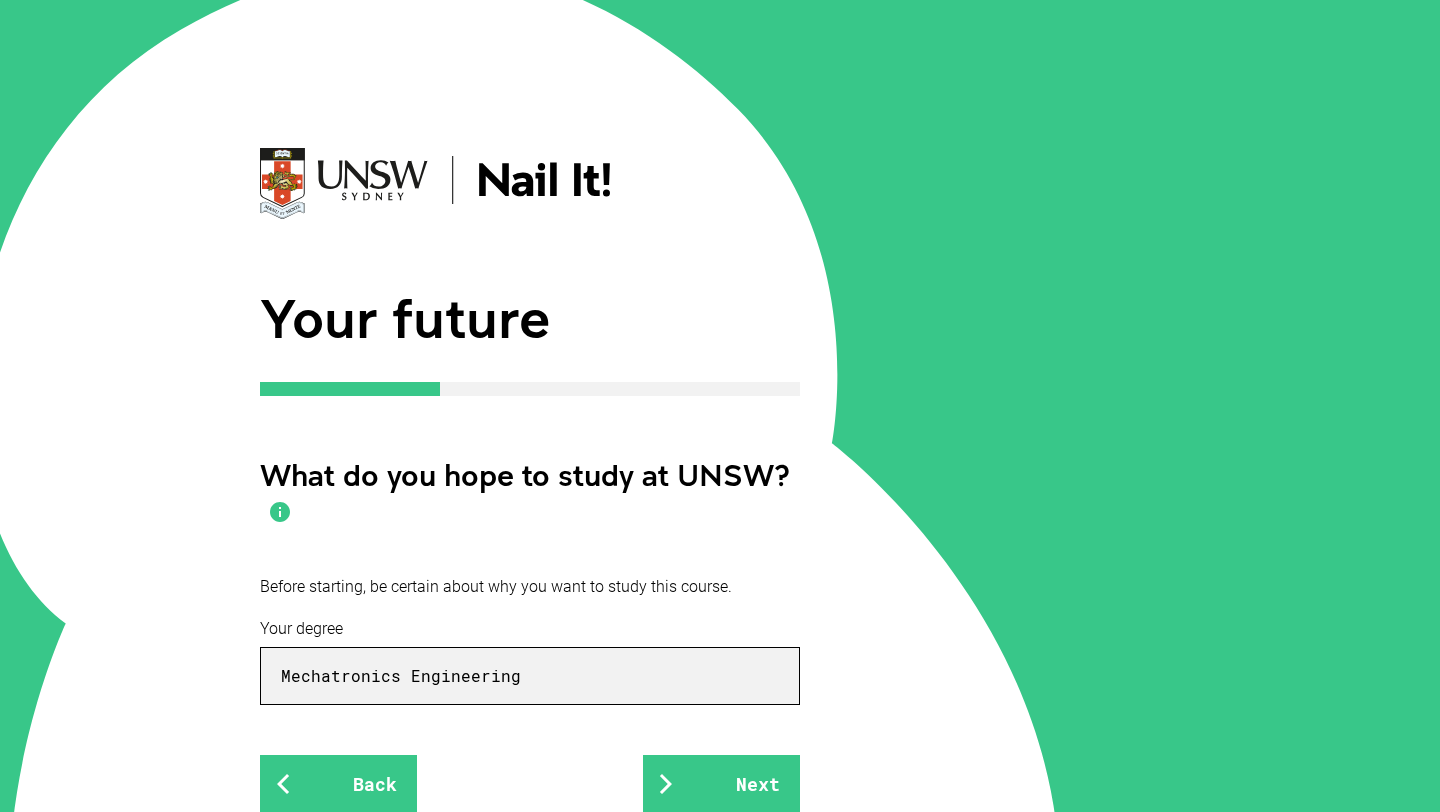 click on "Mechatronics Engineering" at bounding box center (530, 676) 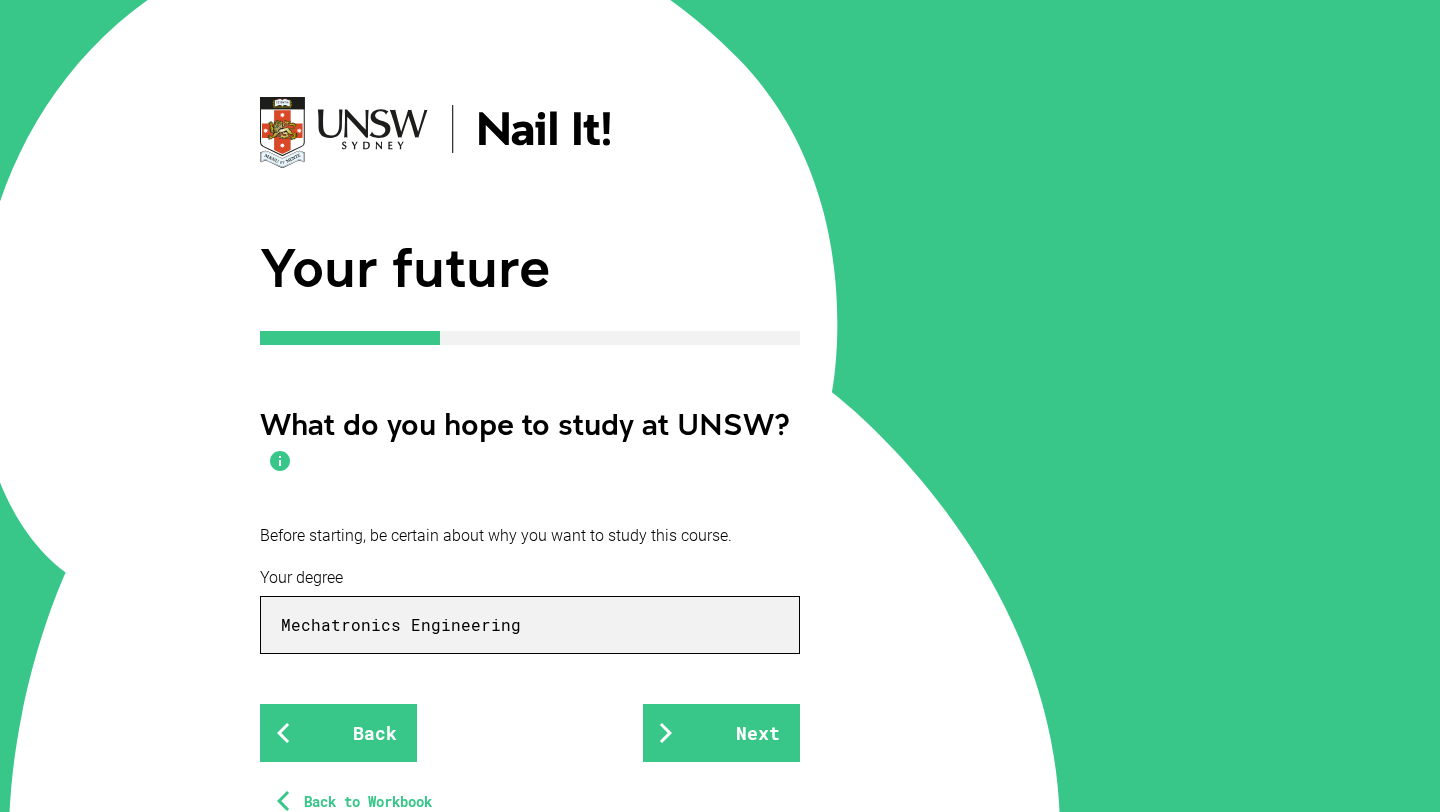 scroll, scrollTop: 64, scrollLeft: 0, axis: vertical 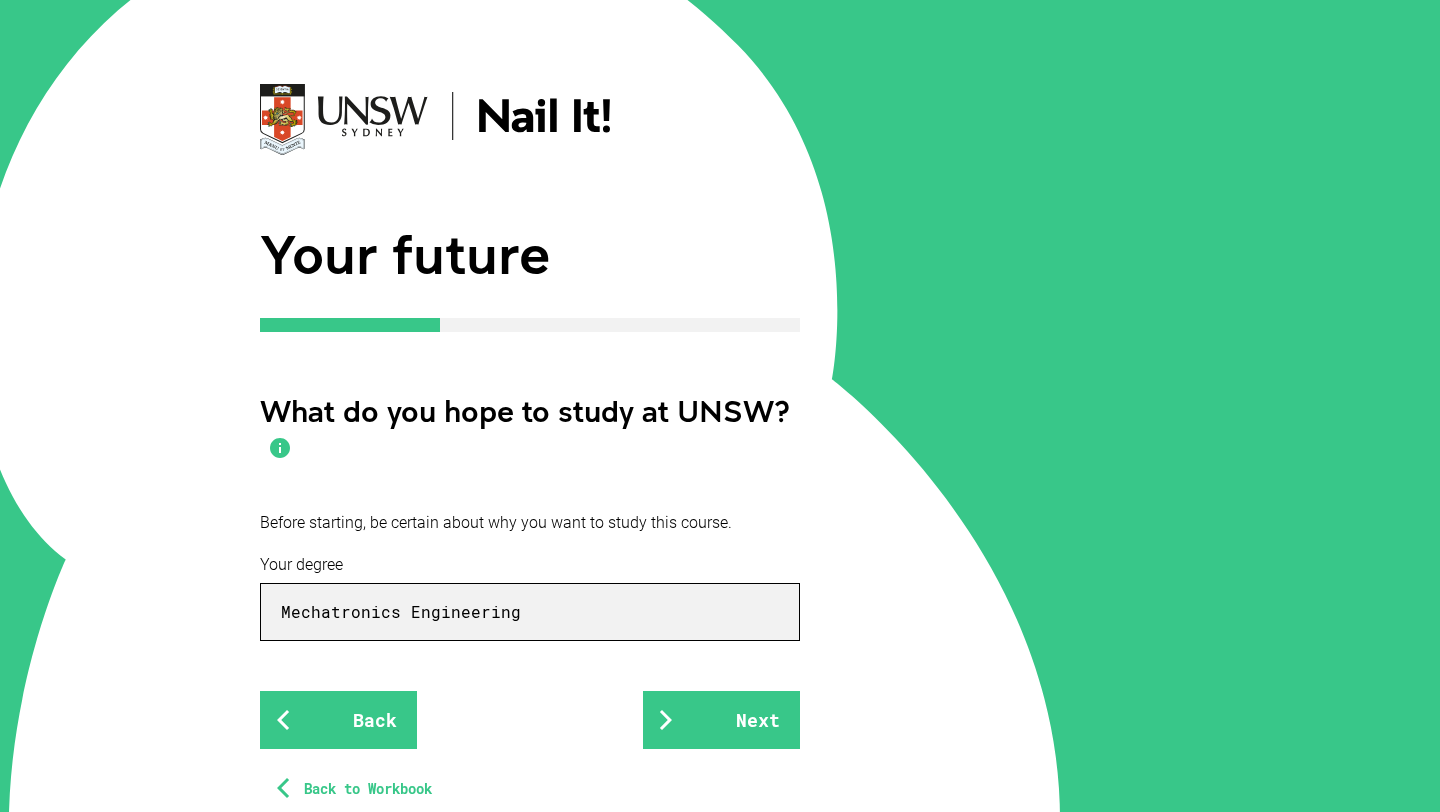 click on "Mechatronics Engineering" at bounding box center [530, 612] 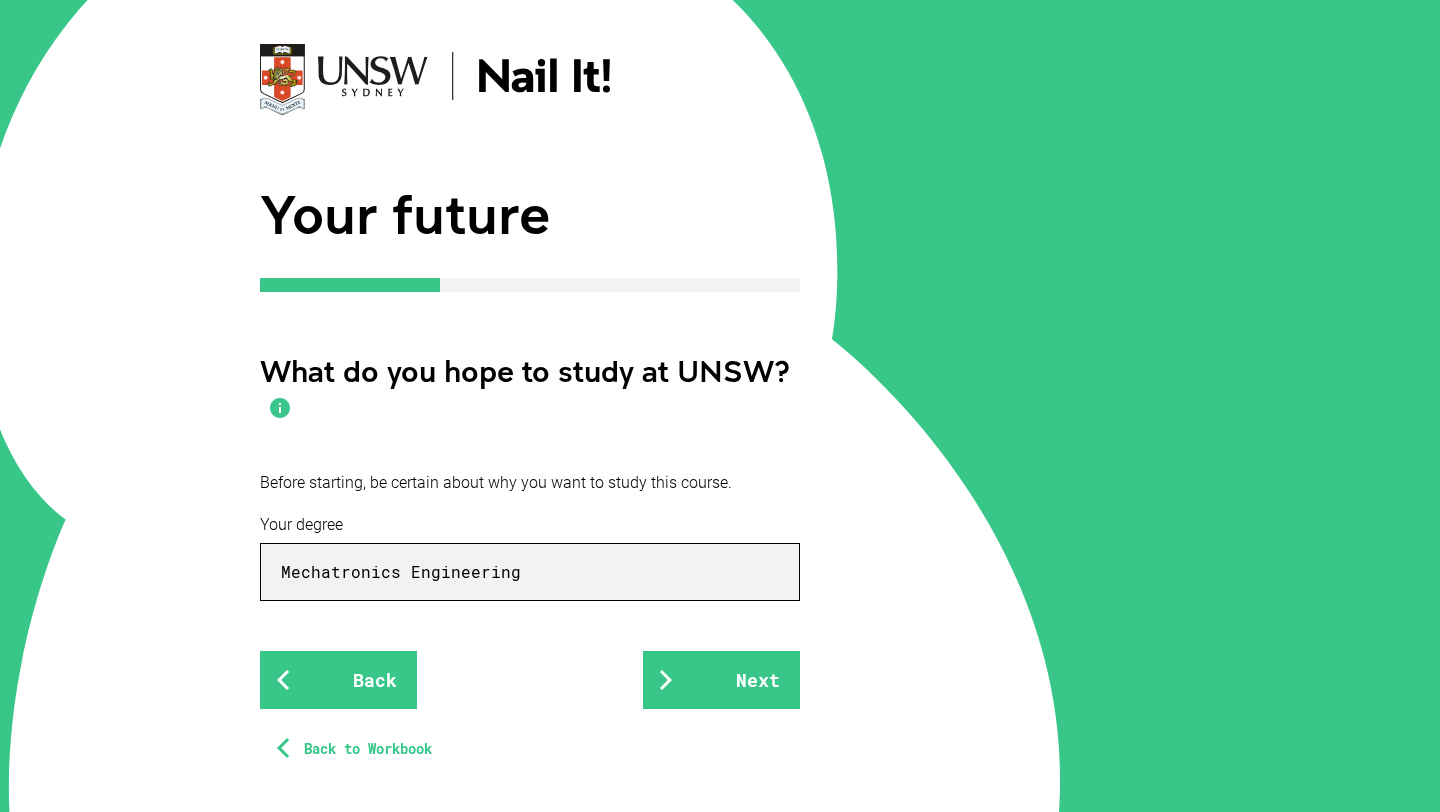 scroll, scrollTop: 105, scrollLeft: 0, axis: vertical 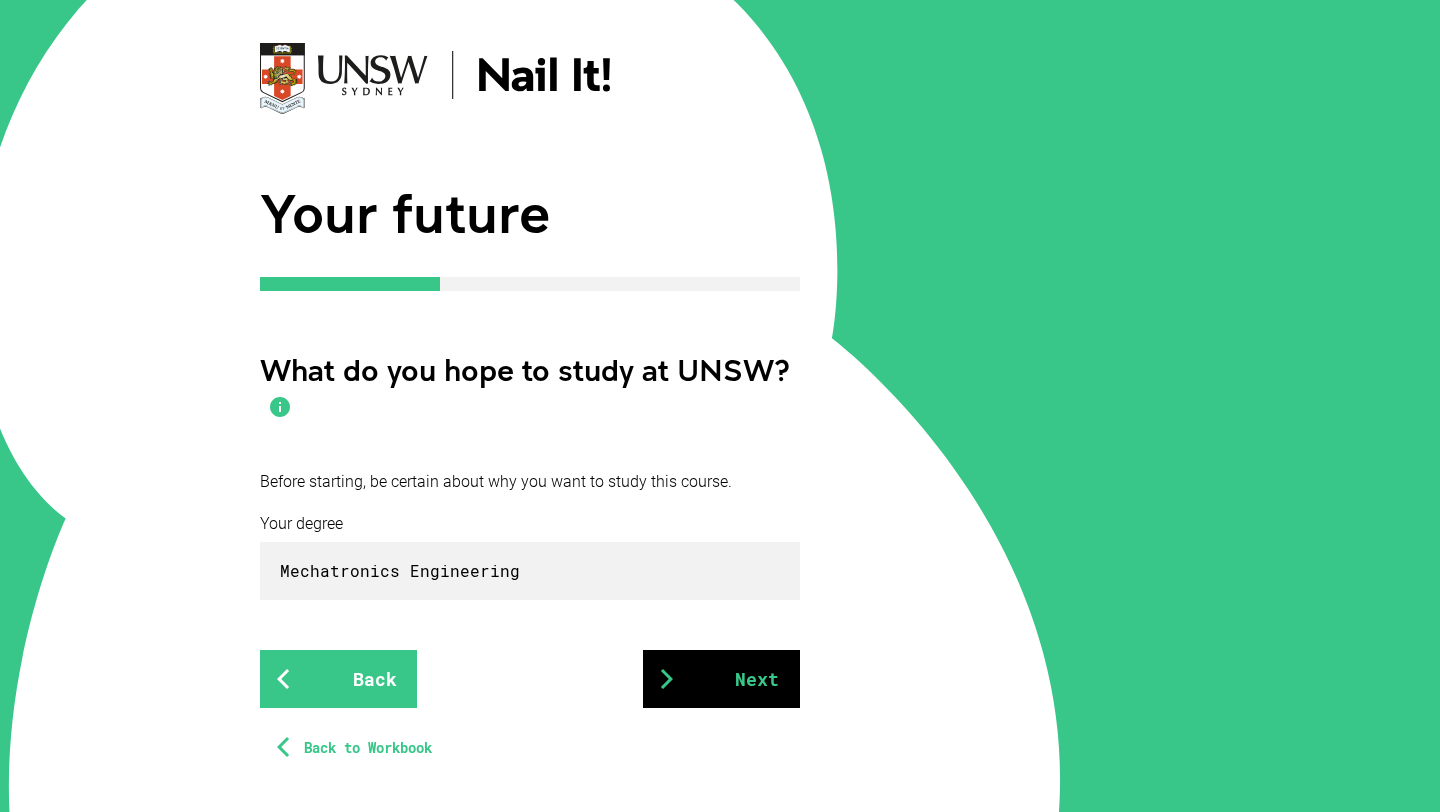click on "Next" at bounding box center [721, 679] 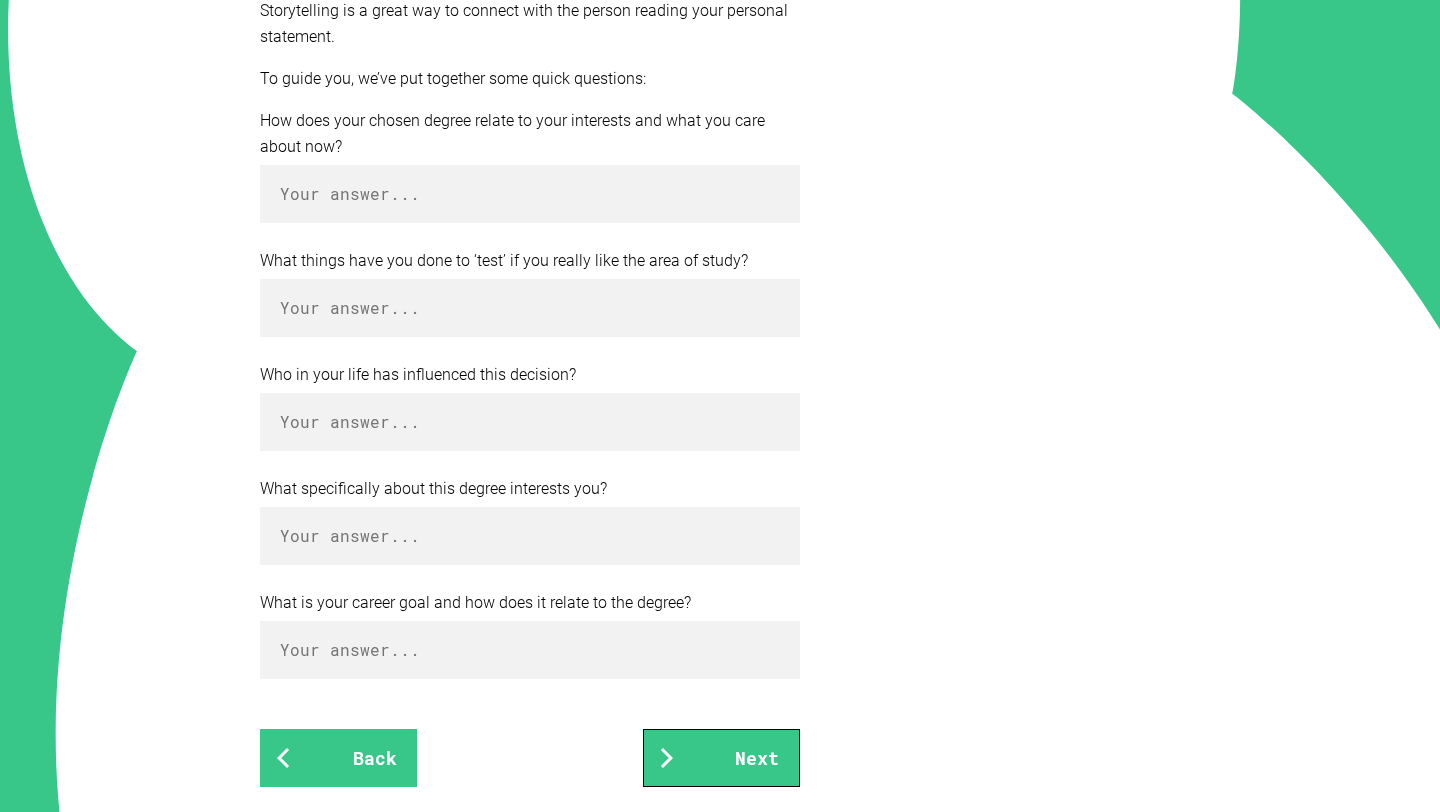 scroll, scrollTop: 529, scrollLeft: 0, axis: vertical 